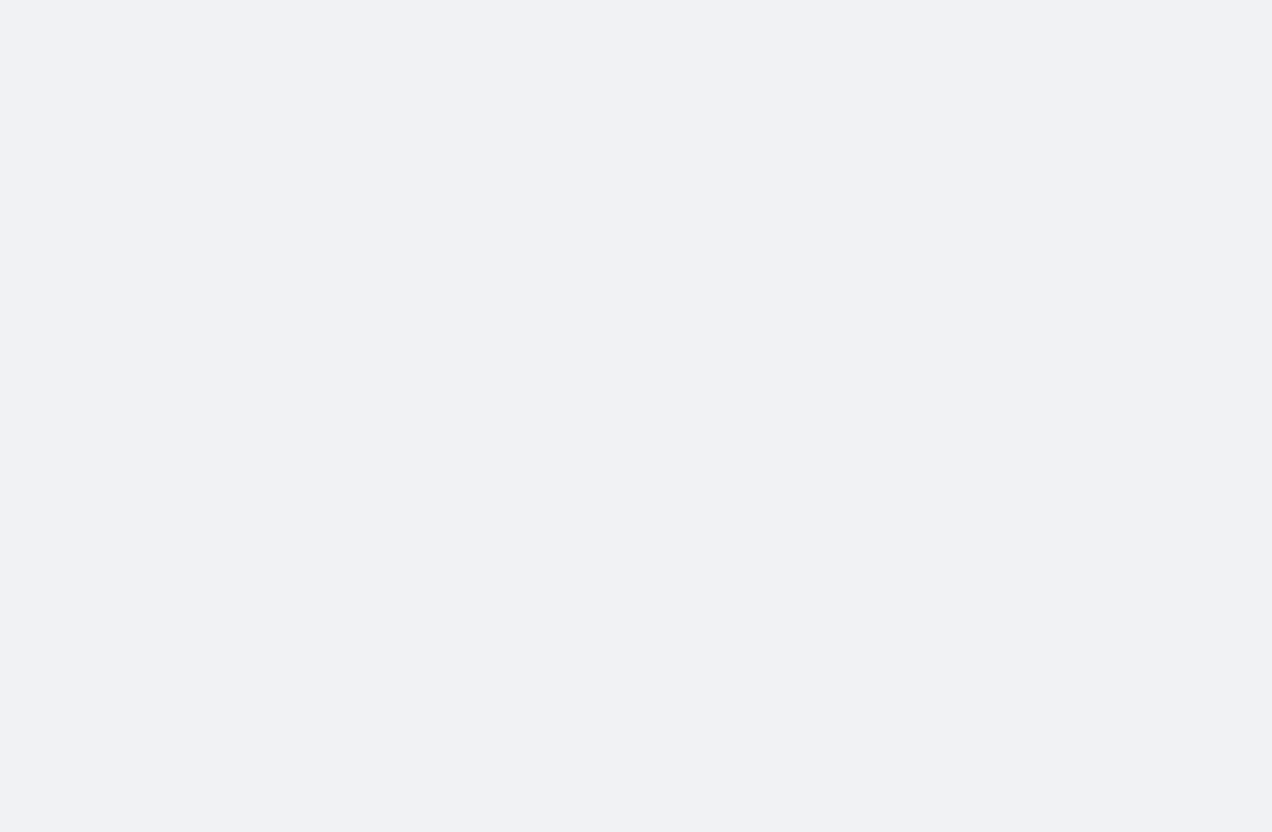 scroll, scrollTop: 0, scrollLeft: 0, axis: both 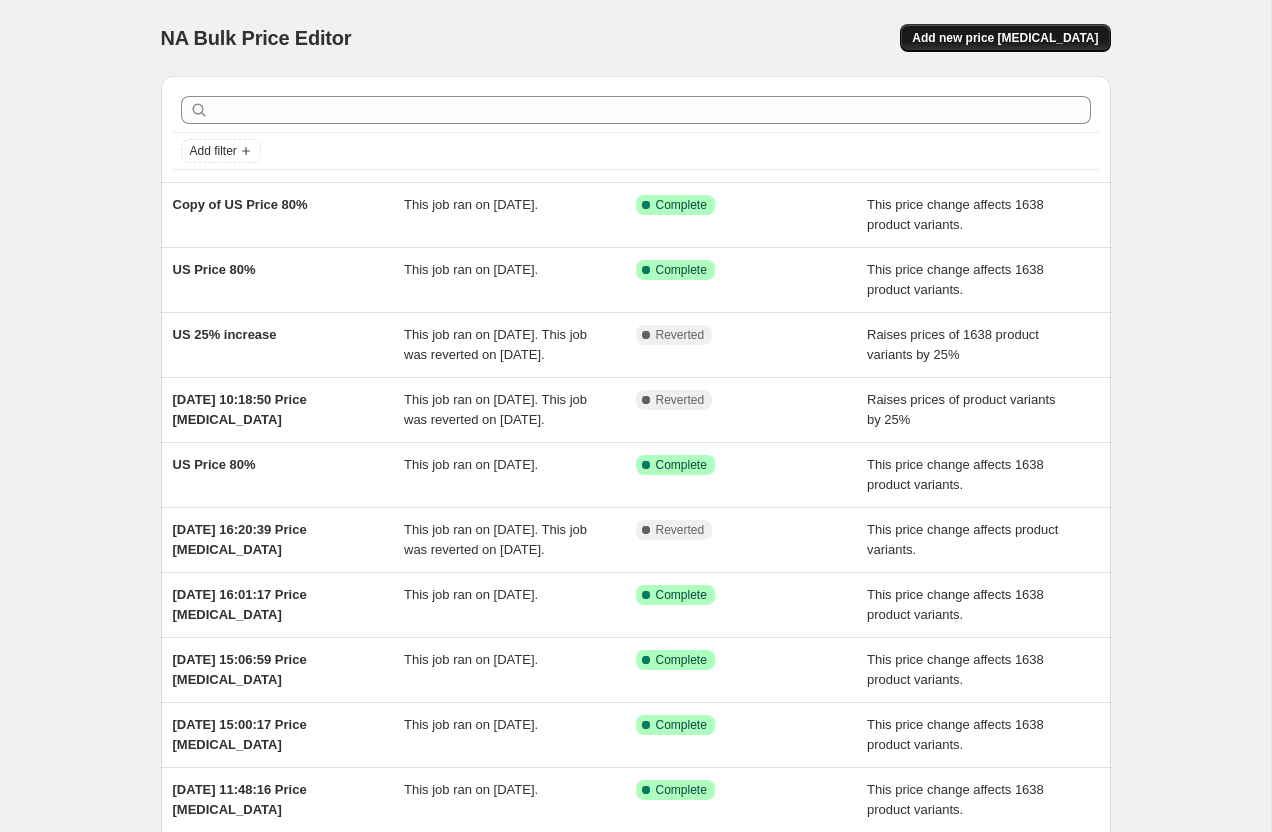 click on "Add new price [MEDICAL_DATA]" at bounding box center (1005, 38) 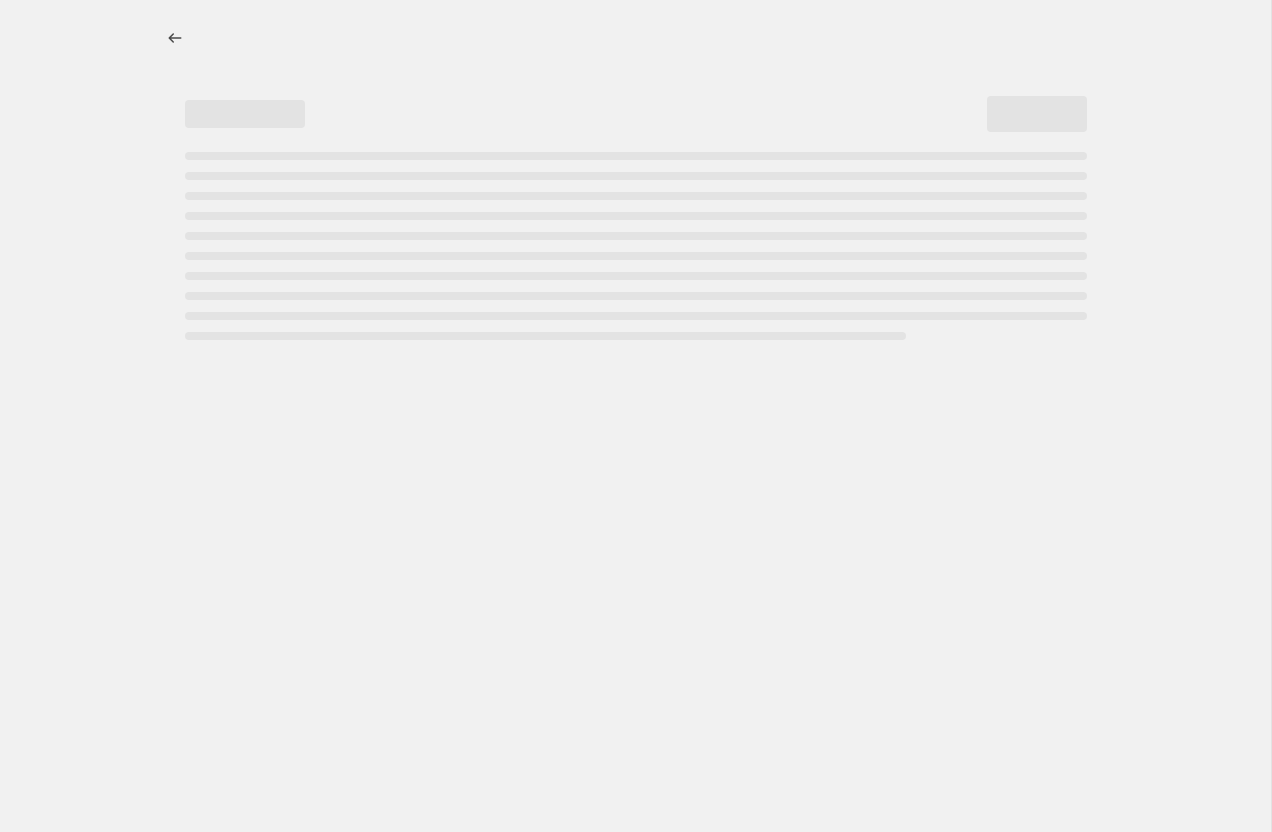 select on "percentage" 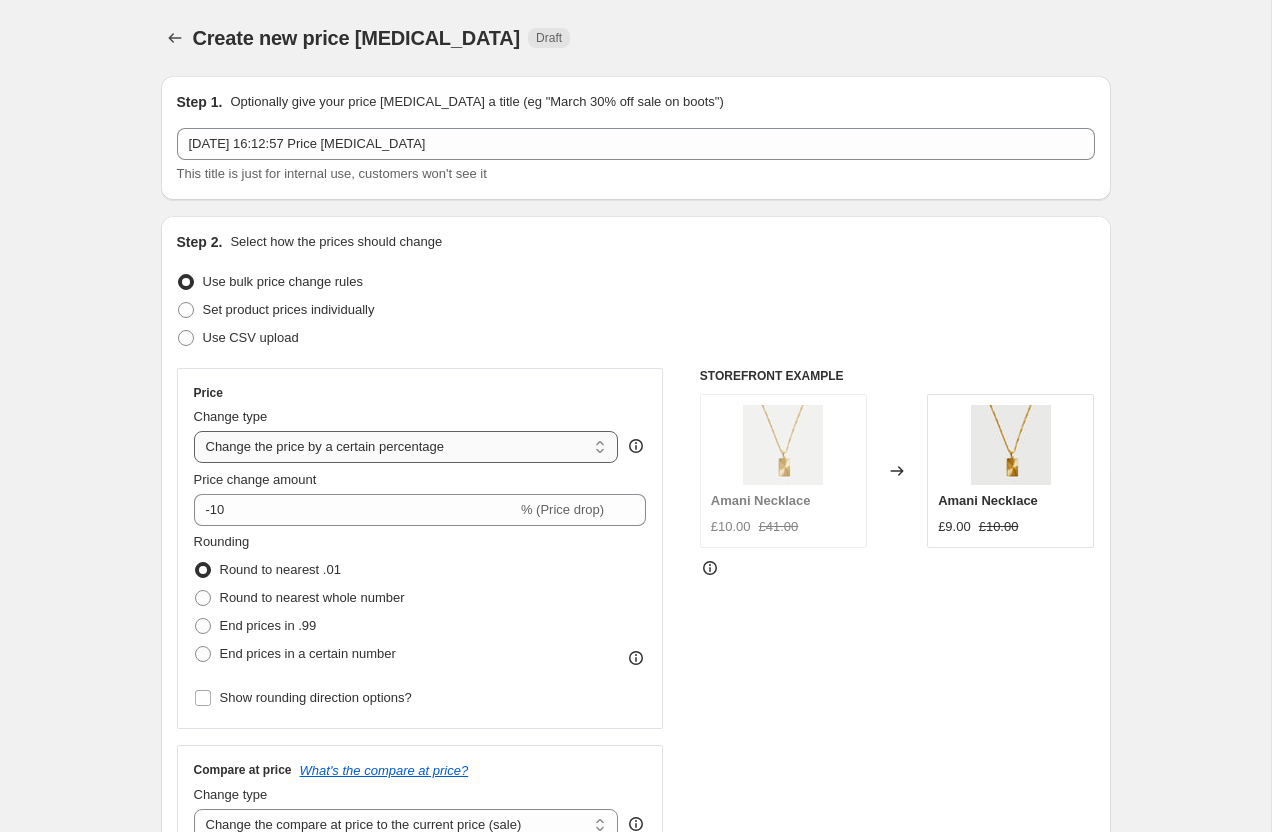 click on "Change the price to a certain amount Change the price by a certain amount Change the price by a certain percentage Change the price to the current compare at price (price before sale) Change the price by a certain amount relative to the compare at price Change the price by a certain percentage relative to the compare at price Don't change the price Change the price by a certain percentage relative to the cost per item Change price to certain cost margin" at bounding box center [406, 447] 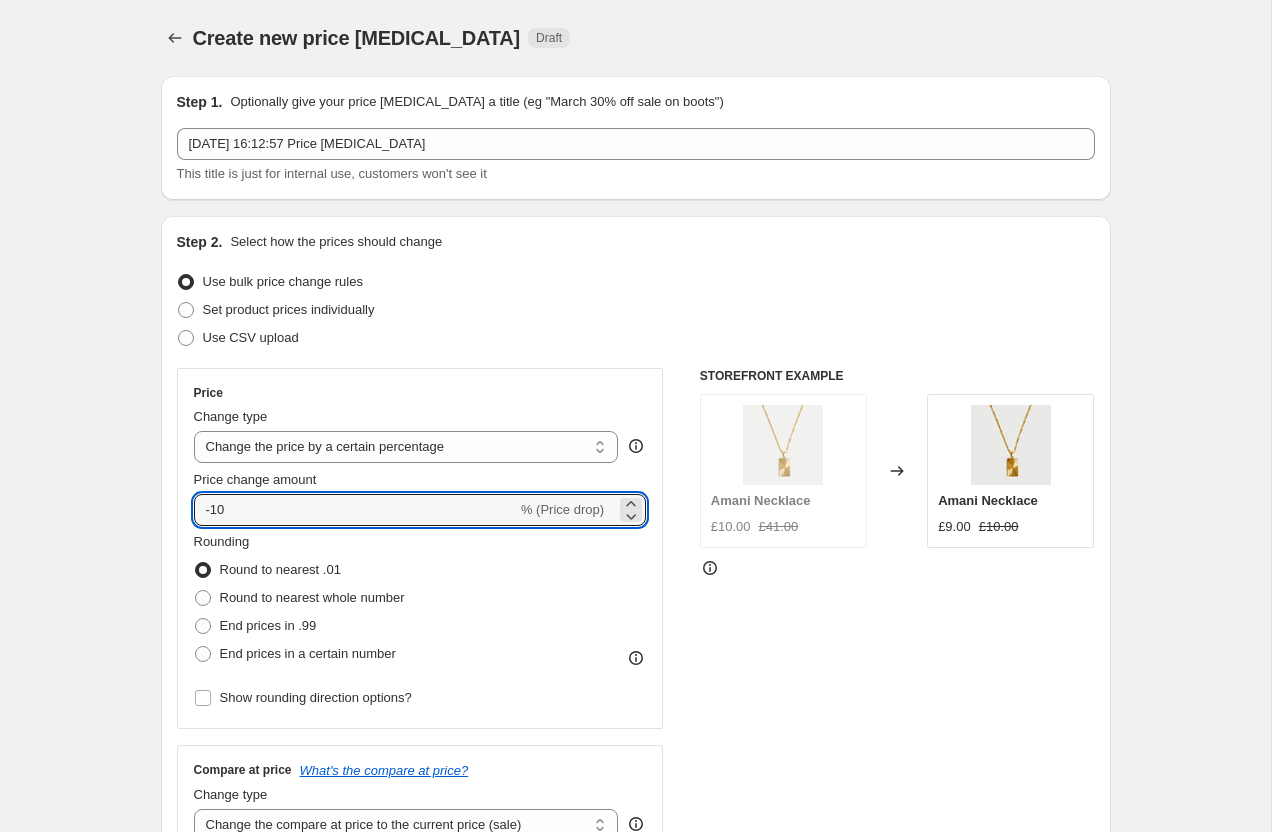 drag, startPoint x: 260, startPoint y: 510, endPoint x: 155, endPoint y: 510, distance: 105 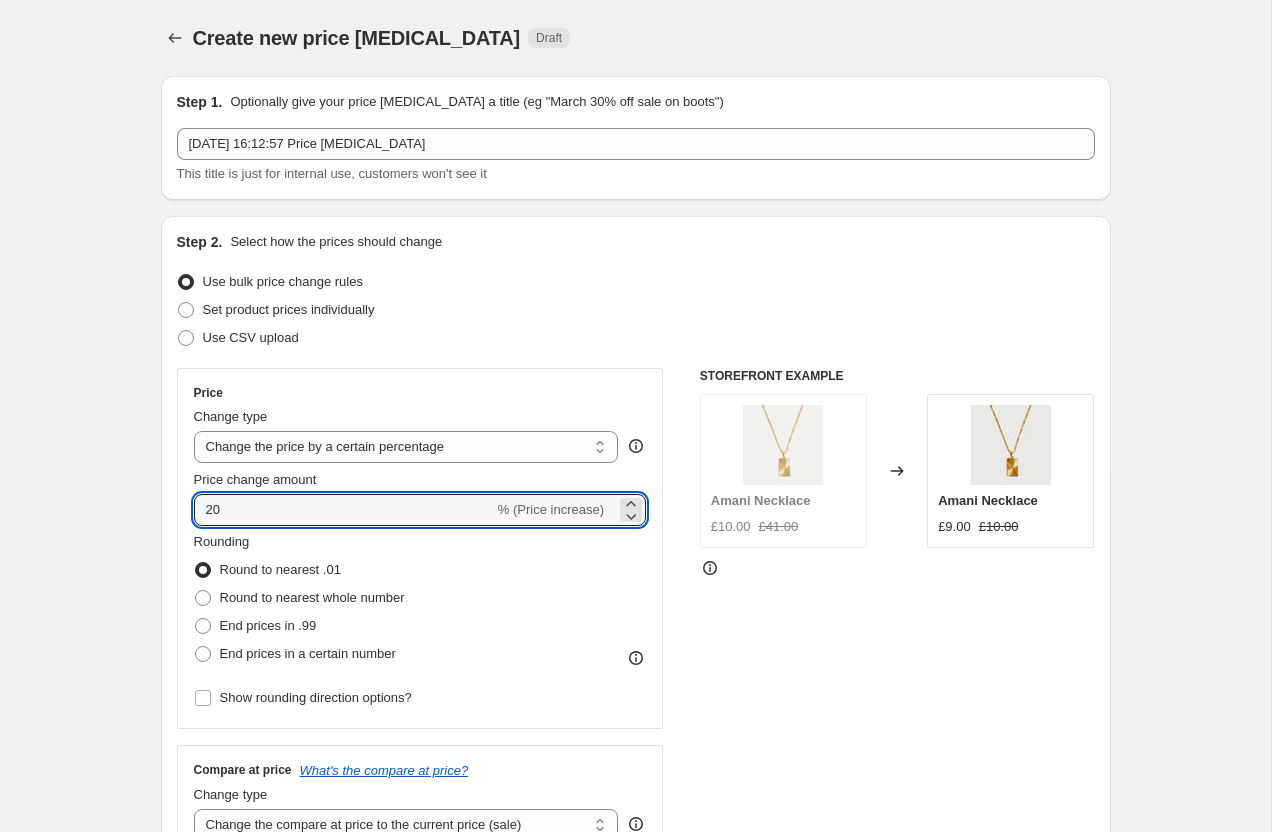 type on "20" 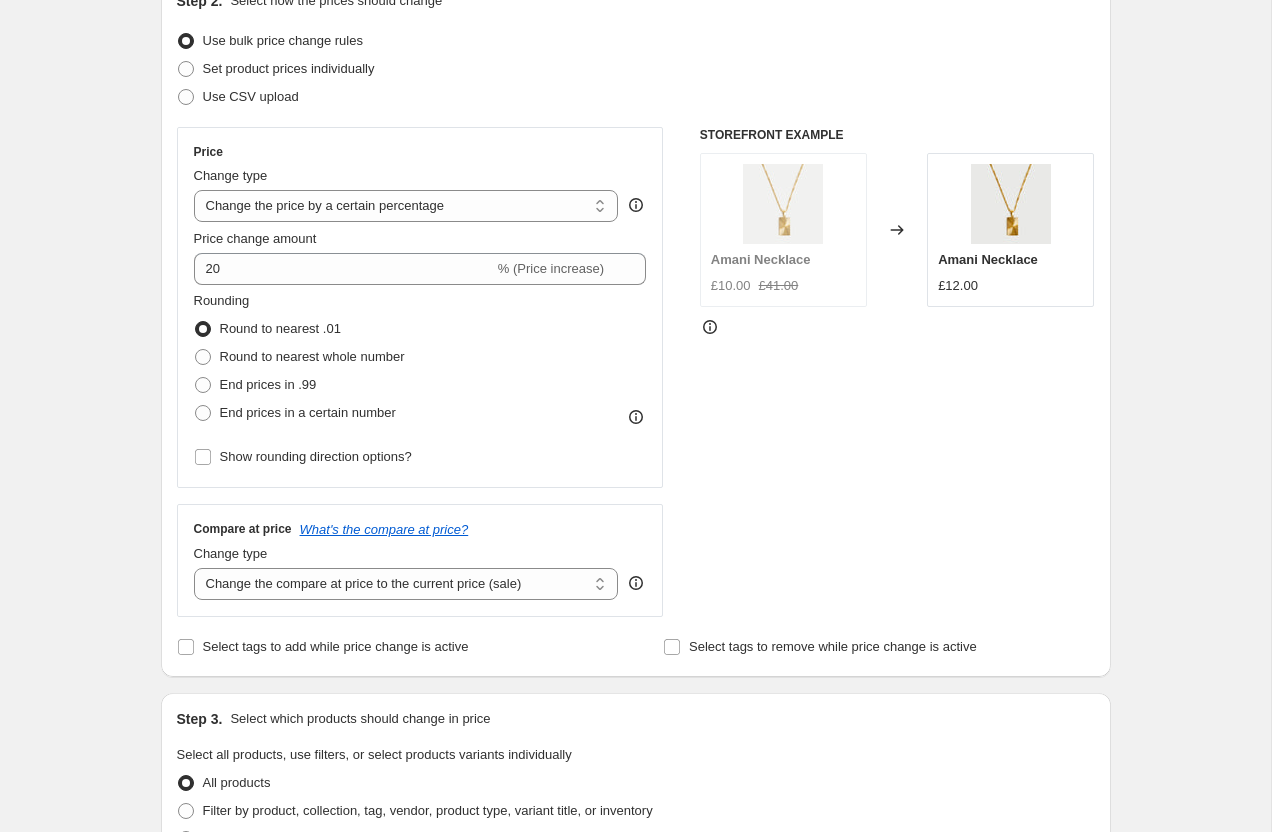 scroll, scrollTop: 348, scrollLeft: 0, axis: vertical 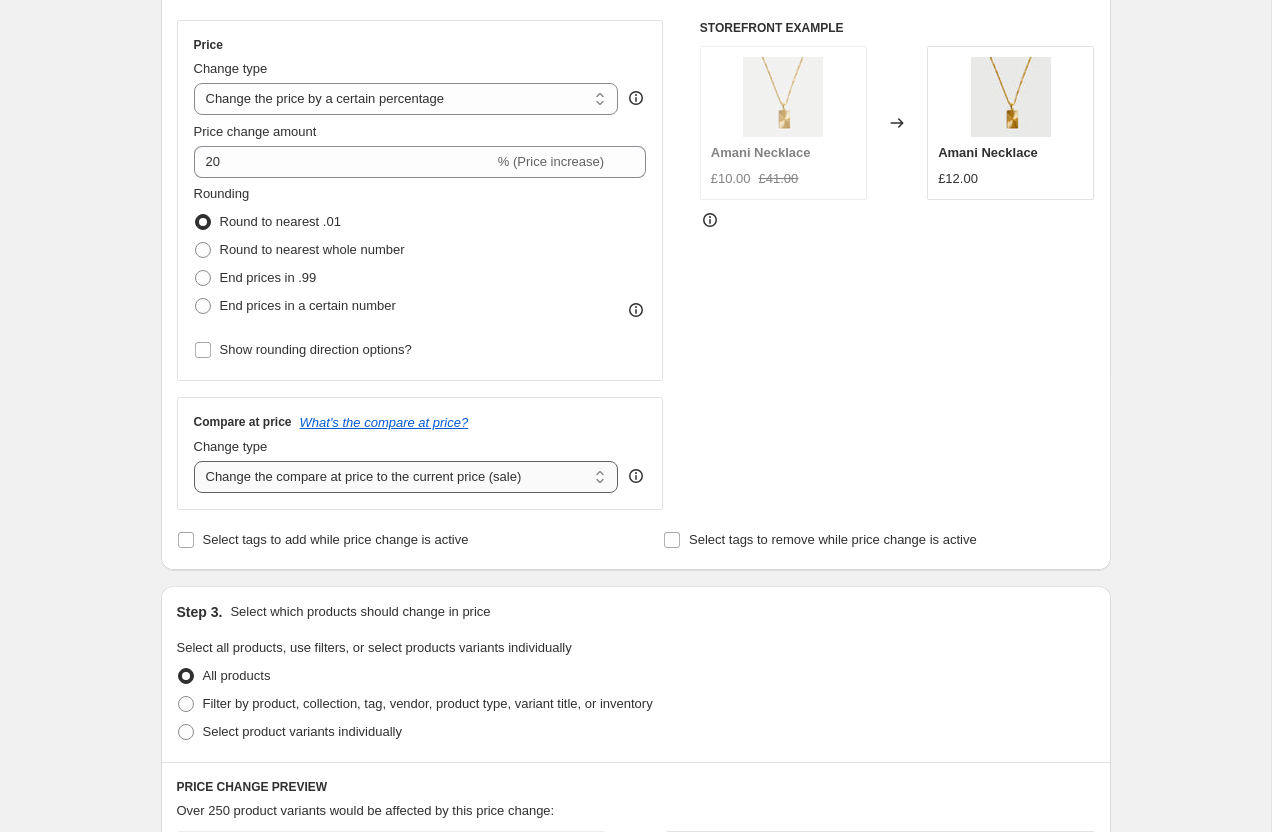 click on "Change the compare at price to the current price (sale) Change the compare at price to a certain amount Change the compare at price by a certain amount Change the compare at price by a certain percentage Change the compare at price by a certain amount relative to the actual price Change the compare at price by a certain percentage relative to the actual price Don't change the compare at price Remove the compare at price" at bounding box center (406, 477) 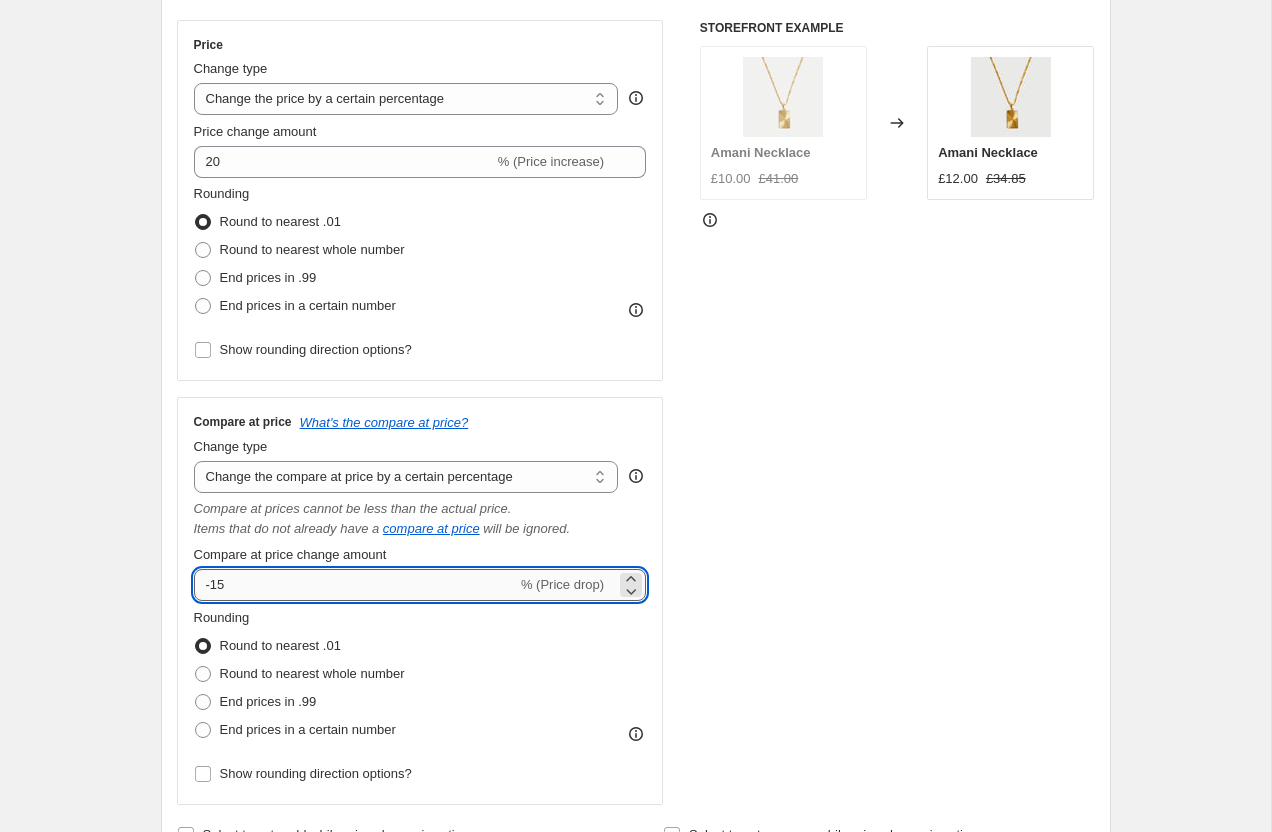 drag, startPoint x: 246, startPoint y: 592, endPoint x: 196, endPoint y: 583, distance: 50.803543 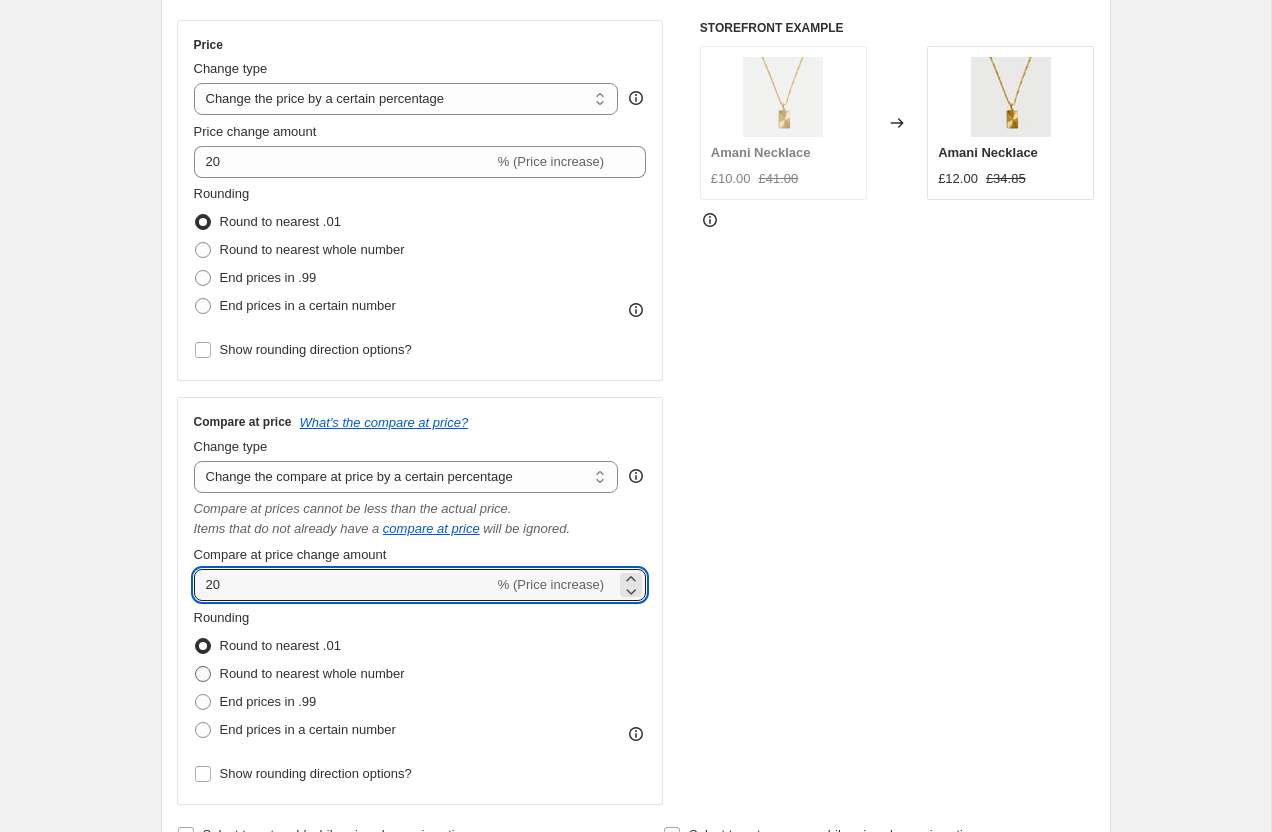 type on "20" 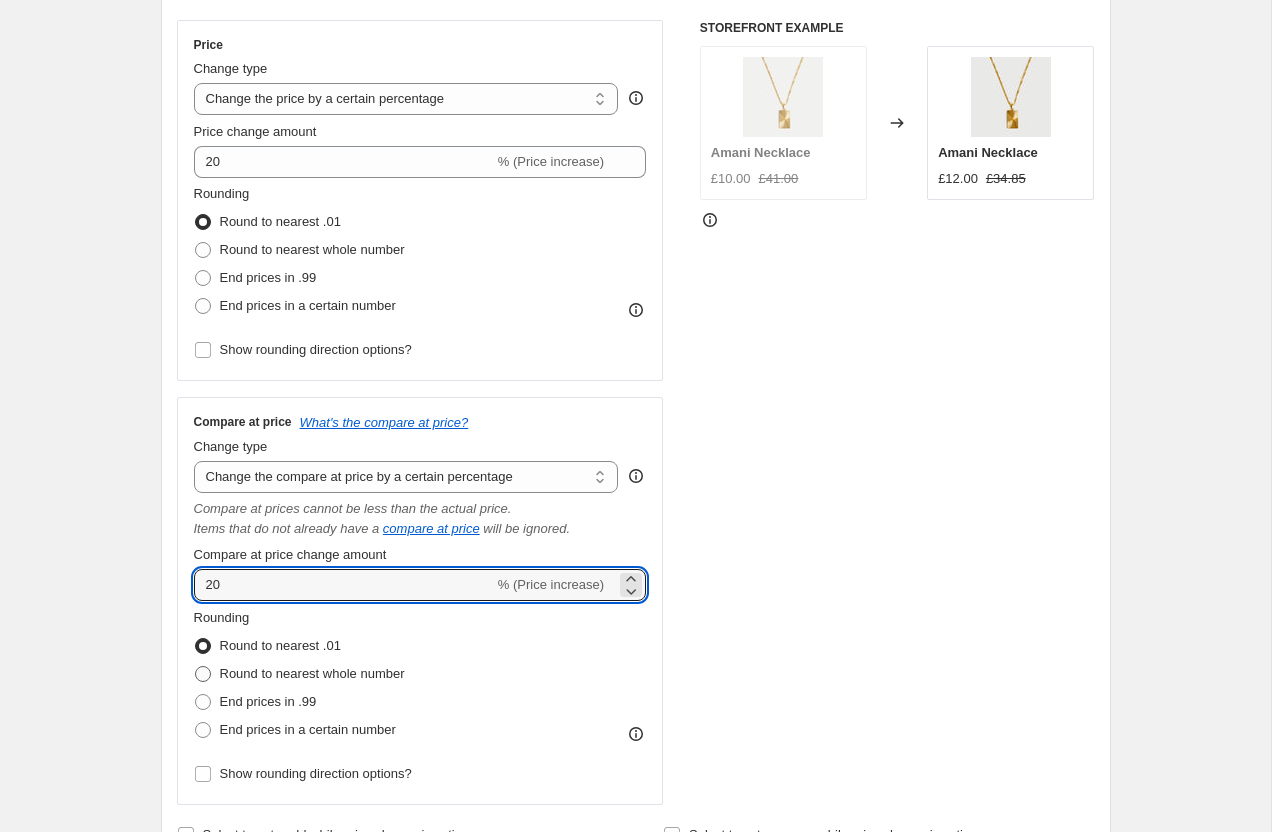 radio on "true" 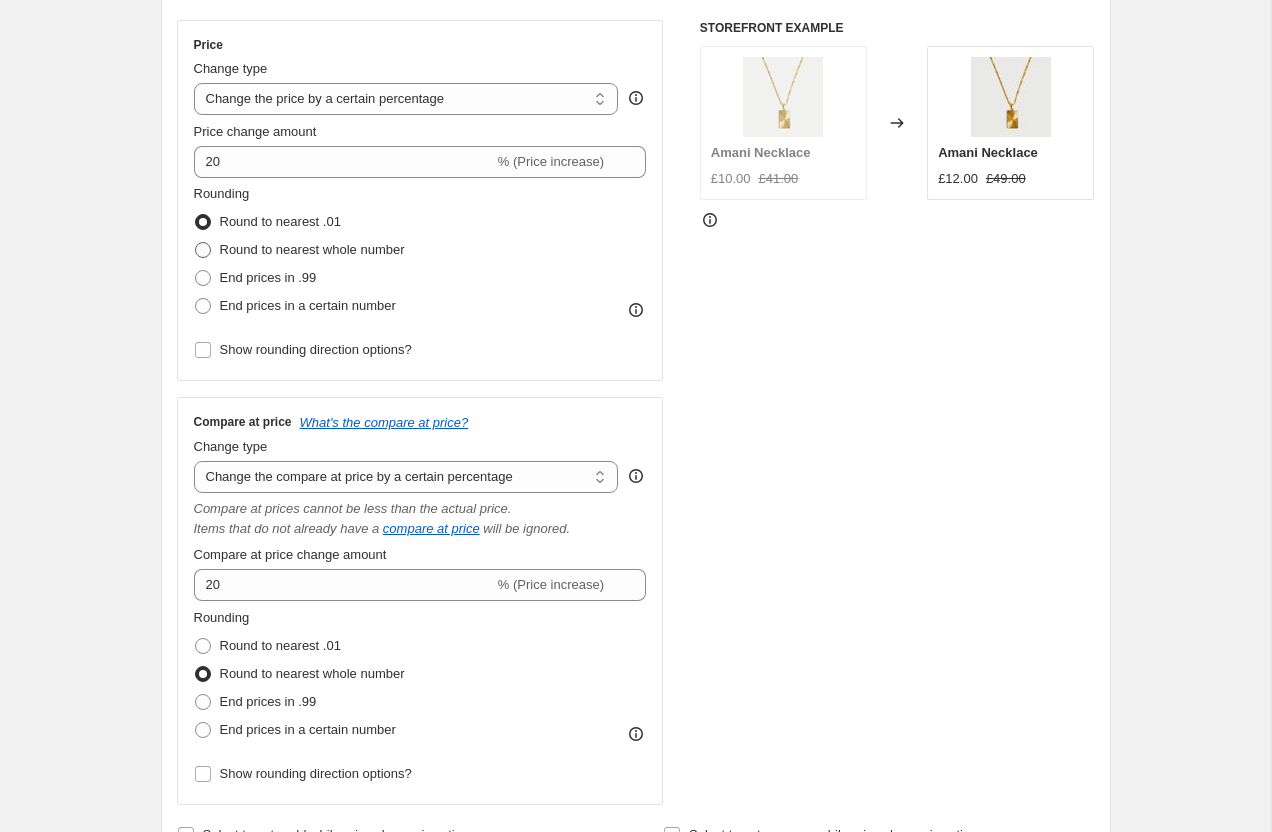click on "Round to nearest whole number" at bounding box center (299, 250) 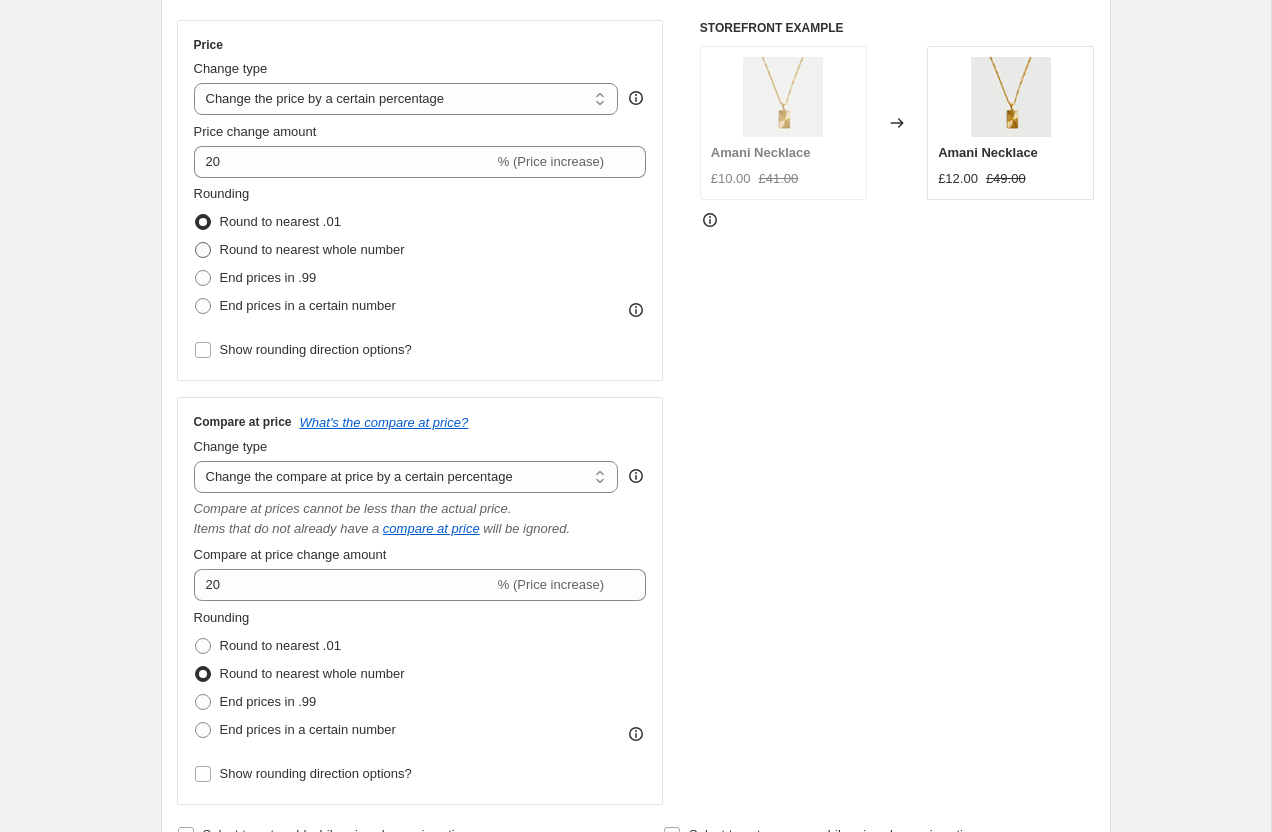 radio on "true" 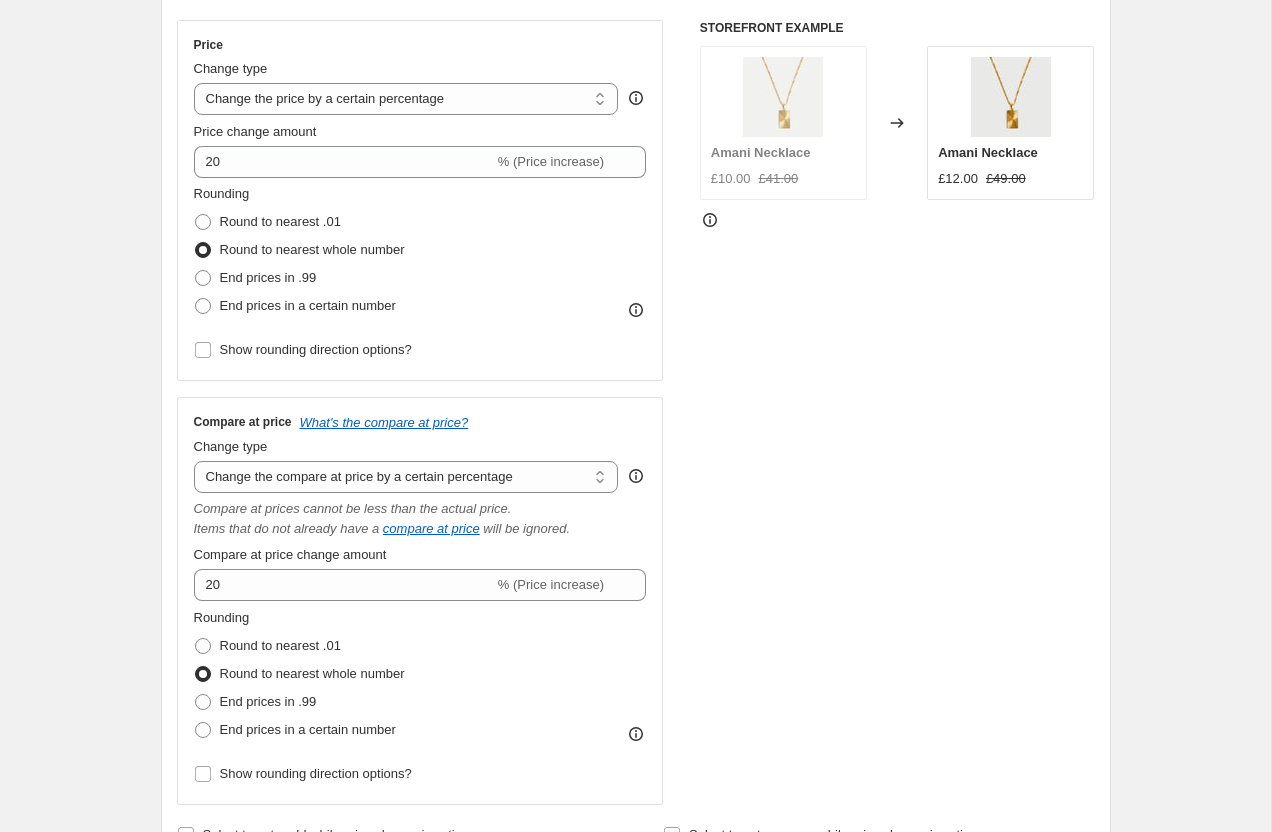 click on "Create new price change job. This page is ready Create new price change job Draft Step 1. Optionally give your price change job a title (eg "March 30% off sale on boots") 12 Jul 2025, 16:12:57 Price change job This title is just for internal use, customers won't see it Step 2. Select how the prices should change Use bulk price change rules Set product prices individually Use CSV upload Price Change type Change the price to a certain amount Change the price by a certain amount Change the price by a certain percentage Change the price to the current compare at price (price before sale) Change the price by a certain amount relative to the compare at price Change the price by a certain percentage relative to the compare at price Don't change the price Change the price by a certain percentage relative to the cost per item Change price to certain cost margin Change the price by a certain percentage Price change amount 20 % (Price increase) Rounding Round to nearest .01 Round to nearest whole number Compare at price" at bounding box center (635, 855) 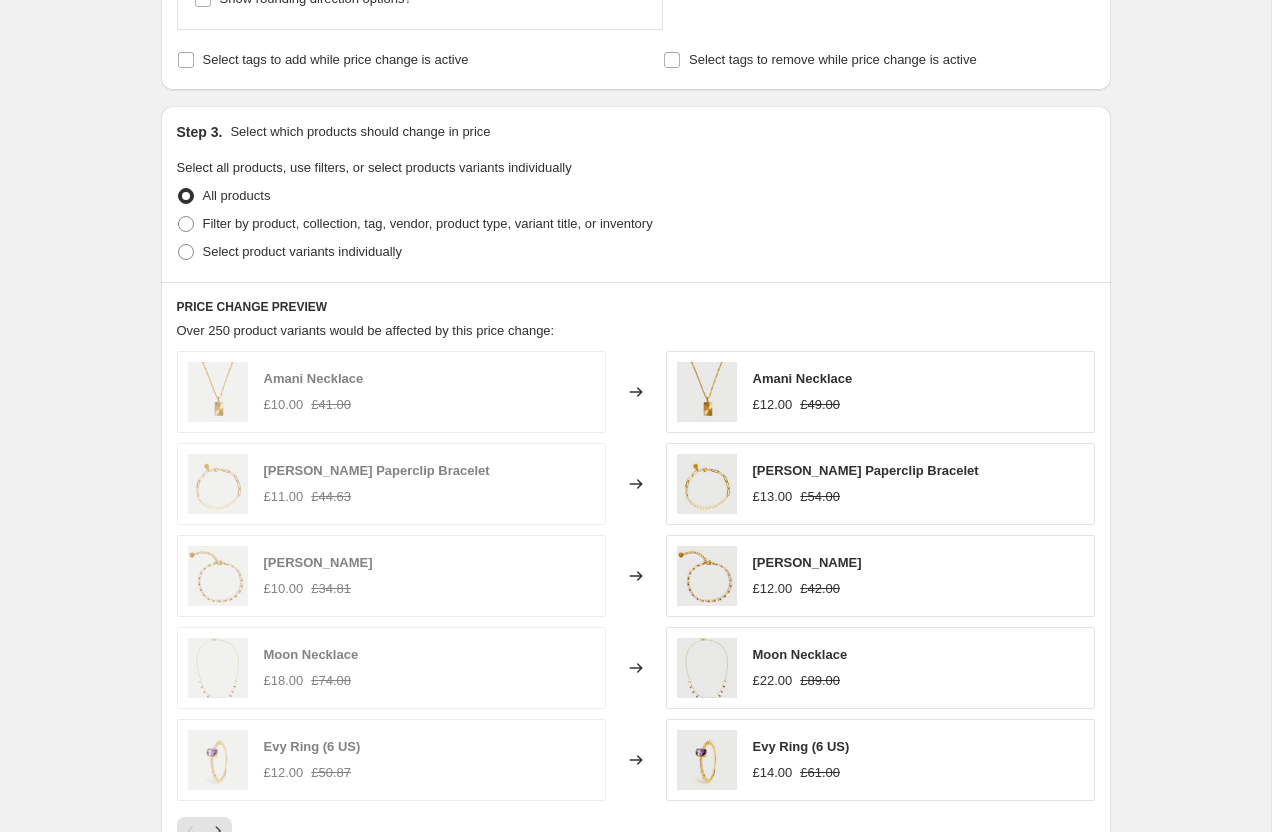 scroll, scrollTop: 1505, scrollLeft: 0, axis: vertical 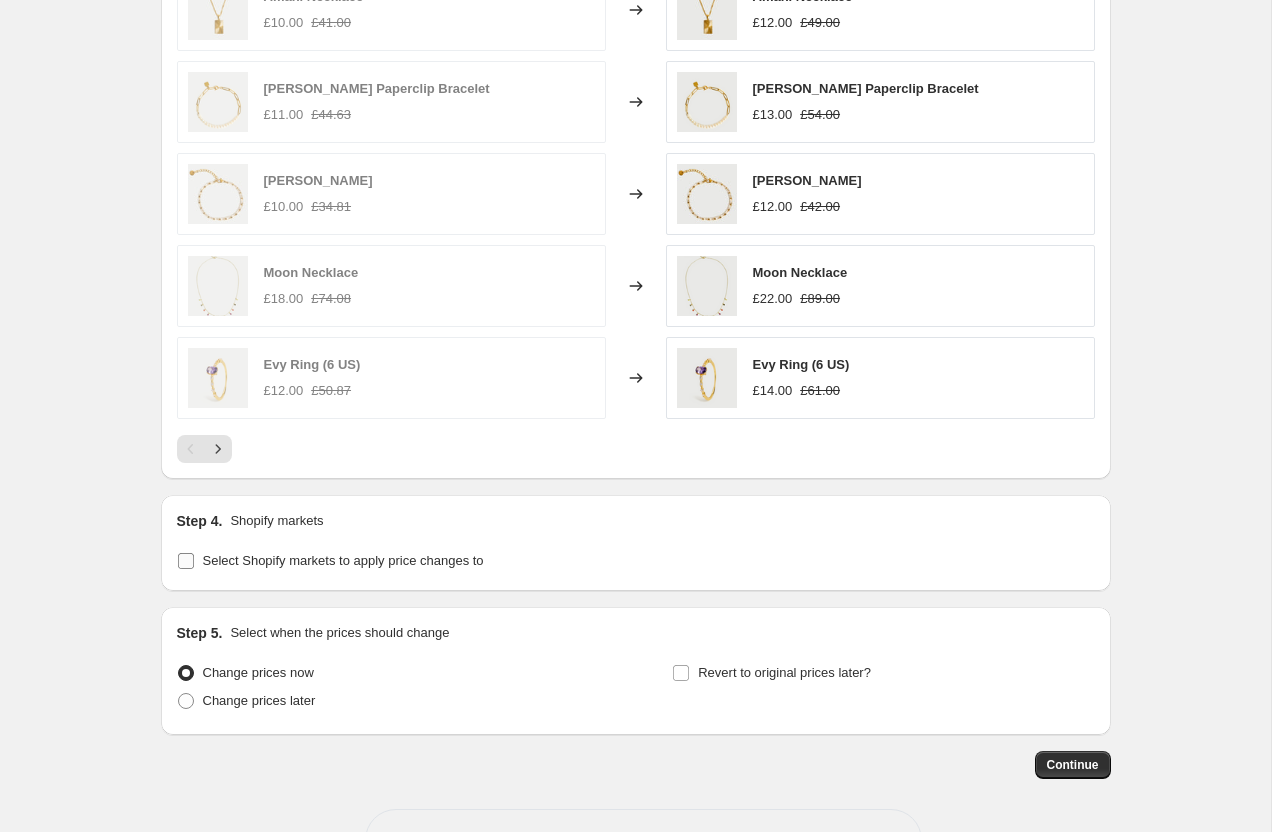 click on "Select Shopify markets to apply price changes to" at bounding box center (186, 561) 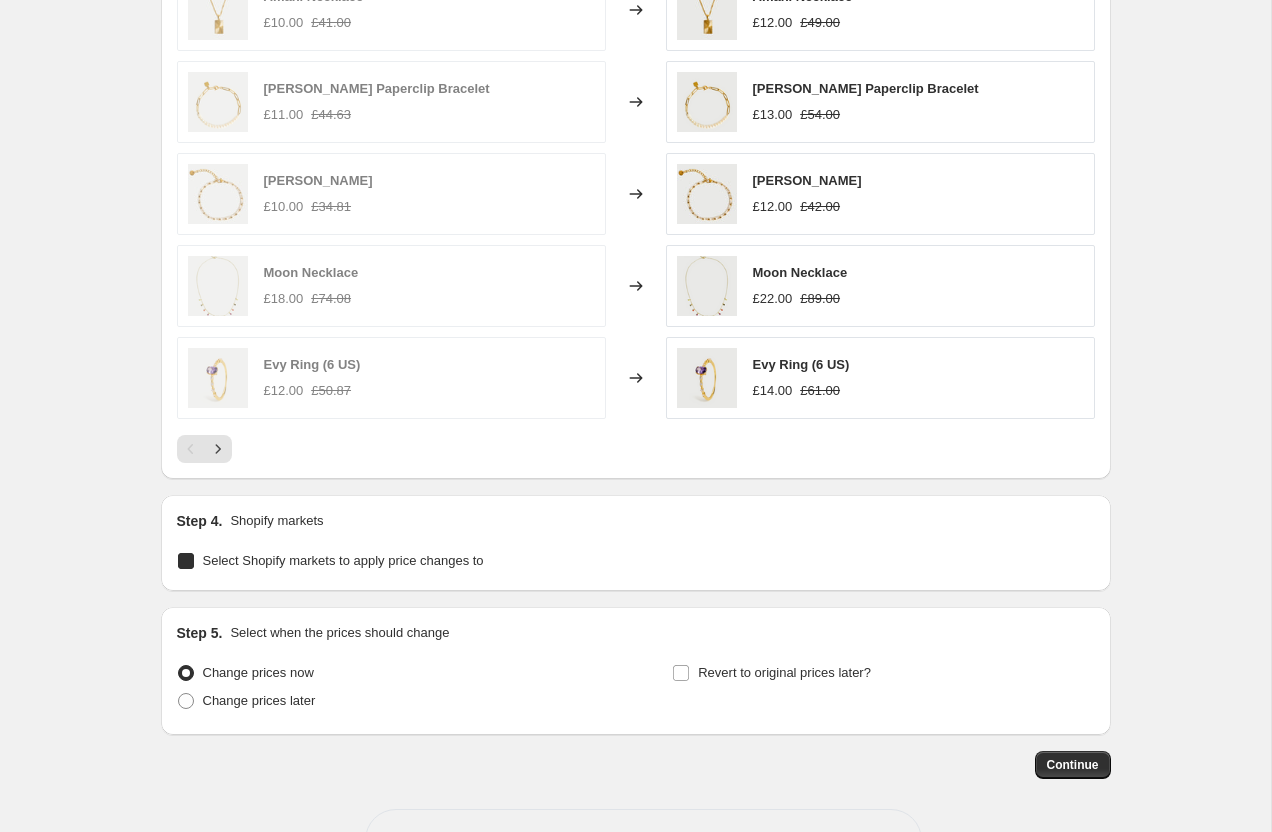 checkbox on "true" 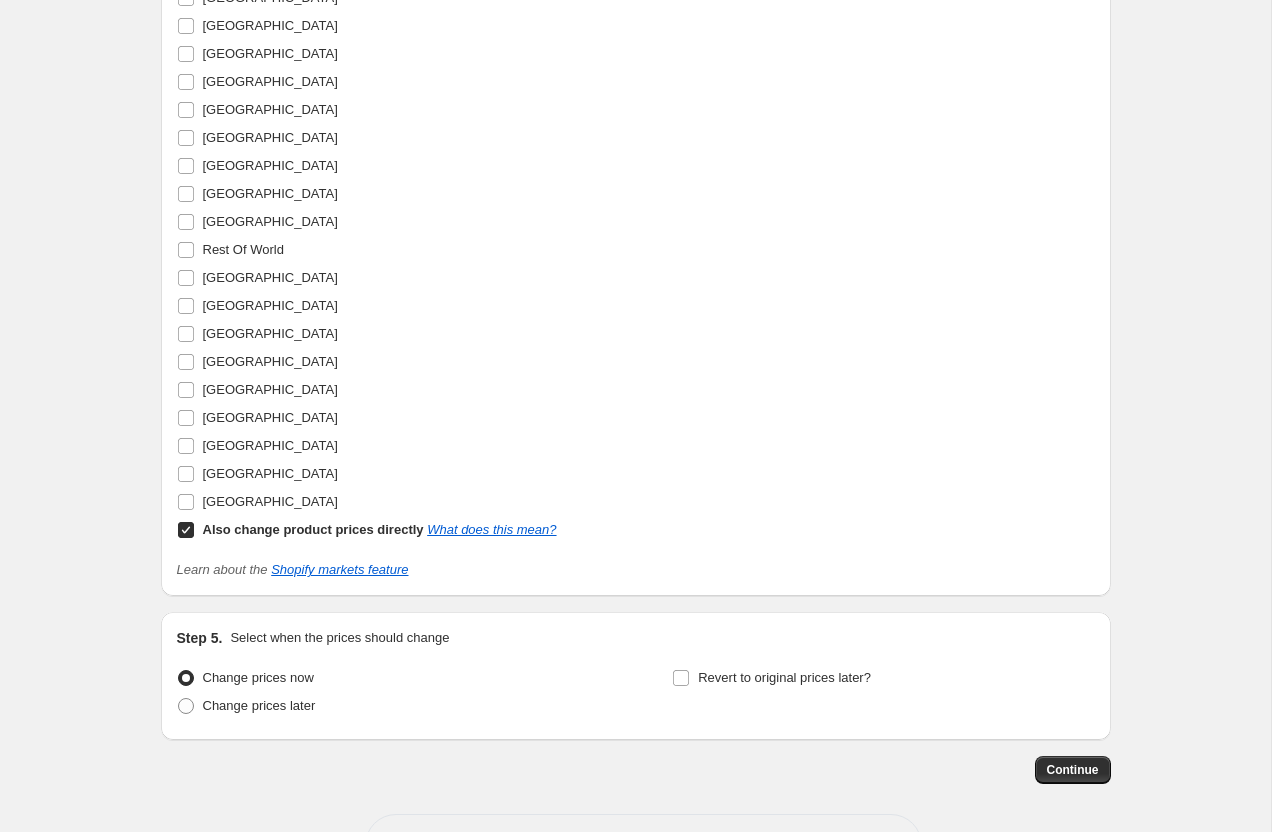 scroll, scrollTop: 2614, scrollLeft: 0, axis: vertical 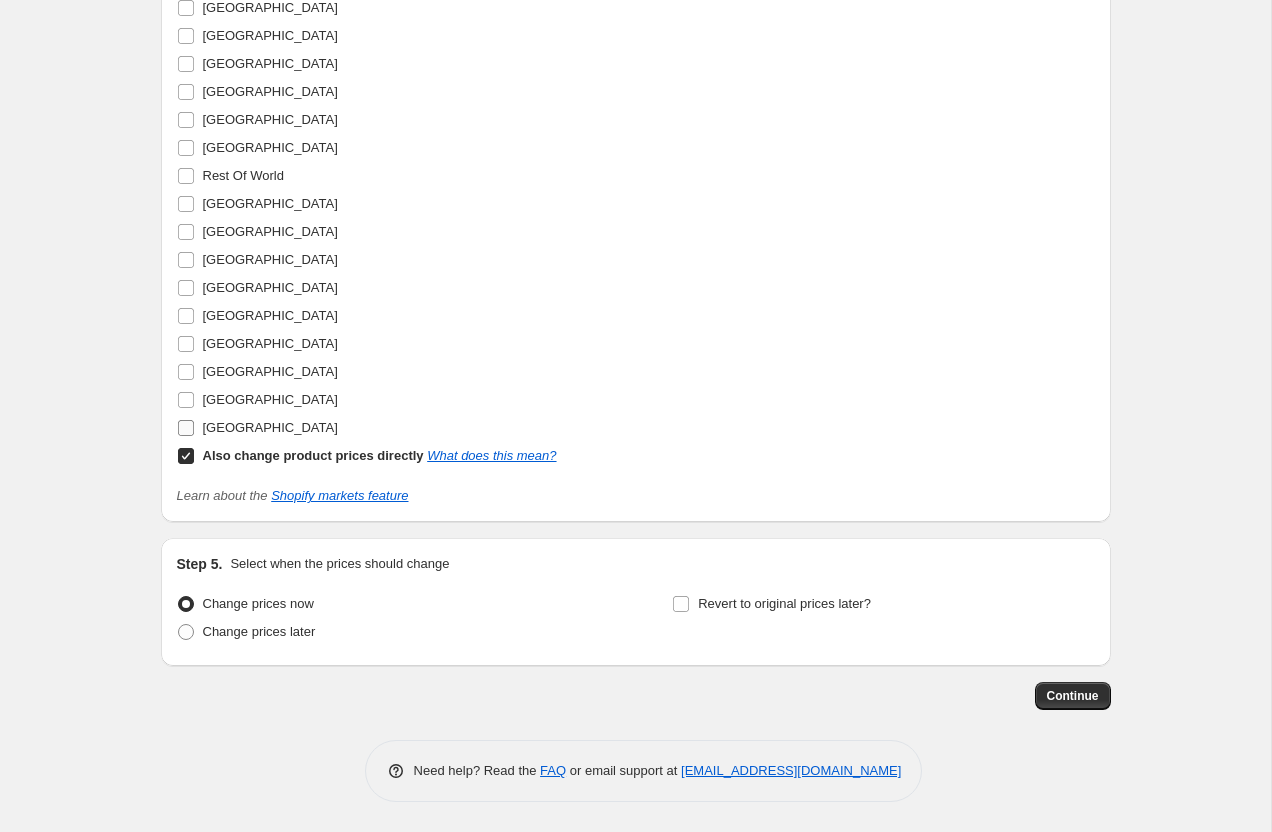click on "United States" at bounding box center (186, 428) 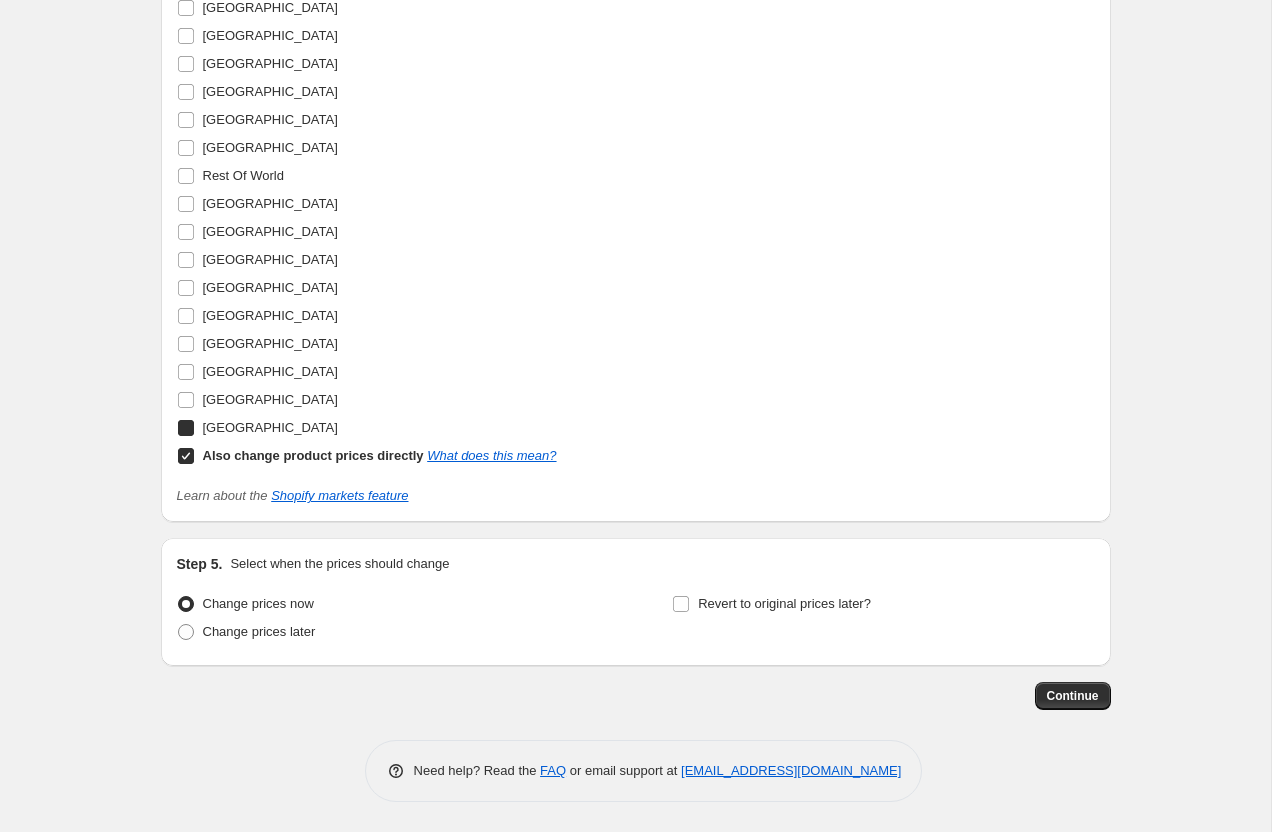 checkbox on "true" 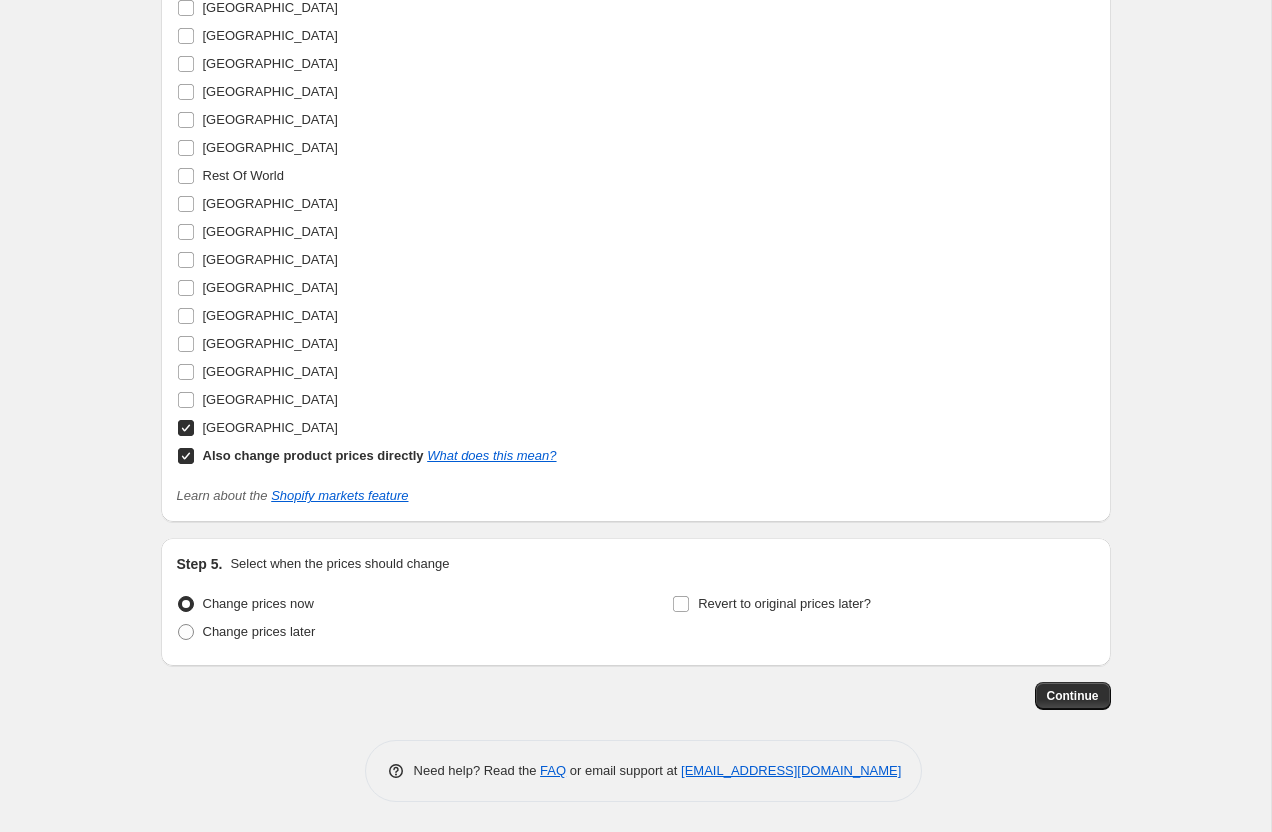 click on "Also change product prices directly   What does this mean?" at bounding box center [367, 456] 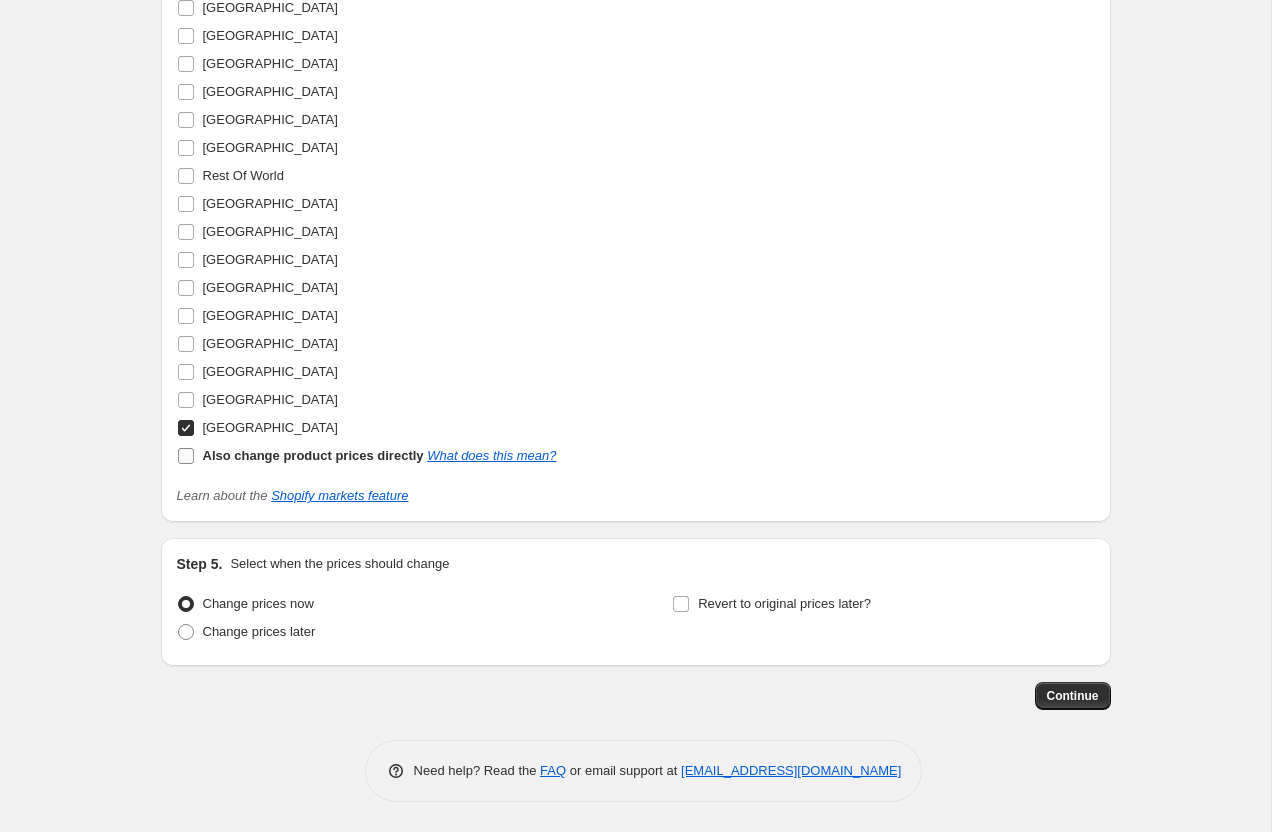 checkbox on "false" 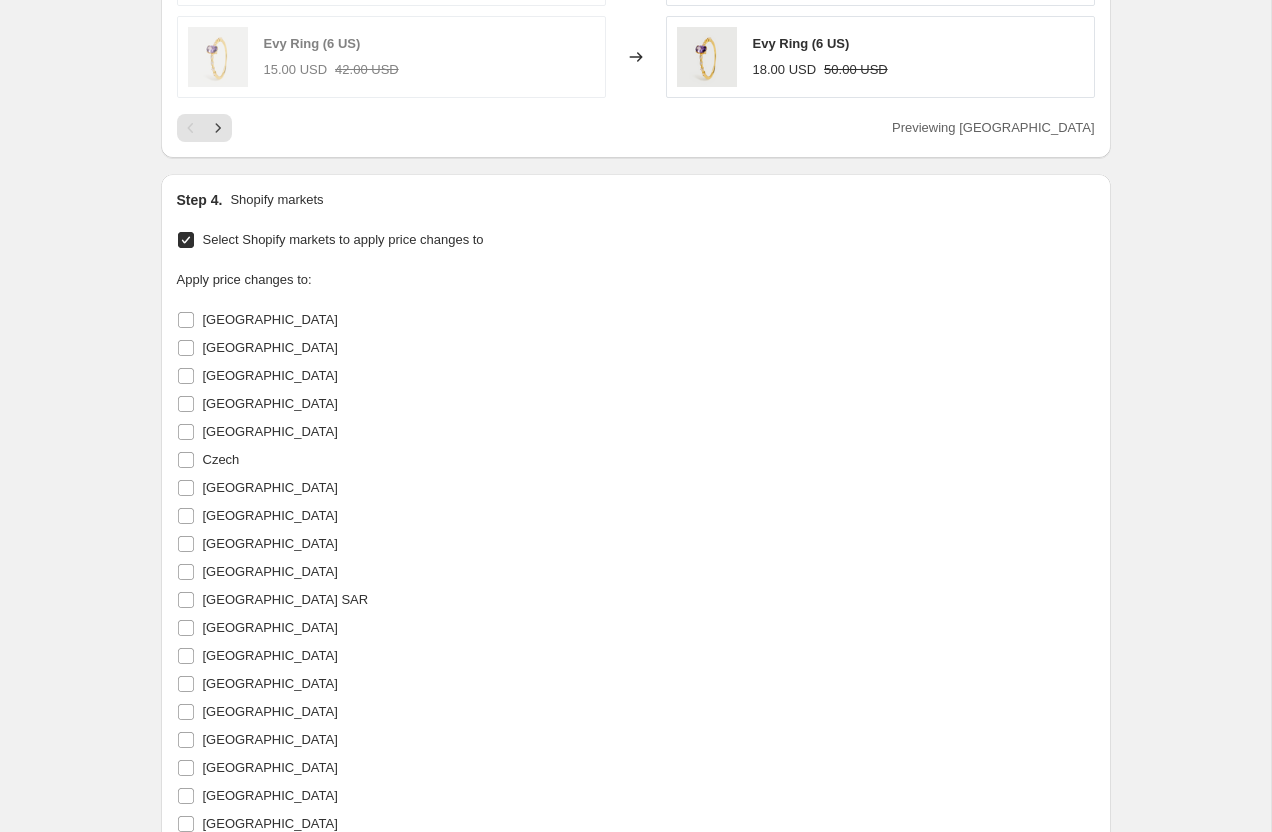 scroll, scrollTop: 1384, scrollLeft: 0, axis: vertical 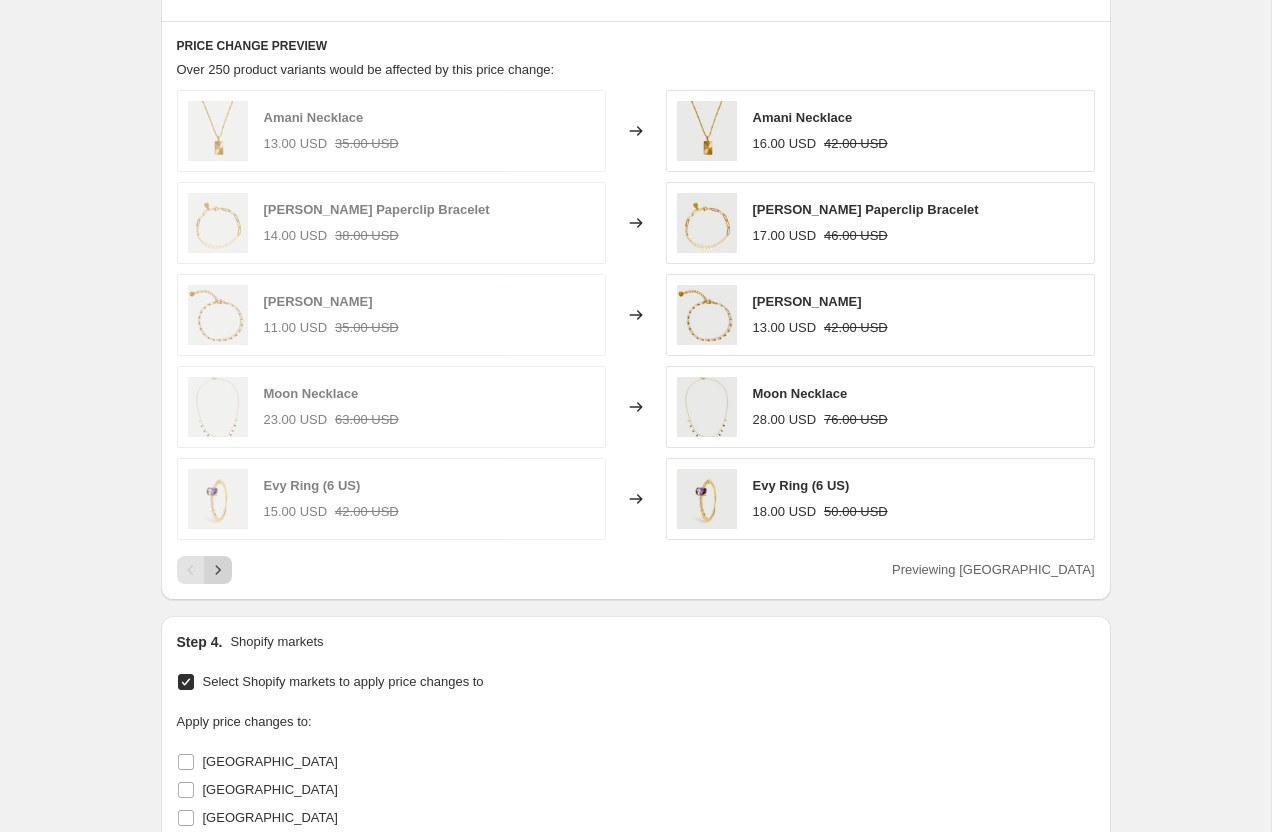 click 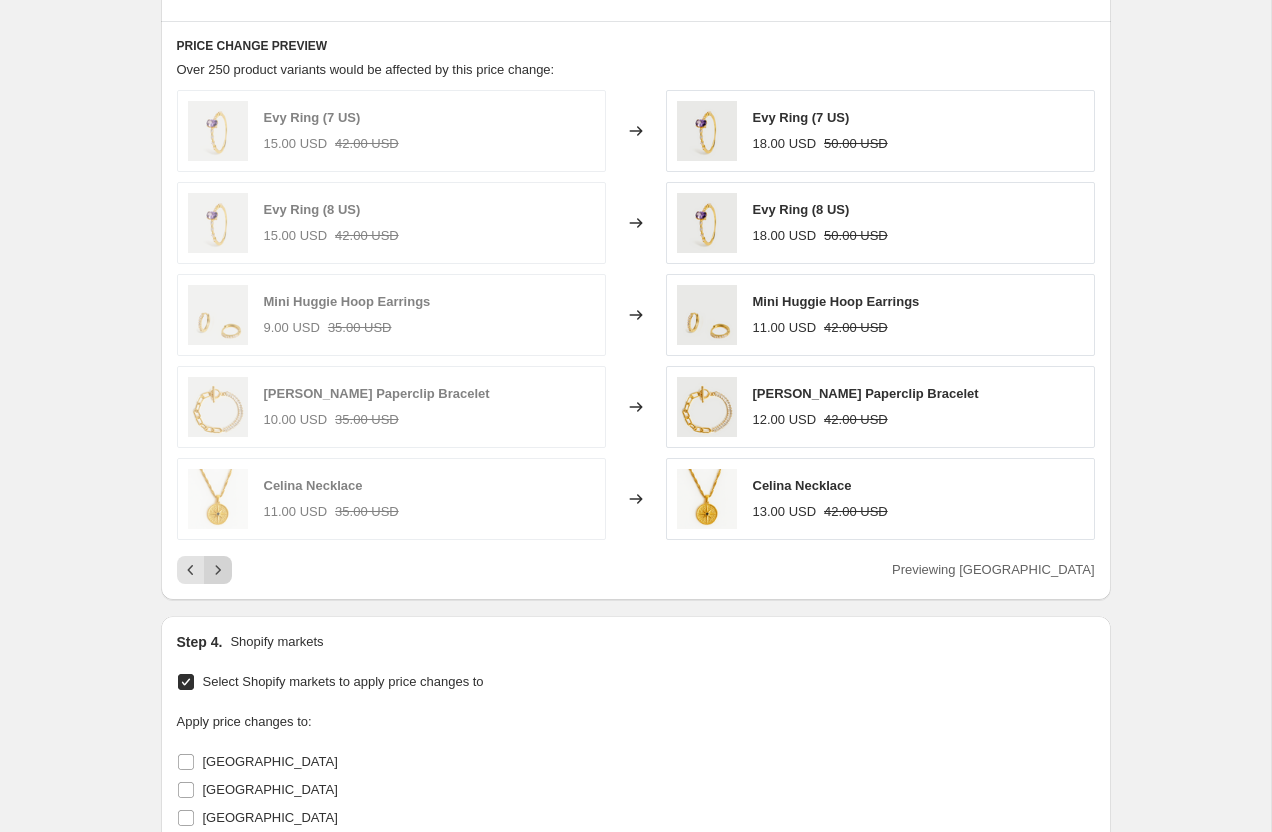click 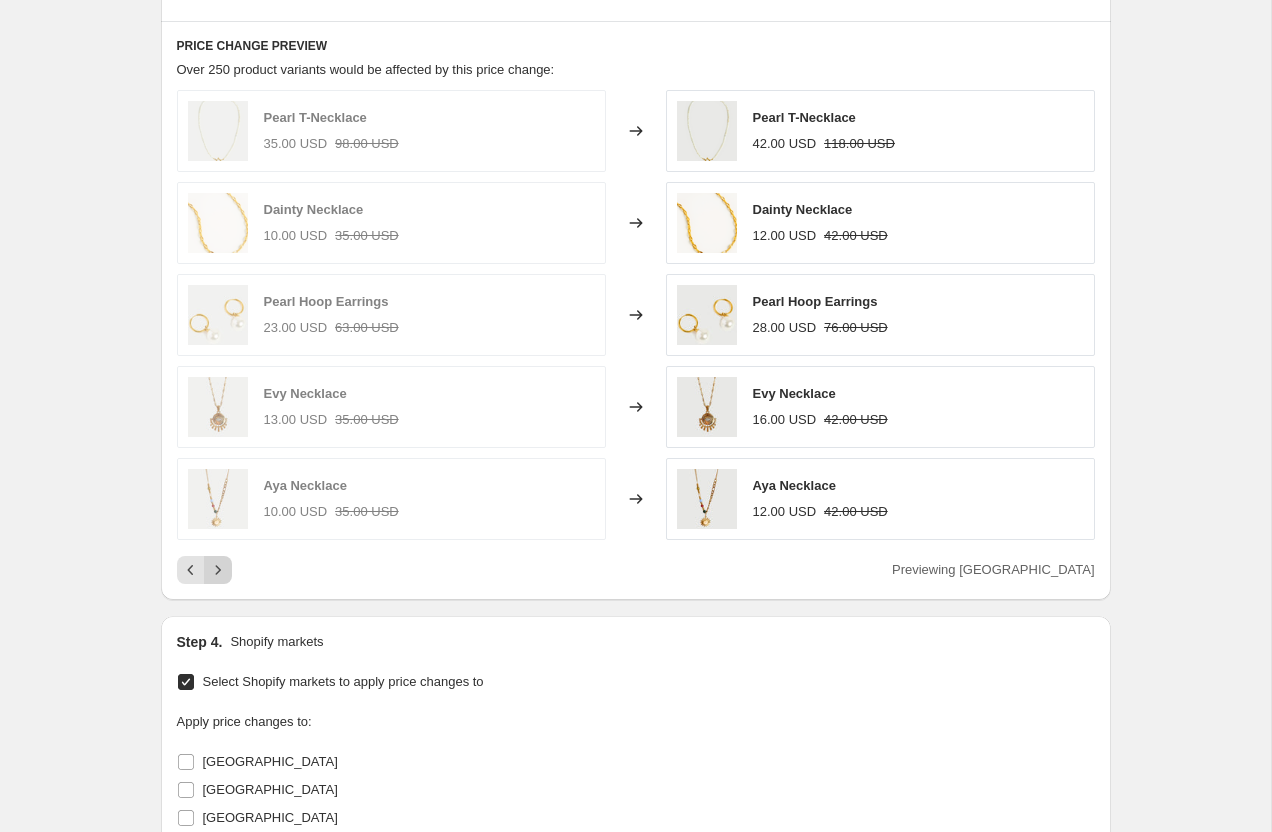 click 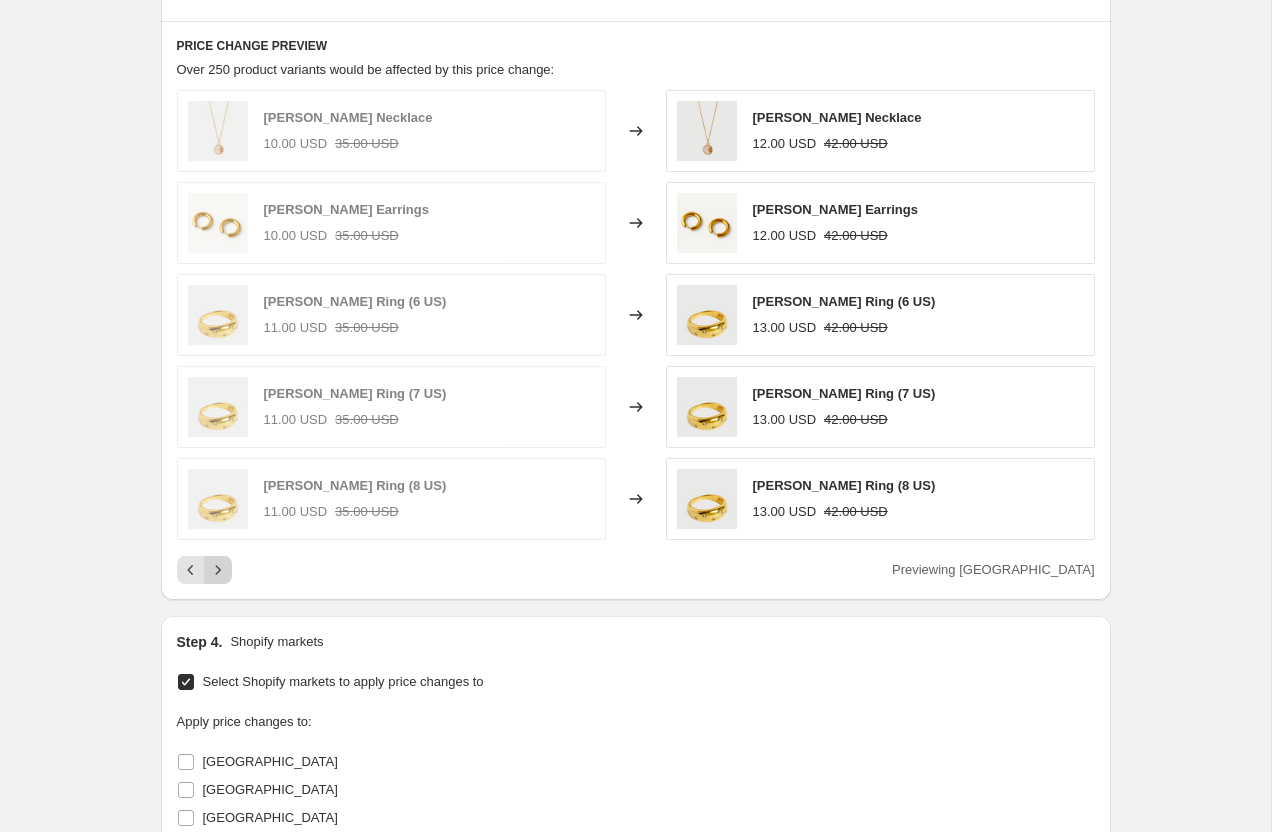 click 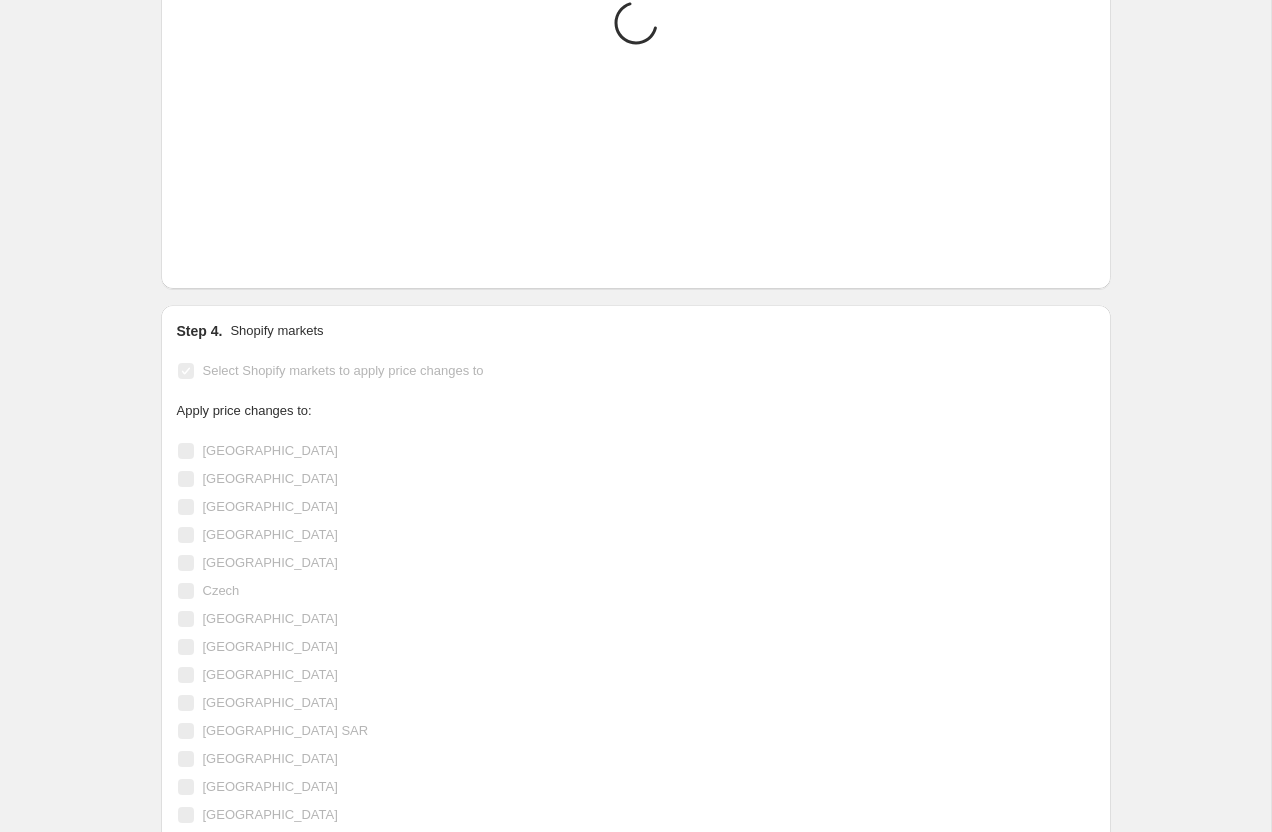 scroll, scrollTop: 2614, scrollLeft: 0, axis: vertical 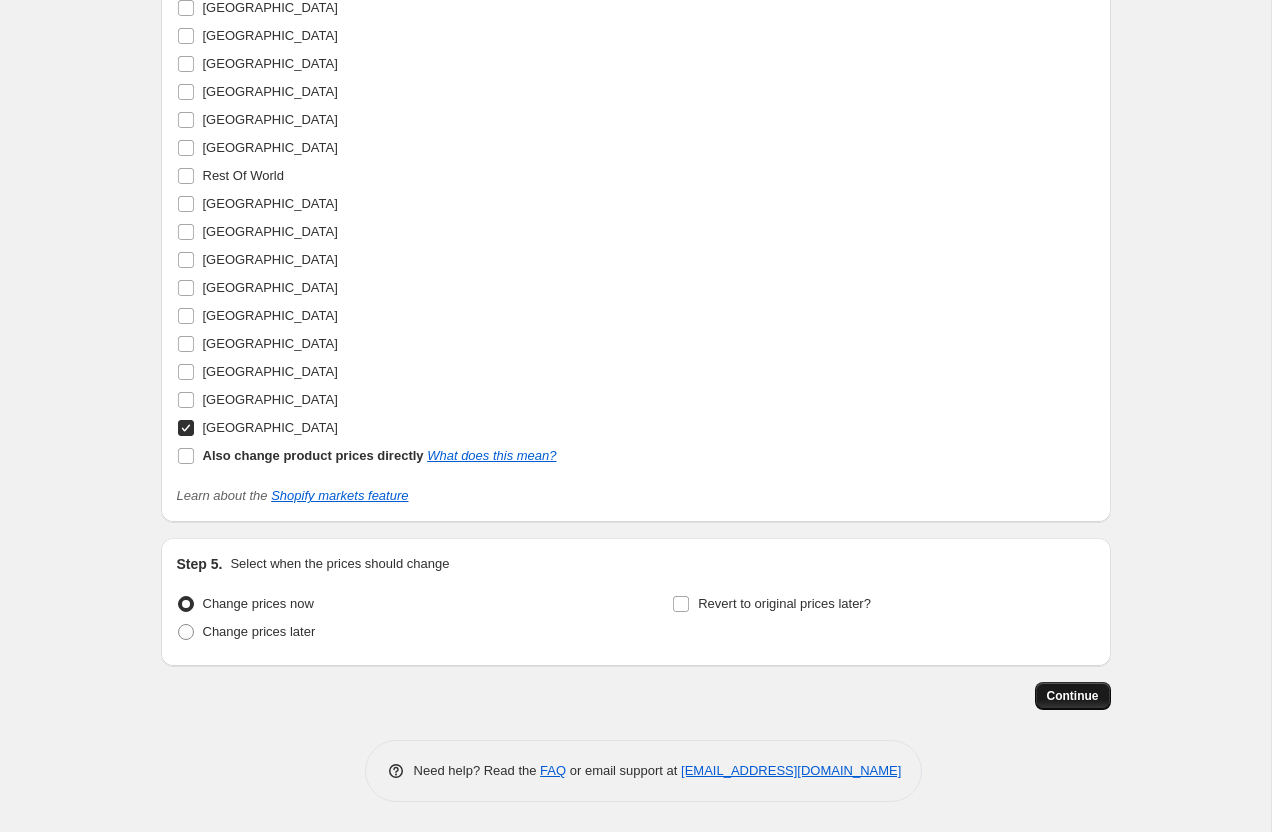 click on "Continue" at bounding box center [1073, 696] 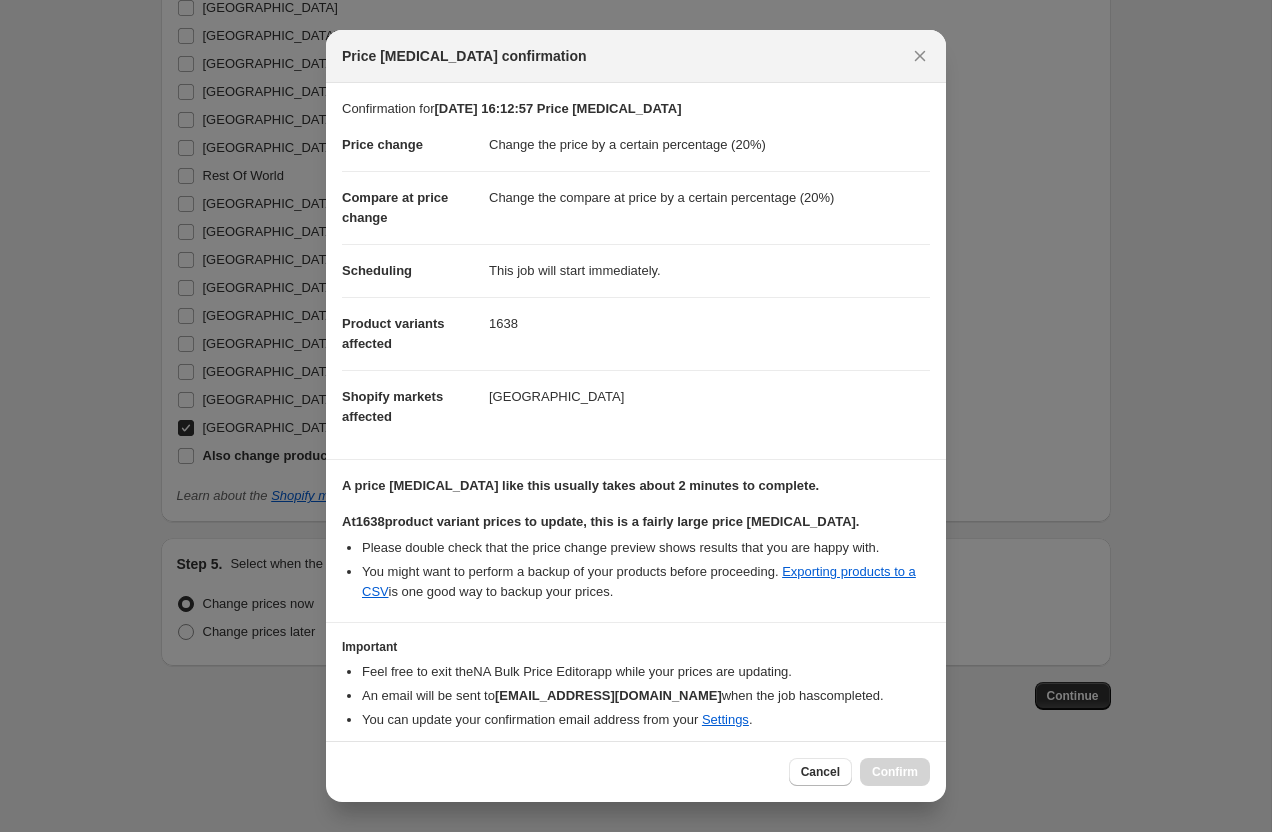 scroll, scrollTop: 70, scrollLeft: 0, axis: vertical 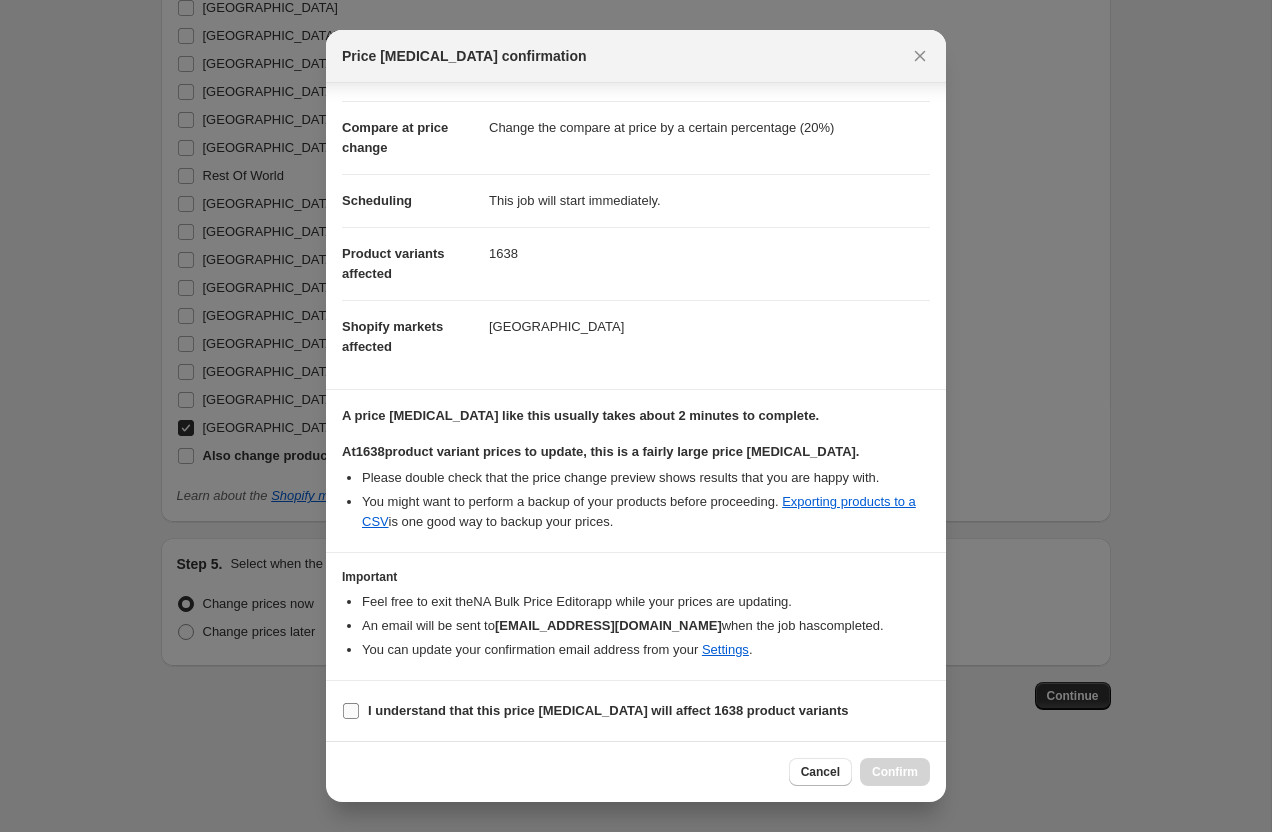 click on "I understand that this price change job will affect 1638 product variants" at bounding box center (608, 710) 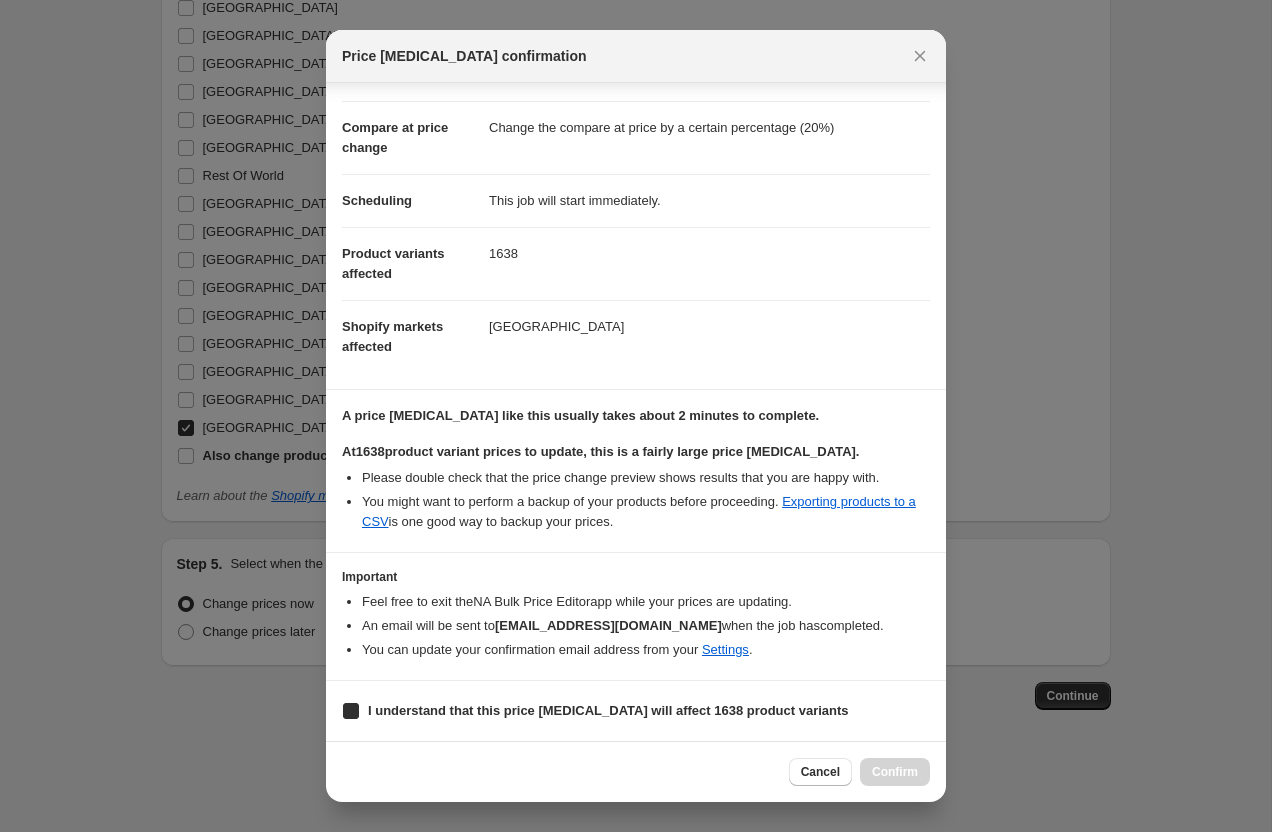 checkbox on "true" 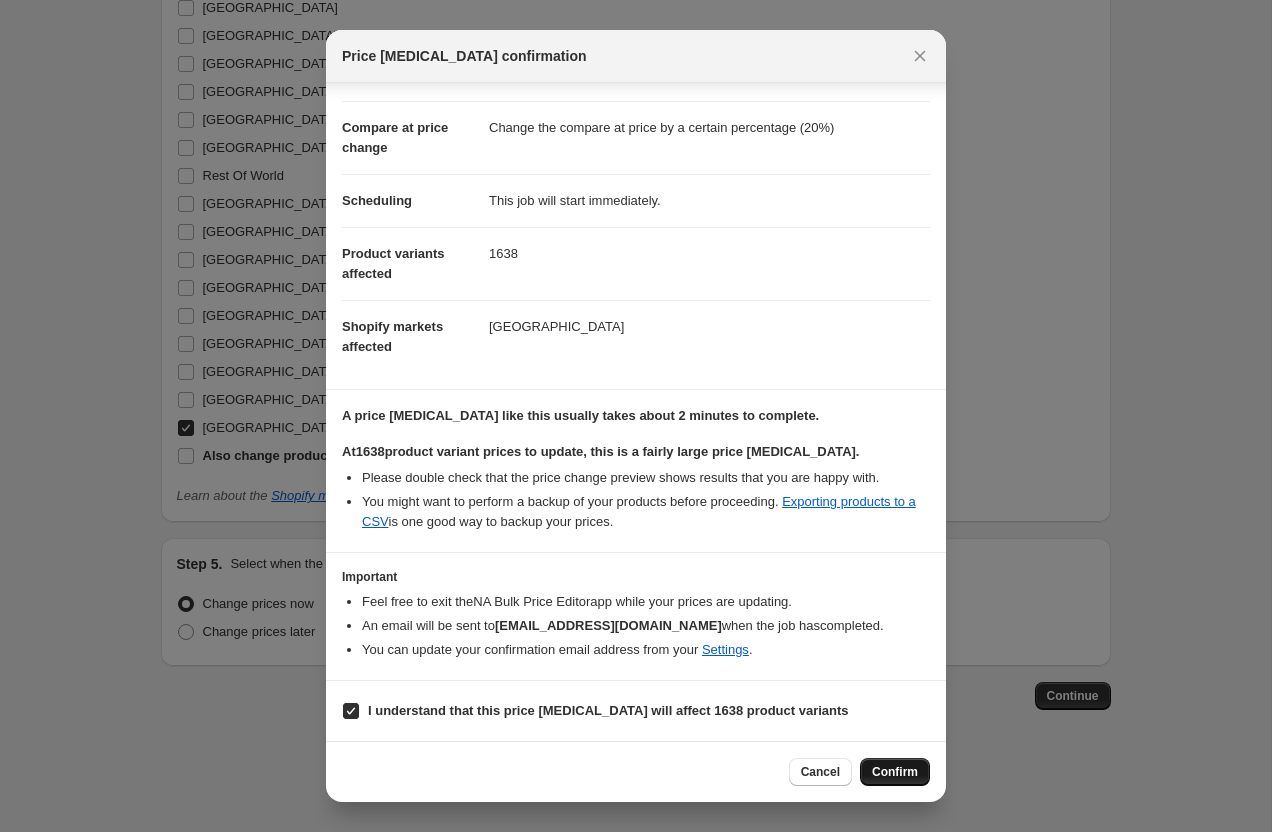 click on "Confirm" at bounding box center [895, 772] 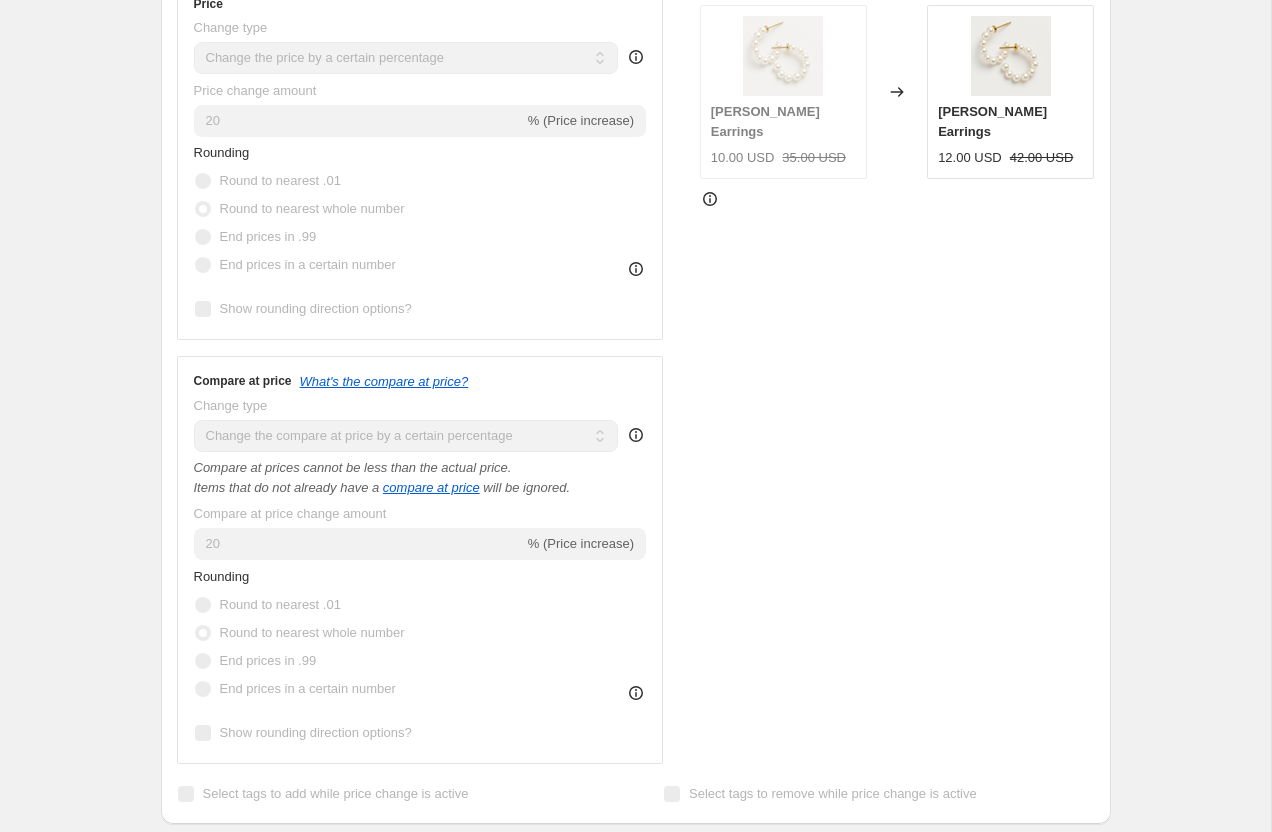 scroll, scrollTop: 0, scrollLeft: 0, axis: both 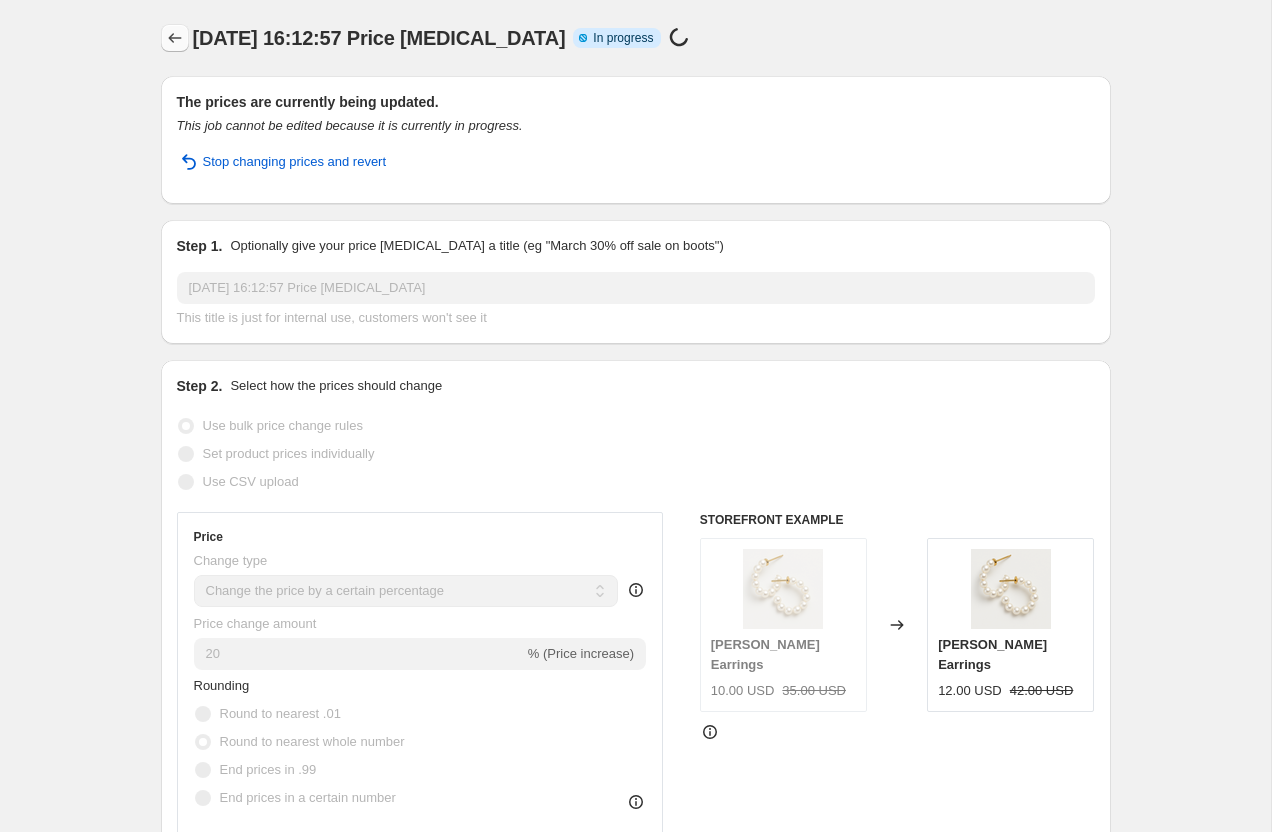 click 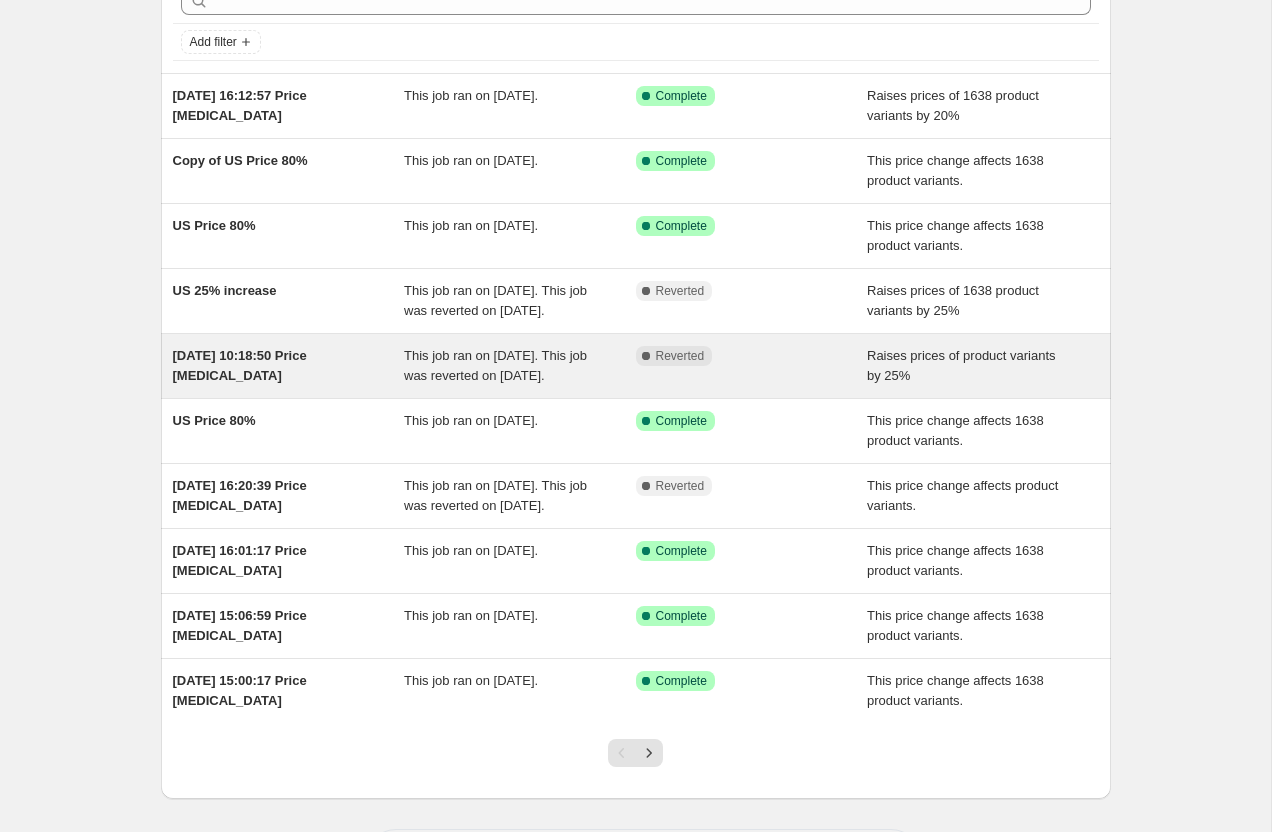 scroll, scrollTop: 127, scrollLeft: 0, axis: vertical 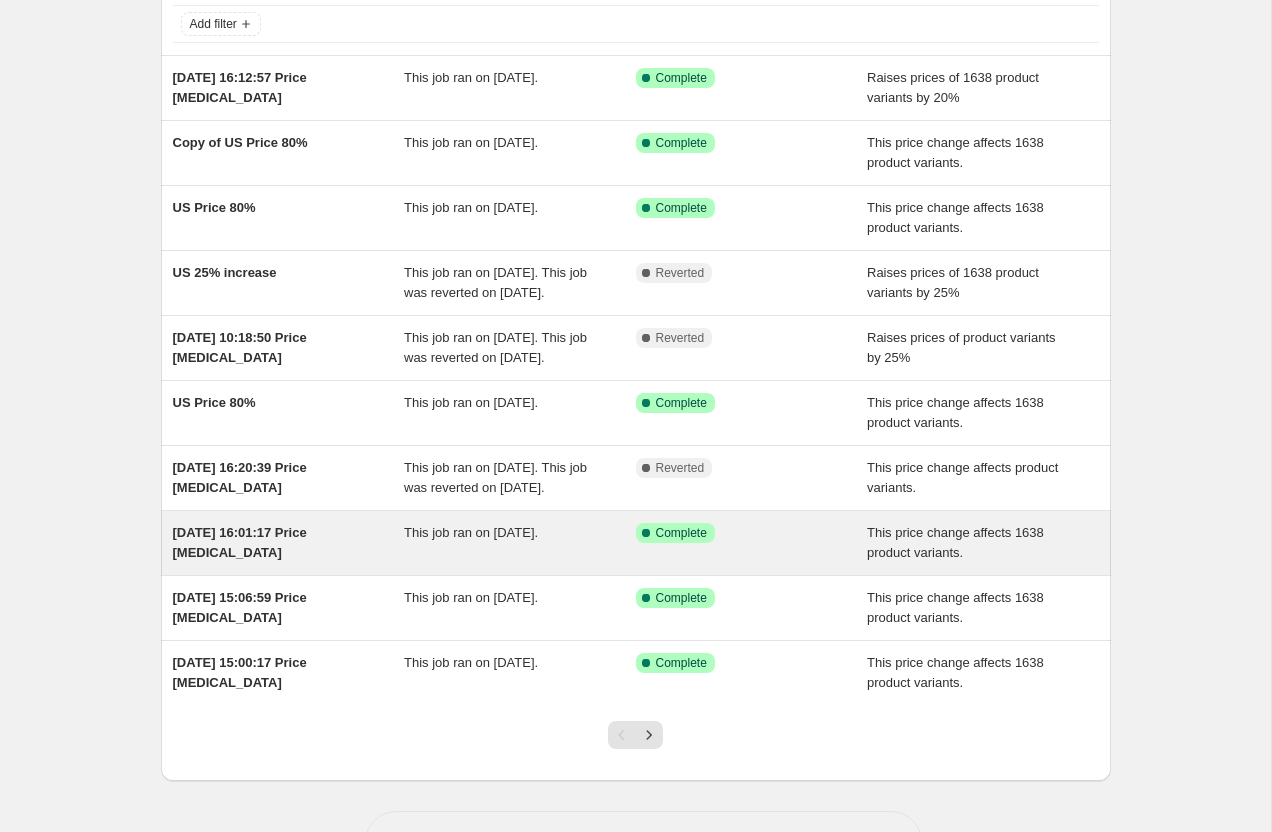 click on "26 Jun 2025, 16:01:17 Price change job" at bounding box center (240, 542) 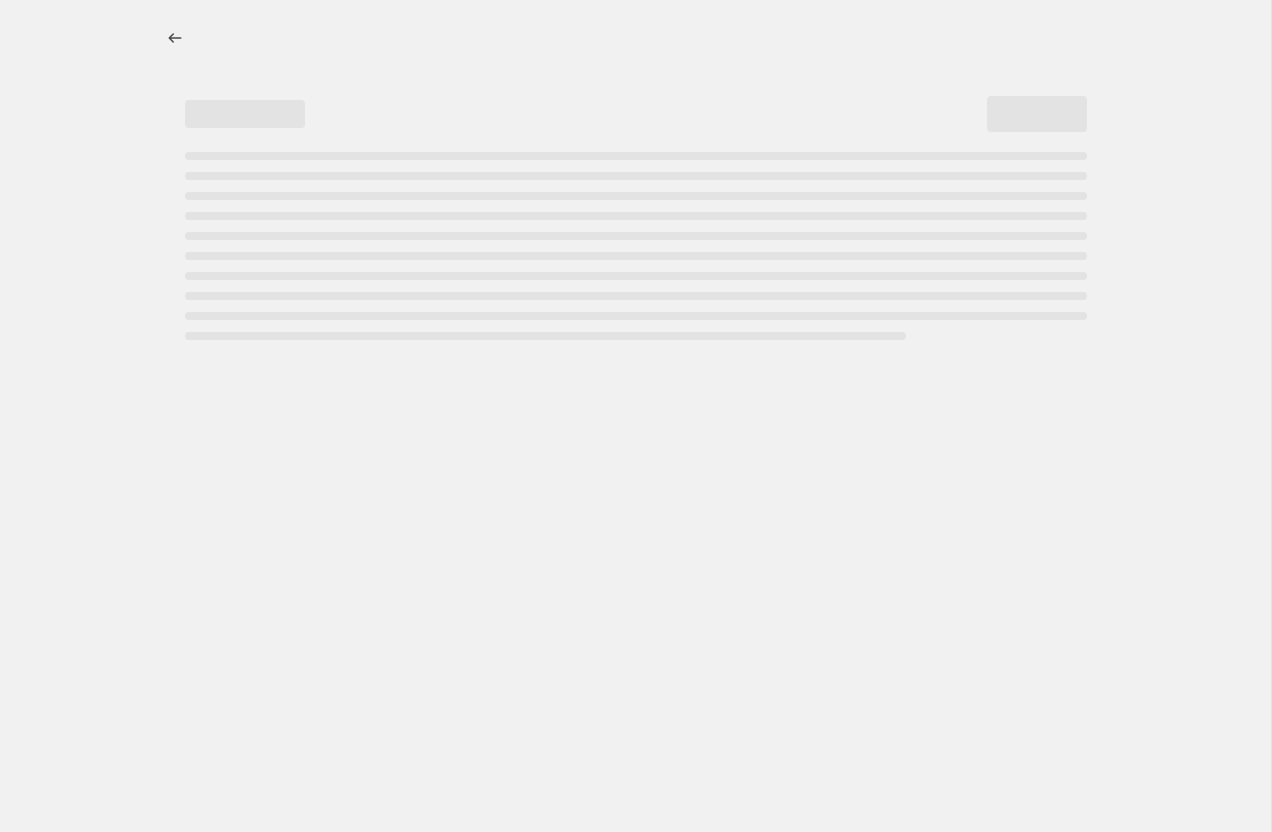 select on "margin" 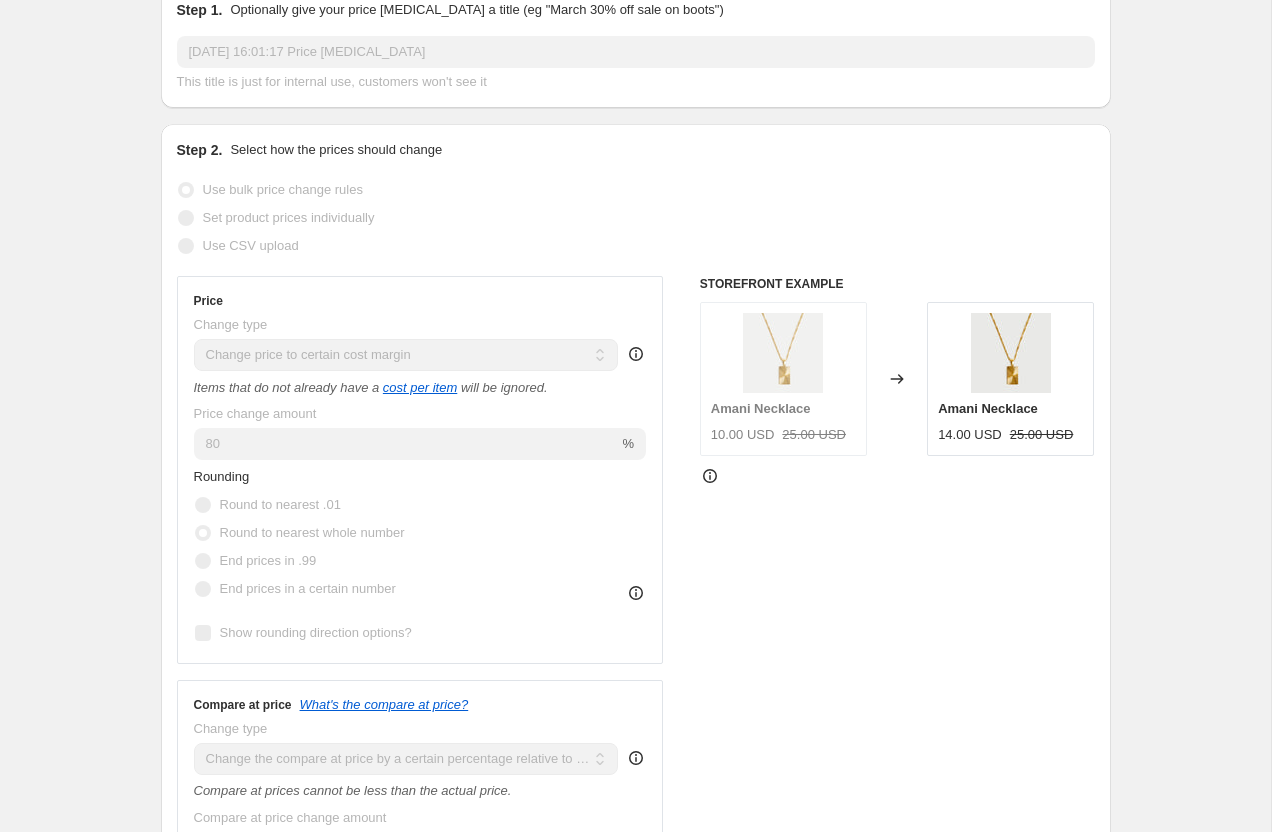scroll, scrollTop: 0, scrollLeft: 0, axis: both 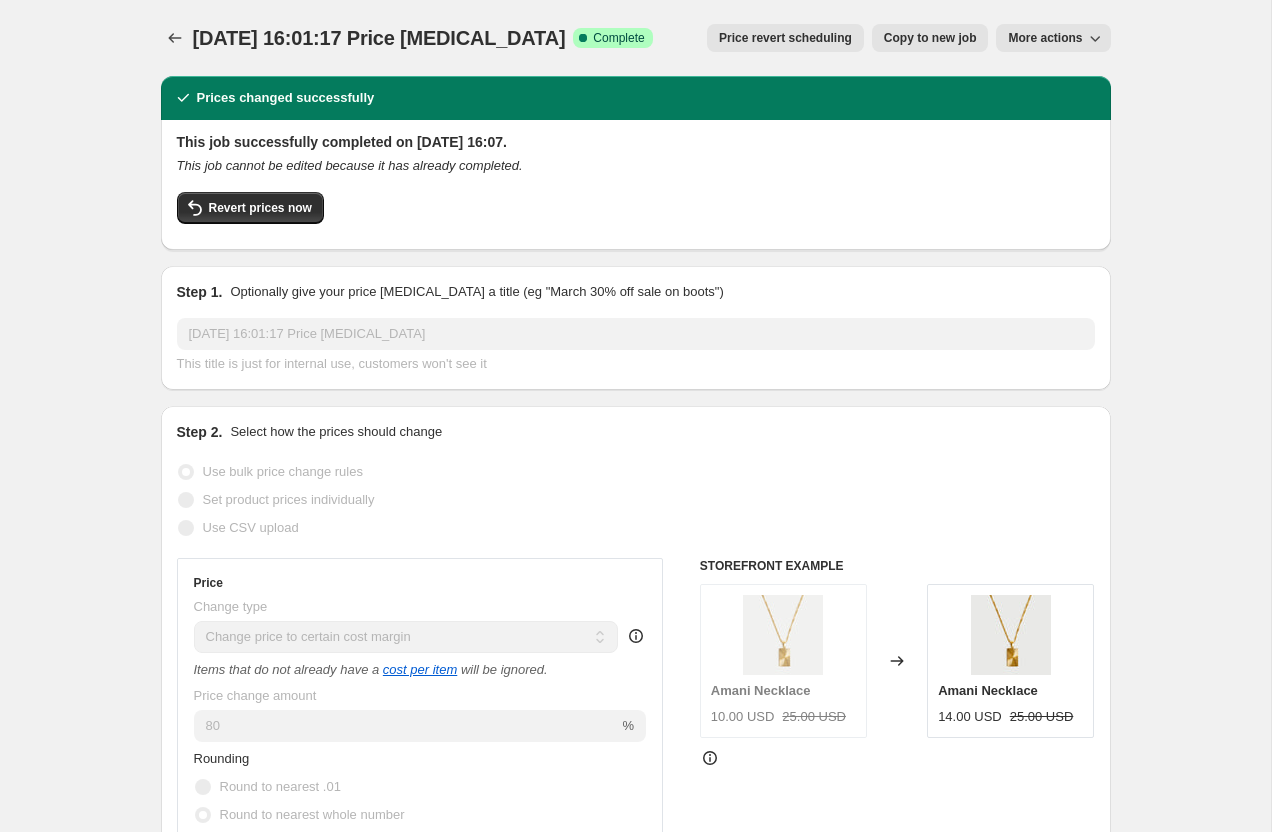 click on "26 Jun 2025, 16:01:17 Price change job. This page is ready 26 Jun 2025, 16:01:17 Price change job Success Complete Complete Price revert scheduling Copy to new job Export Recap CSV Delete job More actions Price revert scheduling Copy to new job More actions" at bounding box center (636, 38) 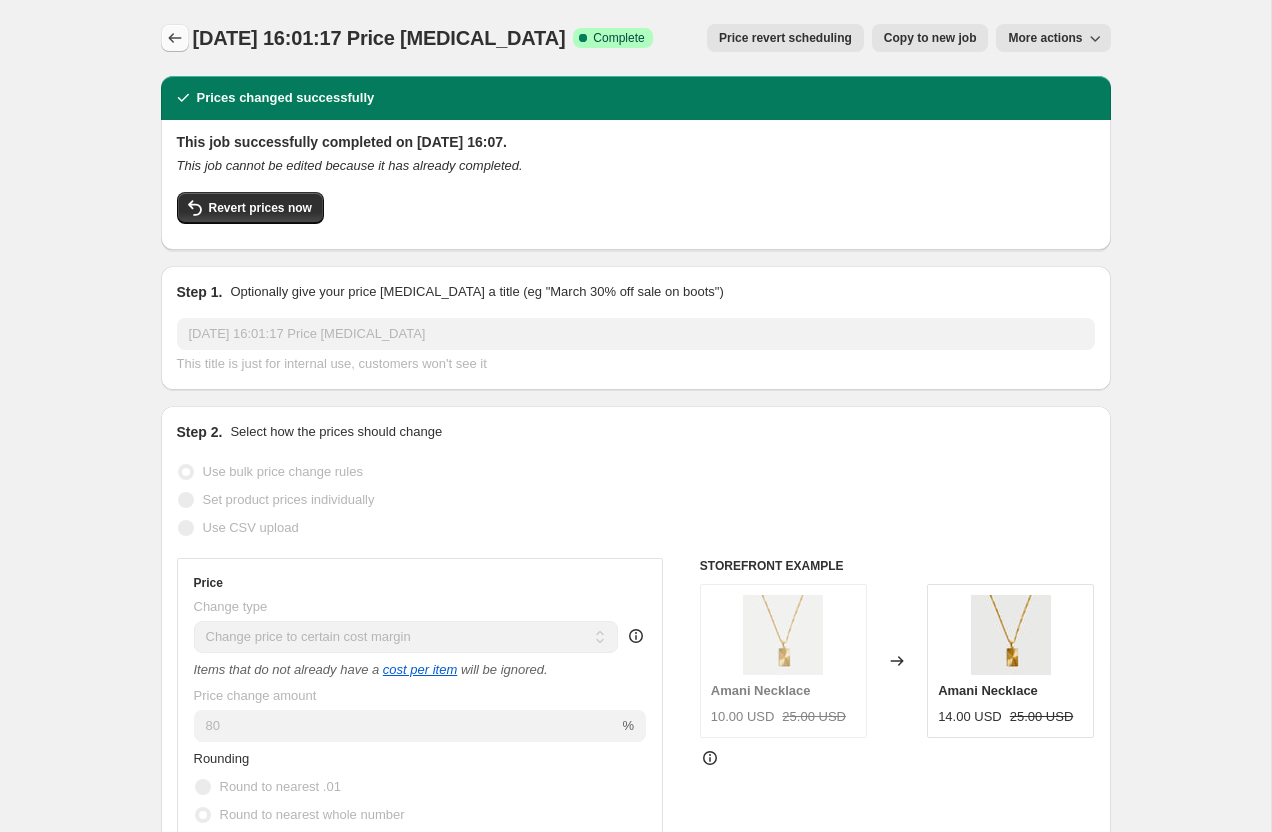 click at bounding box center [175, 38] 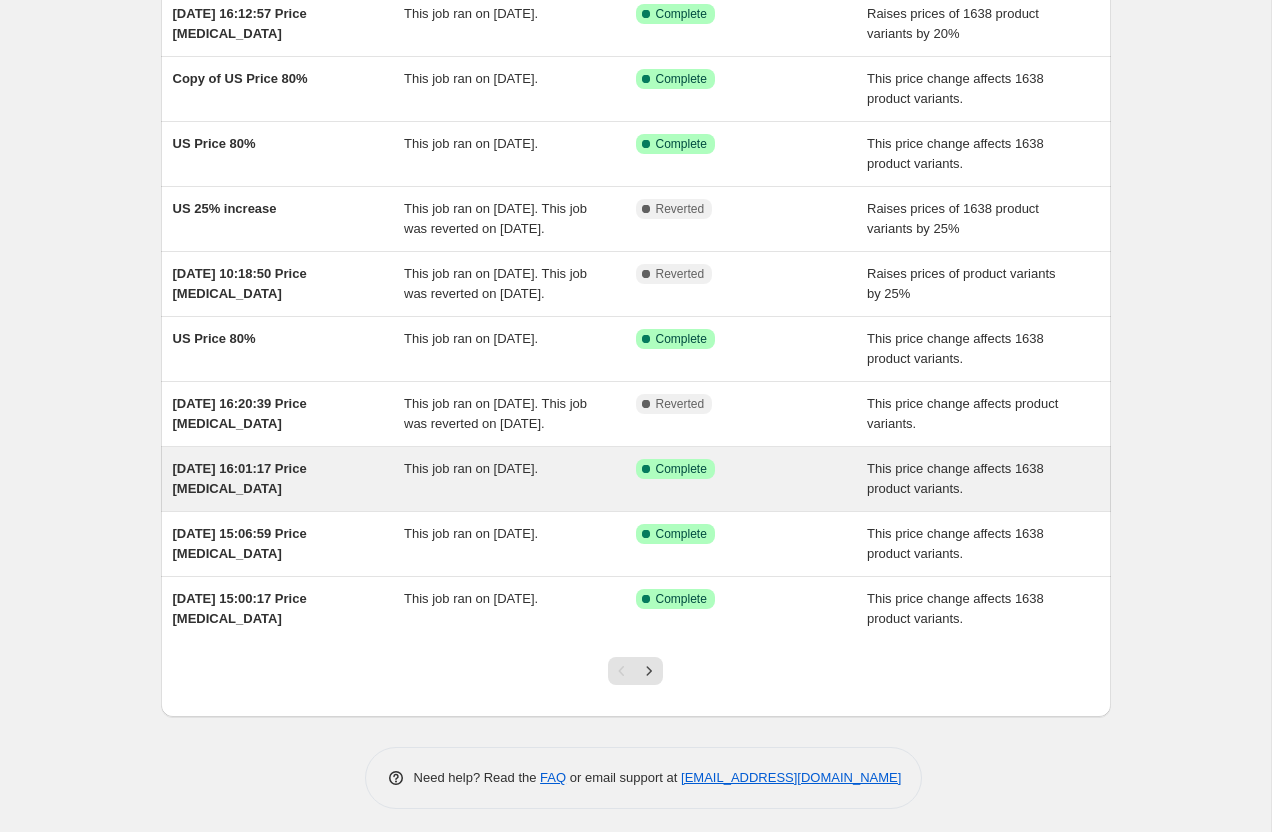 scroll, scrollTop: 196, scrollLeft: 0, axis: vertical 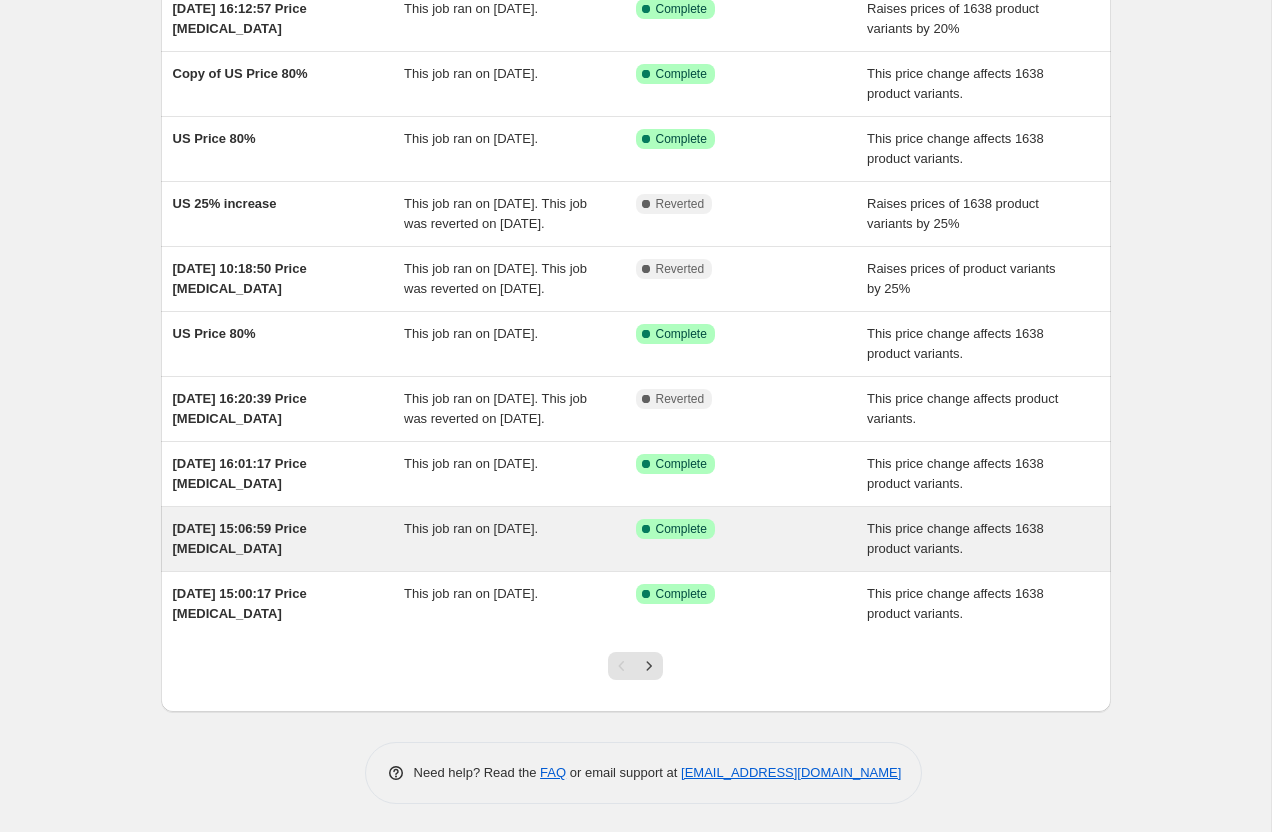 click on "26 Jun 2025, 15:06:59 Price change job" at bounding box center [240, 538] 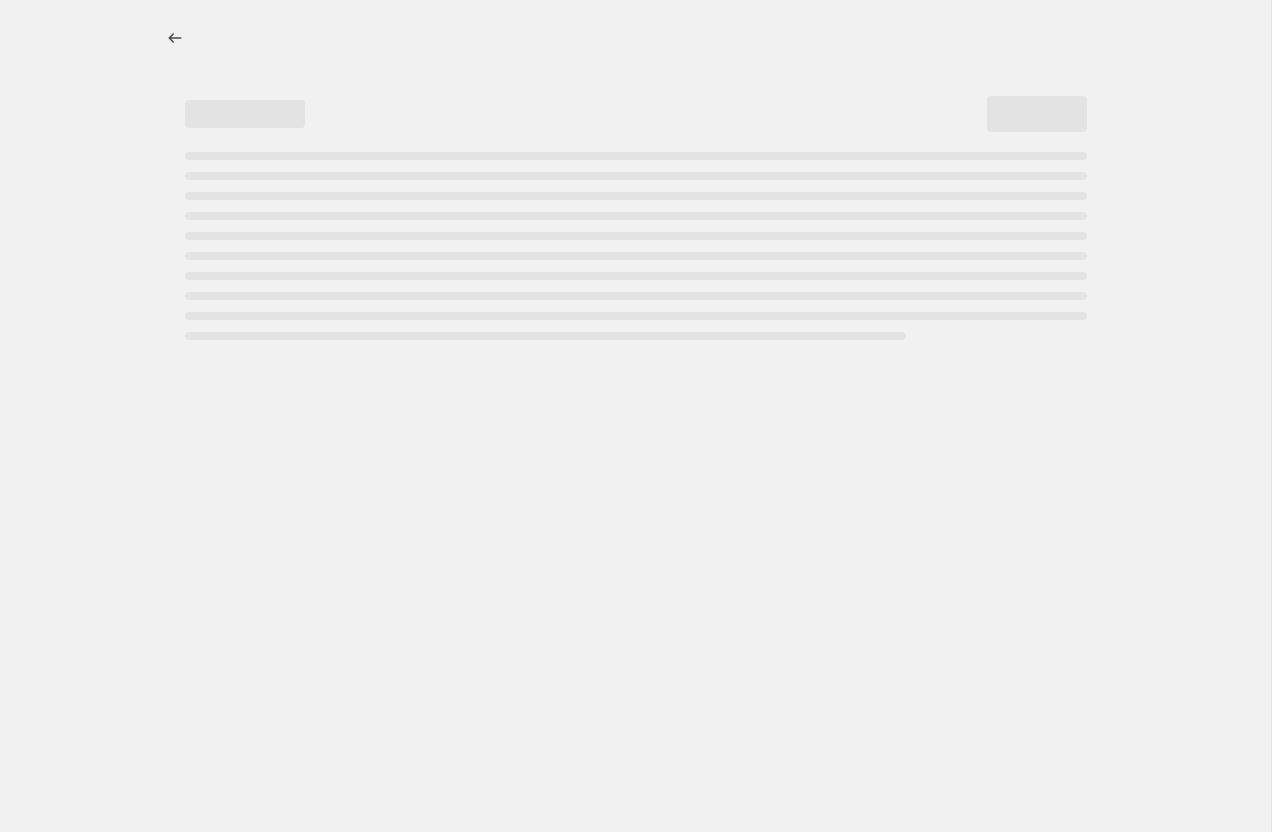 select on "margin" 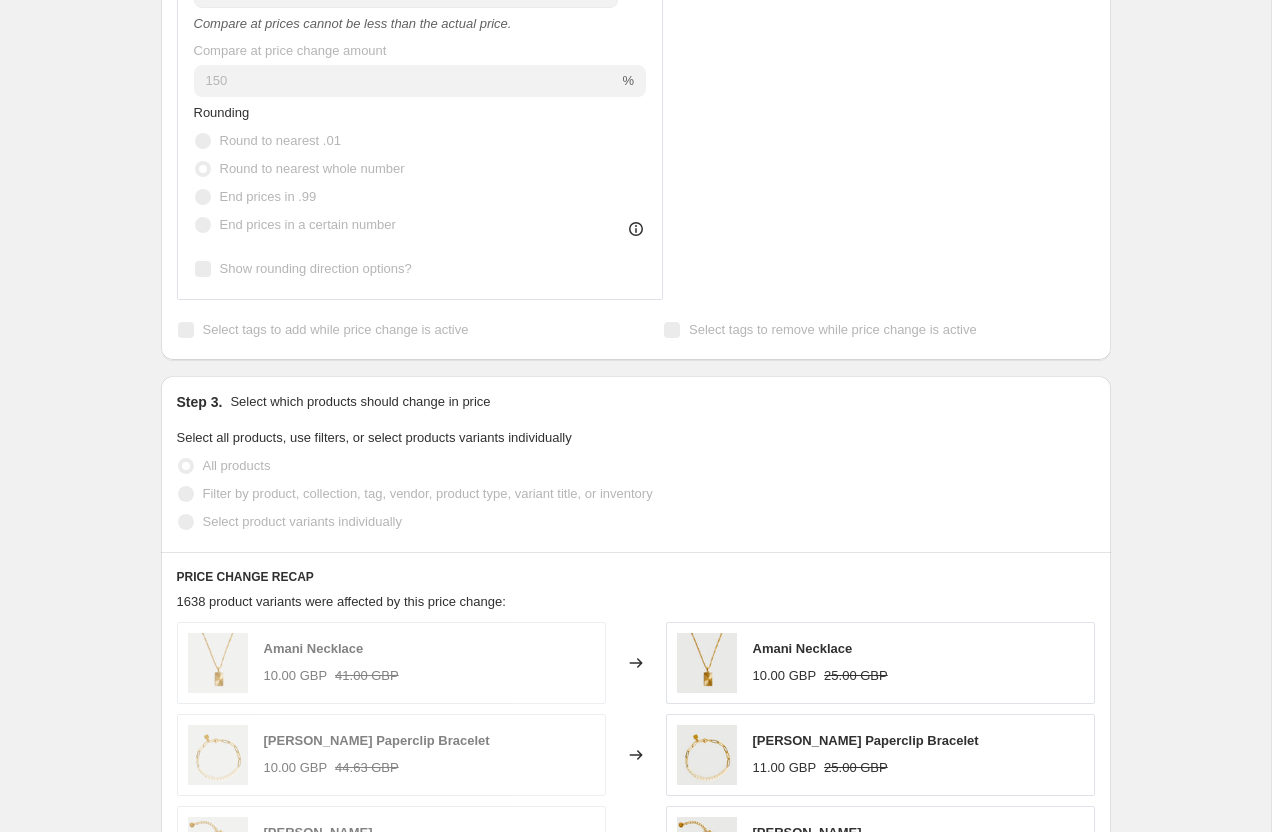scroll, scrollTop: 0, scrollLeft: 0, axis: both 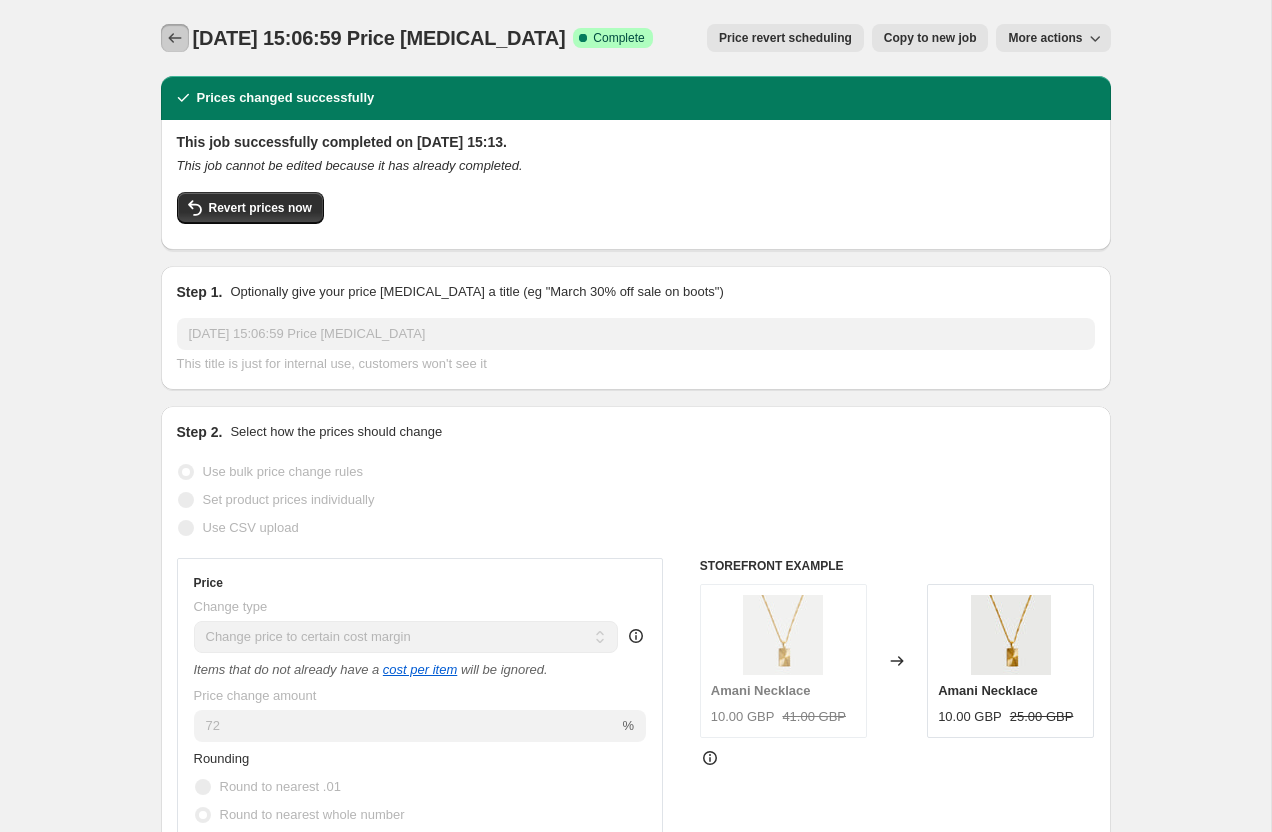 click 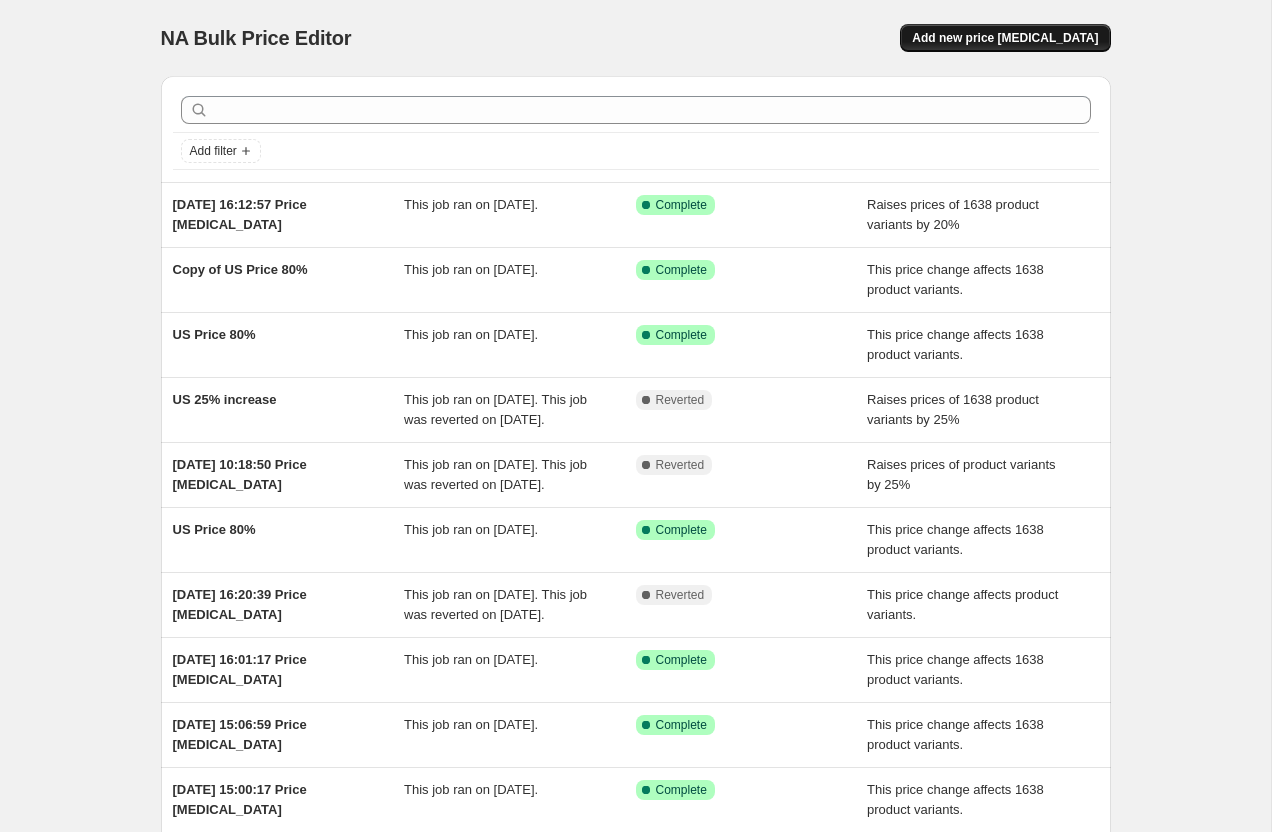click on "Add new price [MEDICAL_DATA]" at bounding box center (1005, 38) 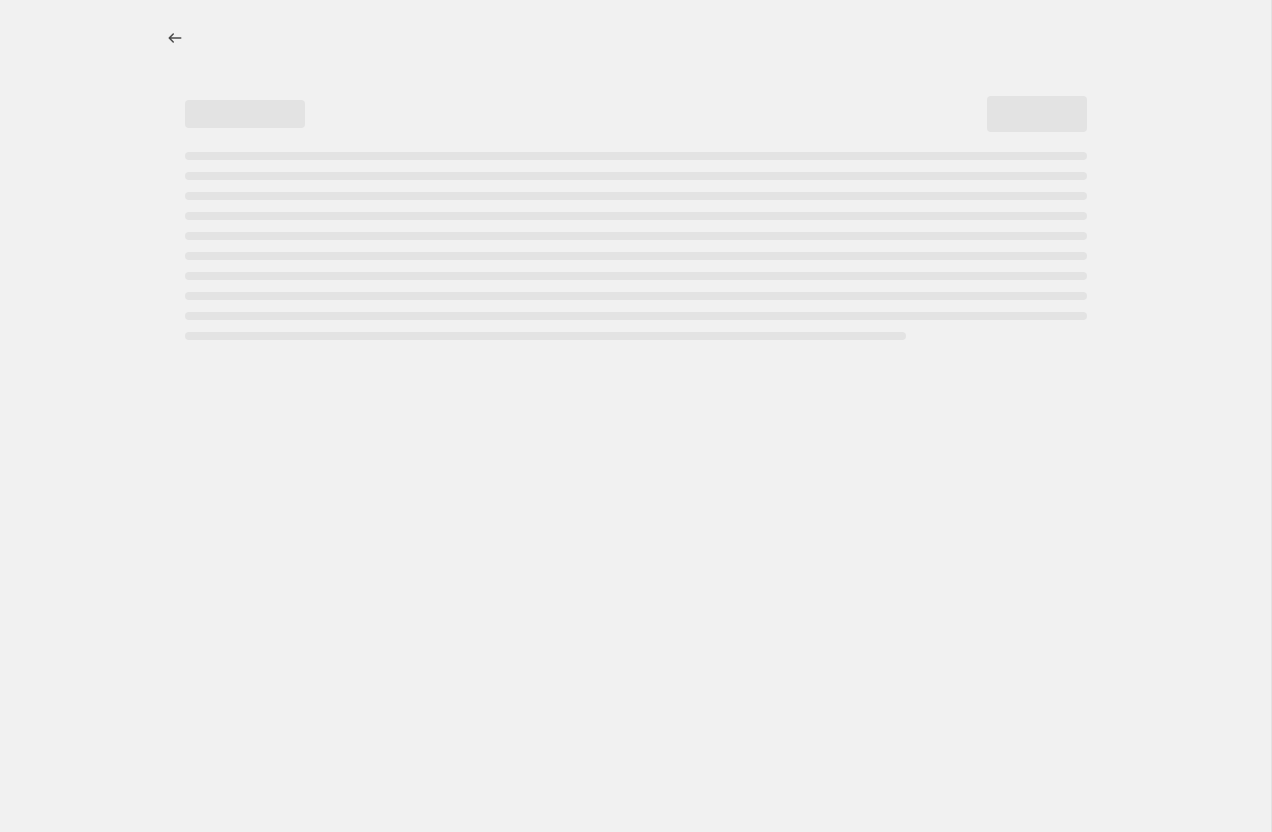 select on "percentage" 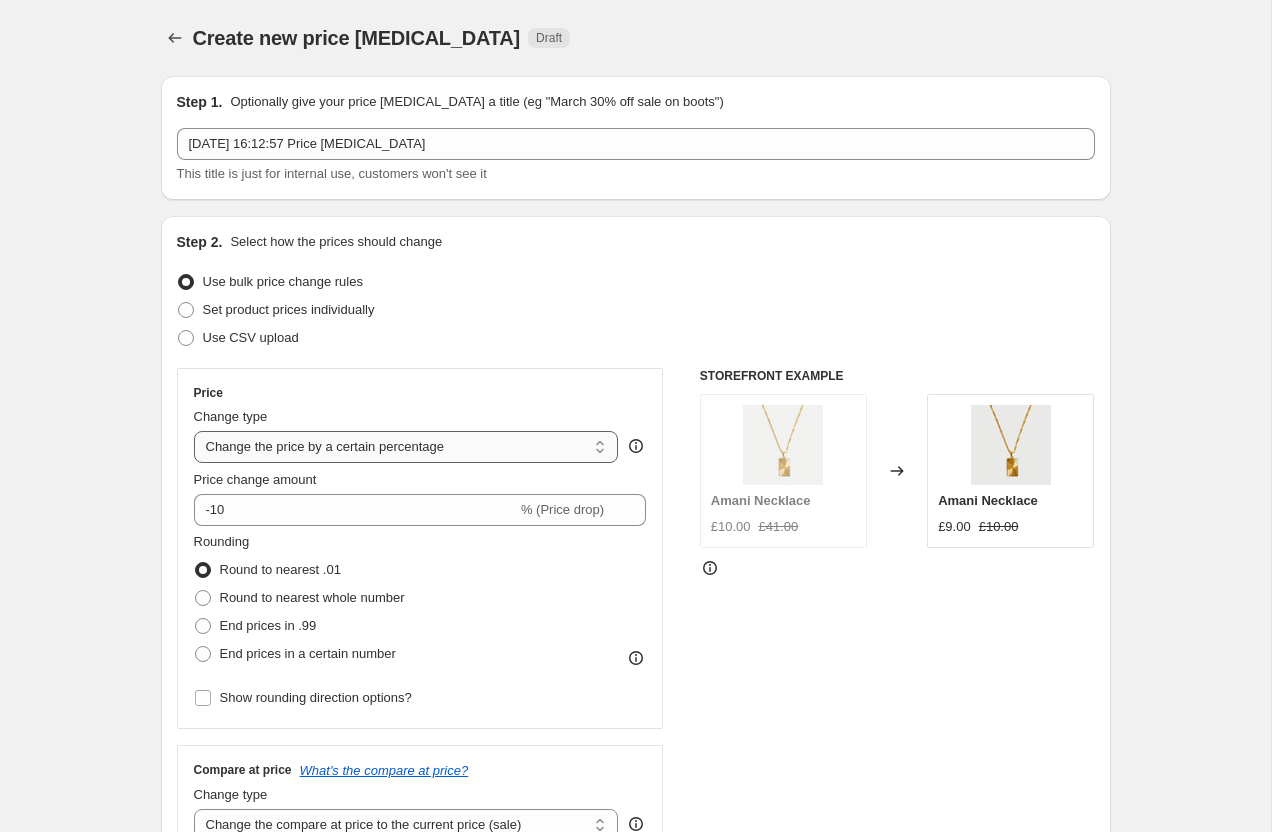 click on "Change the price to a certain amount Change the price by a certain amount Change the price by a certain percentage Change the price to the current compare at price (price before sale) Change the price by a certain amount relative to the compare at price Change the price by a certain percentage relative to the compare at price Don't change the price Change the price by a certain percentage relative to the cost per item Change price to certain cost margin" at bounding box center [406, 447] 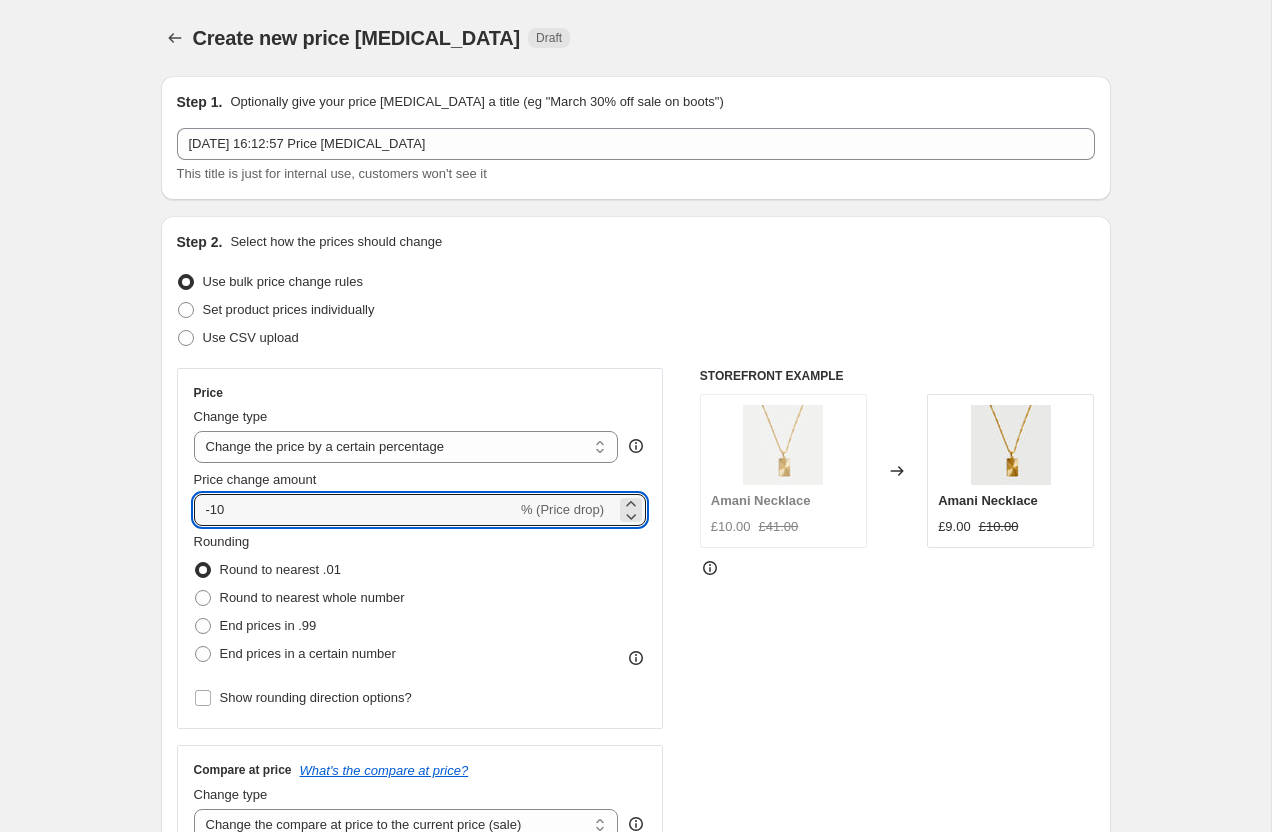 drag, startPoint x: 258, startPoint y: 519, endPoint x: 187, endPoint y: 517, distance: 71.02816 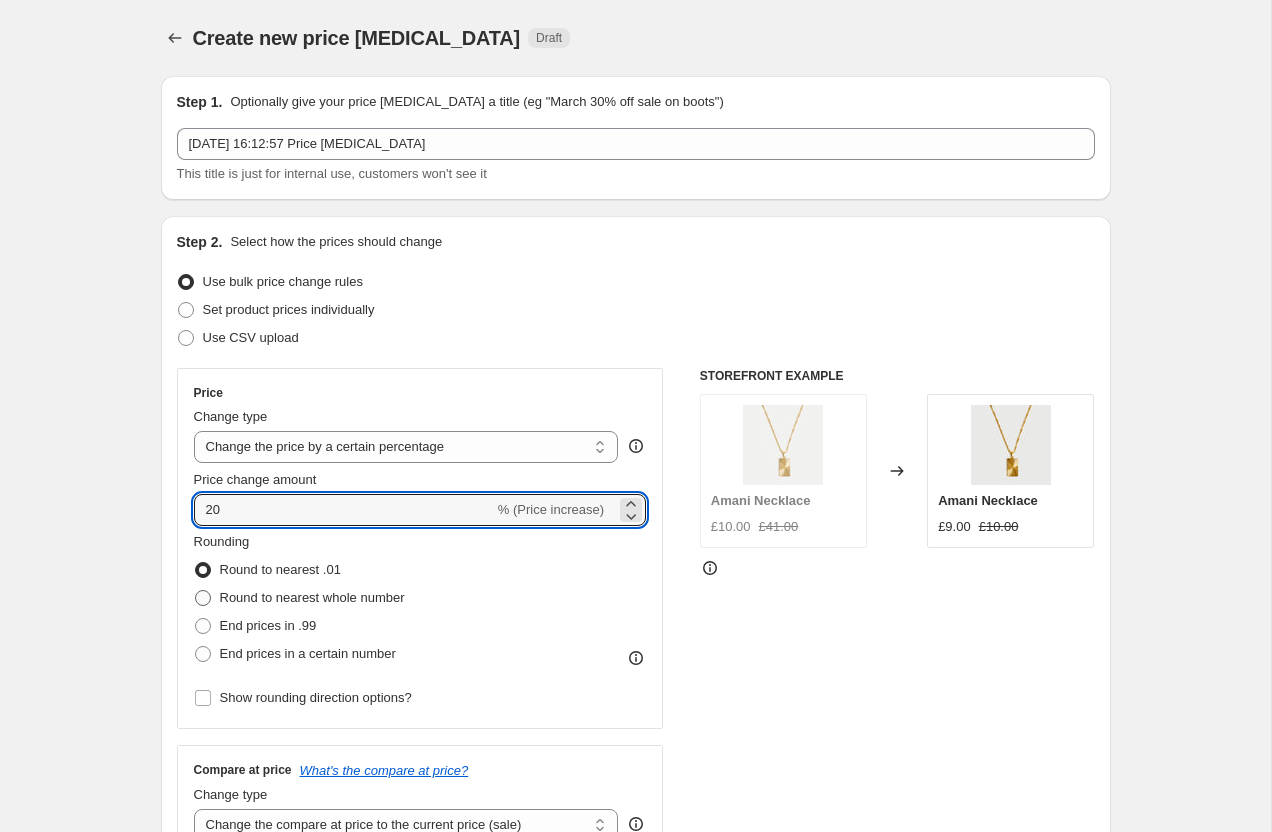 type on "20" 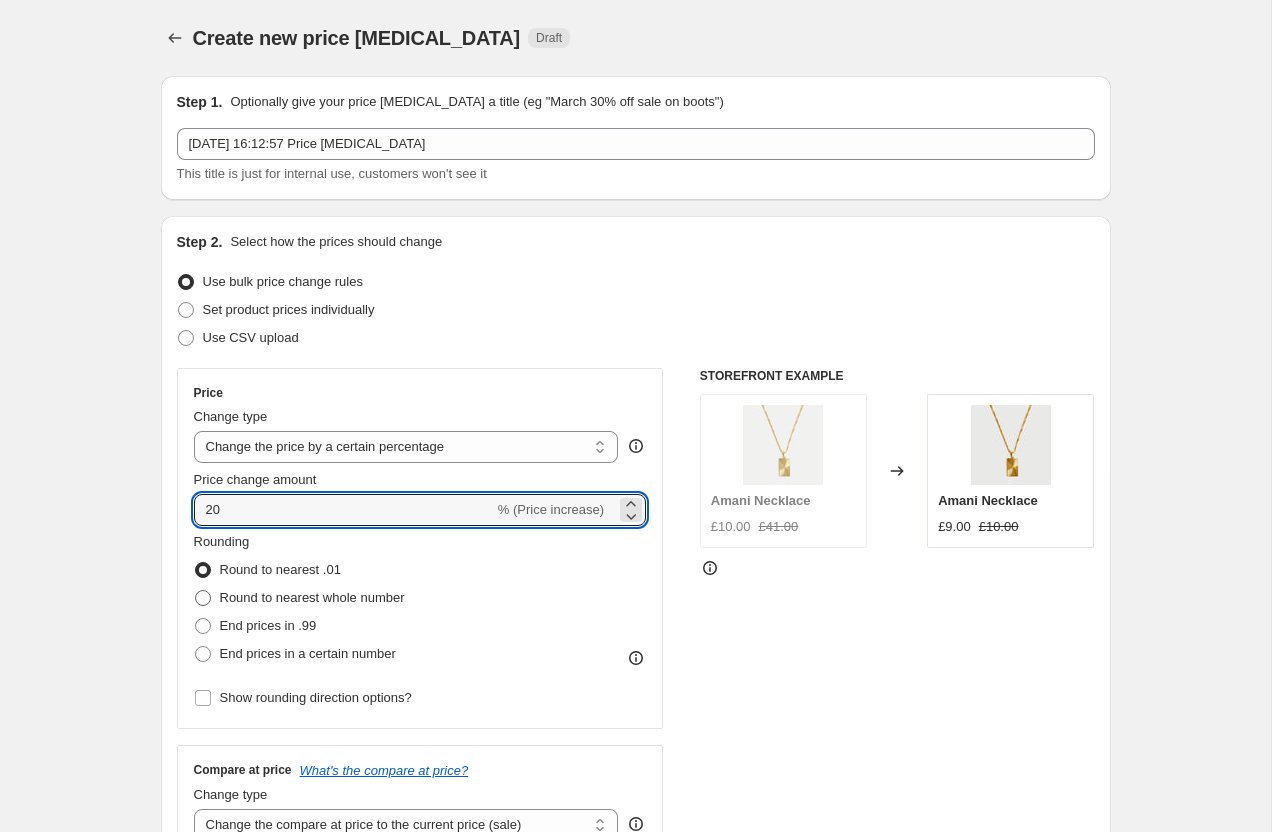 radio on "true" 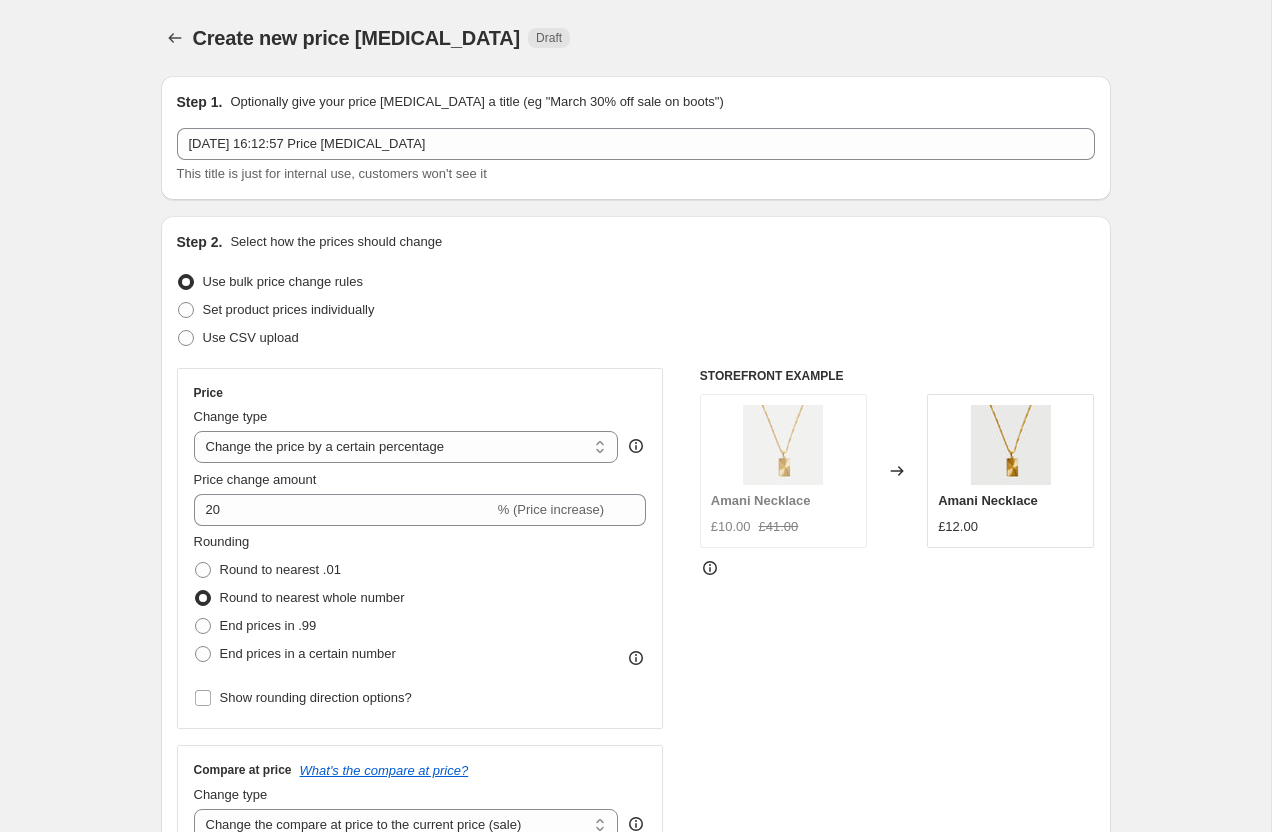 click on "Create new price change job. This page is ready Create new price change job Draft Step 1. Optionally give your price change job a title (eg "March 30% off sale on boots") 12 Jul 2025, 16:12:57 Price change job This title is just for internal use, customers won't see it Step 2. Select how the prices should change Use bulk price change rules Set product prices individually Use CSV upload Price Change type Change the price to a certain amount Change the price by a certain amount Change the price by a certain percentage Change the price to the current compare at price (price before sale) Change the price by a certain amount relative to the compare at price Change the price by a certain percentage relative to the compare at price Don't change the price Change the price by a certain percentage relative to the cost per item Change price to certain cost margin Change the price by a certain percentage Price change amount 20 % (Price increase) Rounding Round to nearest .01 Round to nearest whole number Compare at price" at bounding box center (635, 1055) 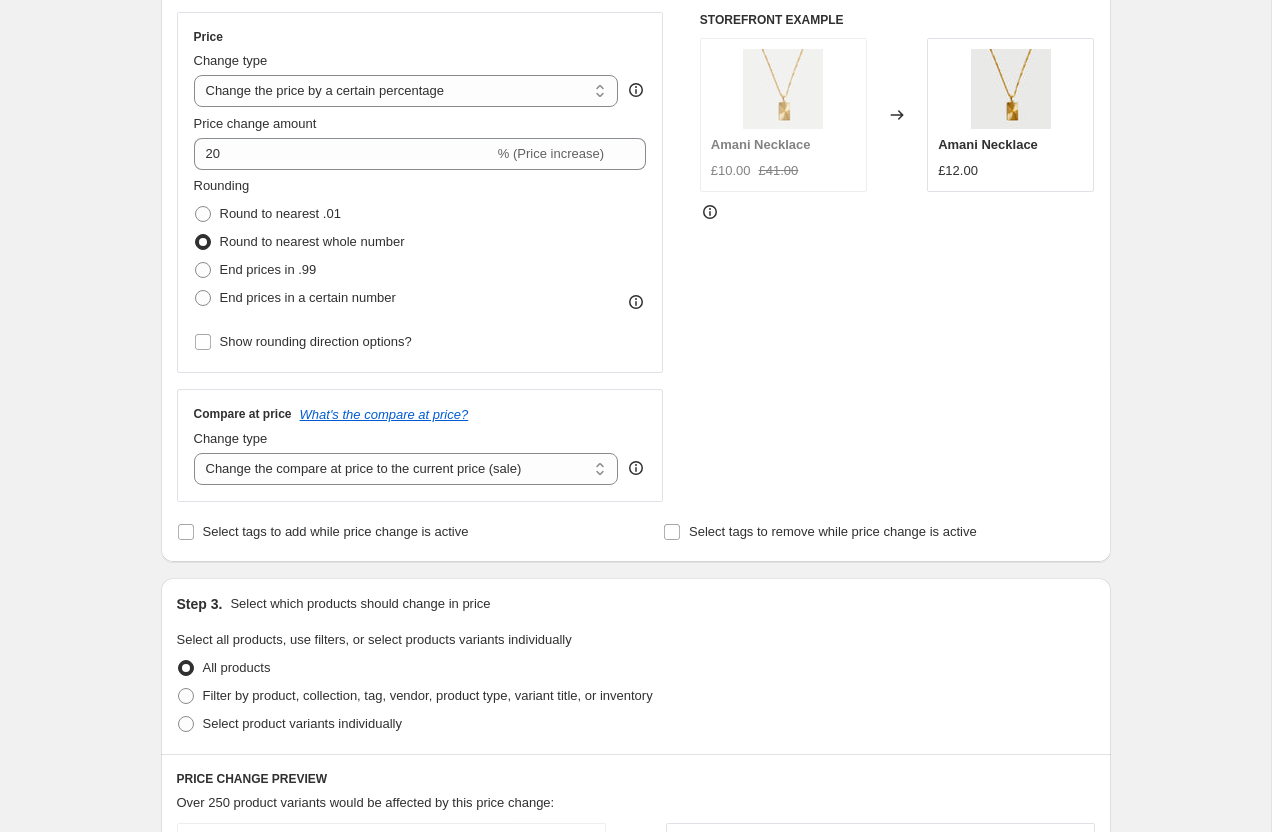 scroll, scrollTop: 378, scrollLeft: 0, axis: vertical 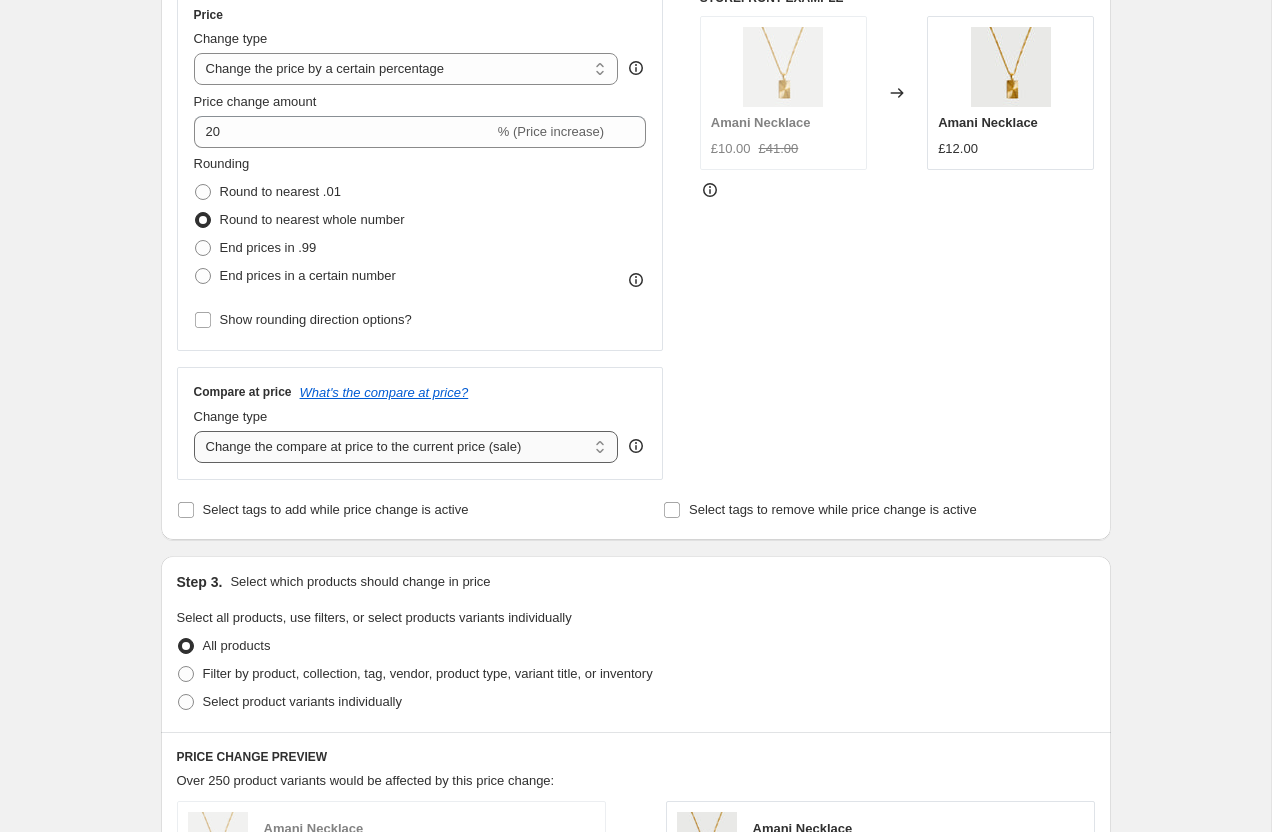 click on "Change the compare at price to the current price (sale) Change the compare at price to a certain amount Change the compare at price by a certain amount Change the compare at price by a certain percentage Change the compare at price by a certain amount relative to the actual price Change the compare at price by a certain percentage relative to the actual price Don't change the compare at price Remove the compare at price" at bounding box center [406, 447] 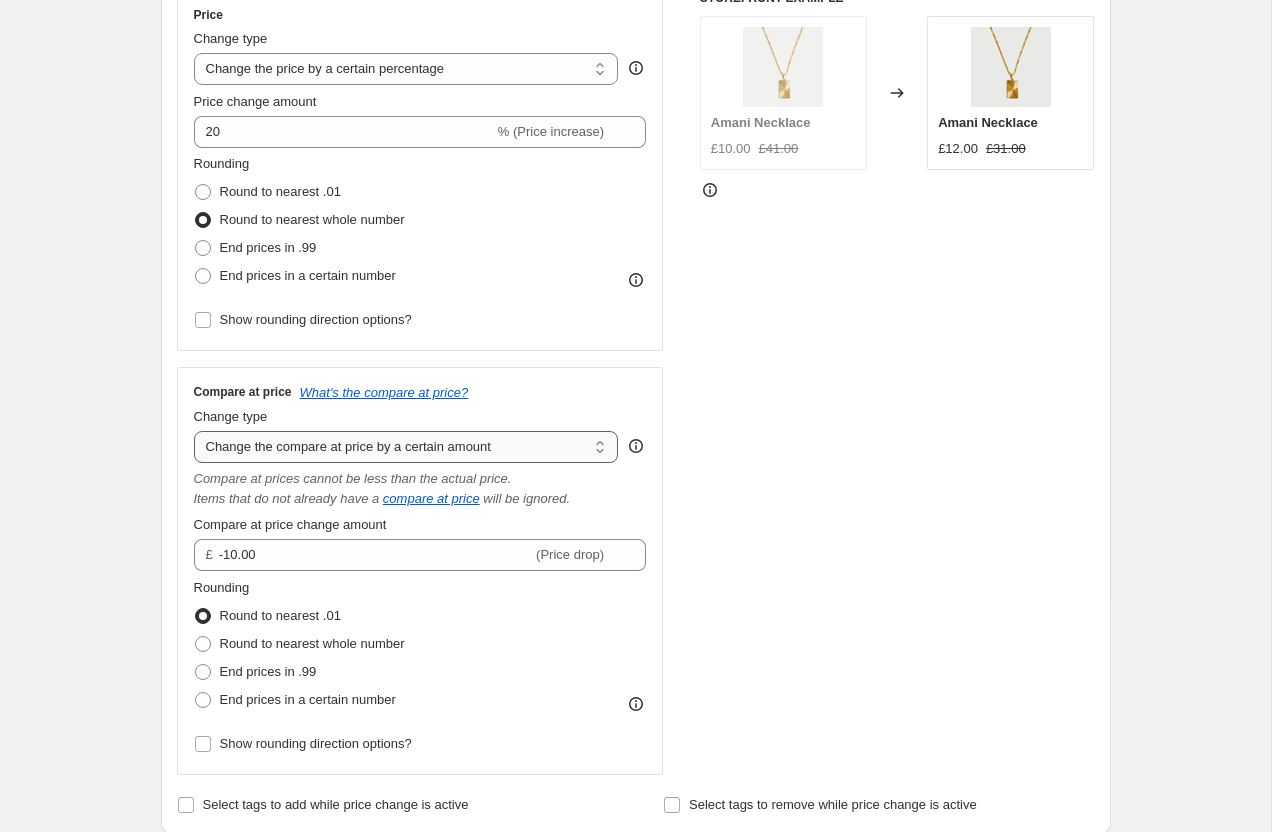 click on "Change the compare at price to the current price (sale) Change the compare at price to a certain amount Change the compare at price by a certain amount Change the compare at price by a certain percentage Change the compare at price by a certain amount relative to the actual price Change the compare at price by a certain percentage relative to the actual price Don't change the compare at price Remove the compare at price" at bounding box center (406, 447) 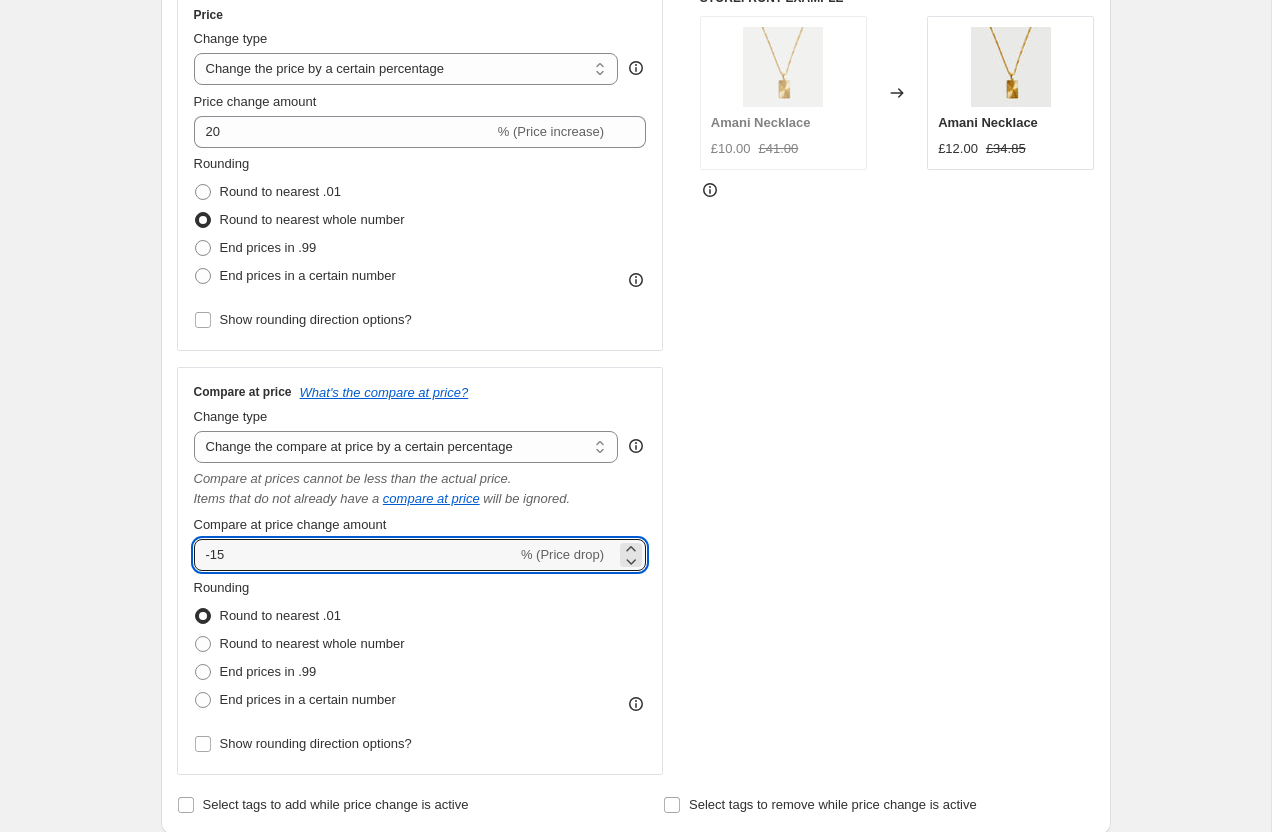drag, startPoint x: 270, startPoint y: 567, endPoint x: 166, endPoint y: 556, distance: 104.58012 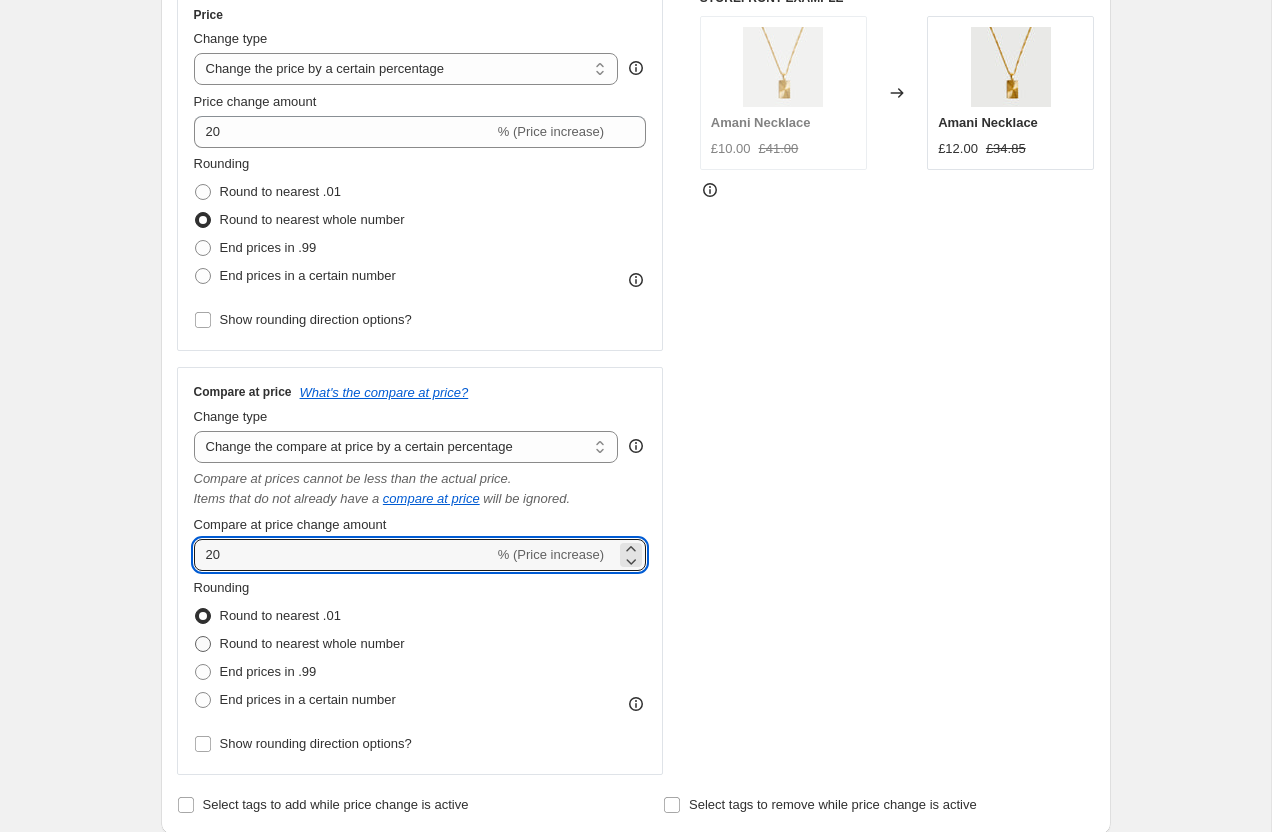 type on "20" 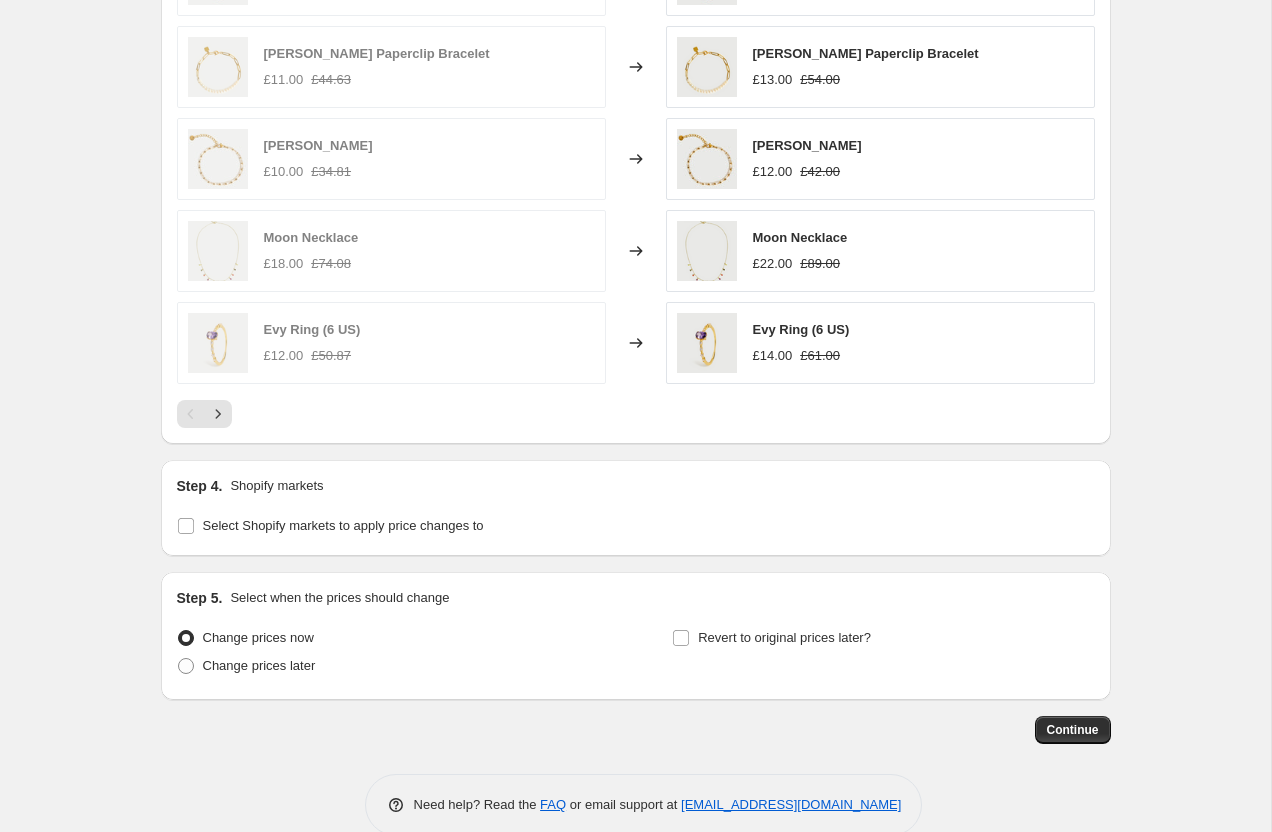 scroll, scrollTop: 1539, scrollLeft: 0, axis: vertical 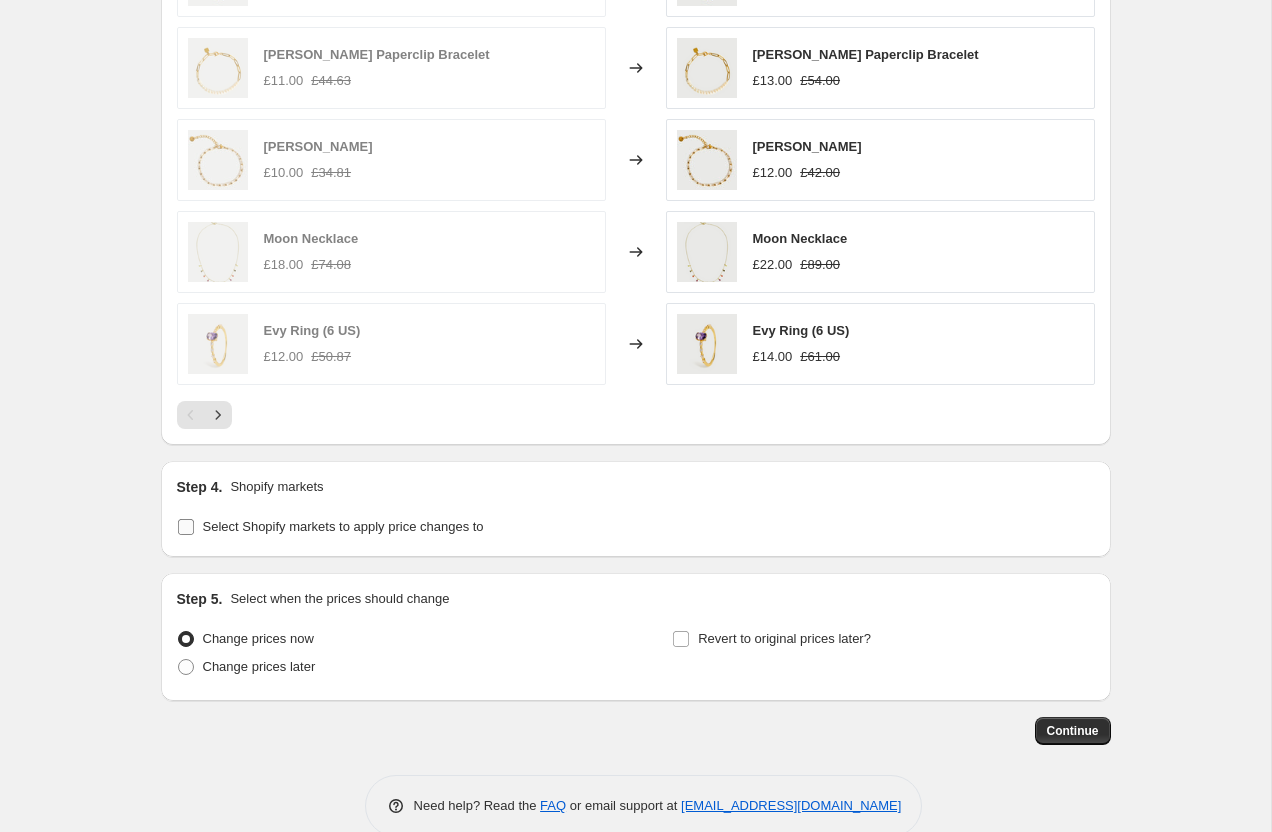 click on "Select Shopify markets to apply price changes to" at bounding box center (330, 527) 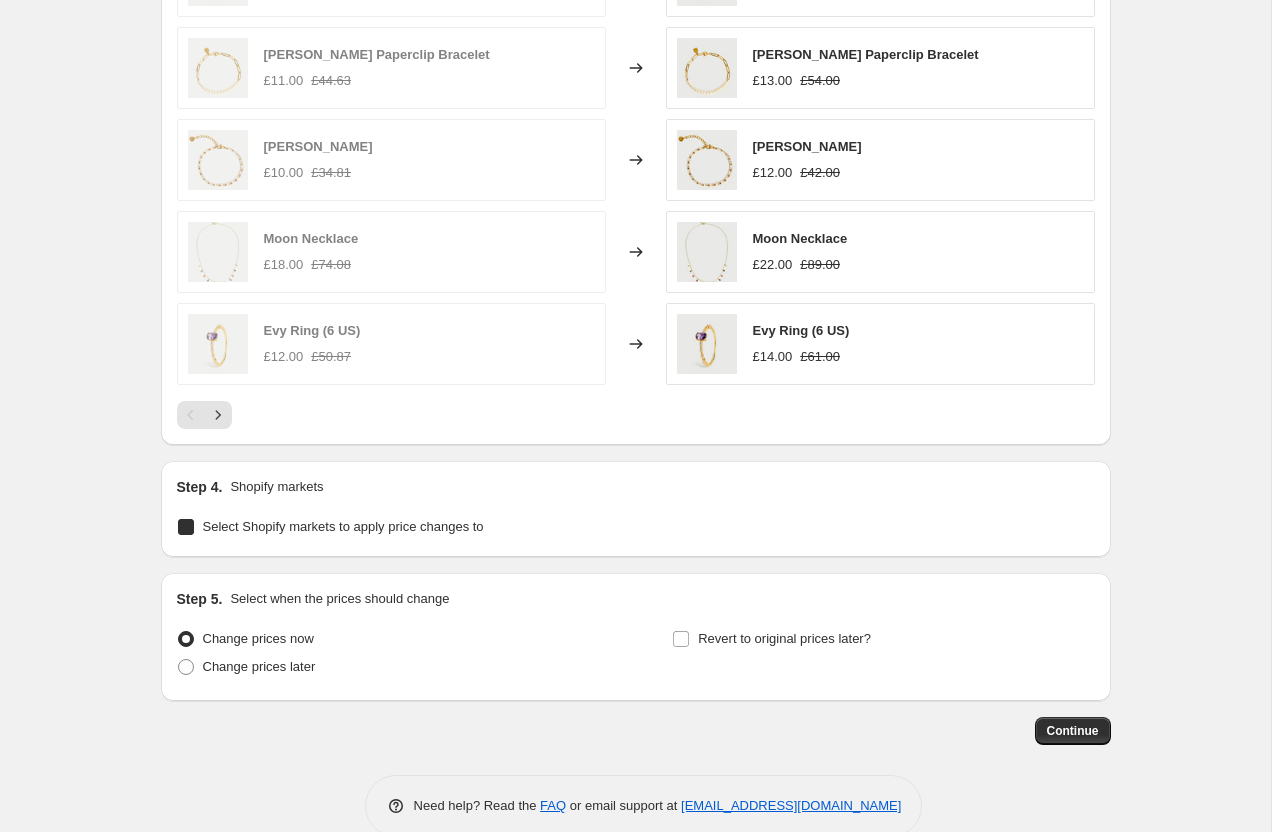 checkbox on "true" 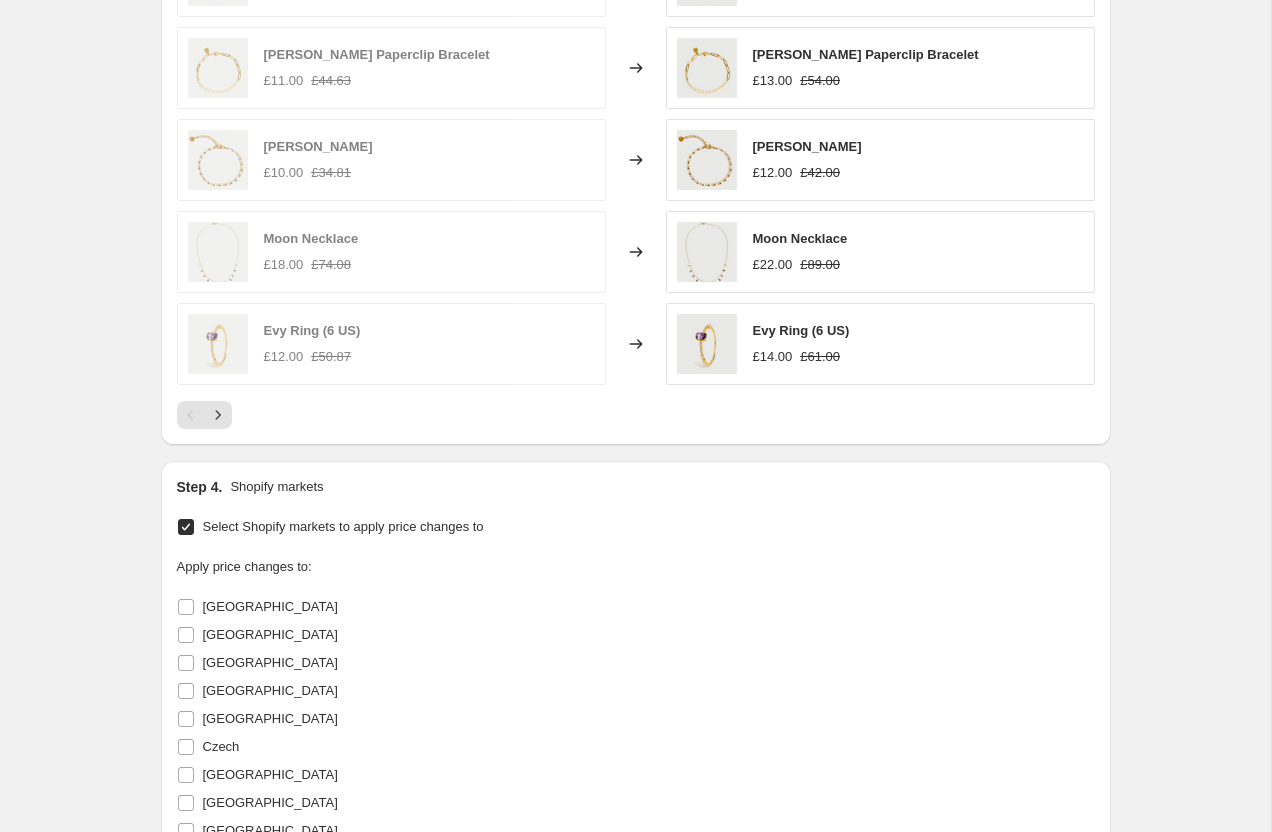 scroll, scrollTop: 2614, scrollLeft: 0, axis: vertical 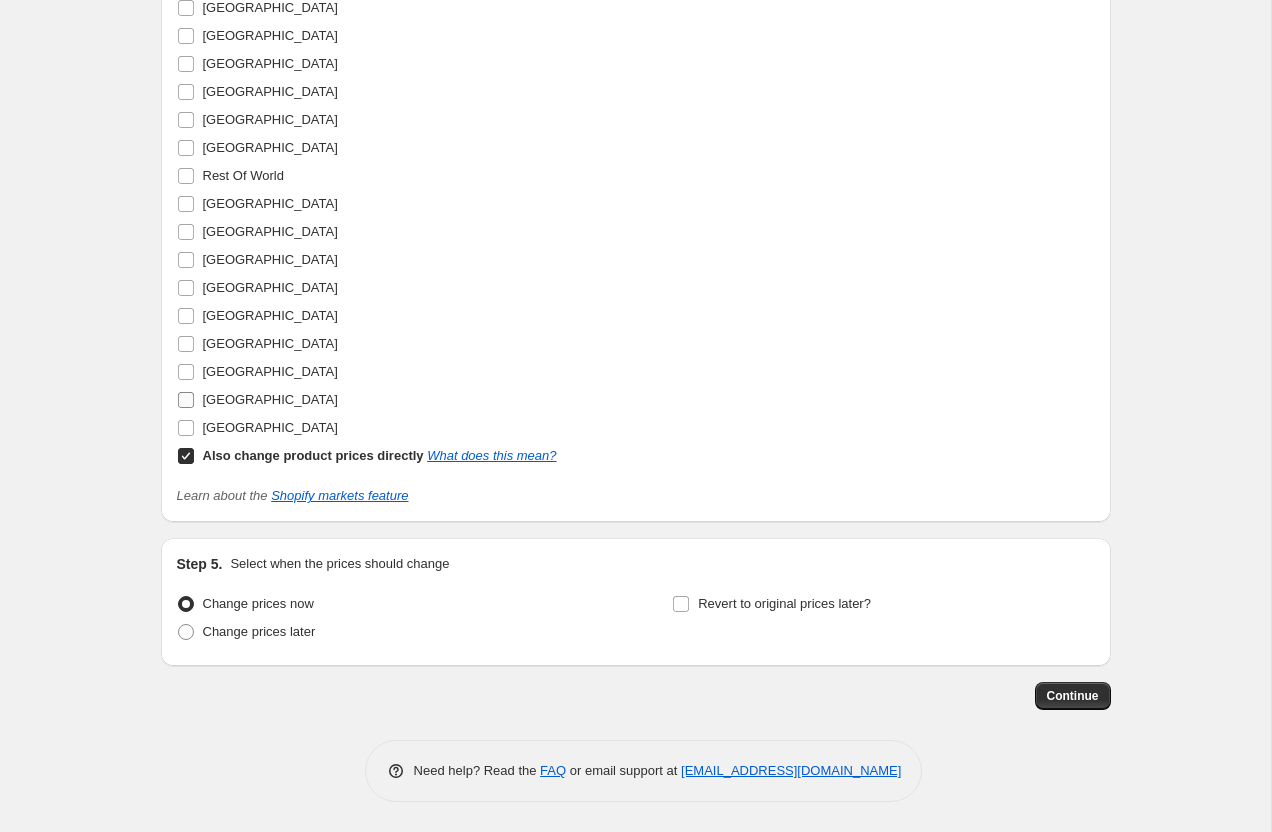 click on "United Kingdom" at bounding box center (257, 400) 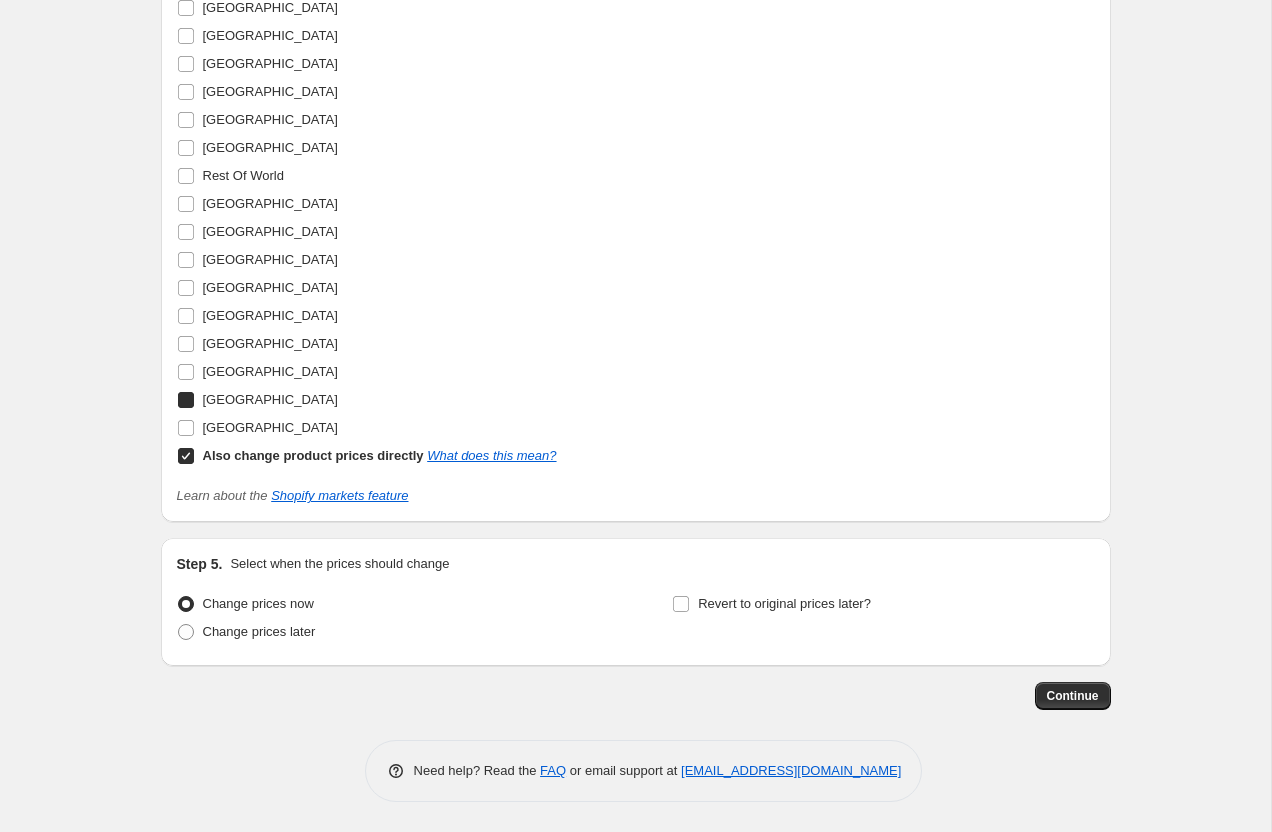 checkbox on "true" 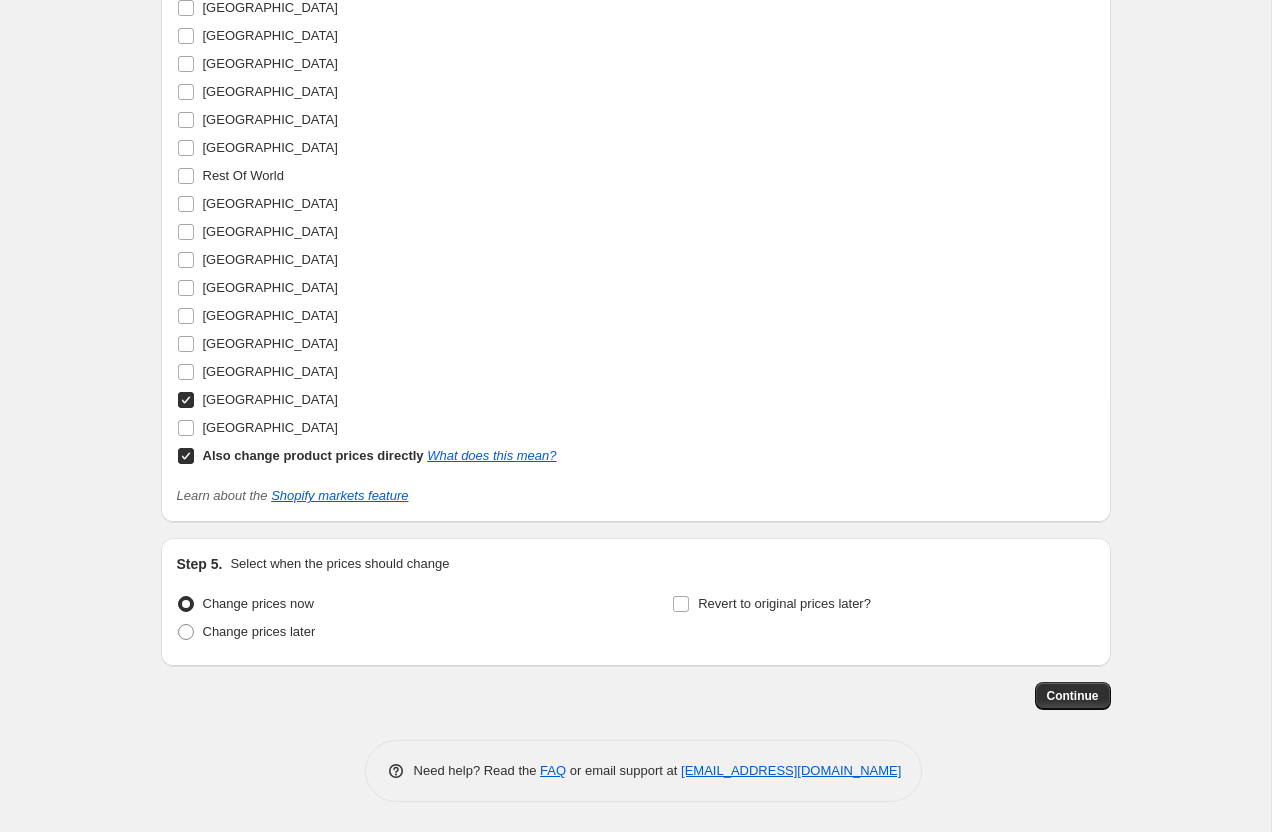 click on "Create new price change job. This page is ready Create new price change job Draft Step 1. Optionally give your price change job a title (eg "March 30% off sale on boots") 12 Jul 2025, 16:12:57 Price change job This title is just for internal use, customers won't see it Step 2. Select how the prices should change Use bulk price change rules Set product prices individually Use CSV upload Price Change type Change the price to a certain amount Change the price by a certain amount Change the price by a certain percentage Change the price to the current compare at price (price before sale) Change the price by a certain amount relative to the compare at price Change the price by a certain percentage relative to the compare at price Don't change the price Change the price by a certain percentage relative to the cost per item Change price to certain cost margin Change the price by a certain percentage Price change amount 20 % (Price increase) Rounding Round to nearest .01 Round to nearest whole number Compare at price" at bounding box center (635, -905) 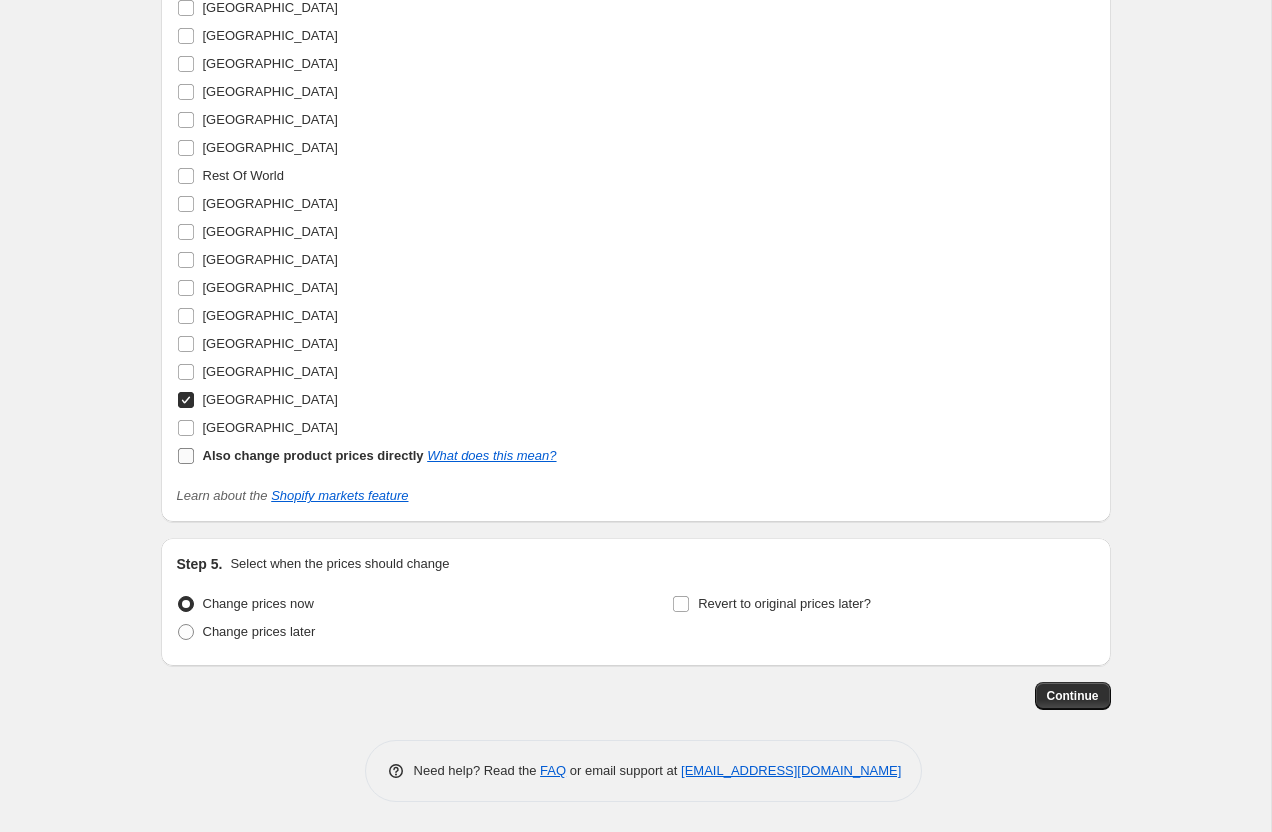 checkbox on "false" 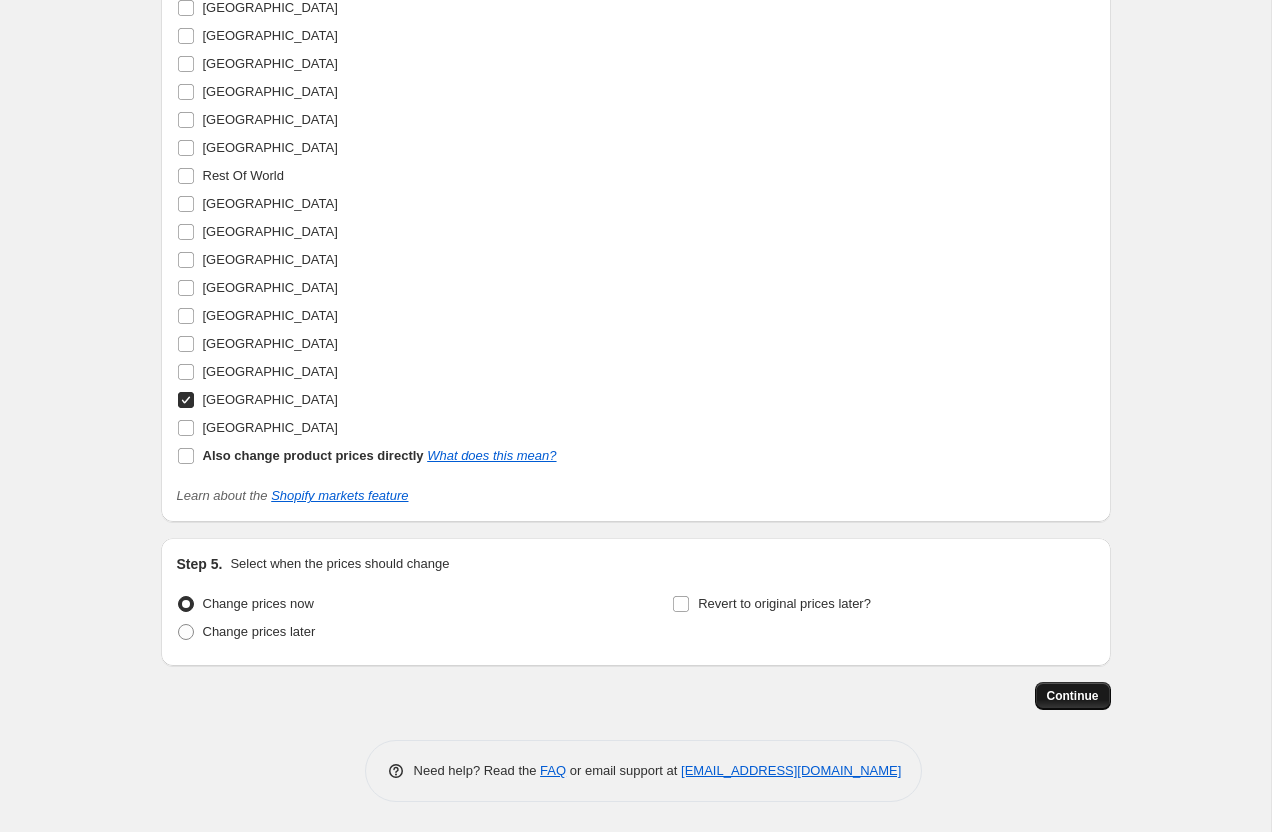 click on "Continue" at bounding box center (1073, 696) 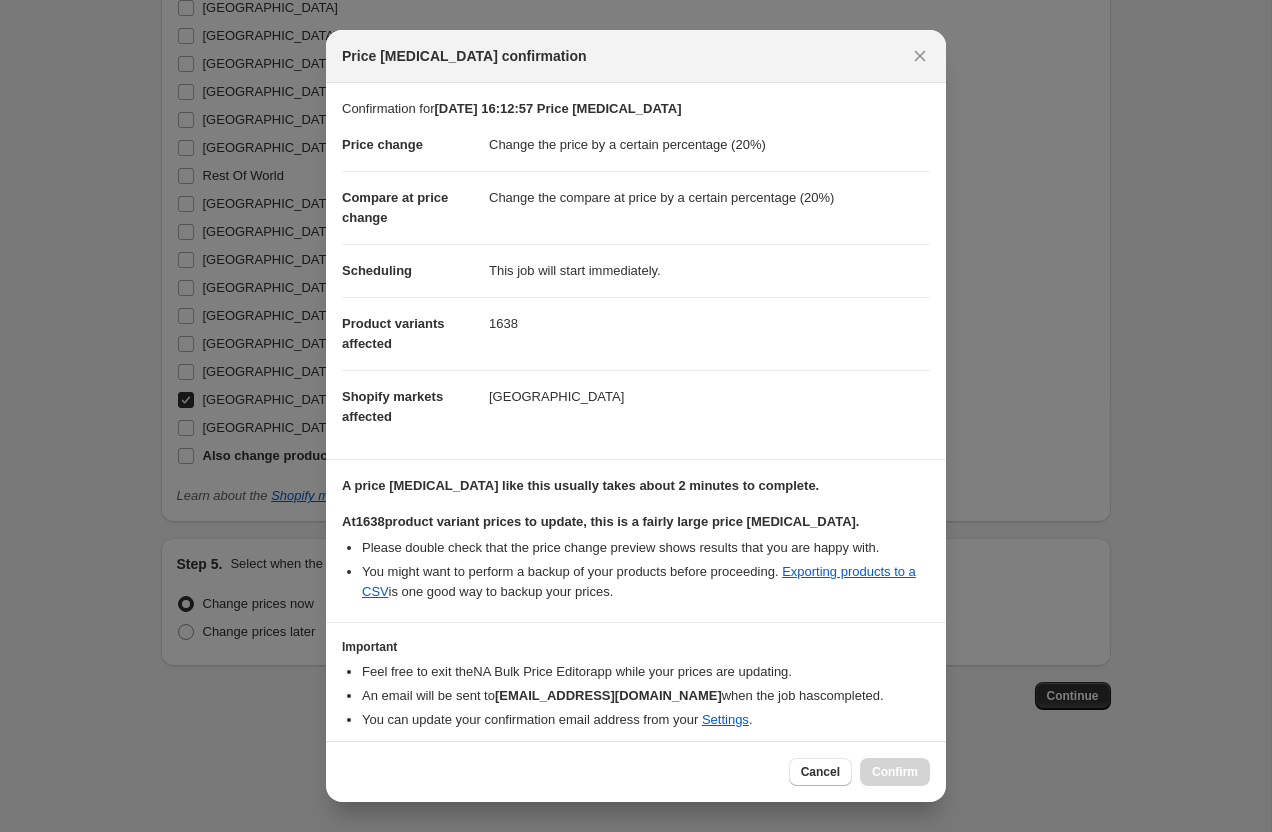 scroll, scrollTop: 70, scrollLeft: 0, axis: vertical 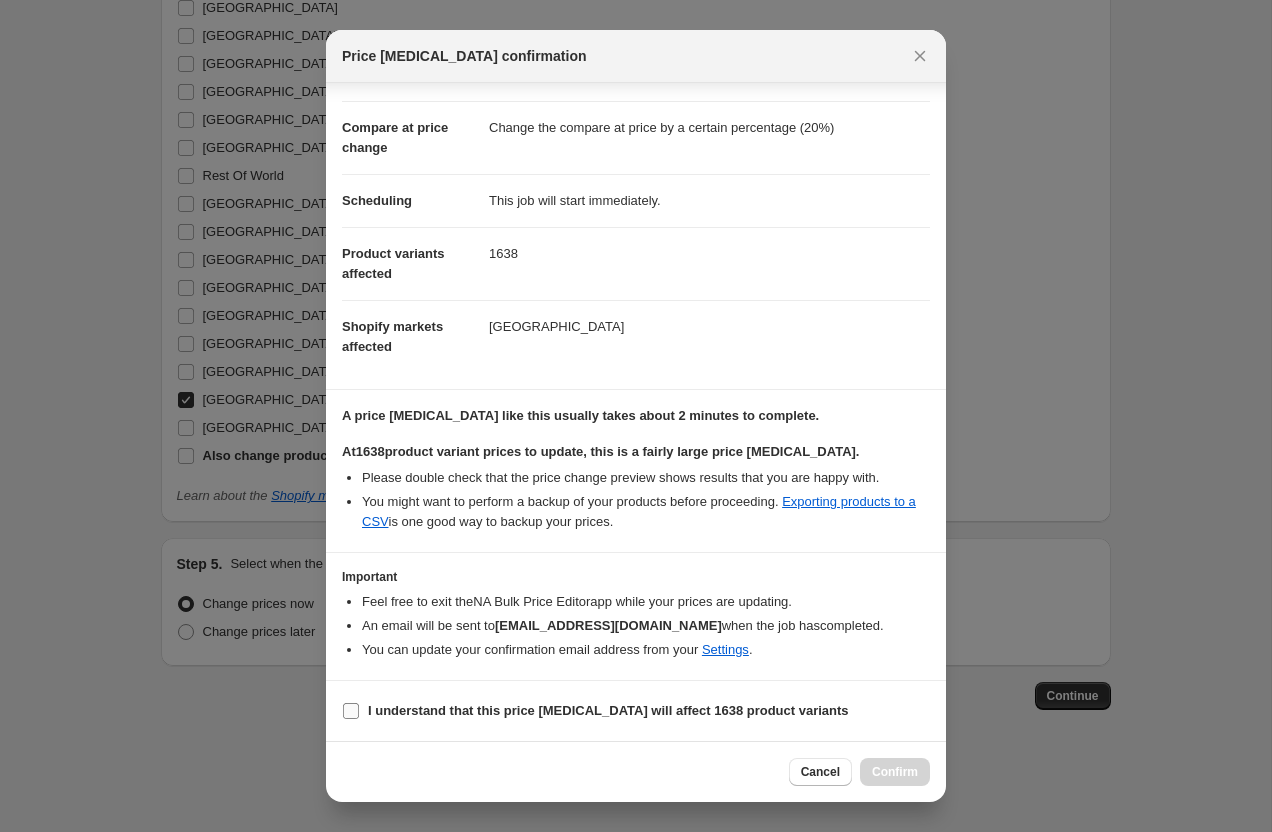 click on "I understand that this price change job will affect 1638 product variants" at bounding box center (608, 711) 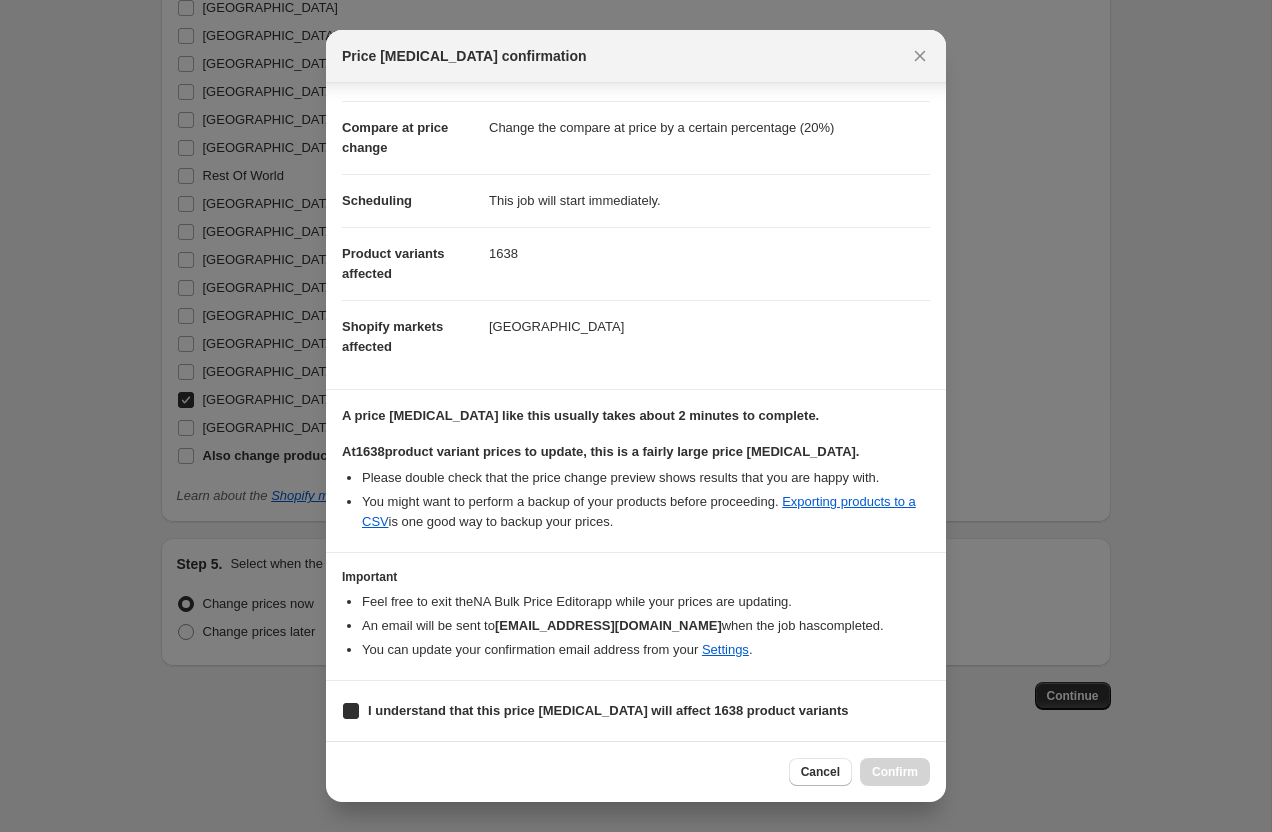 checkbox on "true" 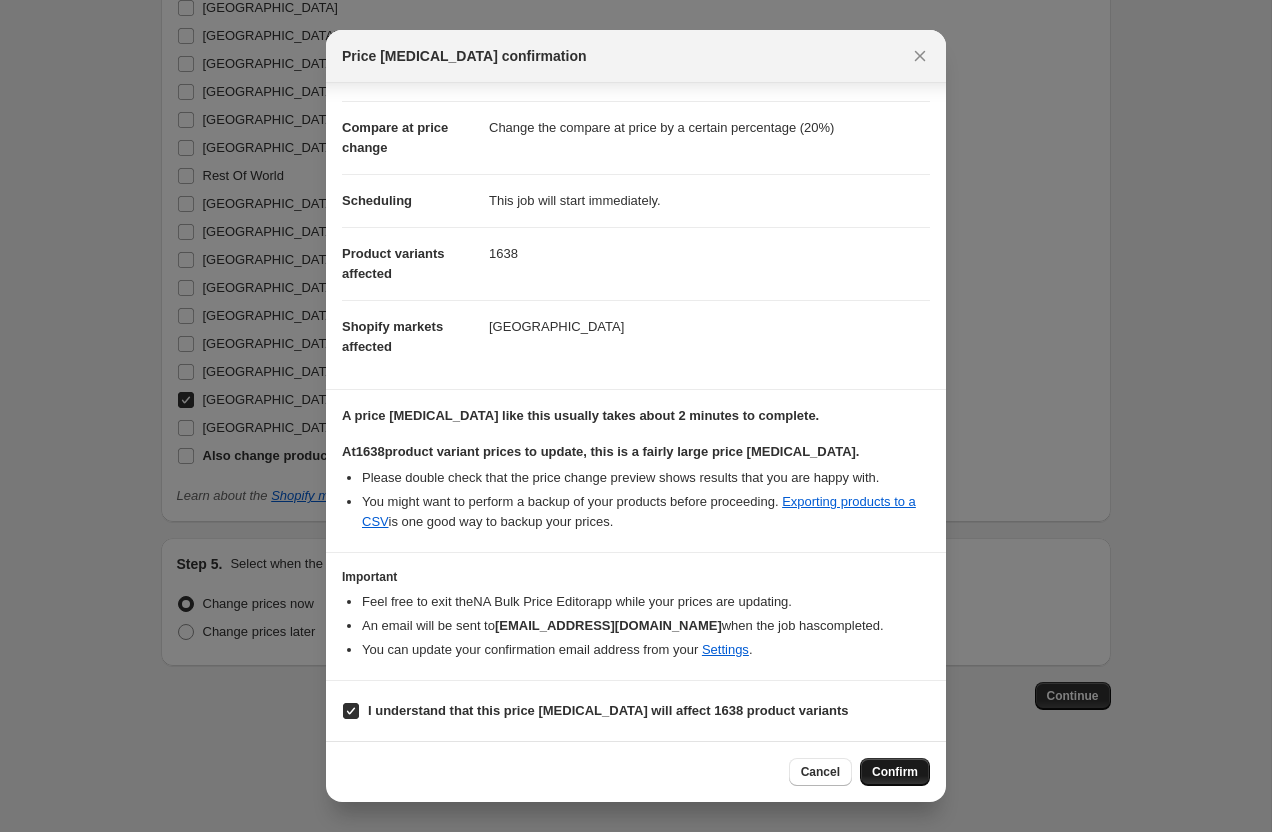 click on "Confirm" at bounding box center [895, 772] 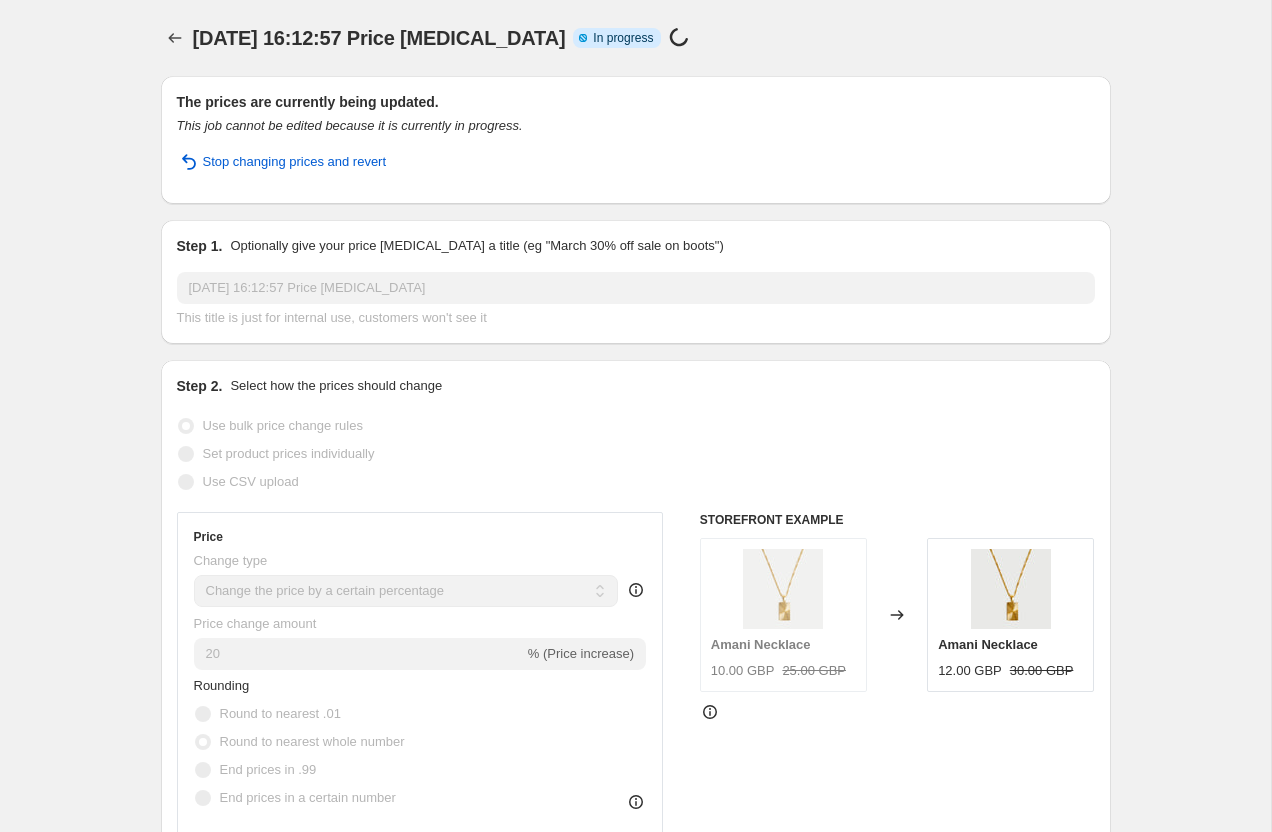 scroll, scrollTop: 2666, scrollLeft: 0, axis: vertical 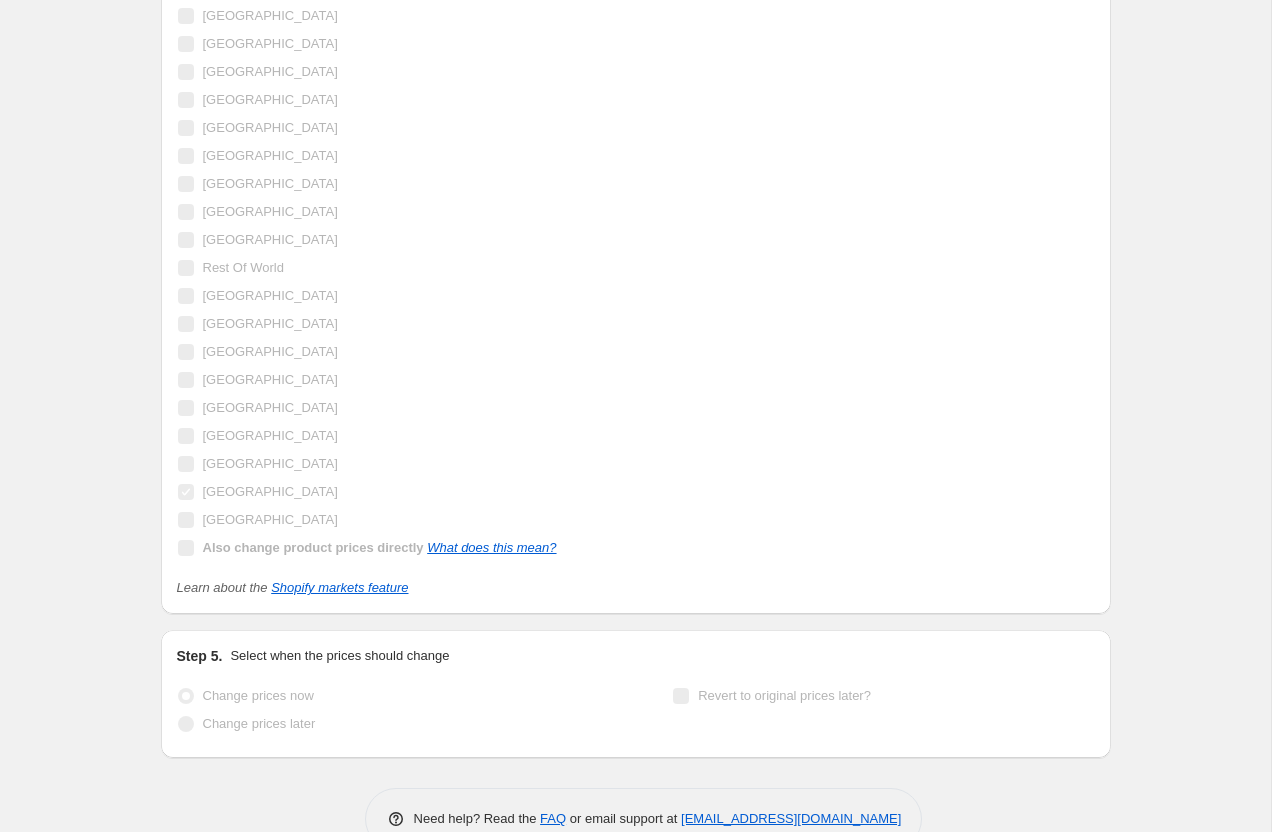 click on "12 Jul 2025, 16:12:57 Price change job. This page is ready 12 Jul 2025, 16:12:57 Price change job Info Partially complete In progress Price change job in progress... The prices are currently being updated. This job cannot be edited because it is currently in progress. Stop changing prices and revert Step 1. Optionally give your price change job a title (eg "March 30% off sale on boots") 12 Jul 2025, 16:12:57 Price change job This title is just for internal use, customers won't see it Step 2. Select how the prices should change Use bulk price change rules Set product prices individually Use CSV upload Price Change type Change the price to a certain amount Change the price by a certain amount Change the price by a certain percentage Change the price to the current compare at price (price before sale) Change the price by a certain amount relative to the compare at price Change the price by a certain percentage relative to the compare at price Don't change the price Change price to certain cost margin 20 Rounding" at bounding box center (635, -893) 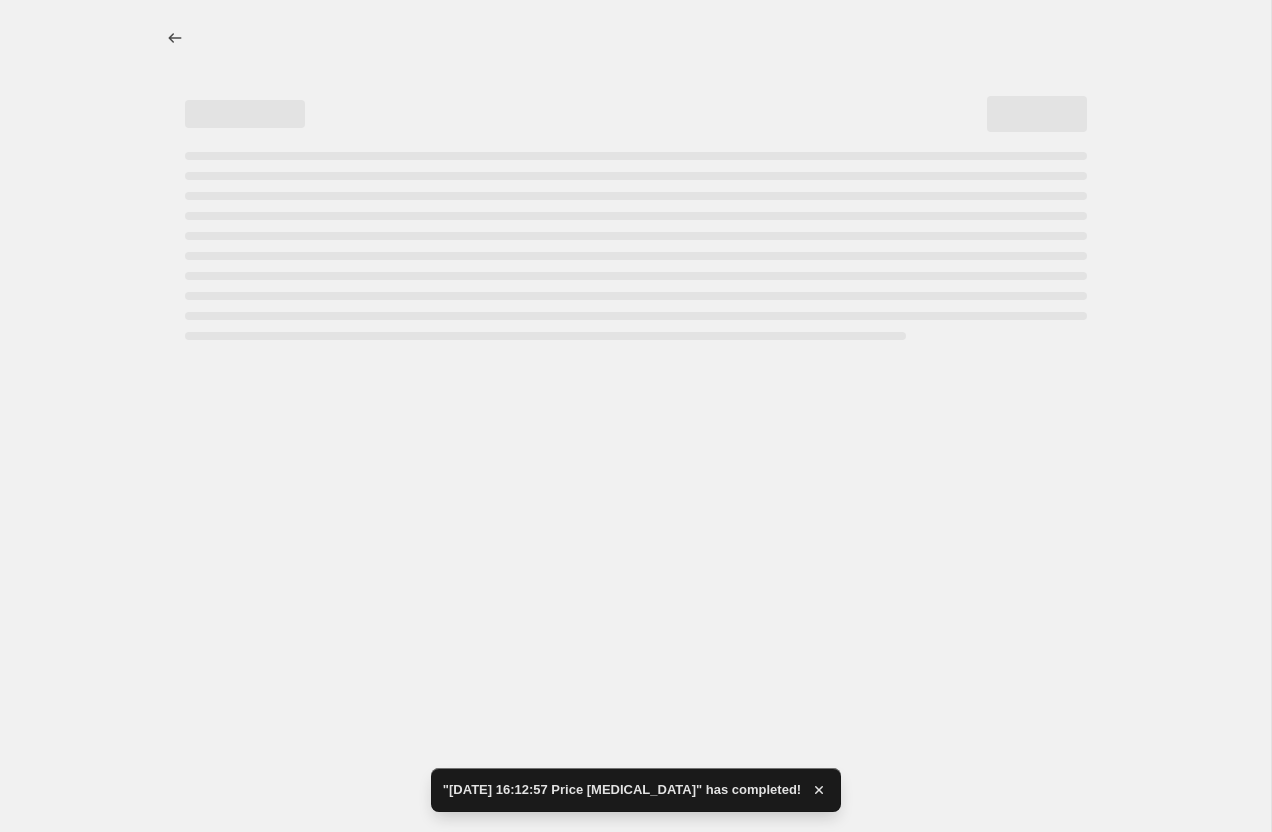 select on "percentage" 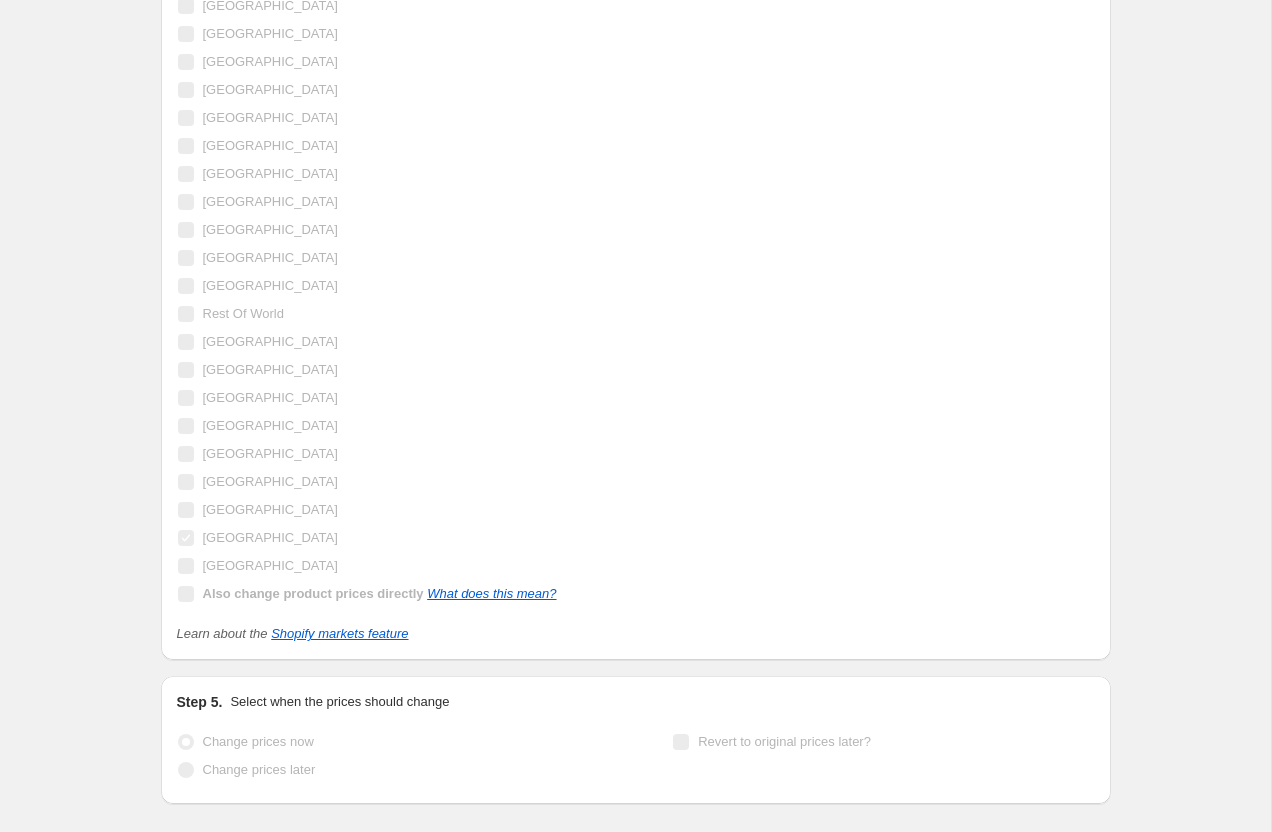 scroll, scrollTop: 0, scrollLeft: 0, axis: both 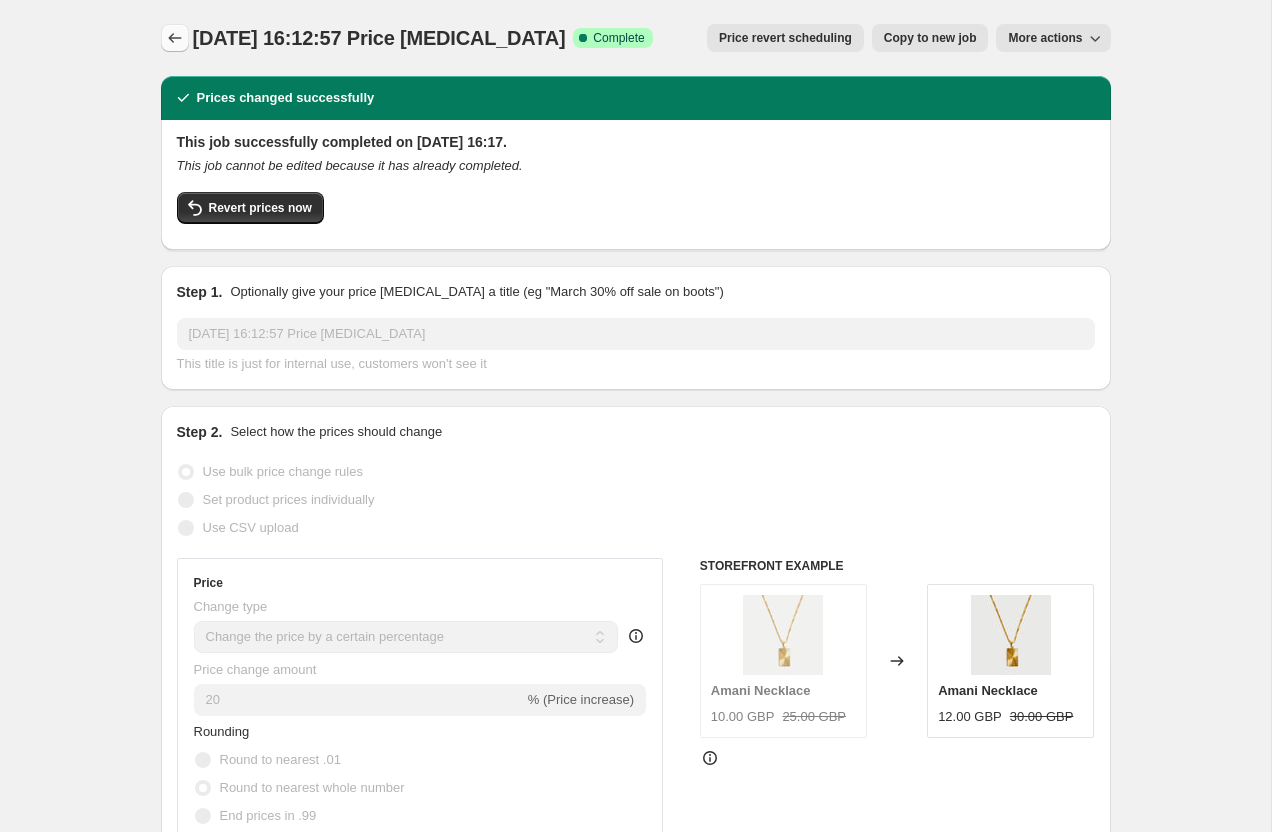 click 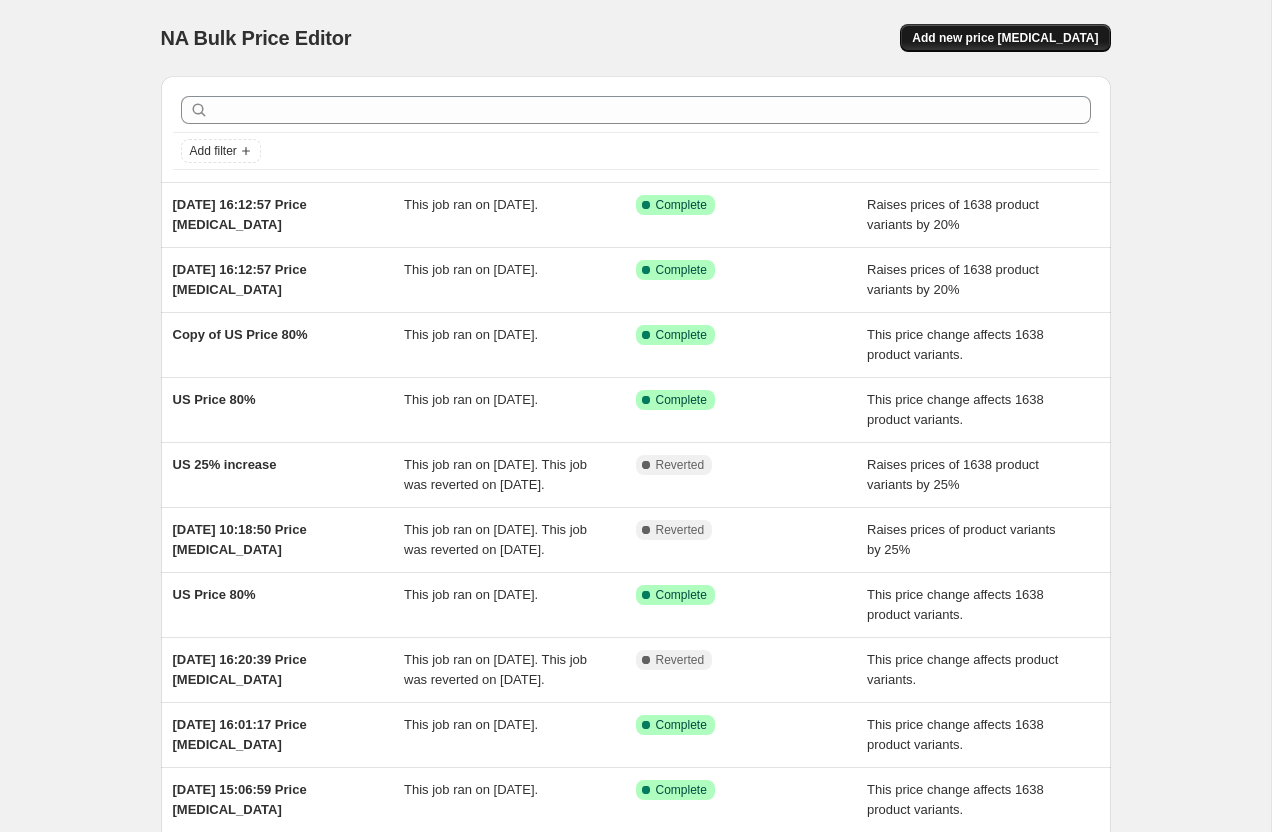 click on "Add new price [MEDICAL_DATA]" at bounding box center (1005, 38) 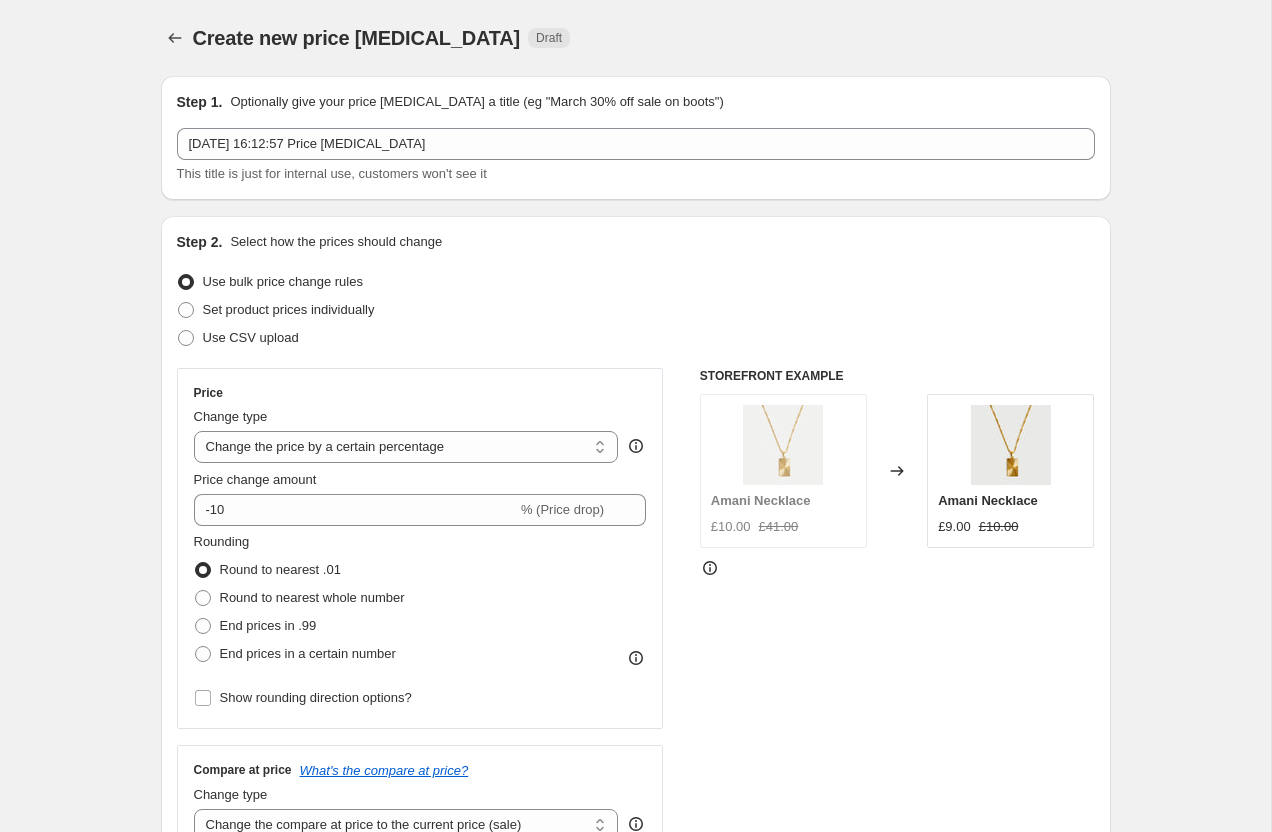 scroll, scrollTop: 28, scrollLeft: 0, axis: vertical 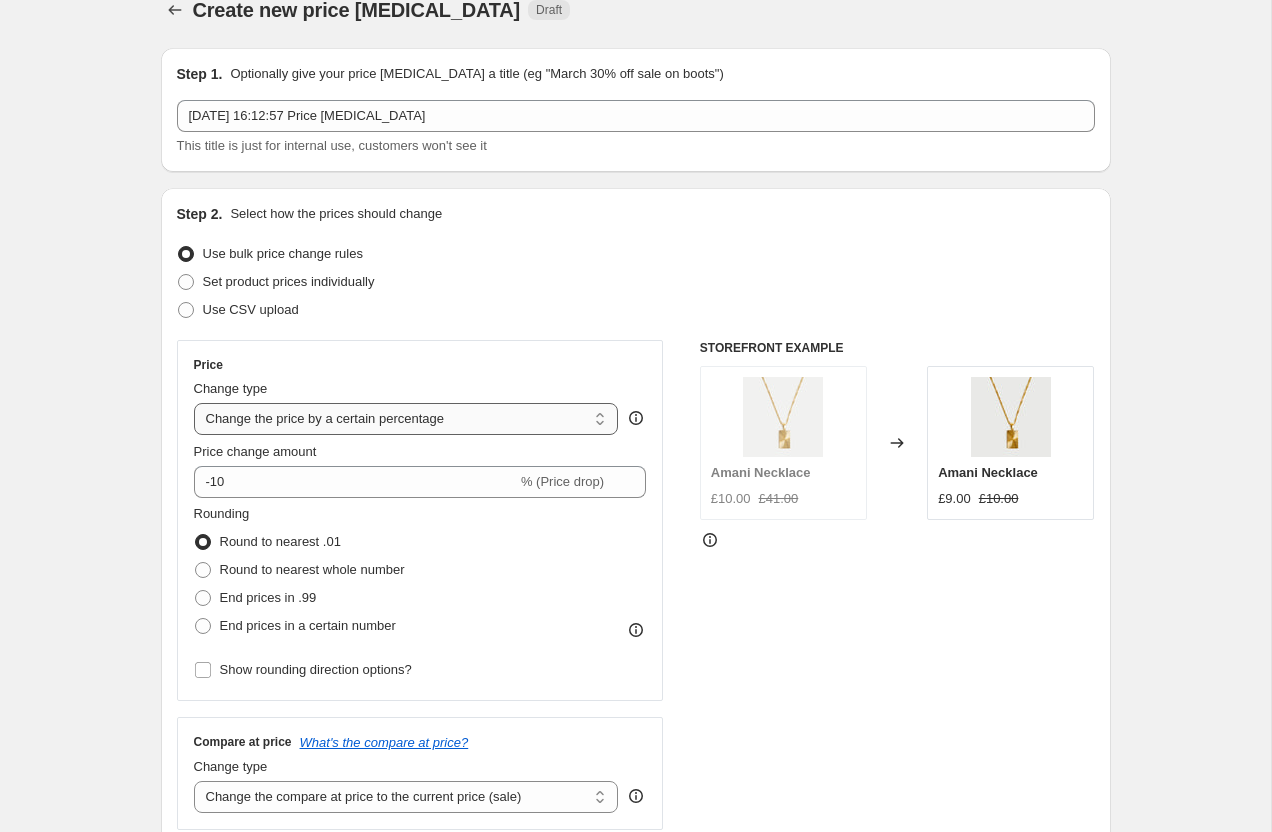 select on "pcap" 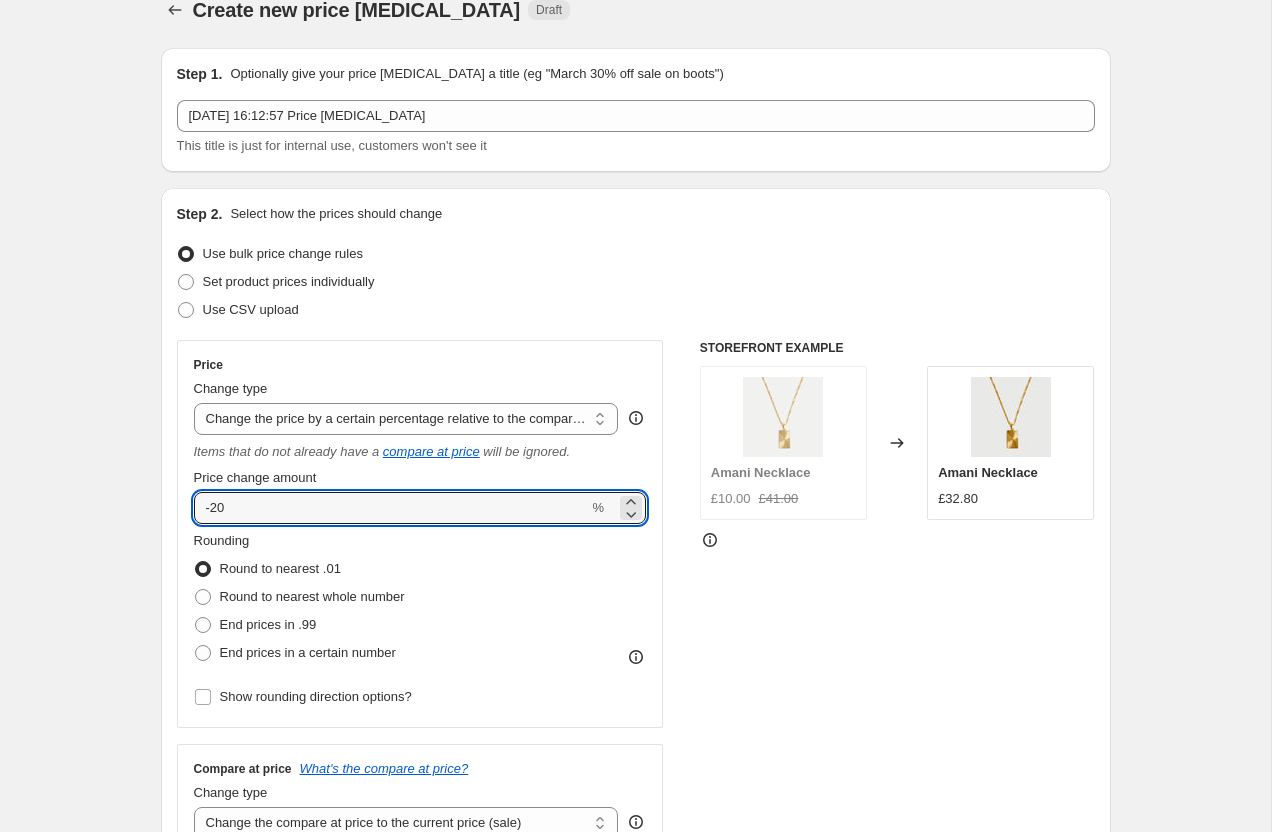 drag, startPoint x: 254, startPoint y: 510, endPoint x: 135, endPoint y: 488, distance: 121.016525 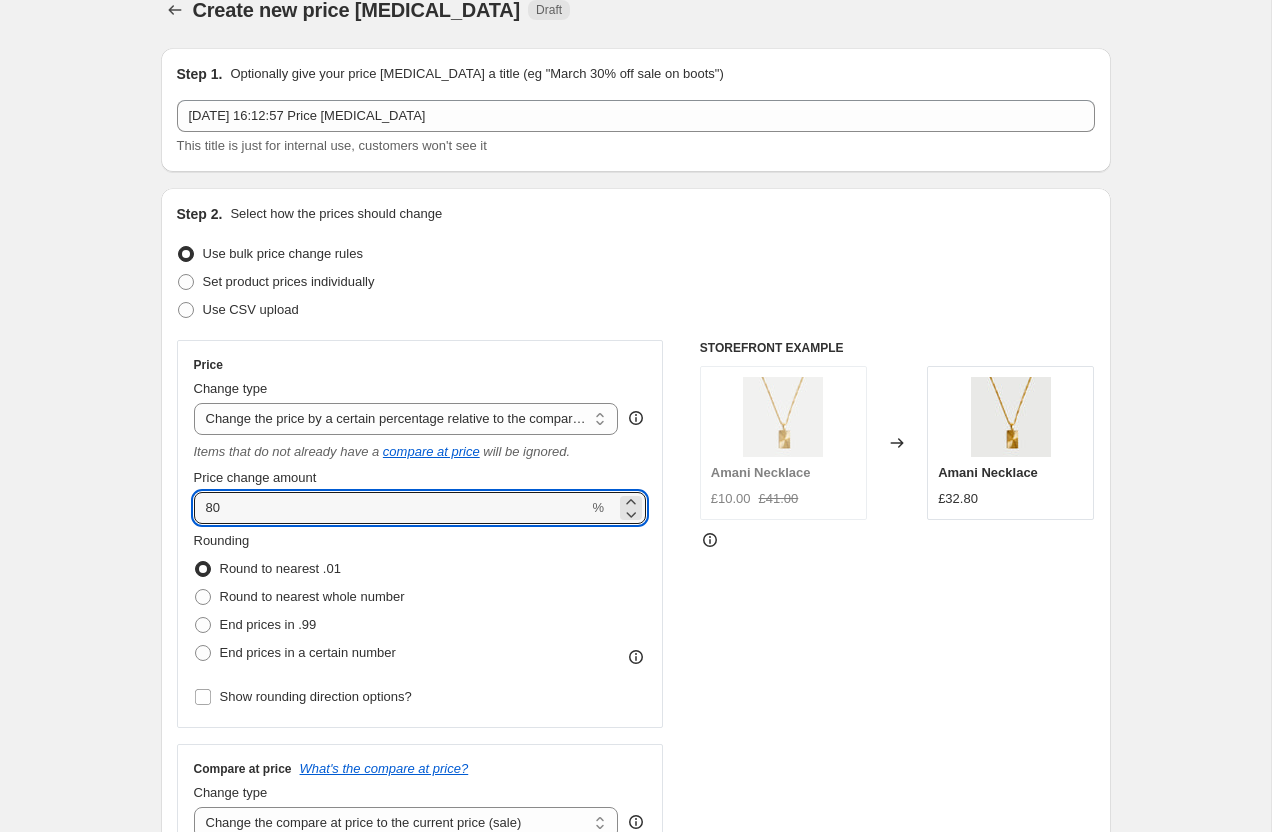 type on "80" 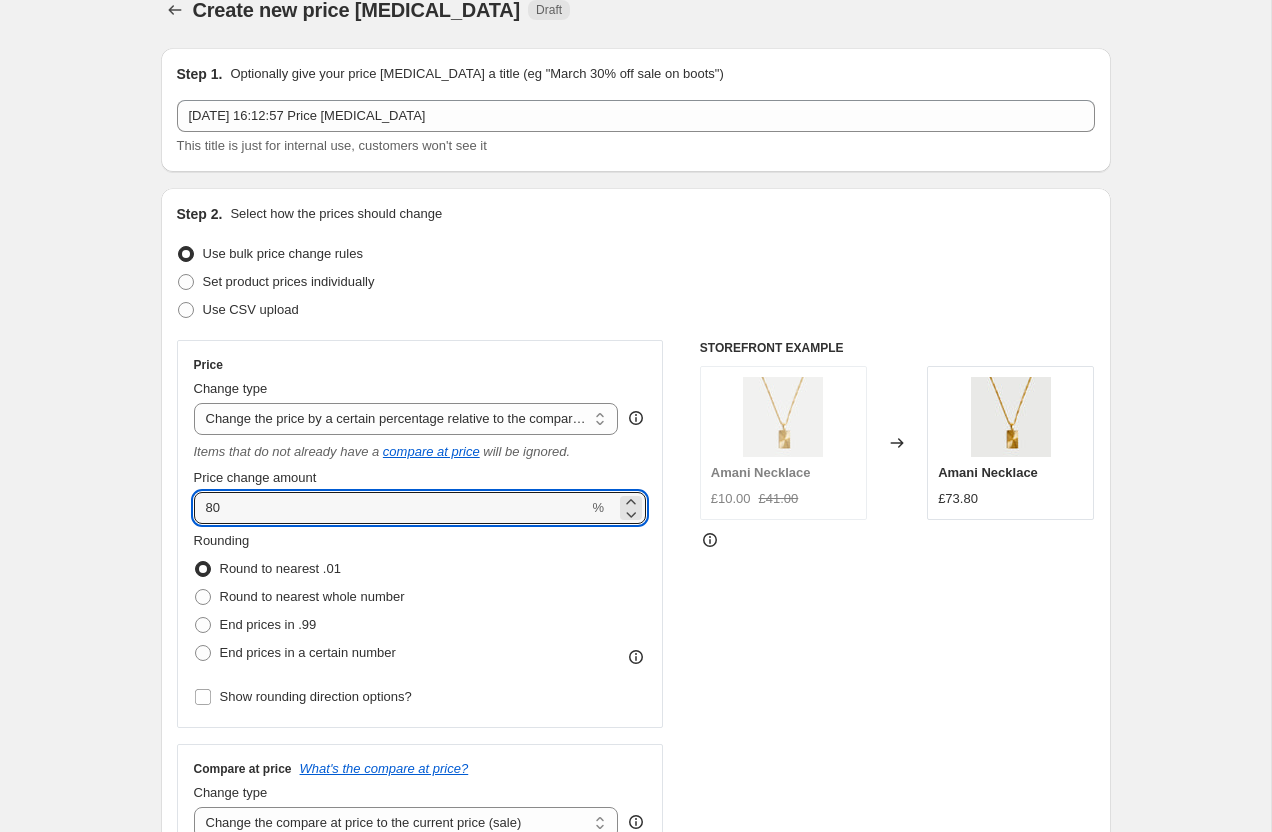 drag, startPoint x: 247, startPoint y: 505, endPoint x: 182, endPoint y: 498, distance: 65.37584 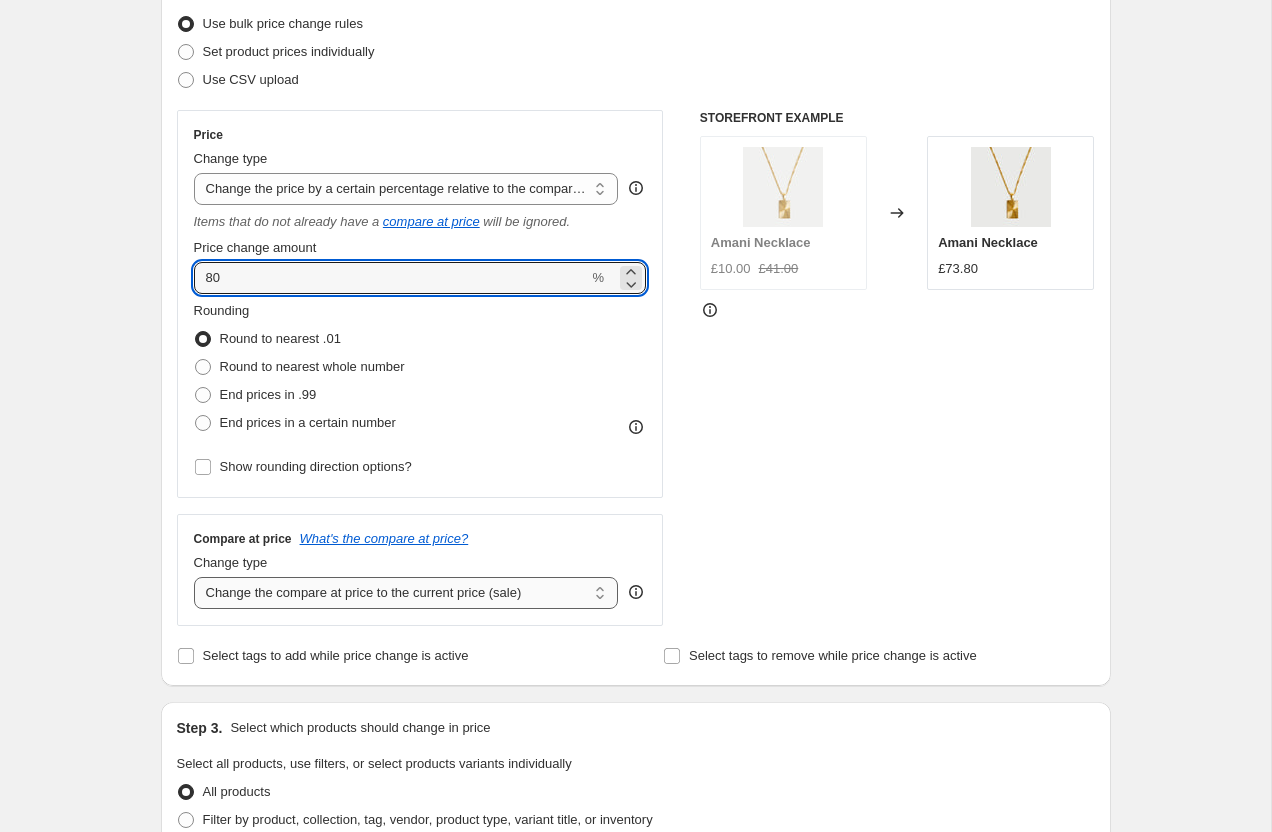 scroll, scrollTop: 243, scrollLeft: 0, axis: vertical 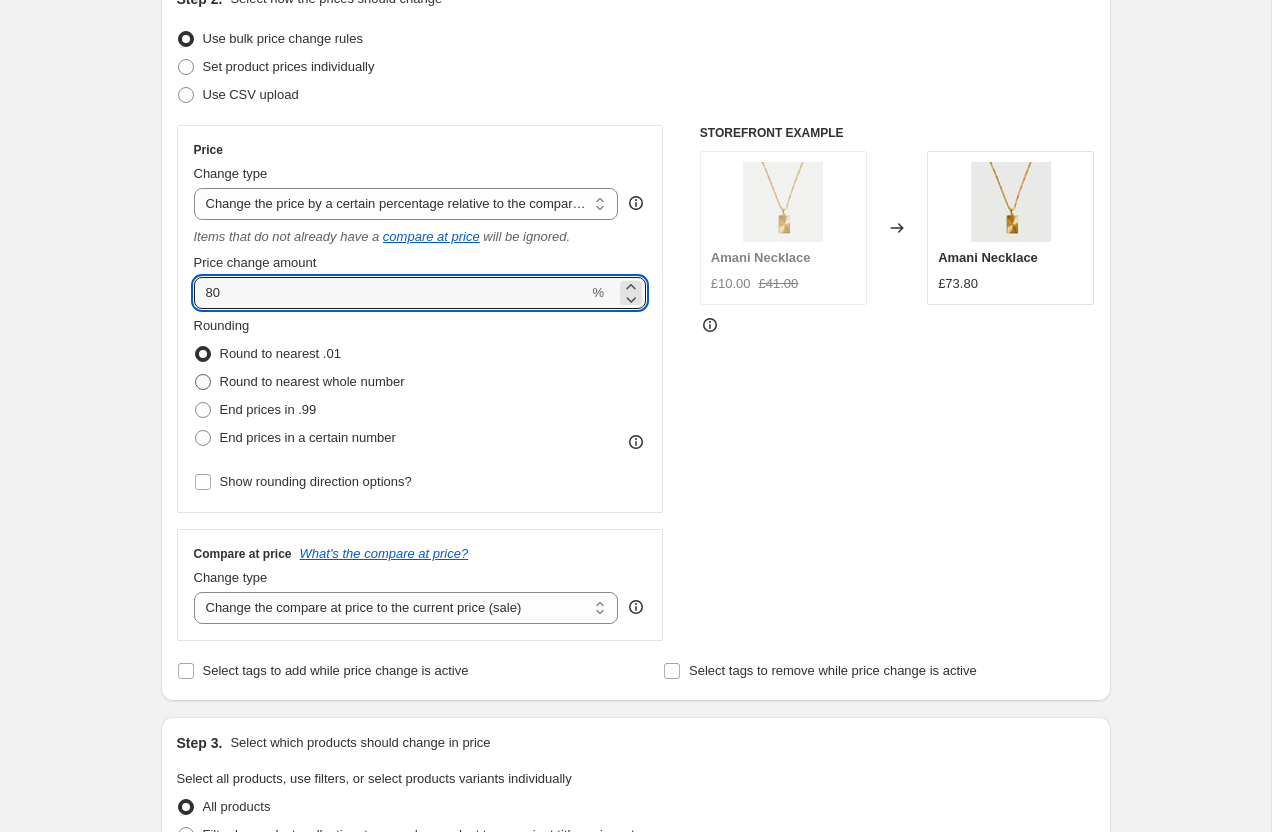 click on "Round to nearest whole number" at bounding box center [312, 381] 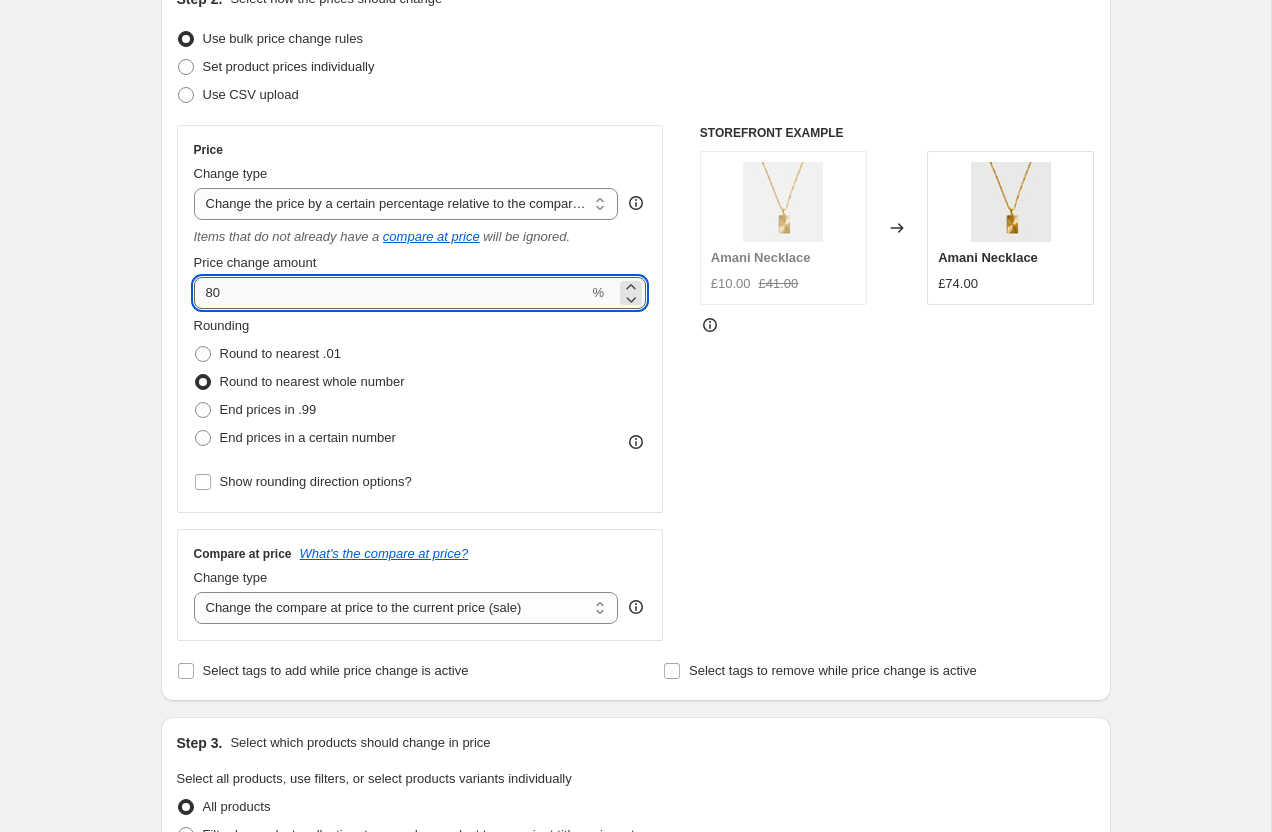 drag, startPoint x: 259, startPoint y: 294, endPoint x: 226, endPoint y: 293, distance: 33.01515 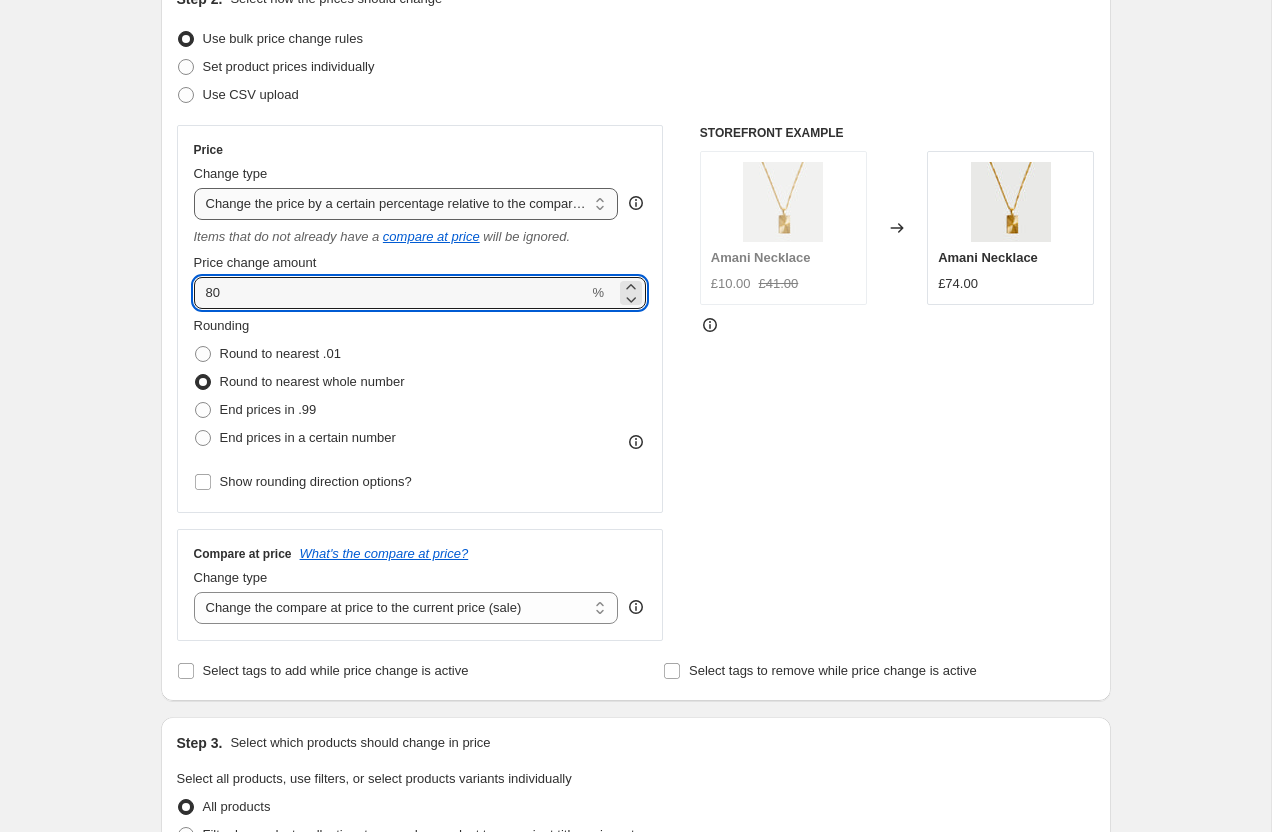 click on "Change the price to a certain amount Change the price by a certain amount Change the price by a certain percentage Change the price to the current compare at price (price before sale) Change the price by a certain amount relative to the compare at price Change the price by a certain percentage relative to the compare at price Don't change the price Change the price by a certain percentage relative to the cost per item Change price to certain cost margin" at bounding box center (406, 204) 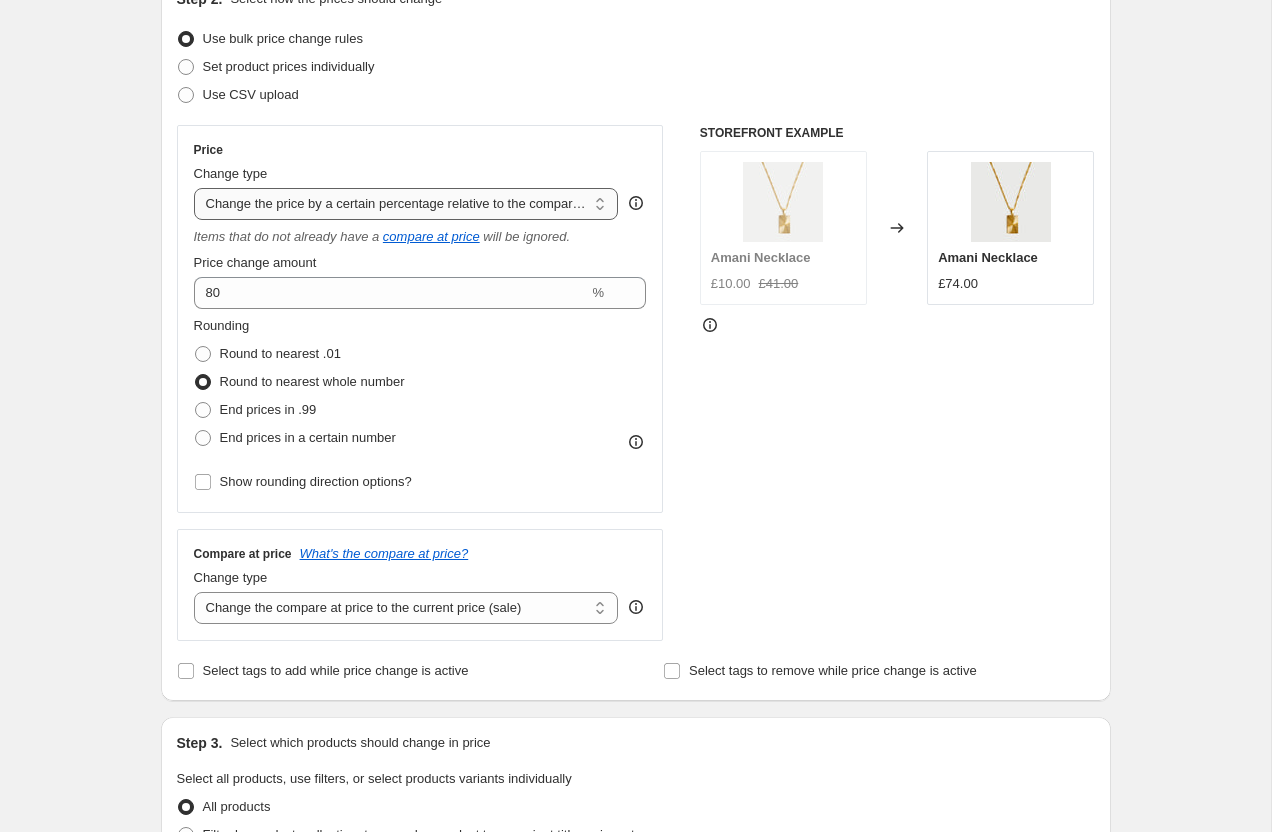 select on "pc" 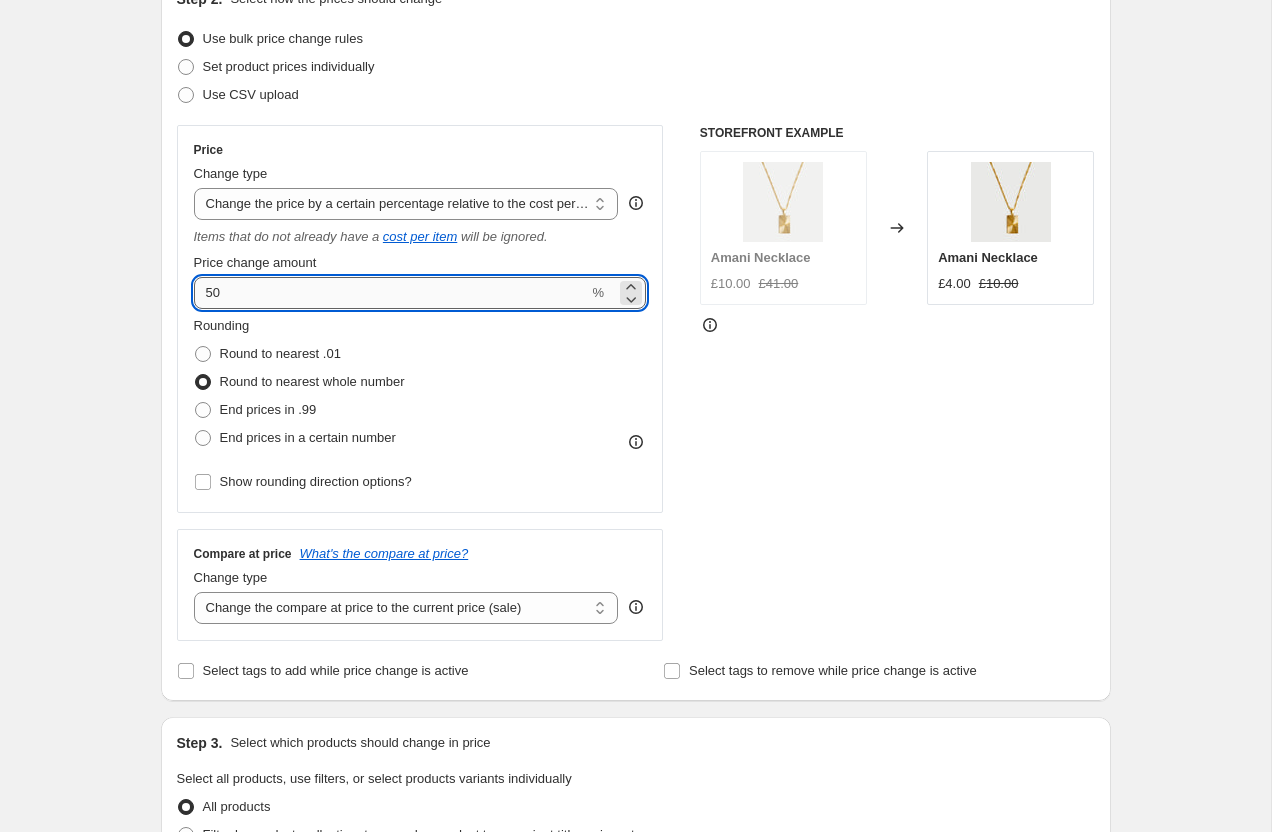 click on "50" at bounding box center [391, 293] 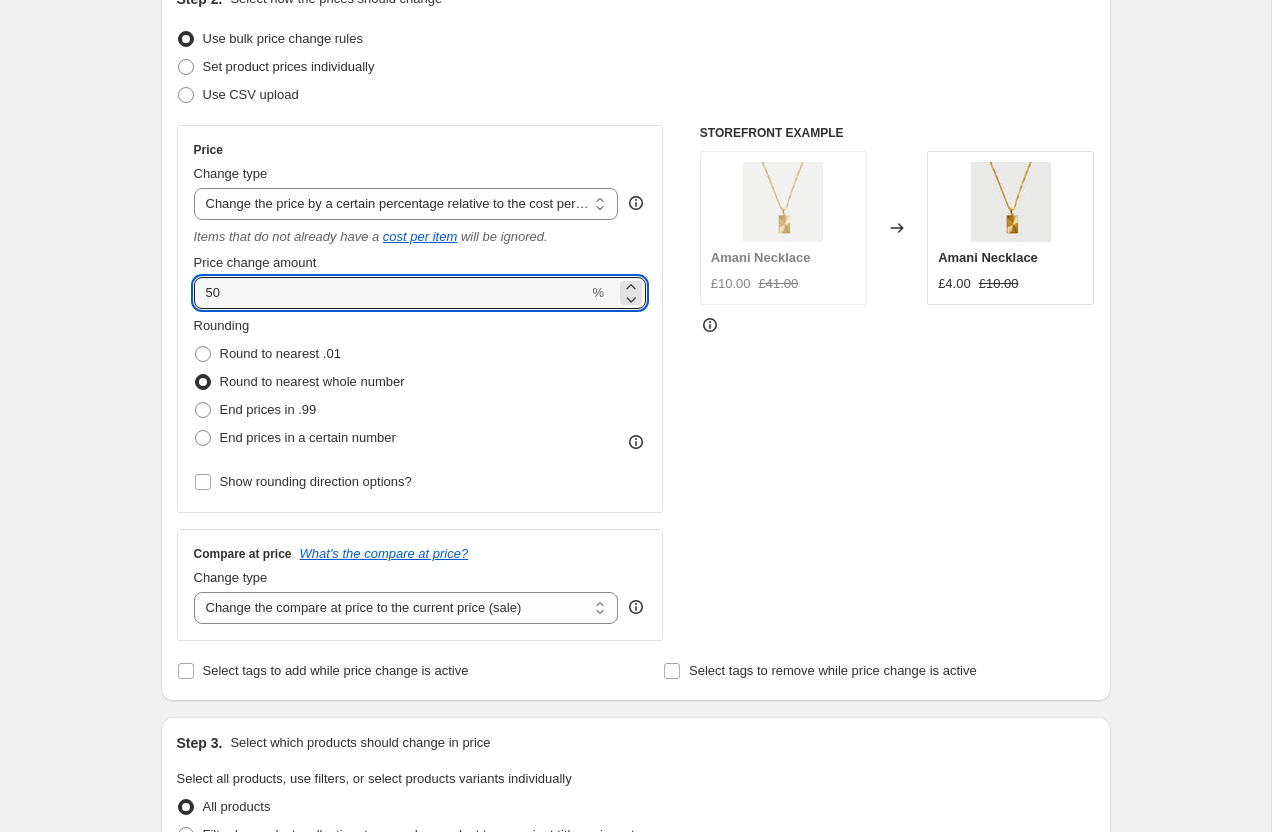 drag, startPoint x: 230, startPoint y: 295, endPoint x: 121, endPoint y: 295, distance: 109 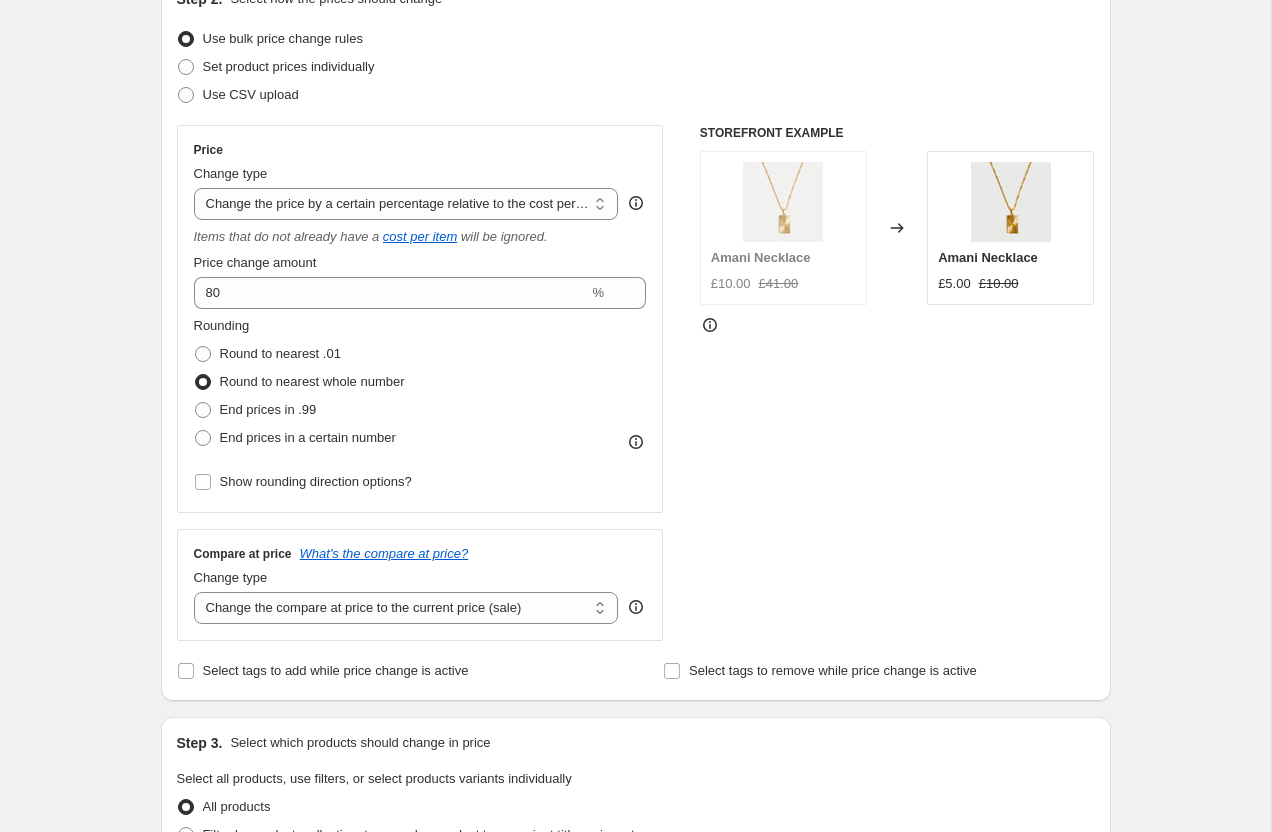 click on "Create new price change job. This page is ready Create new price change job Draft Step 1. Optionally give your price change job a title (eg "March 30% off sale on boots") 12 Jul 2025, 16:12:57 Price change job This title is just for internal use, customers won't see it Step 2. Select how the prices should change Use bulk price change rules Set product prices individually Use CSV upload Price Change type Change the price to a certain amount Change the price by a certain amount Change the price by a certain percentage Change the price to the current compare at price (price before sale) Change the price by a certain amount relative to the compare at price Change the price by a certain percentage relative to the compare at price Don't change the price Change the price by a certain percentage relative to the cost per item Change price to certain cost margin Change the price by a certain percentage relative to the cost per item Items that do not already have a   cost per item   will be ignored. Price change amount" at bounding box center [635, 825] 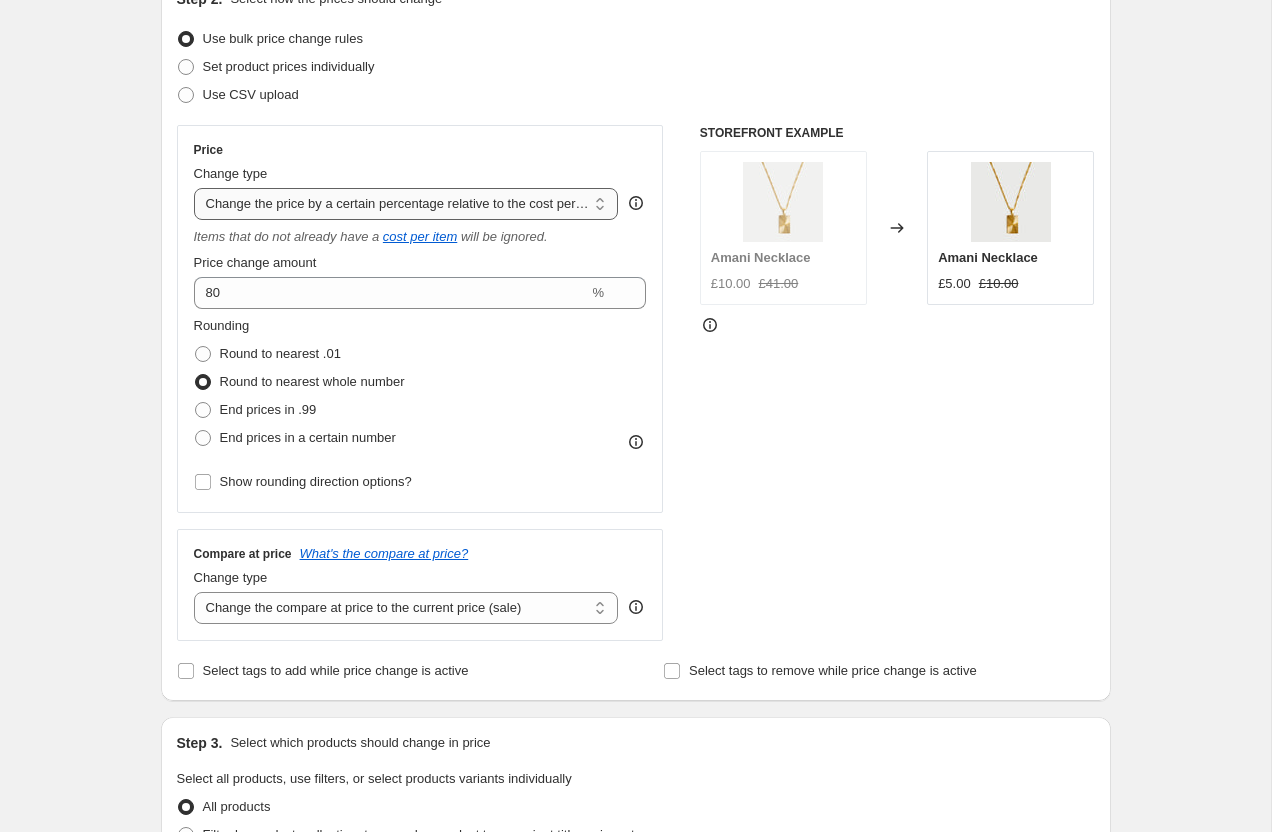 click on "Change the price to a certain amount Change the price by a certain amount Change the price by a certain percentage Change the price to the current compare at price (price before sale) Change the price by a certain amount relative to the compare at price Change the price by a certain percentage relative to the compare at price Don't change the price Change the price by a certain percentage relative to the cost per item Change price to certain cost margin" at bounding box center (406, 204) 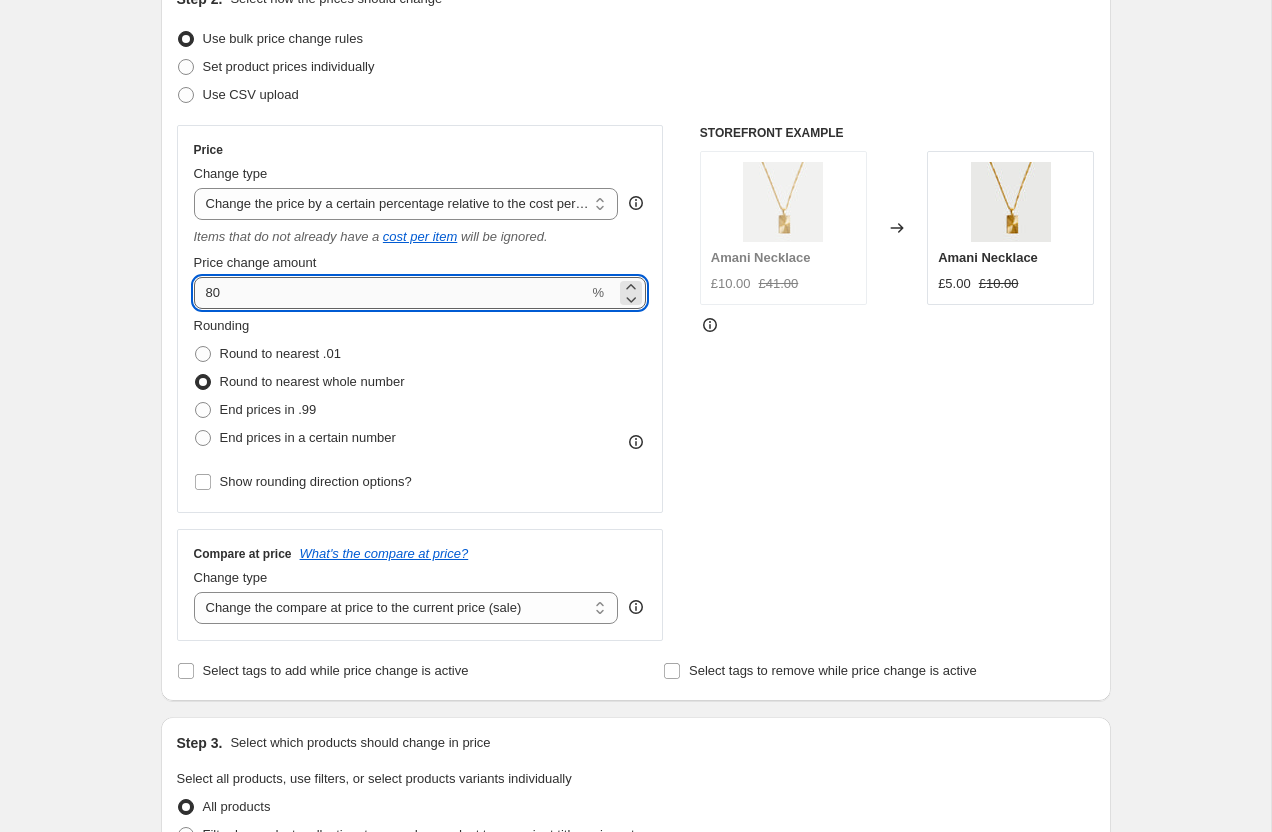 click on "80" at bounding box center (391, 293) 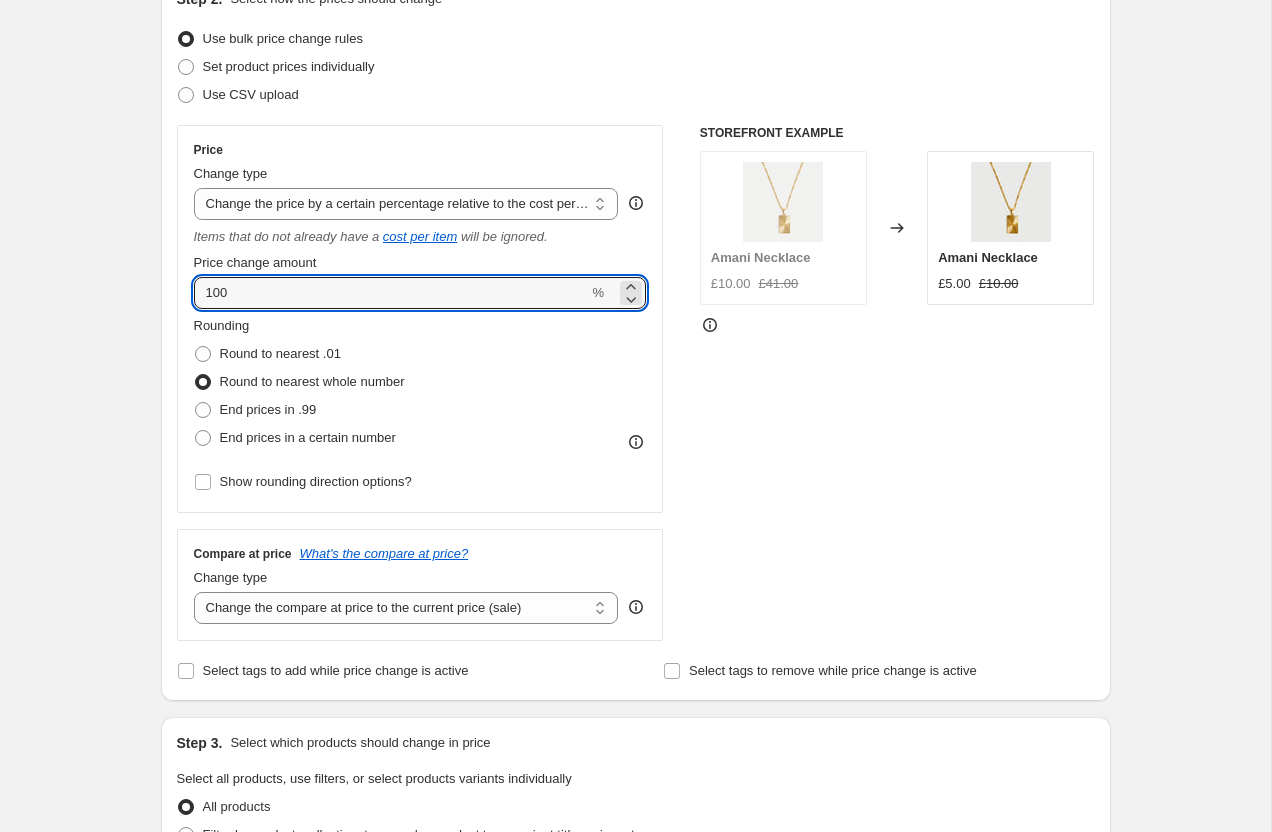 click on "Create new price change job. This page is ready Create new price change job Draft Step 1. Optionally give your price change job a title (eg "March 30% off sale on boots") 12 Jul 2025, 16:12:57 Price change job This title is just for internal use, customers won't see it Step 2. Select how the prices should change Use bulk price change rules Set product prices individually Use CSV upload Price Change type Change the price to a certain amount Change the price by a certain amount Change the price by a certain percentage Change the price to the current compare at price (price before sale) Change the price by a certain amount relative to the compare at price Change the price by a certain percentage relative to the compare at price Don't change the price Change the price by a certain percentage relative to the cost per item Change price to certain cost margin Change the price by a certain percentage relative to the cost per item Items that do not already have a   cost per item   will be ignored. Price change amount" at bounding box center (635, 825) 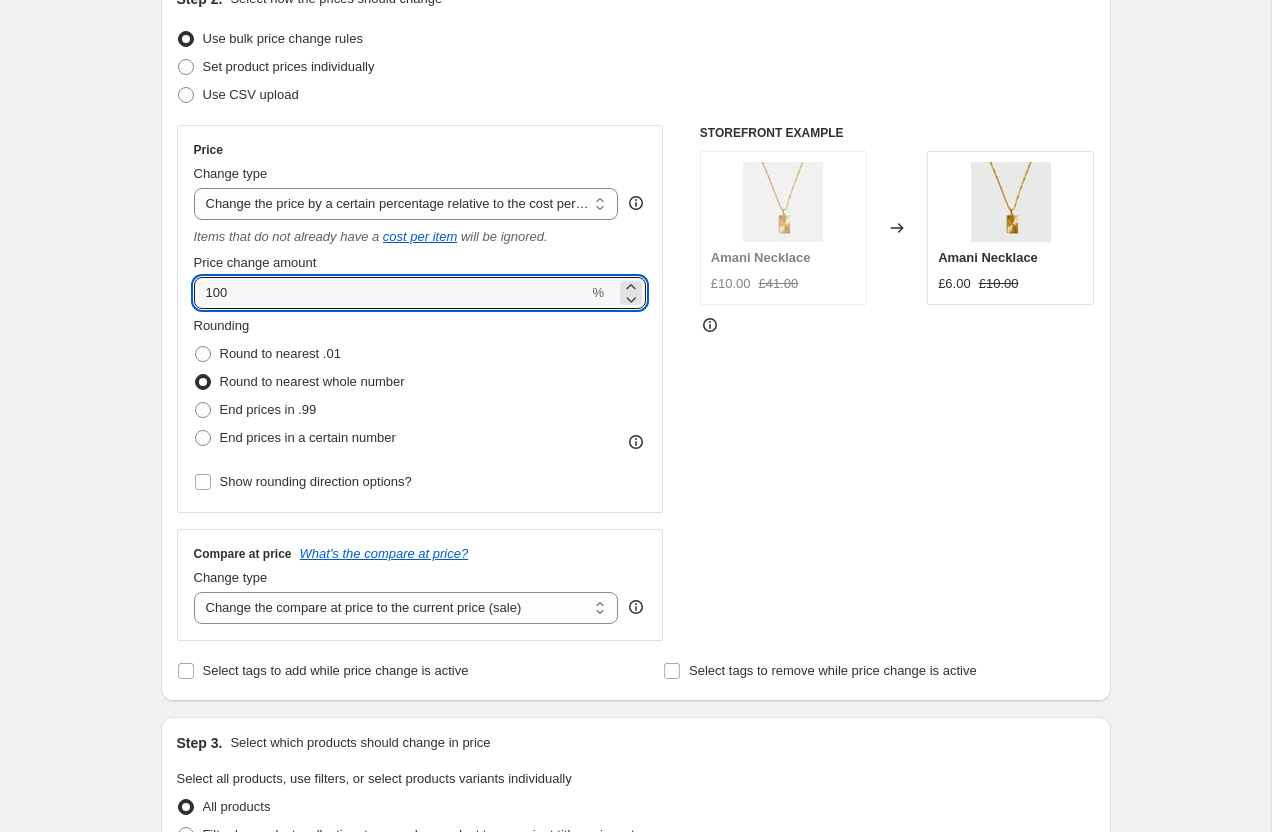 drag, startPoint x: 278, startPoint y: 293, endPoint x: 172, endPoint y: 290, distance: 106.04244 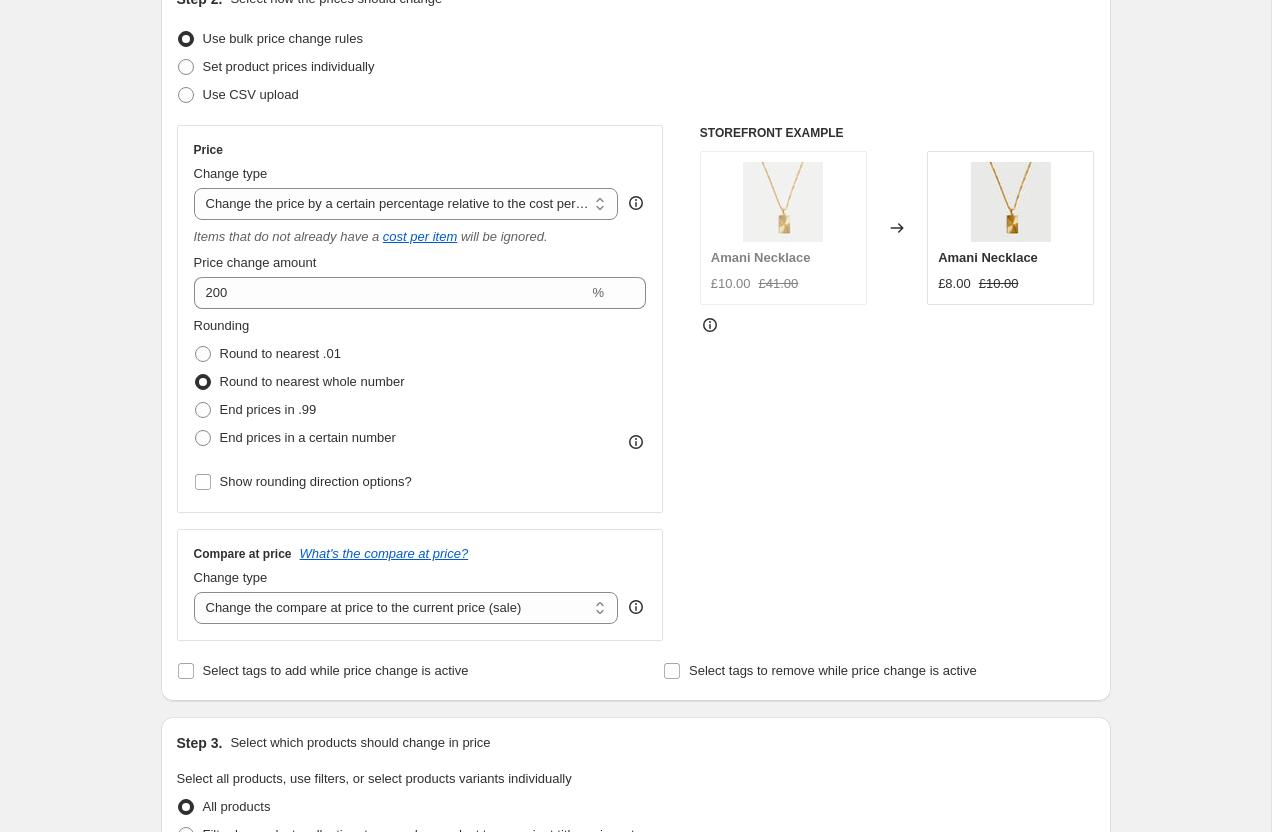 click on "Create new price change job. This page is ready Create new price change job Draft Step 1. Optionally give your price change job a title (eg "March 30% off sale on boots") 12 Jul 2025, 16:12:57 Price change job This title is just for internal use, customers won't see it Step 2. Select how the prices should change Use bulk price change rules Set product prices individually Use CSV upload Price Change type Change the price to a certain amount Change the price by a certain amount Change the price by a certain percentage Change the price to the current compare at price (price before sale) Change the price by a certain amount relative to the compare at price Change the price by a certain percentage relative to the compare at price Don't change the price Change the price by a certain percentage relative to the cost per item Change price to certain cost margin Change the price by a certain percentage relative to the cost per item Items that do not already have a   cost per item   will be ignored. Price change amount" at bounding box center [635, 825] 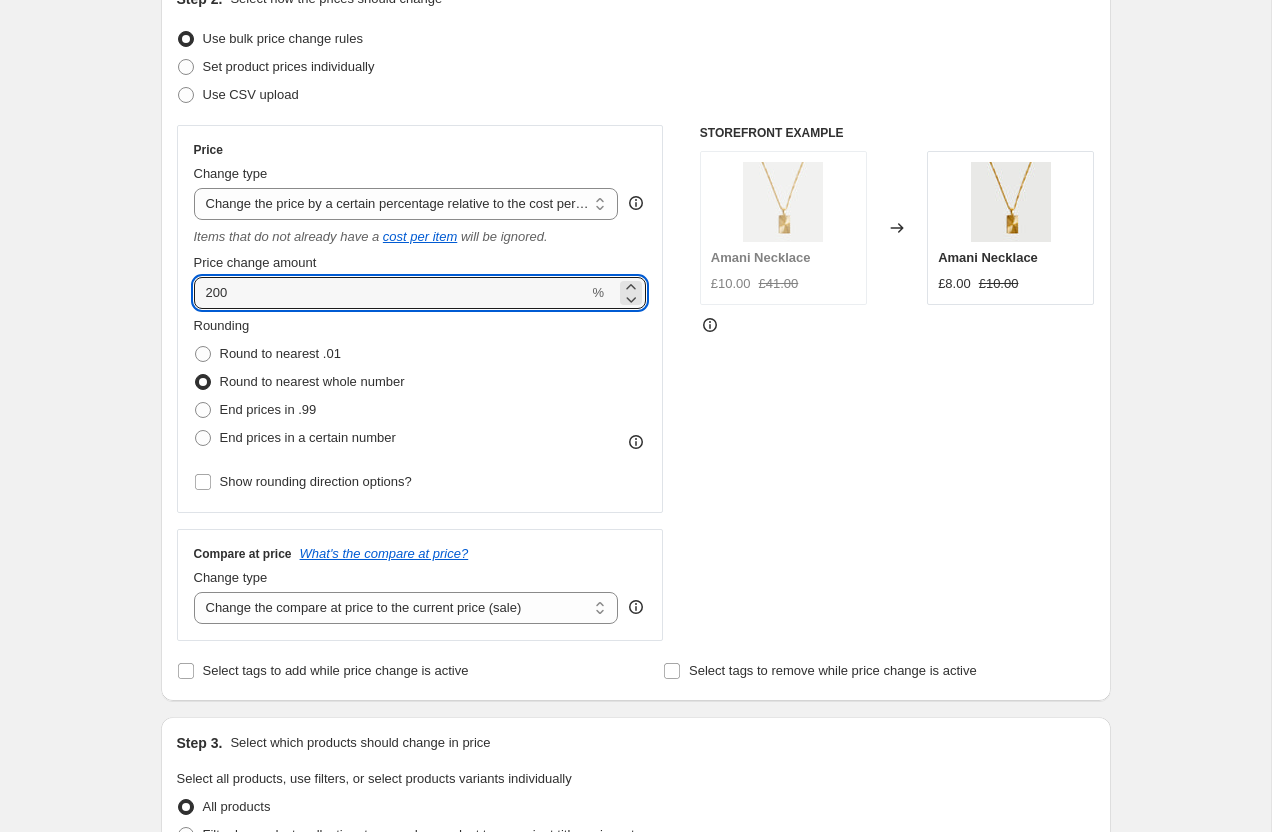 drag, startPoint x: 332, startPoint y: 290, endPoint x: 88, endPoint y: 287, distance: 244.01845 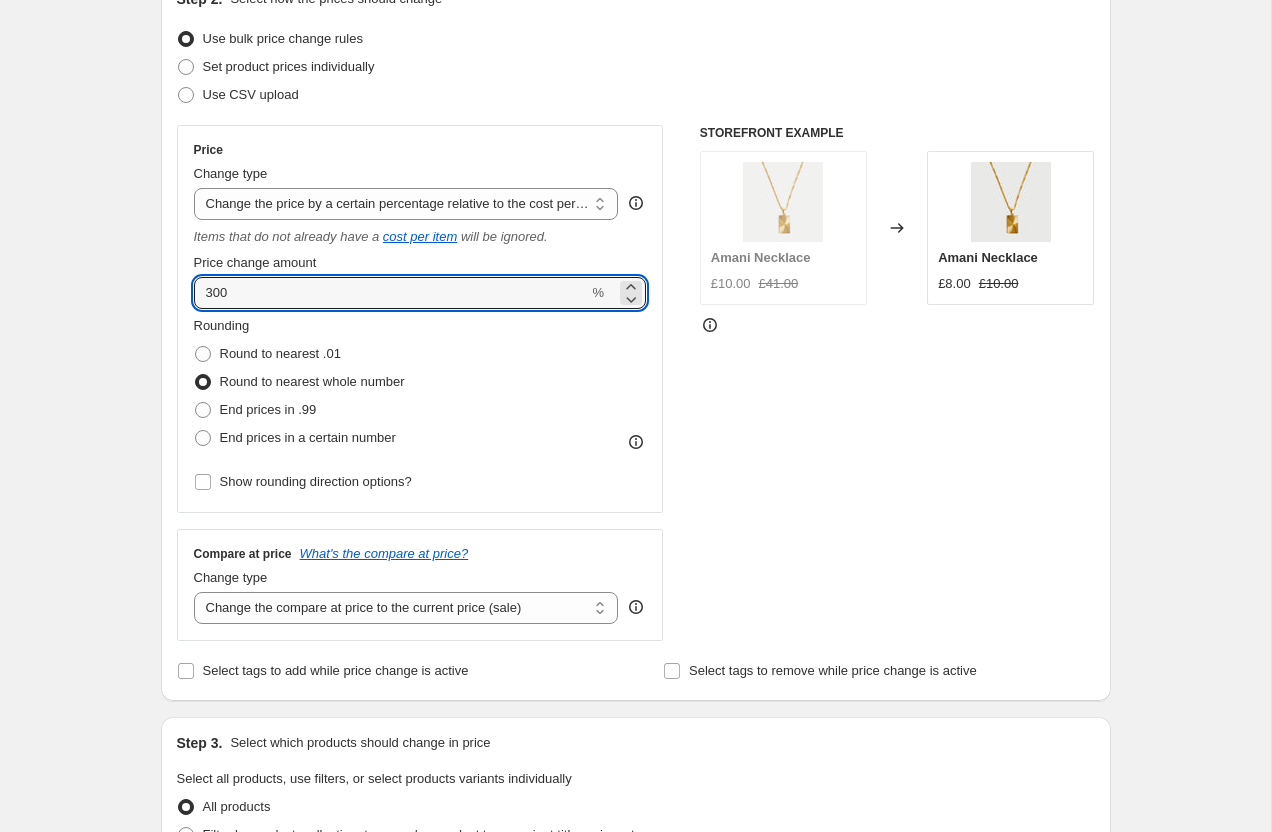 click on "Create new price change job. This page is ready Create new price change job Draft Step 1. Optionally give your price change job a title (eg "March 30% off sale on boots") 12 Jul 2025, 16:12:57 Price change job This title is just for internal use, customers won't see it Step 2. Select how the prices should change Use bulk price change rules Set product prices individually Use CSV upload Price Change type Change the price to a certain amount Change the price by a certain amount Change the price by a certain percentage Change the price to the current compare at price (price before sale) Change the price by a certain amount relative to the compare at price Change the price by a certain percentage relative to the compare at price Don't change the price Change the price by a certain percentage relative to the cost per item Change price to certain cost margin Change the price by a certain percentage relative to the cost per item Items that do not already have a   cost per item   will be ignored. Price change amount" at bounding box center (635, 825) 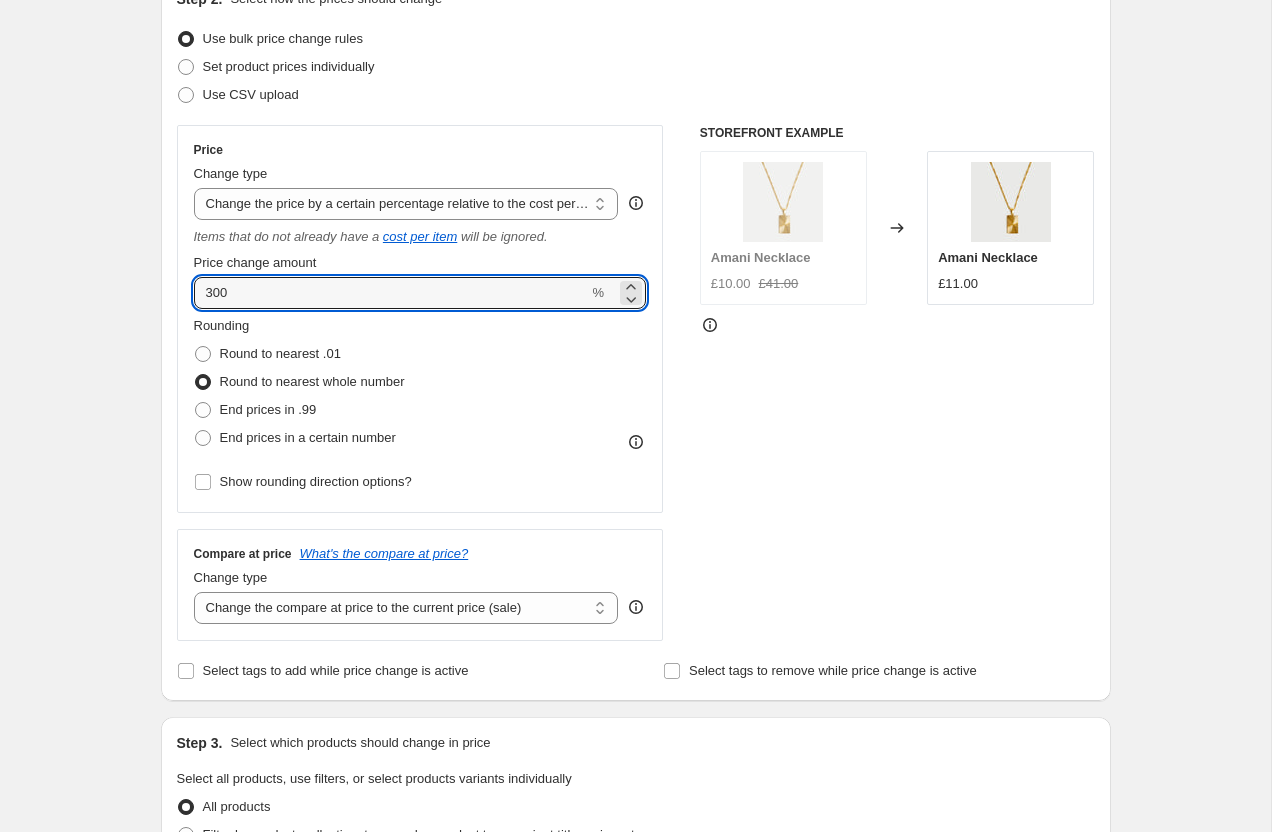 drag, startPoint x: 279, startPoint y: 285, endPoint x: 152, endPoint y: 283, distance: 127.01575 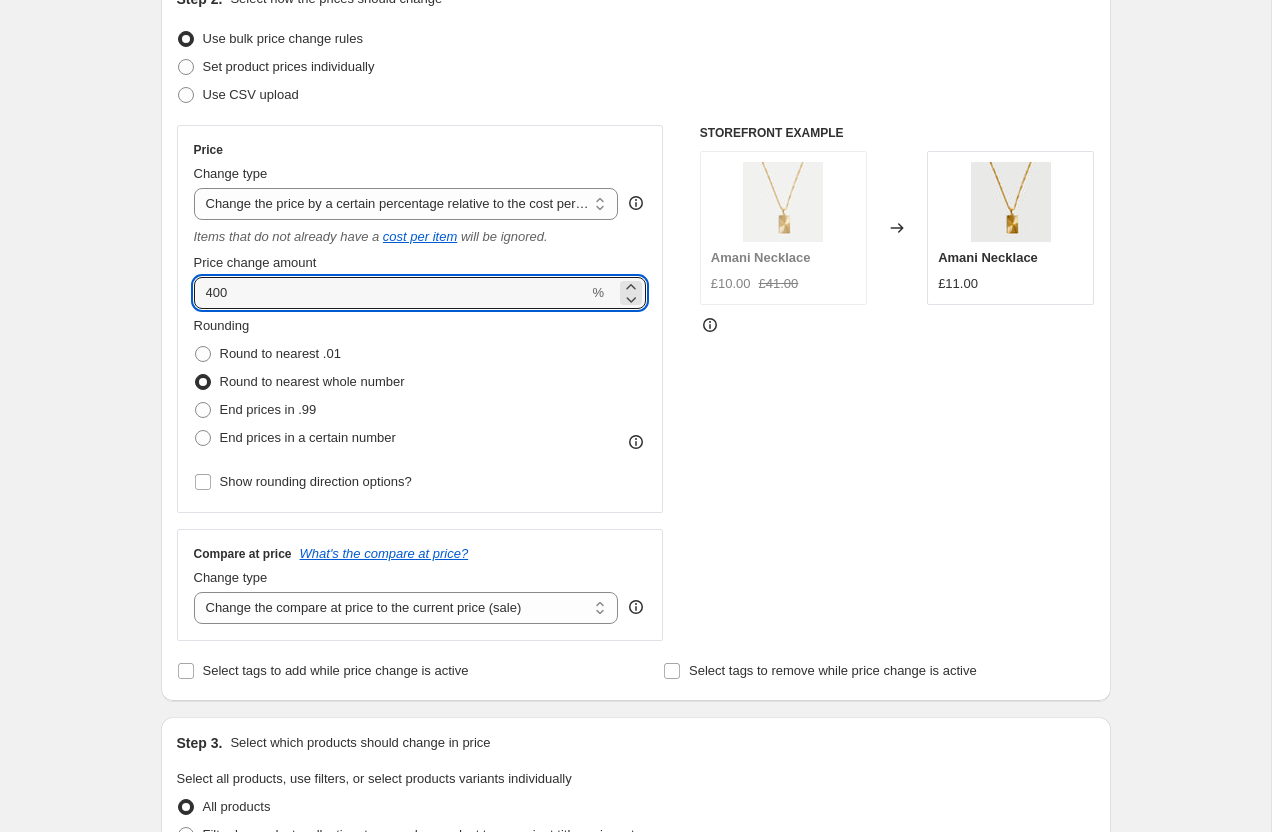 type on "400" 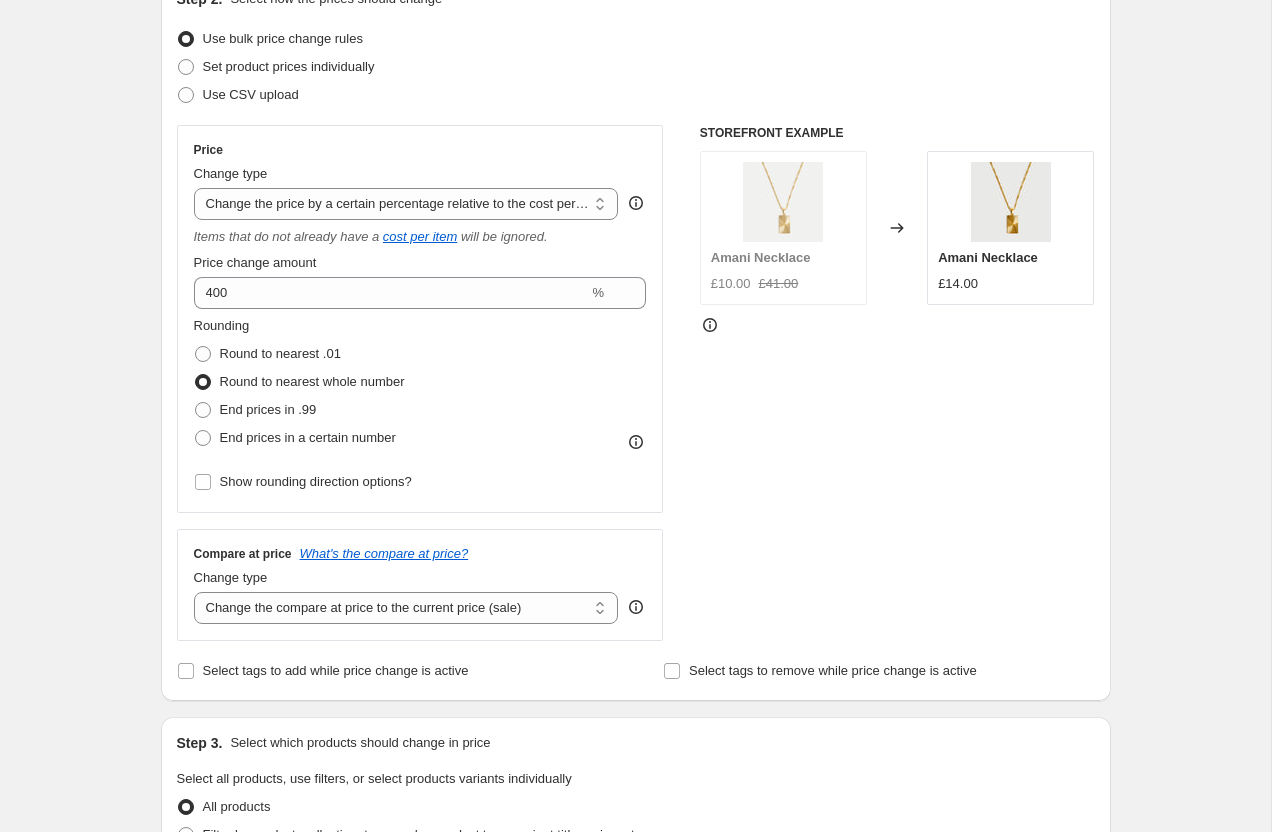 click on "Create new price change job. This page is ready Create new price change job Draft Step 1. Optionally give your price change job a title (eg "March 30% off sale on boots") 12 Jul 2025, 16:12:57 Price change job This title is just for internal use, customers won't see it Step 2. Select how the prices should change Use bulk price change rules Set product prices individually Use CSV upload Price Change type Change the price to a certain amount Change the price by a certain amount Change the price by a certain percentage Change the price to the current compare at price (price before sale) Change the price by a certain amount relative to the compare at price Change the price by a certain percentage relative to the compare at price Don't change the price Change the price by a certain percentage relative to the cost per item Change price to certain cost margin Change the price by a certain percentage relative to the cost per item Items that do not already have a   cost per item   will be ignored. Price change amount" at bounding box center (635, 825) 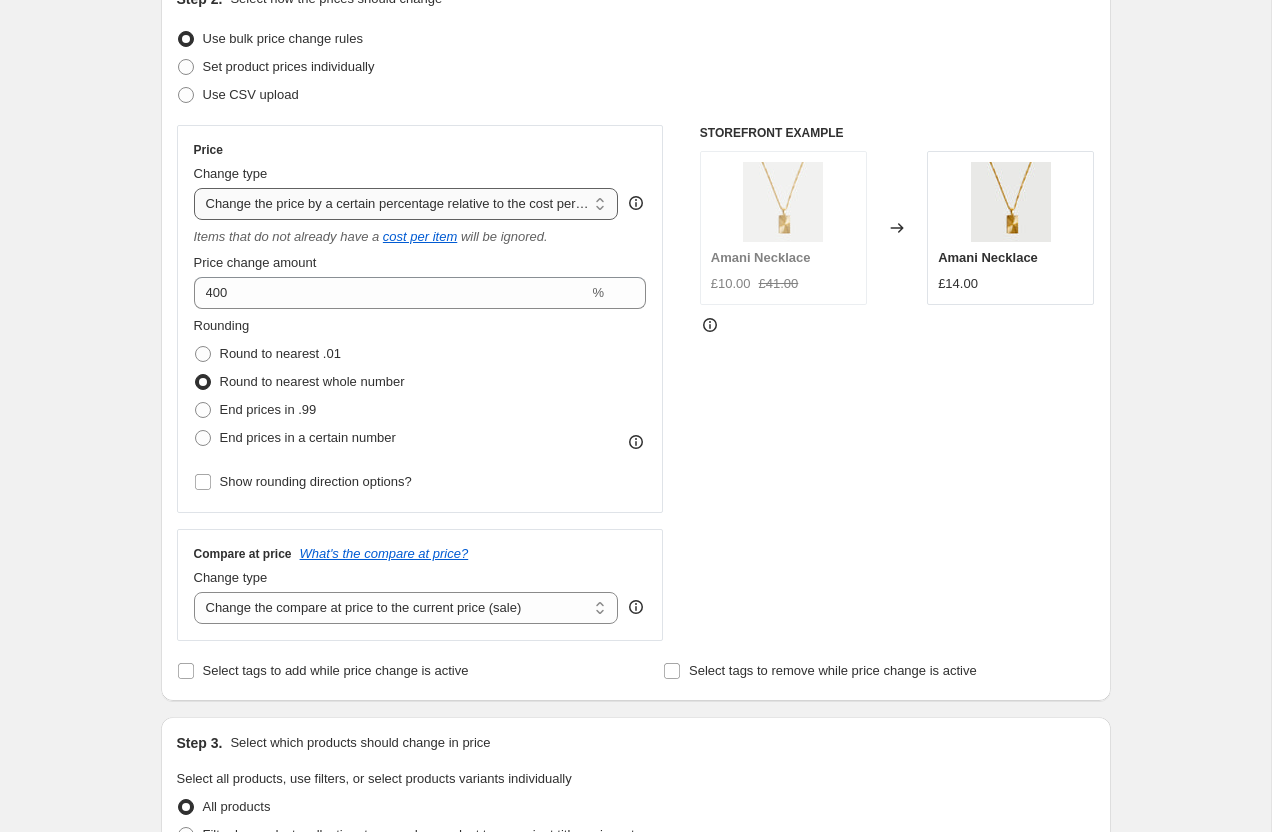 click on "Change the price to a certain amount Change the price by a certain amount Change the price by a certain percentage Change the price to the current compare at price (price before sale) Change the price by a certain amount relative to the compare at price Change the price by a certain percentage relative to the compare at price Don't change the price Change the price by a certain percentage relative to the cost per item Change price to certain cost margin" at bounding box center (406, 204) 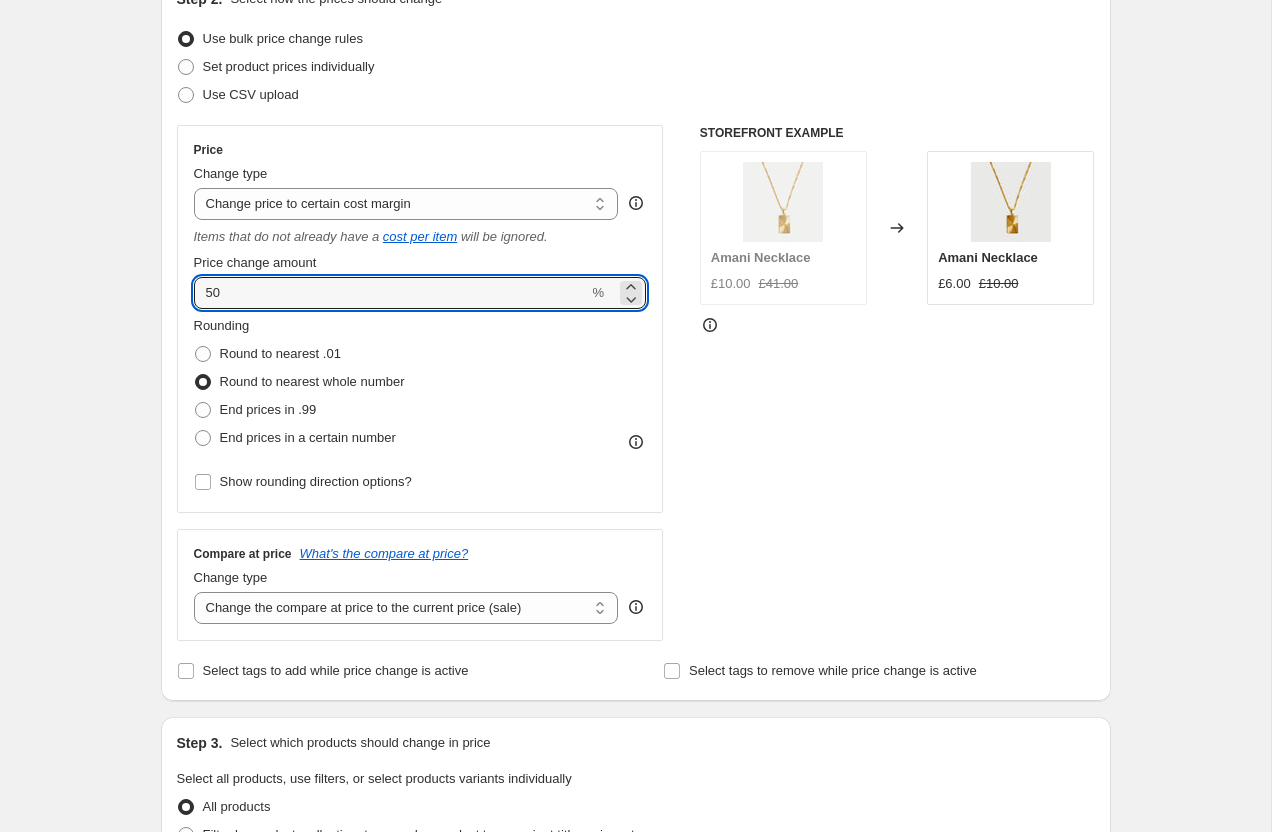 drag, startPoint x: 256, startPoint y: 298, endPoint x: 171, endPoint y: 296, distance: 85.02353 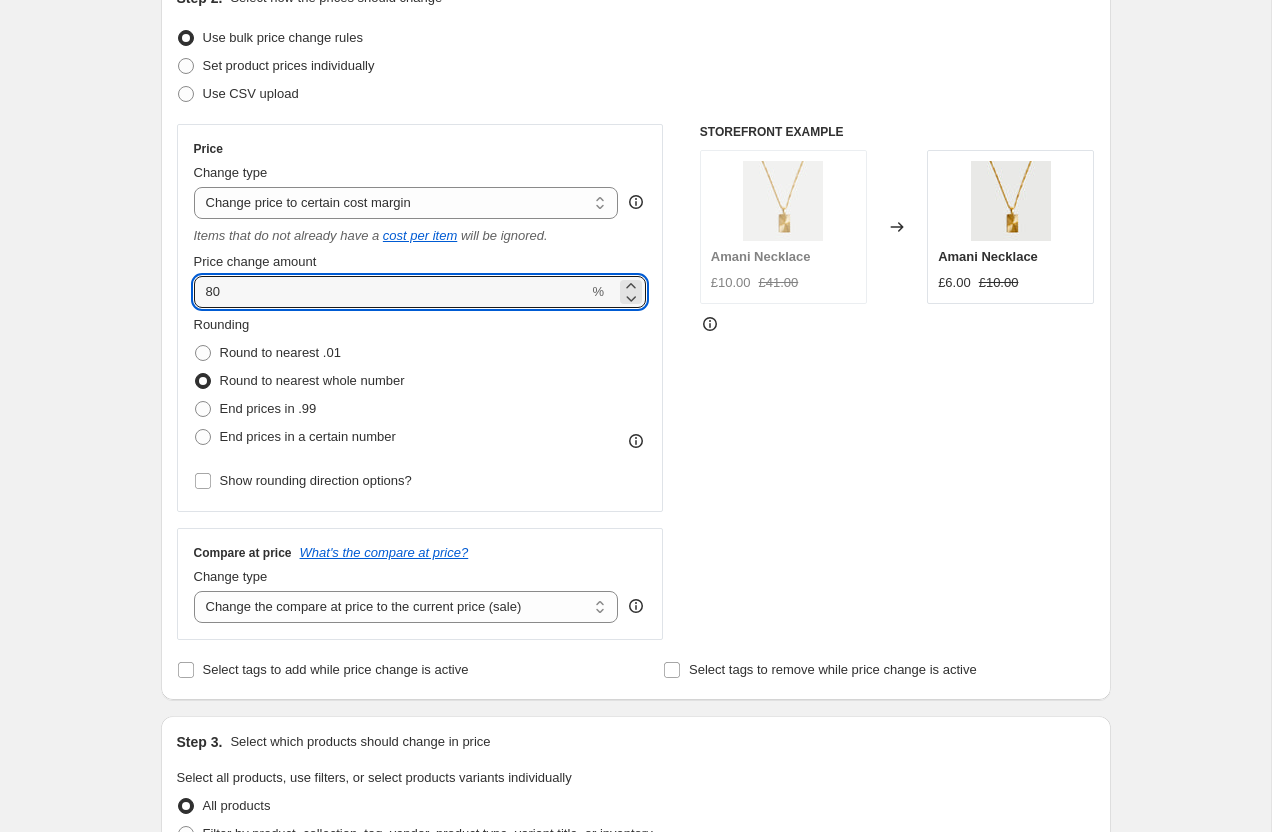 type on "80" 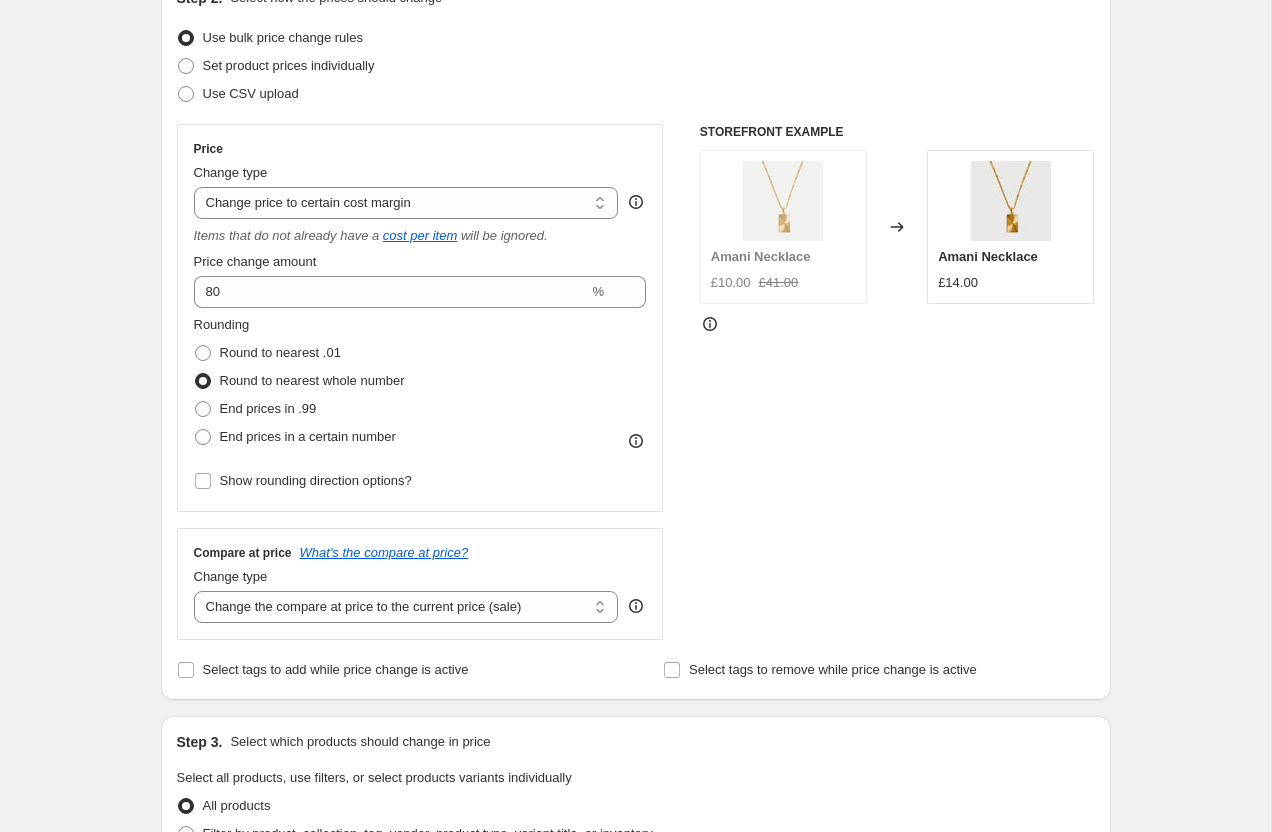 click on "Create new price change job. This page is ready Create new price change job Draft Step 1. Optionally give your price change job a title (eg "March 30% off sale on boots") 12 Jul 2025, 16:12:57 Price change job This title is just for internal use, customers won't see it Step 2. Select how the prices should change Use bulk price change rules Set product prices individually Use CSV upload Price Change type Change the price to a certain amount Change the price by a certain amount Change the price by a certain percentage Change the price to the current compare at price (price before sale) Change the price by a certain amount relative to the compare at price Change the price by a certain percentage relative to the compare at price Don't change the price Change the price by a certain percentage relative to the cost per item Change price to certain cost margin Change price to certain cost margin Items that do not already have a   cost per item   will be ignored. Price change amount 80 % Rounding Round to nearest .01" at bounding box center (635, 824) 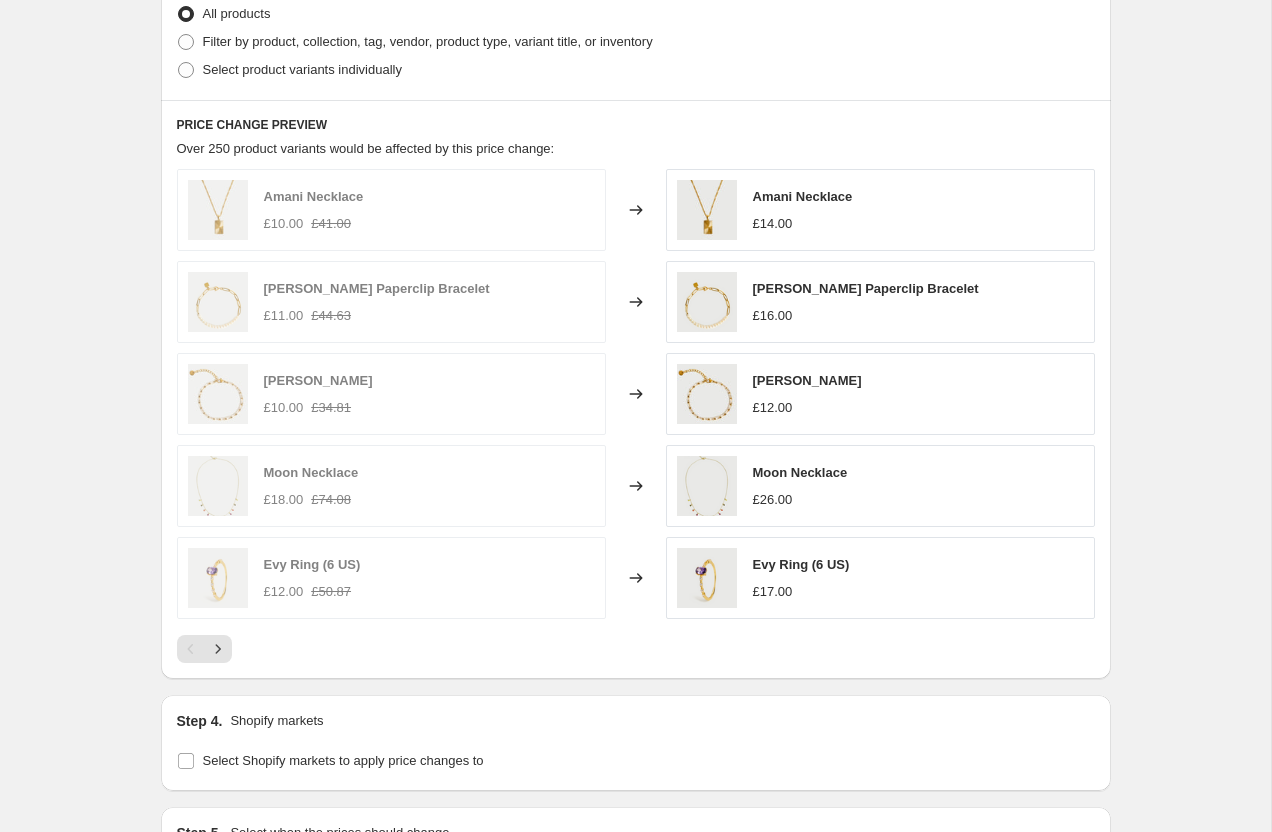 scroll, scrollTop: 996, scrollLeft: 0, axis: vertical 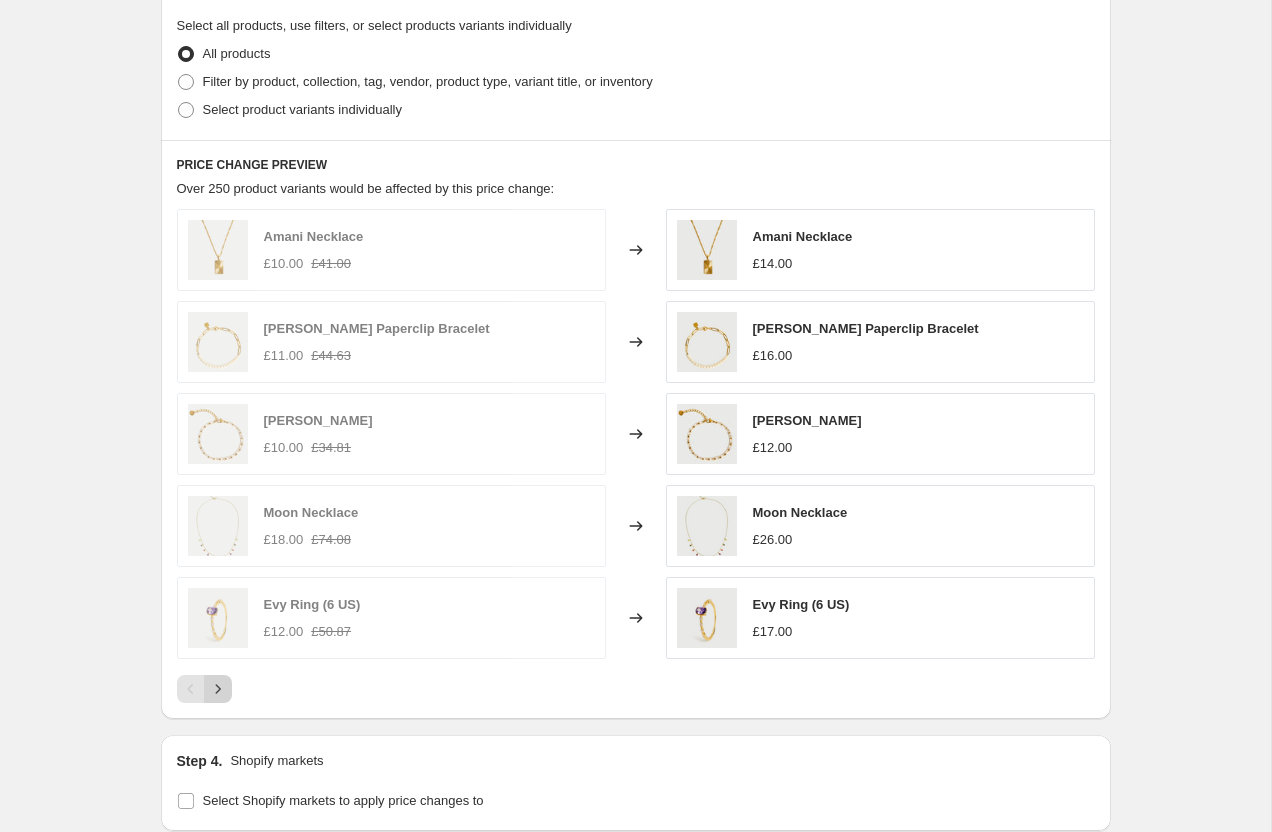 click 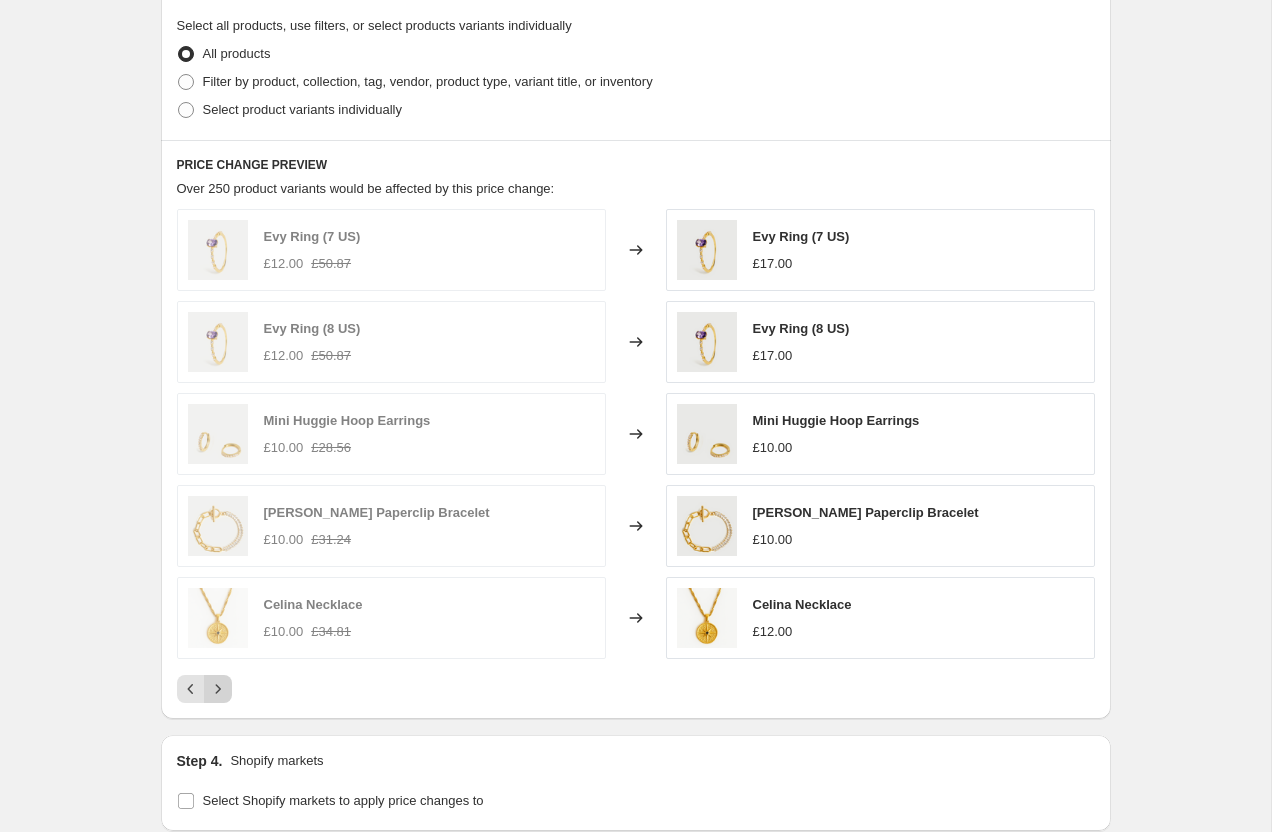 click 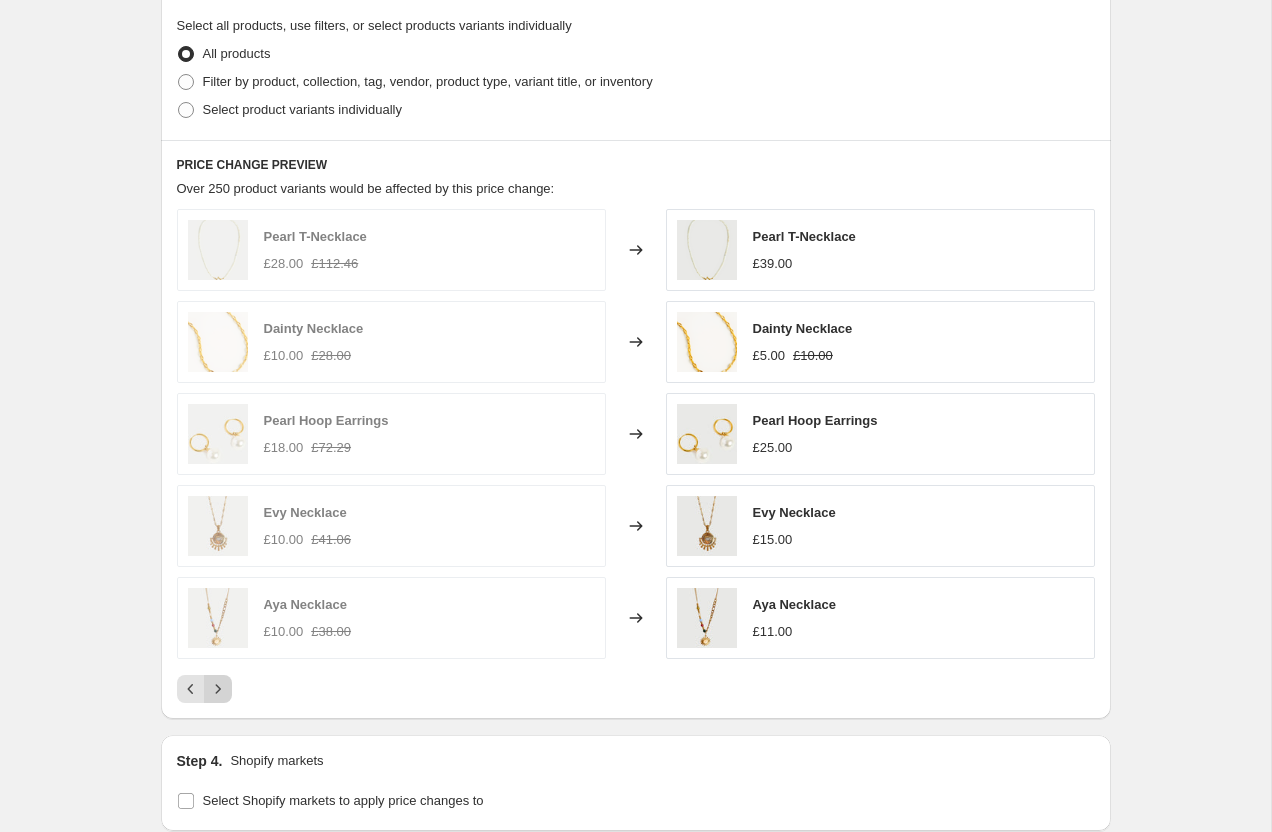 click 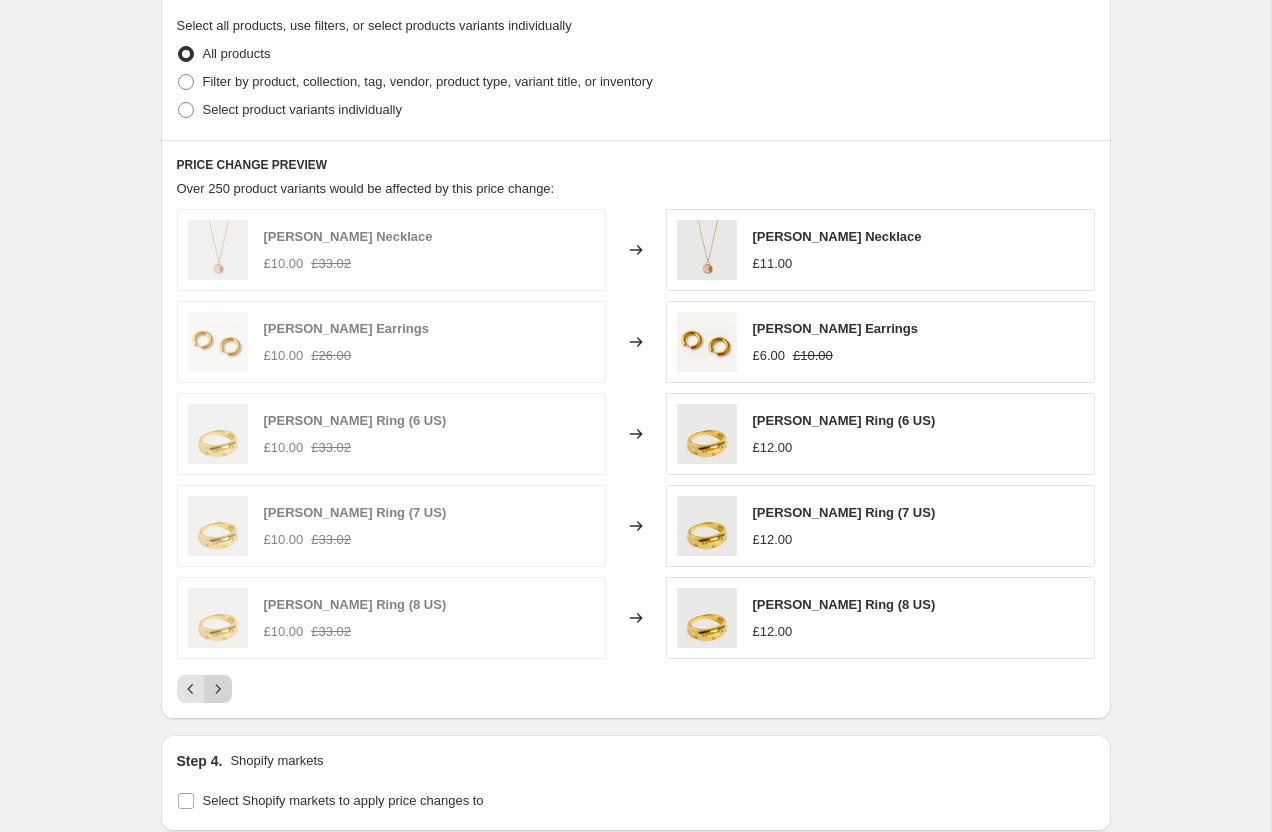 click 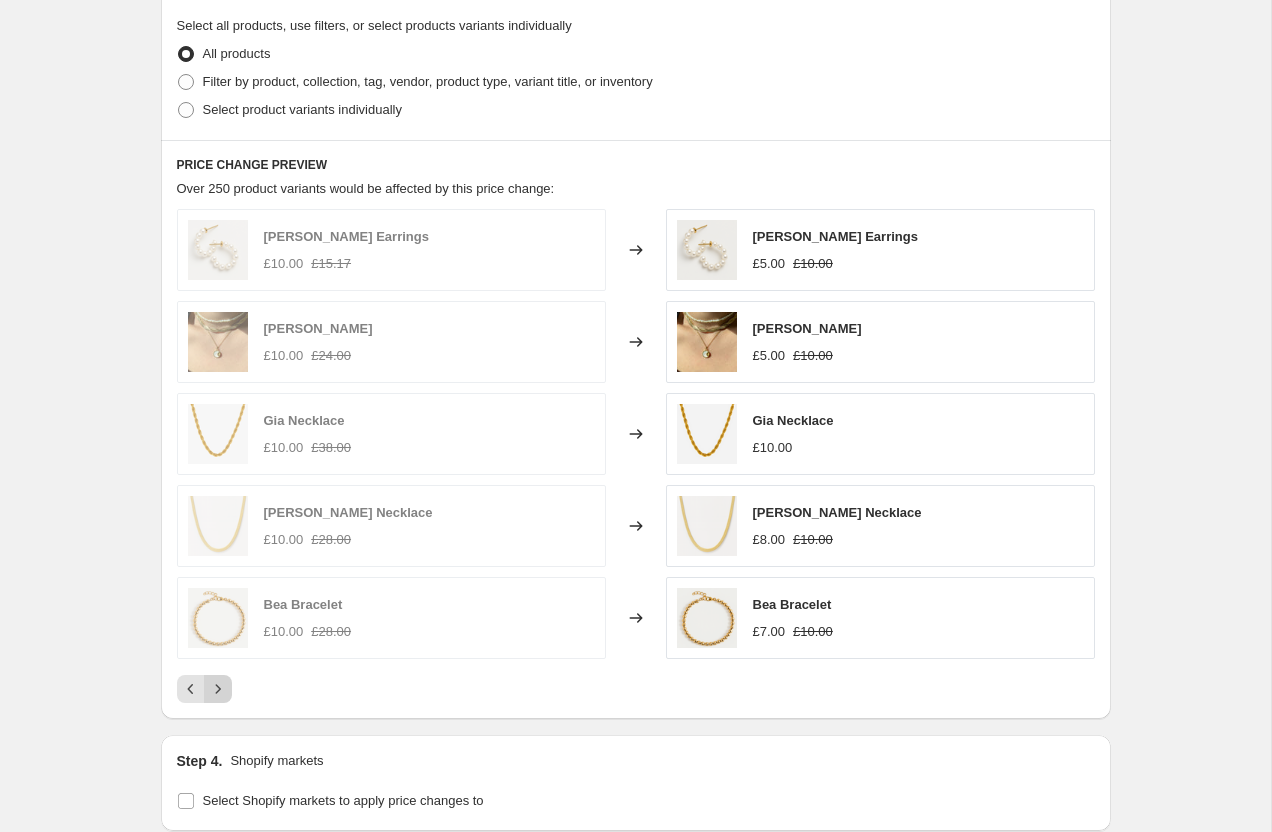 click 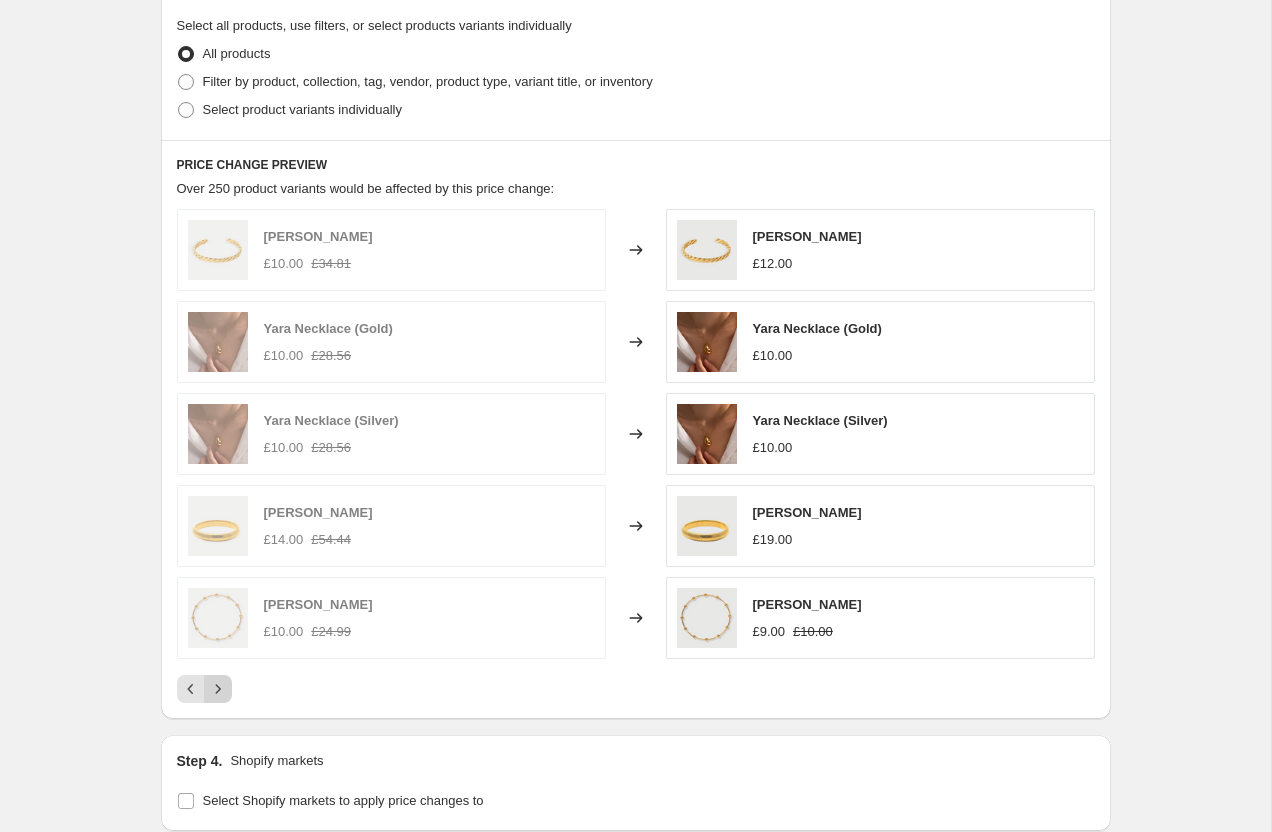 click 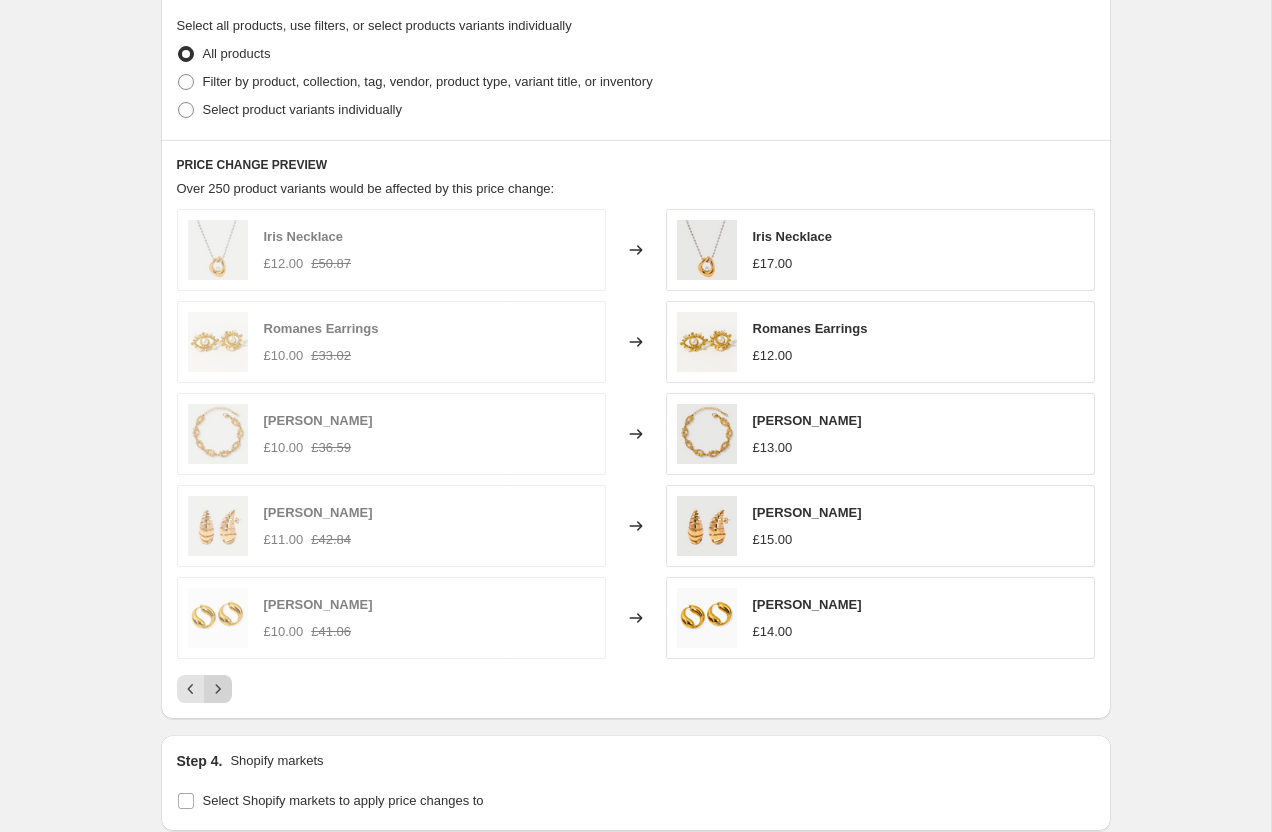 click 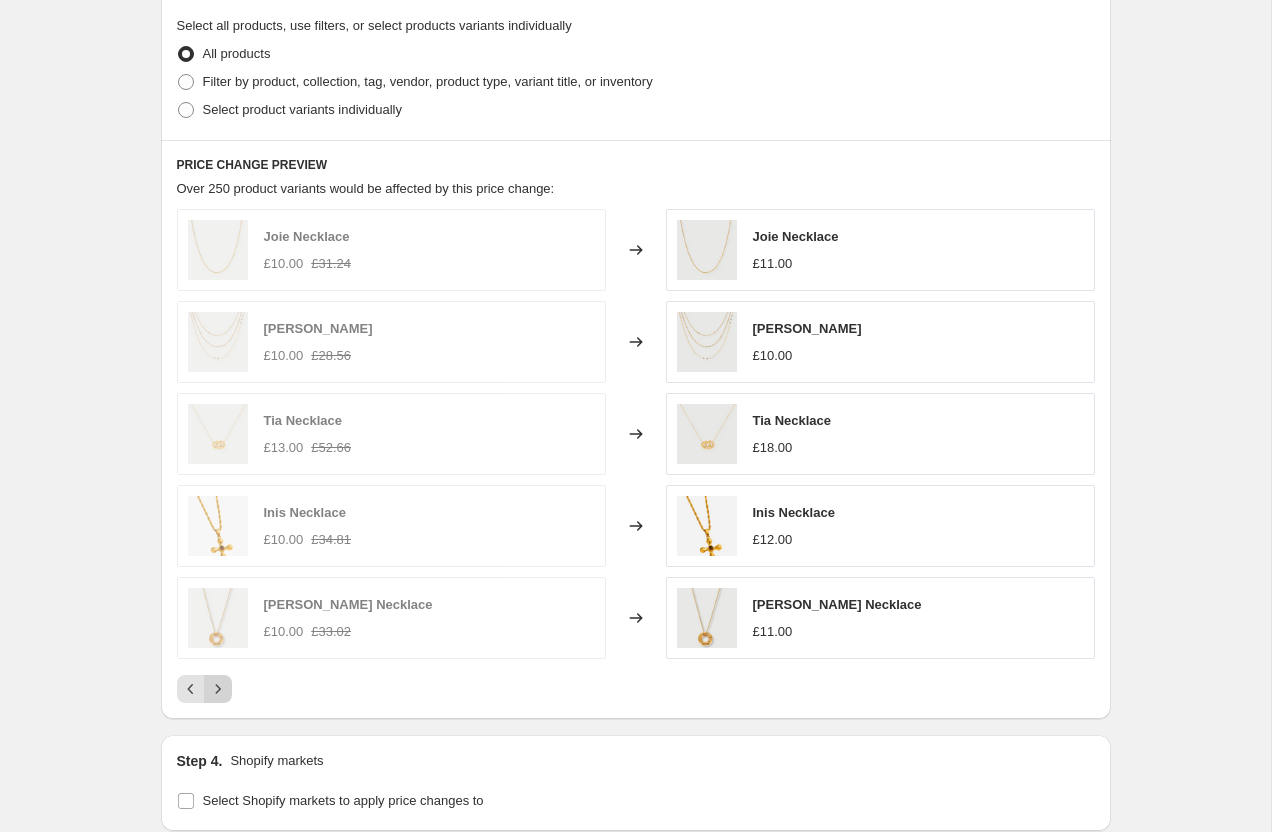 click 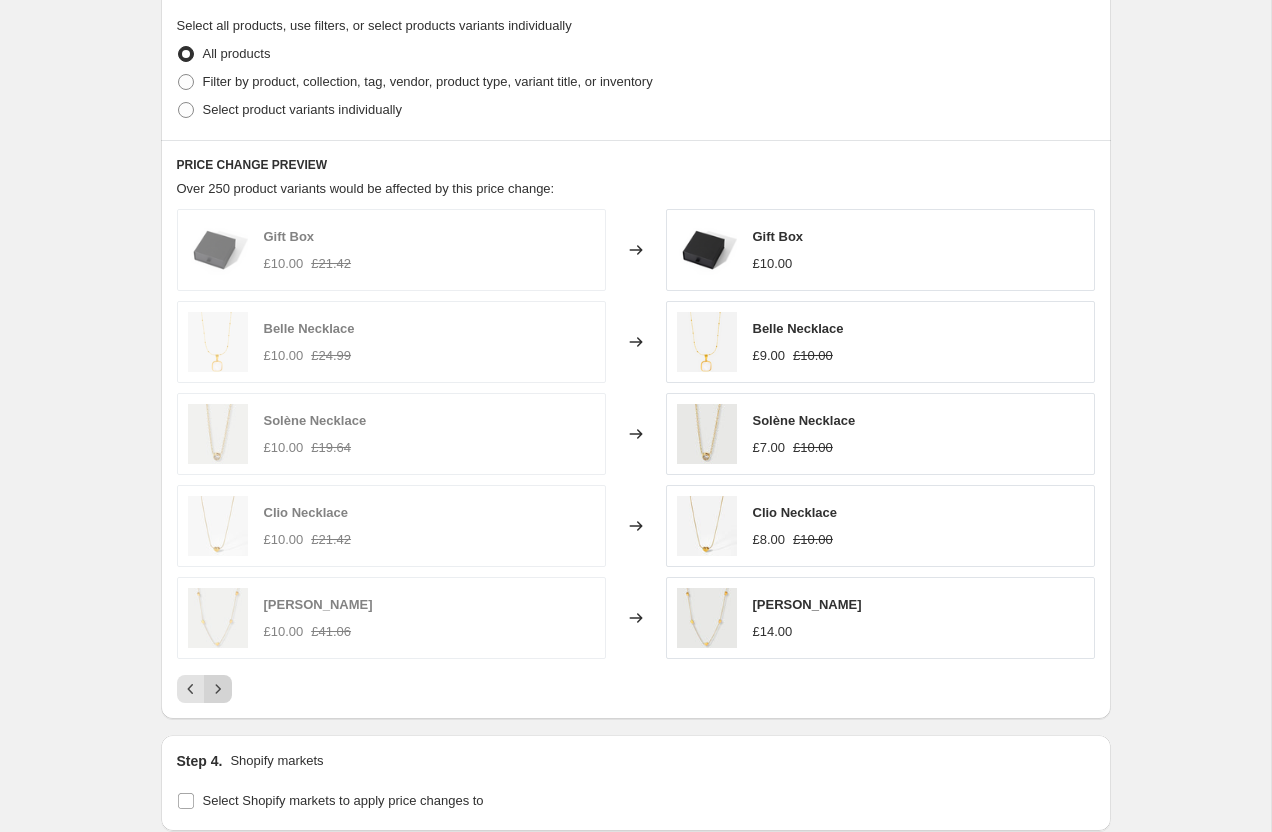 click 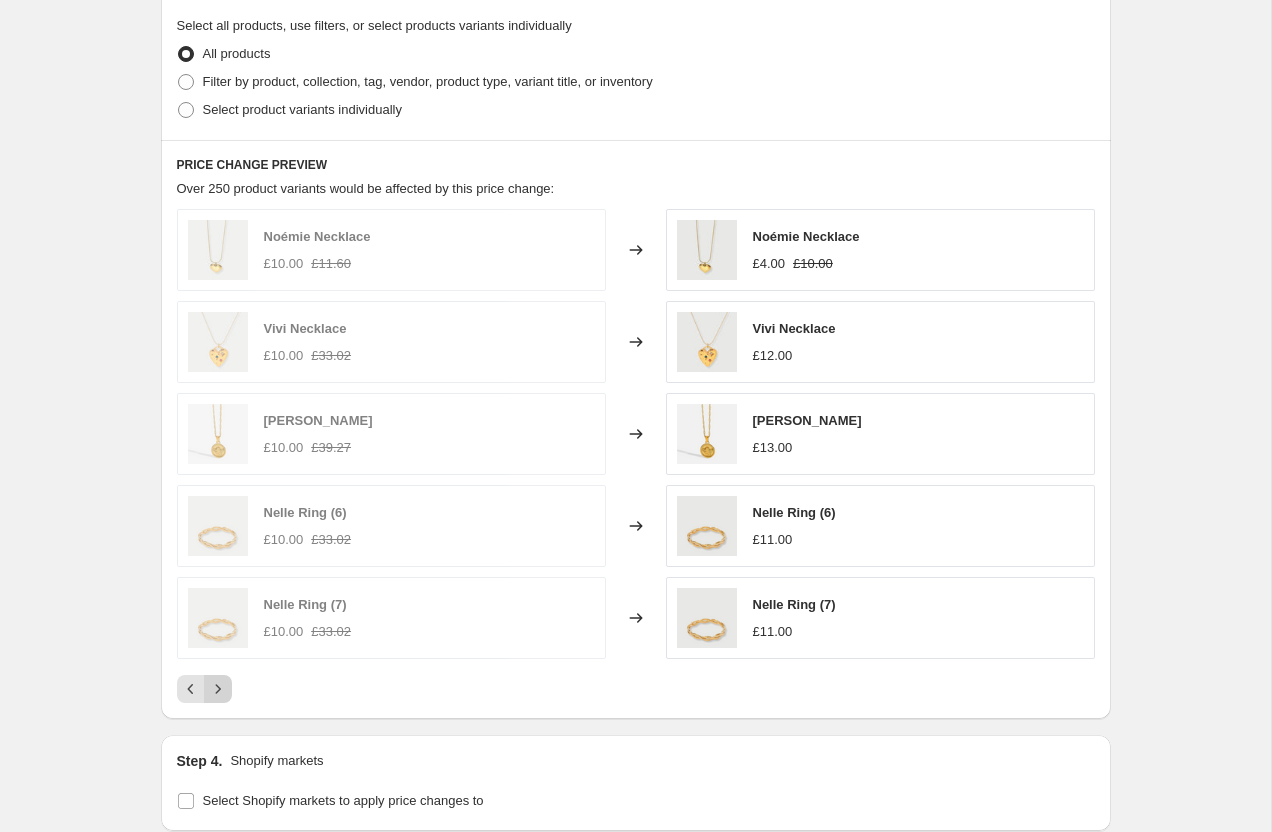 click 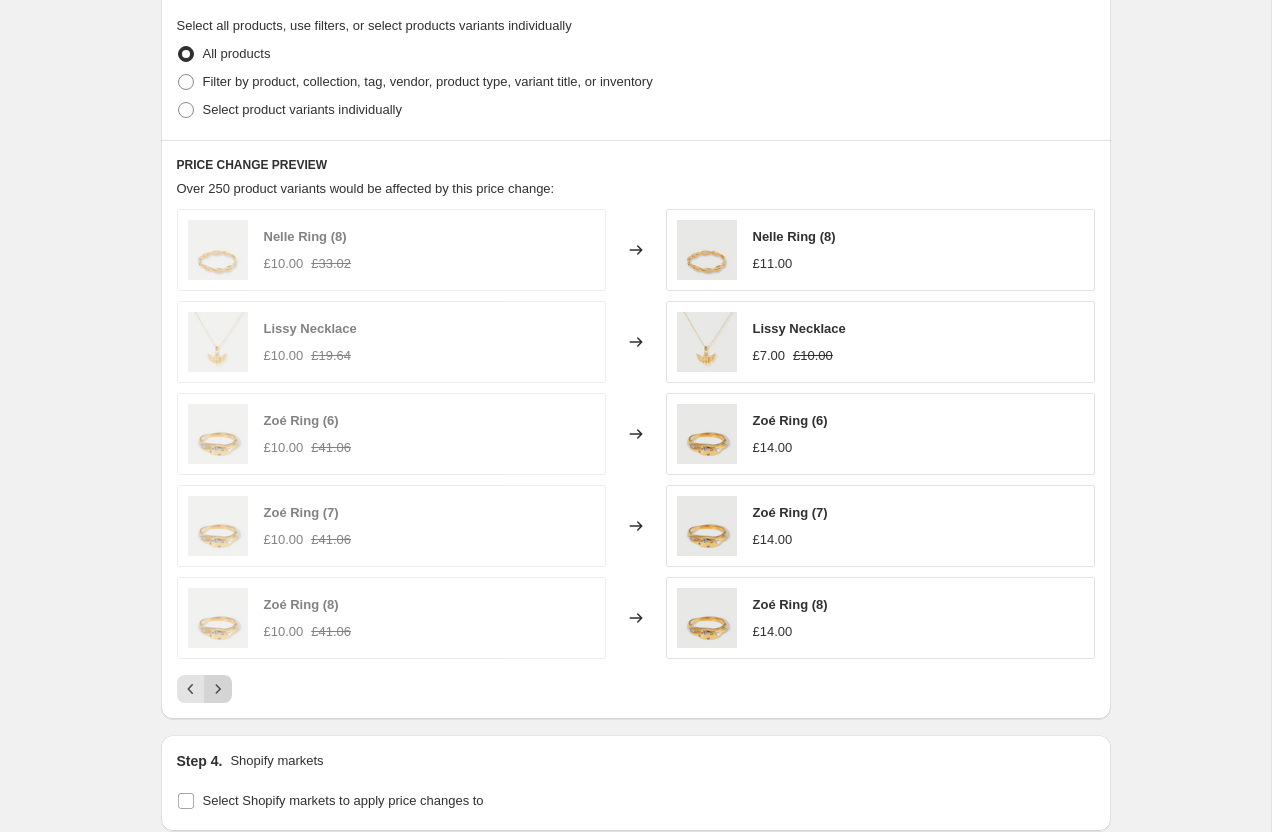 click 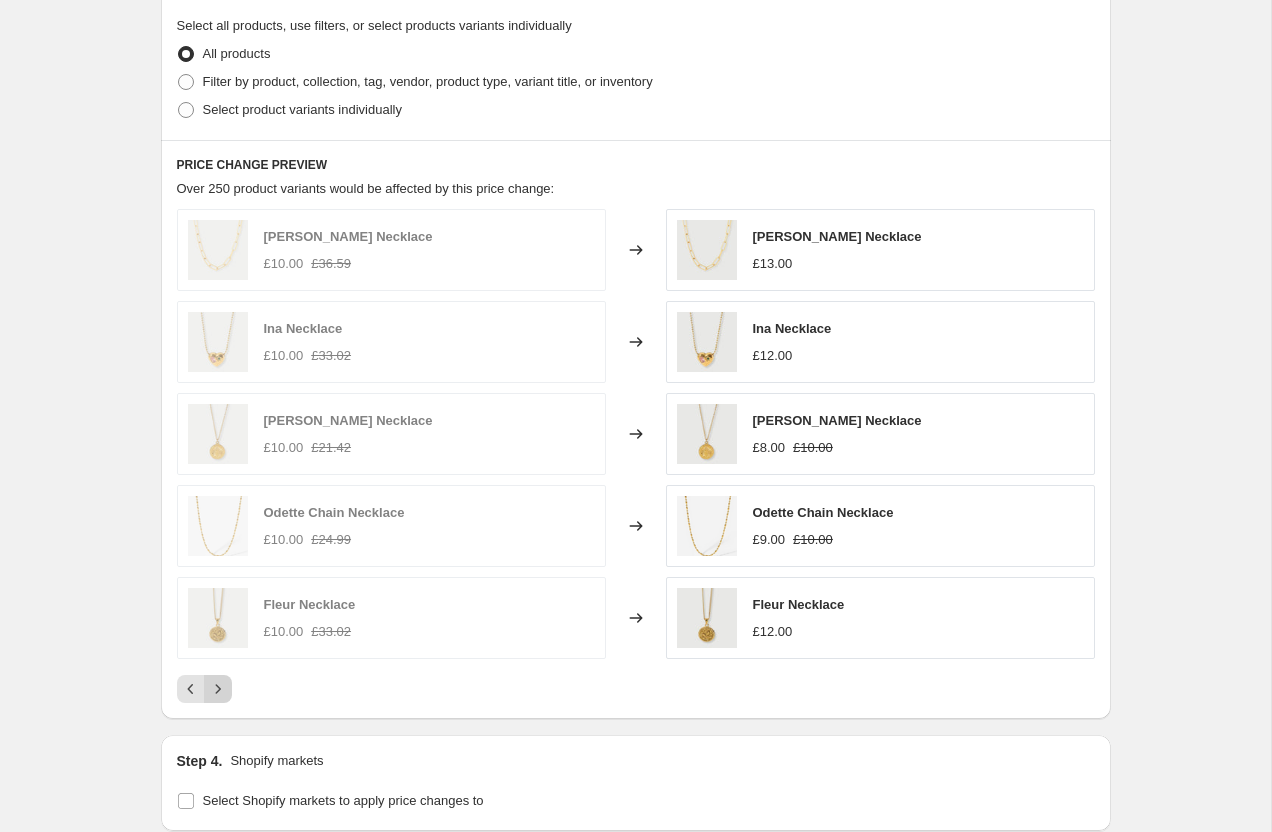 click 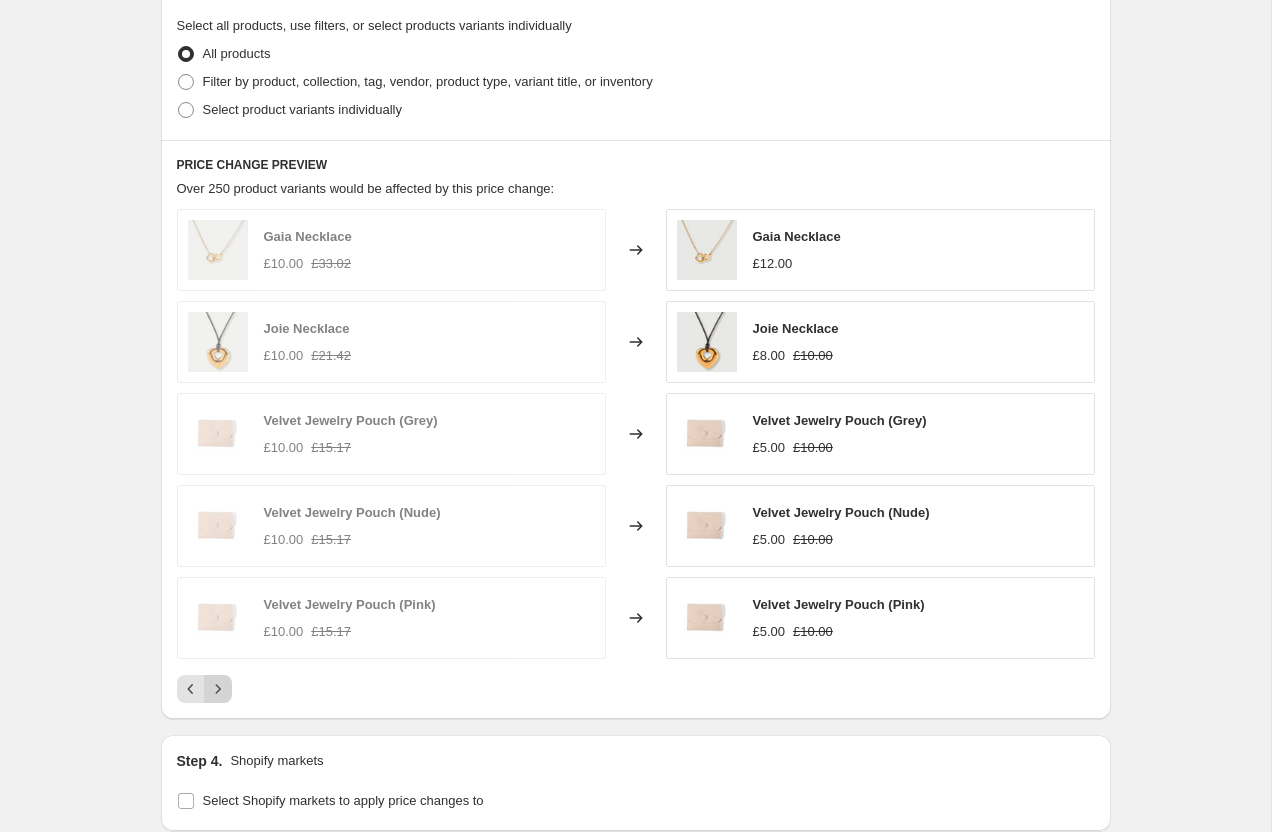 click 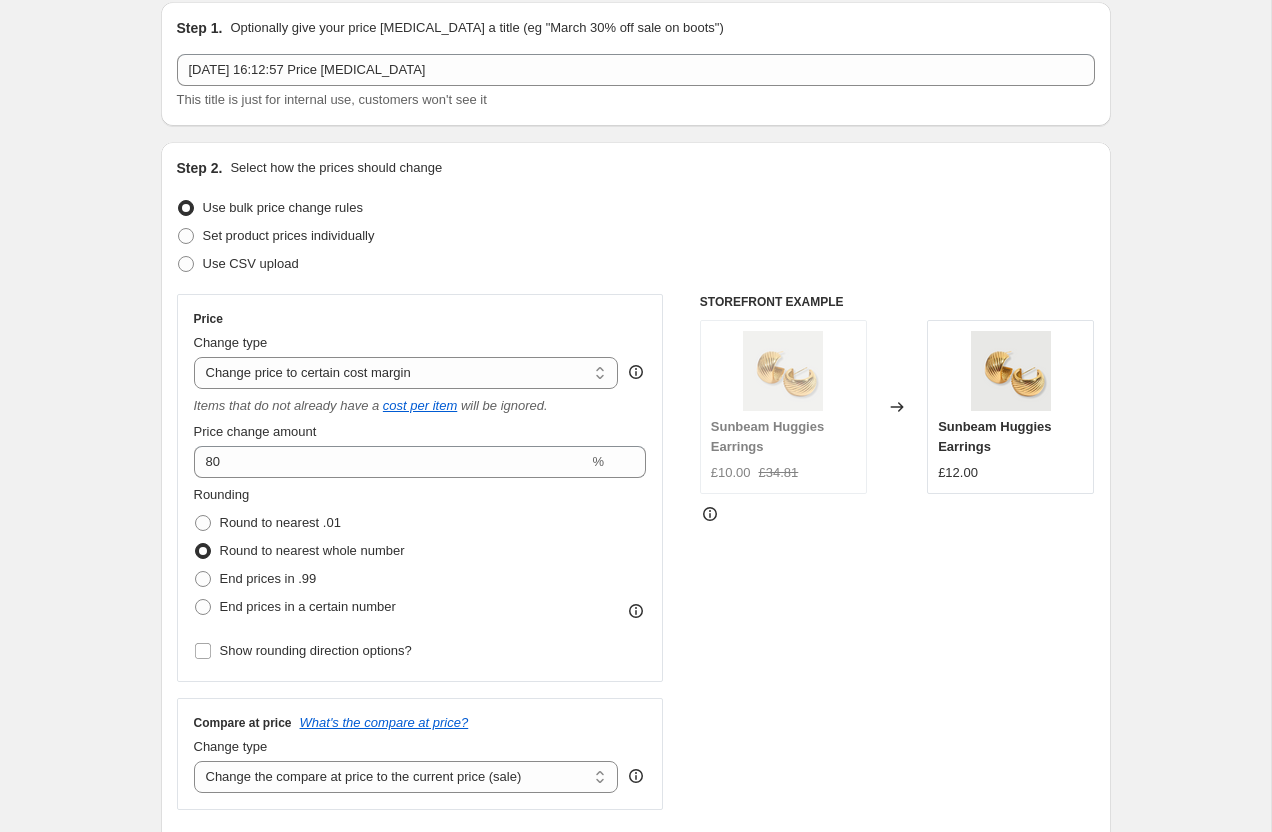 scroll, scrollTop: 0, scrollLeft: 0, axis: both 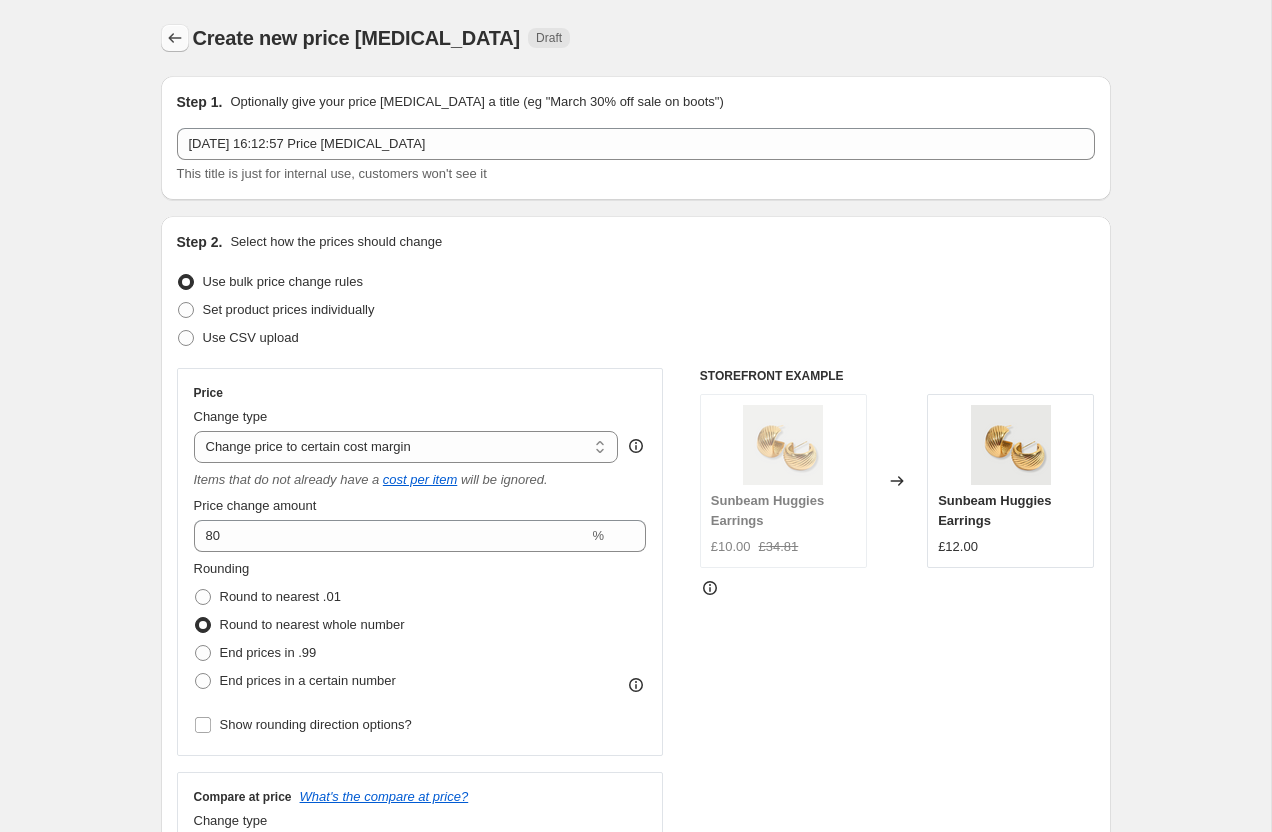 click 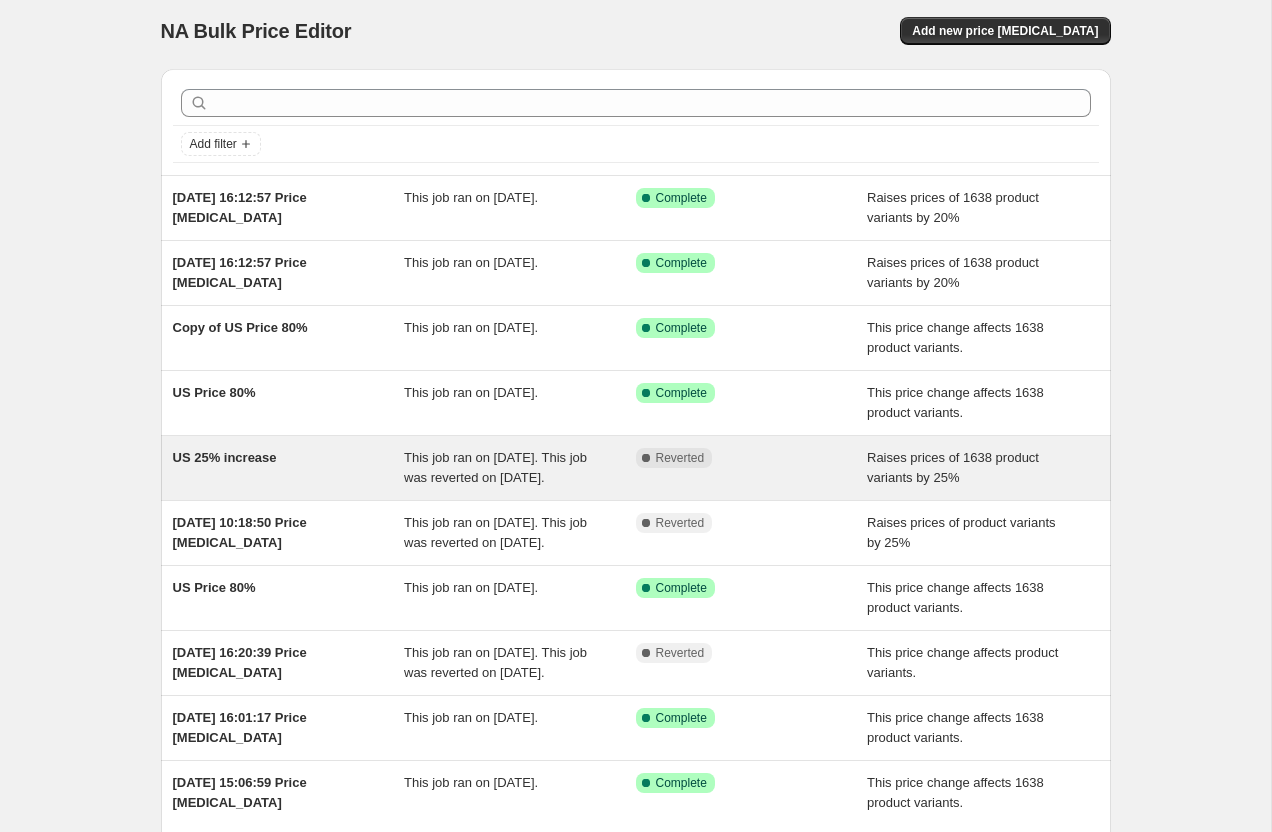 scroll, scrollTop: 0, scrollLeft: 0, axis: both 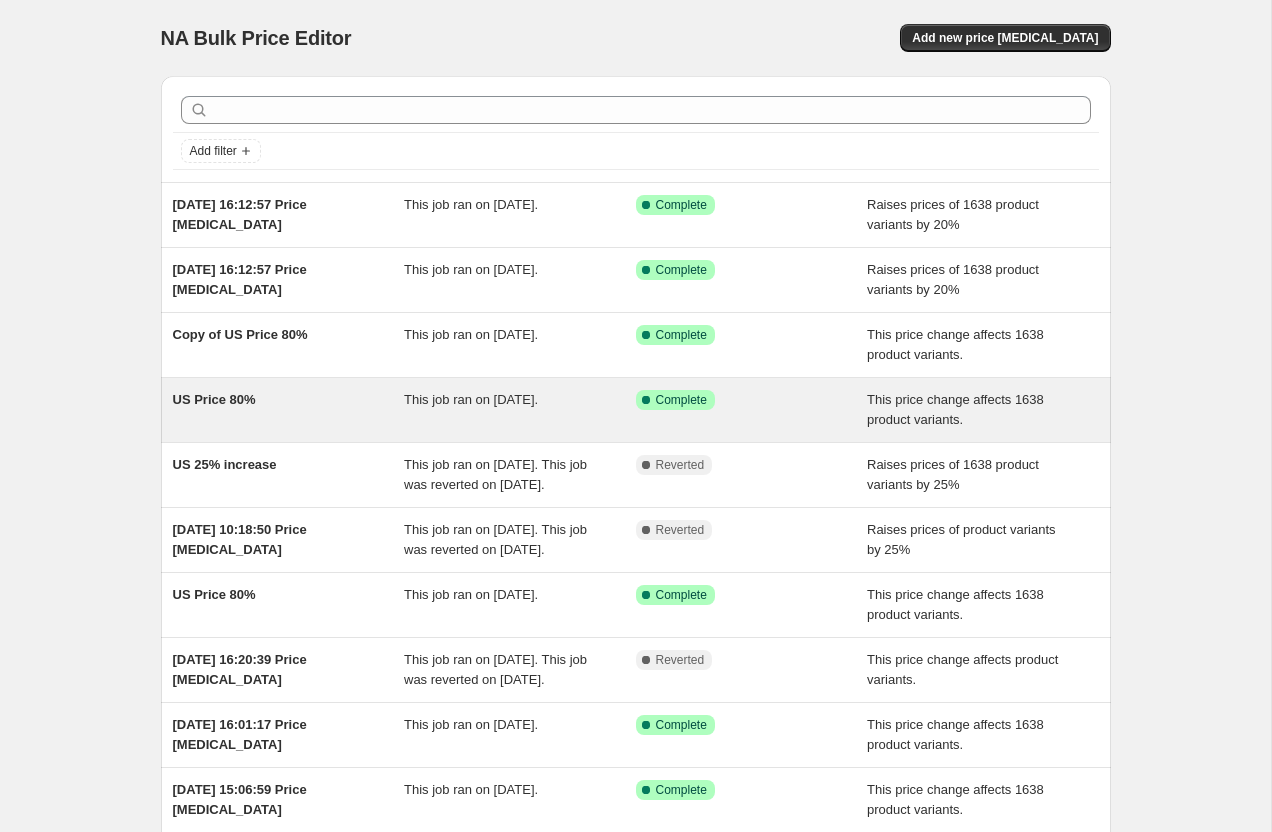 click on "US Price 80%" at bounding box center [214, 399] 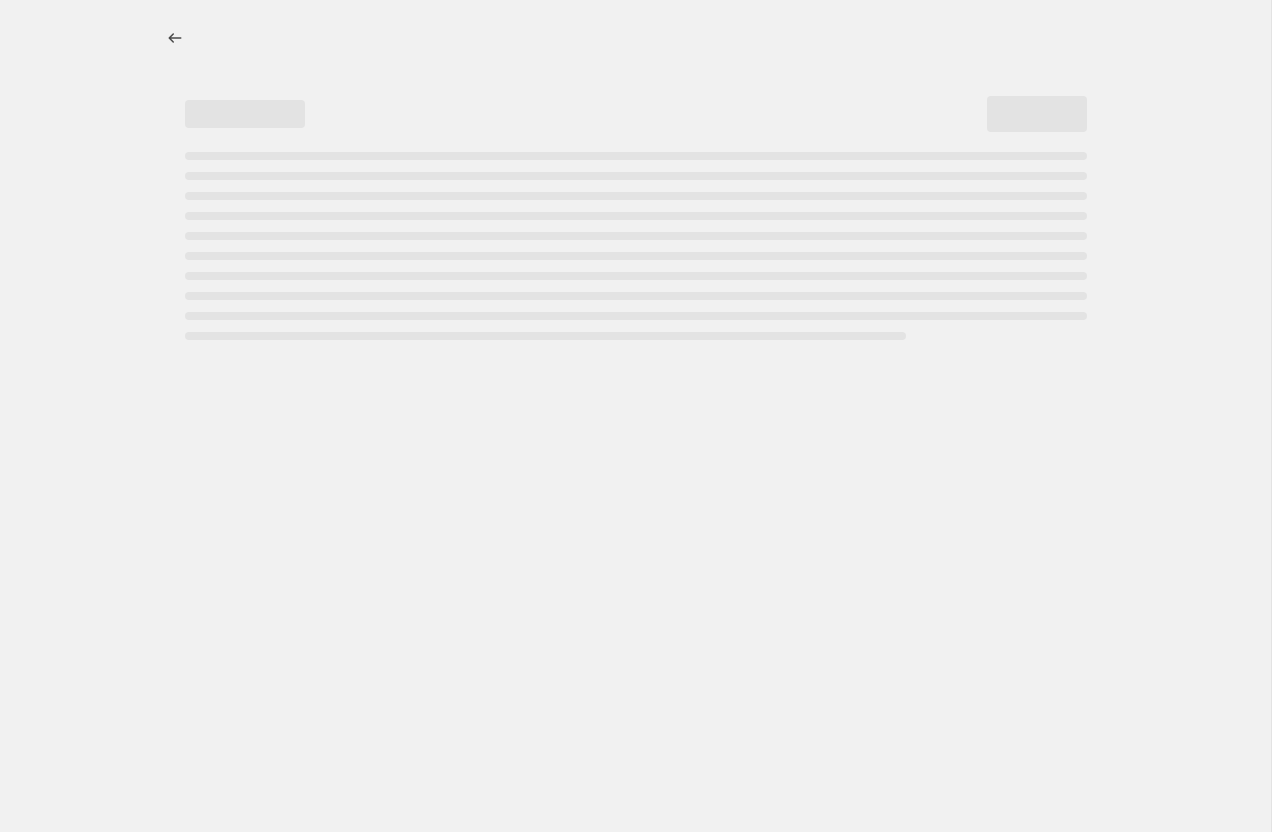 select on "margin" 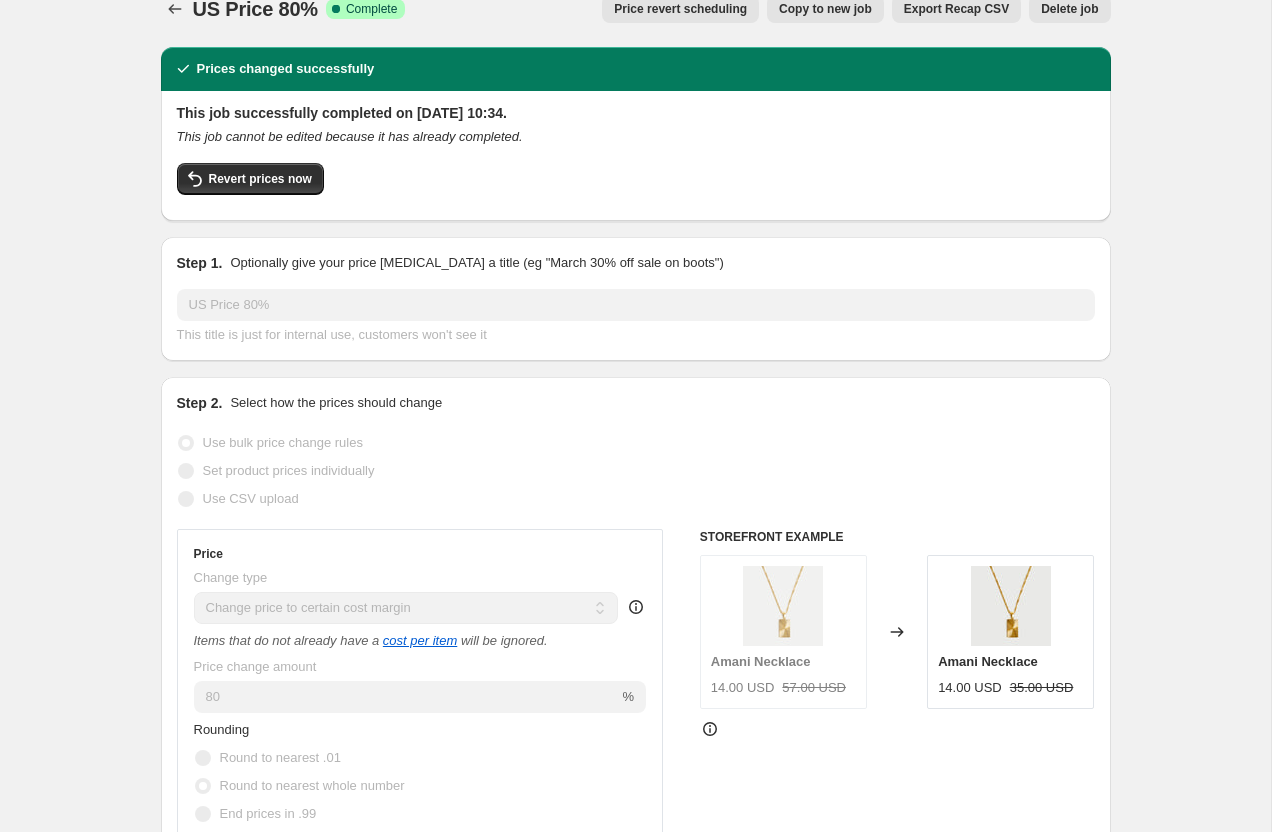 scroll, scrollTop: 0, scrollLeft: 0, axis: both 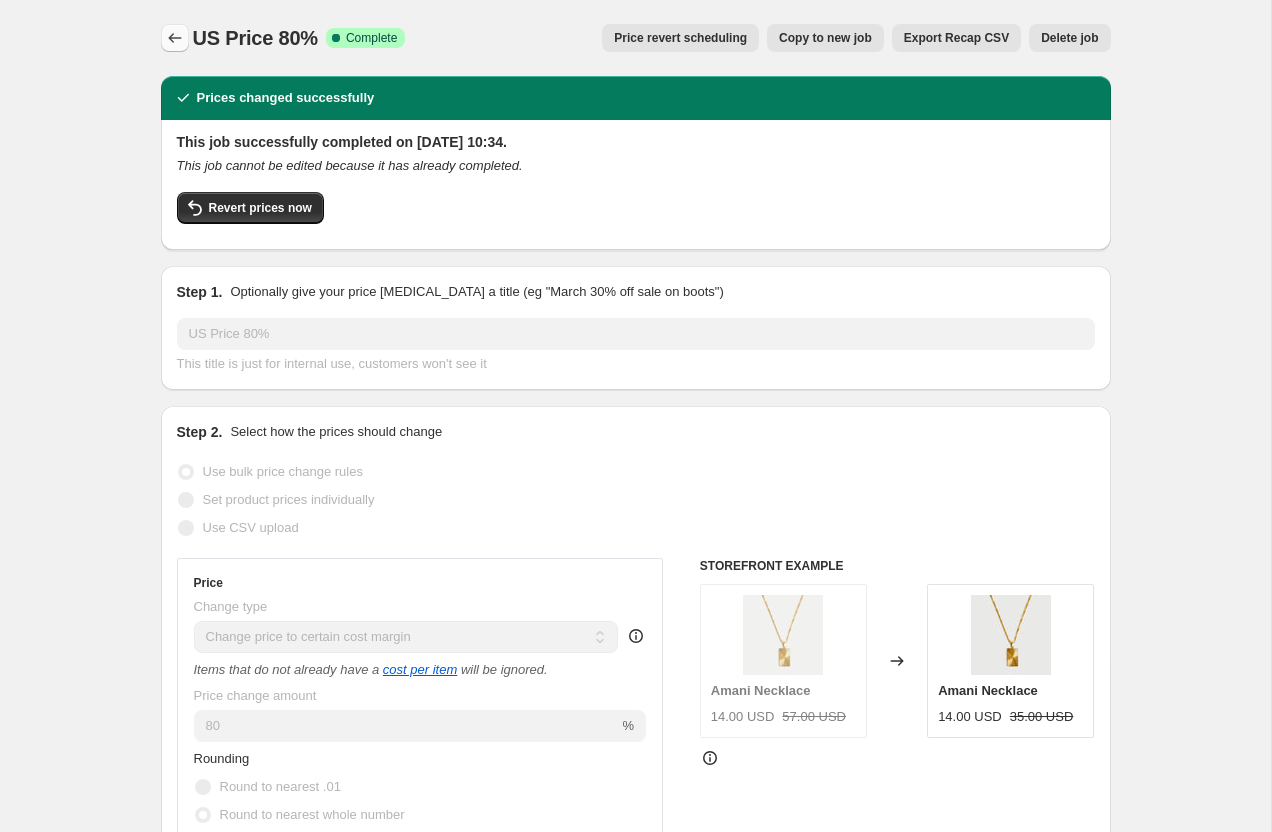 click 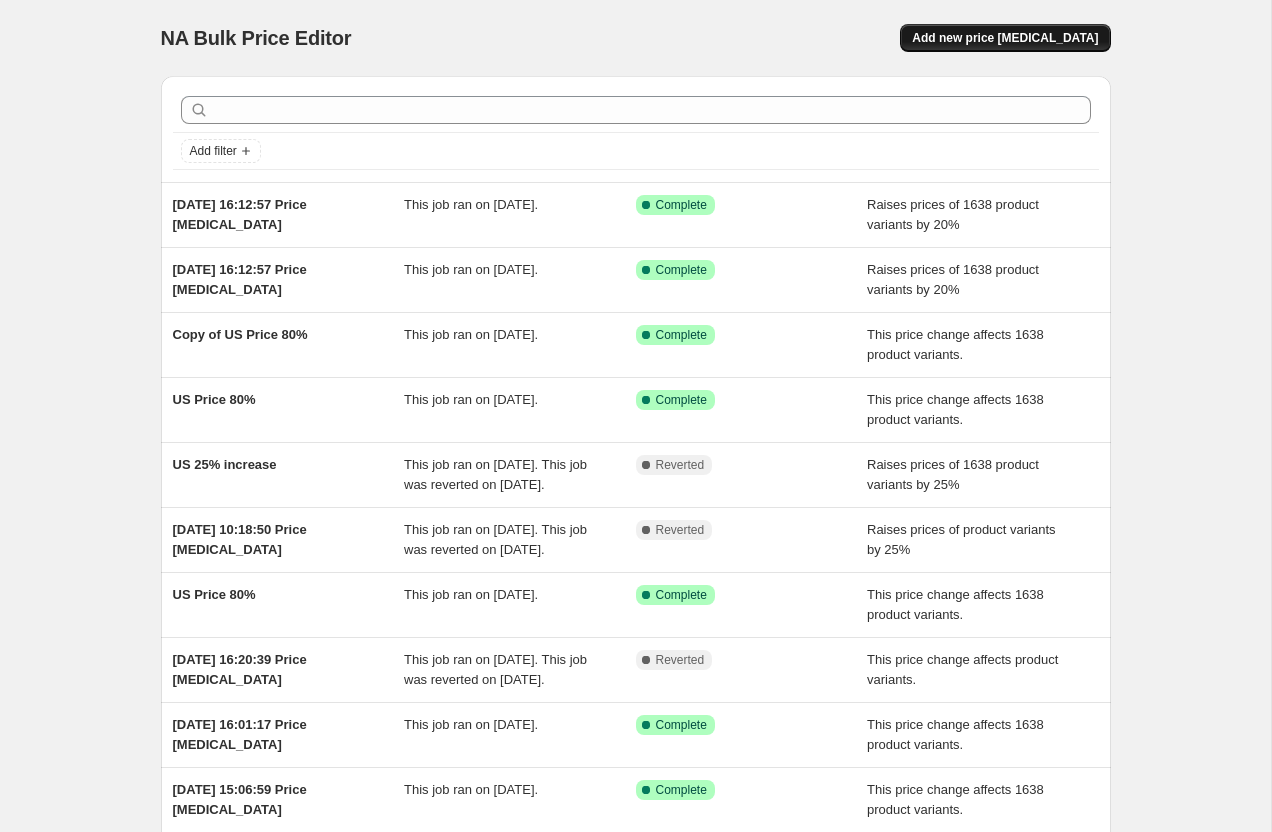 click on "Add new price [MEDICAL_DATA]" at bounding box center (1005, 38) 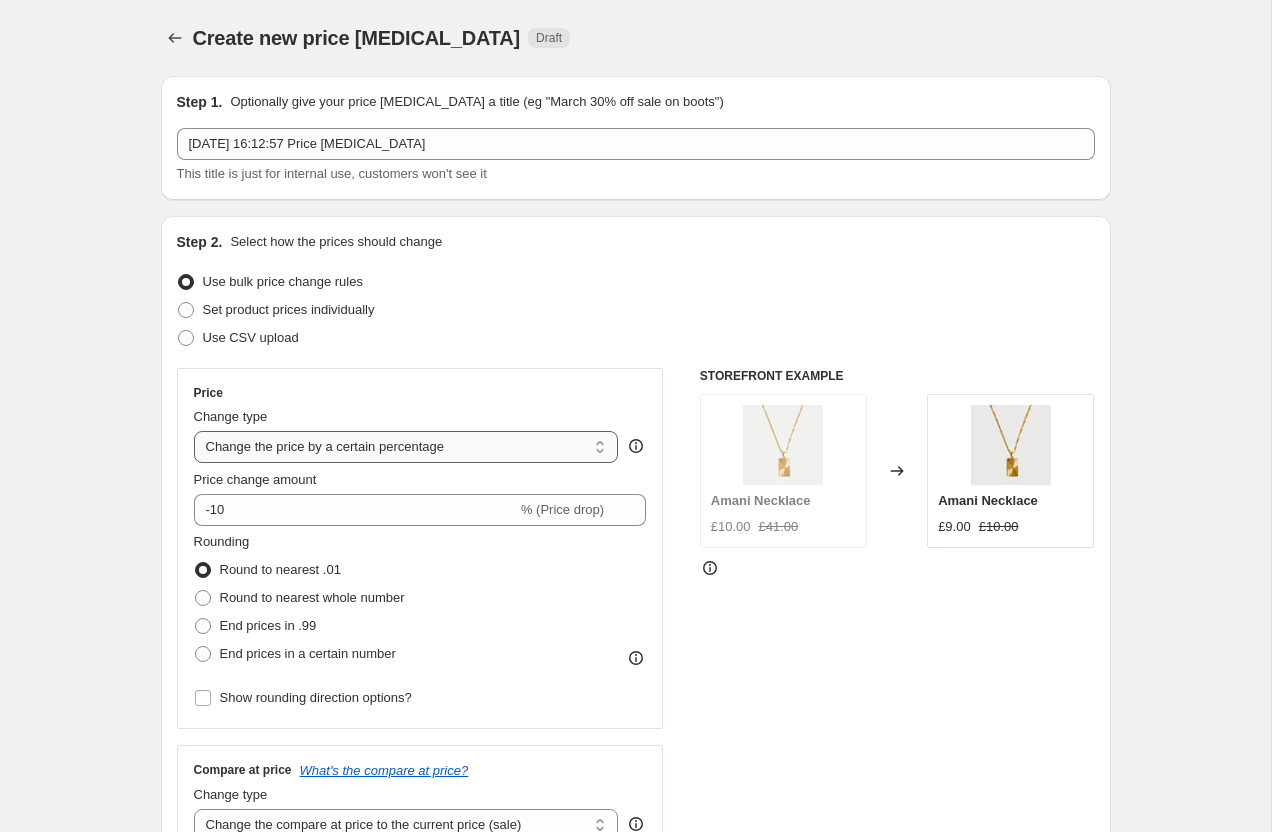 click on "Change the price to a certain amount Change the price by a certain amount Change the price by a certain percentage Change the price to the current compare at price (price before sale) Change the price by a certain amount relative to the compare at price Change the price by a certain percentage relative to the compare at price Don't change the price Change the price by a certain percentage relative to the cost per item Change price to certain cost margin" at bounding box center (406, 447) 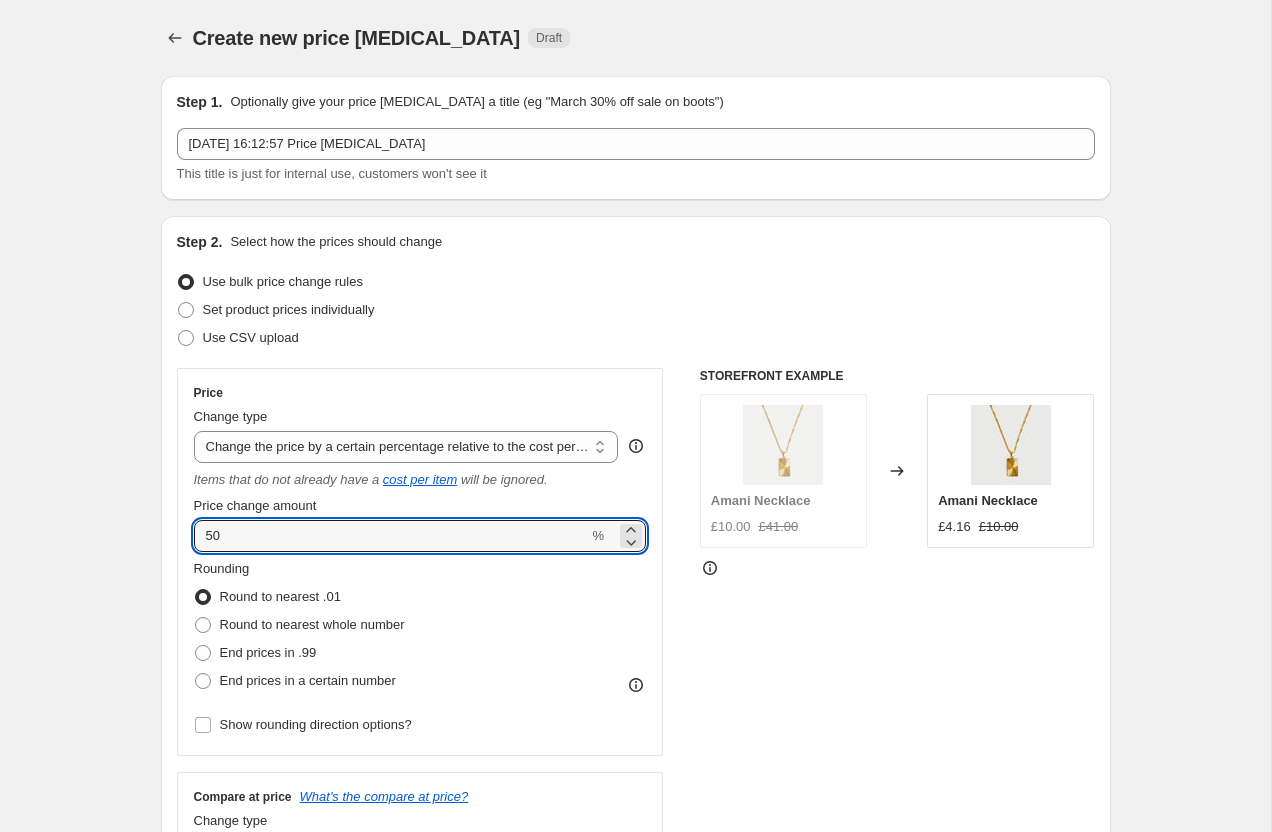 drag, startPoint x: 246, startPoint y: 536, endPoint x: 150, endPoint y: 524, distance: 96.74709 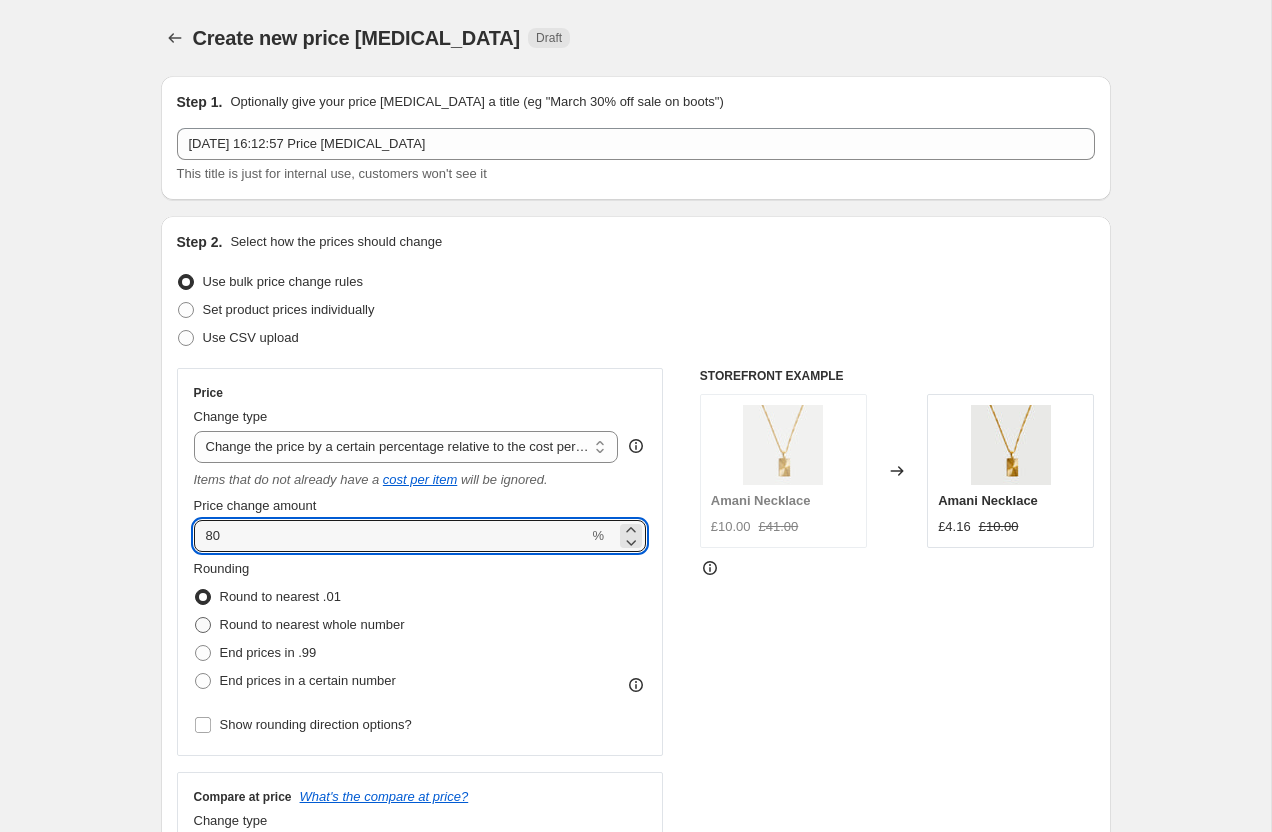 type on "80" 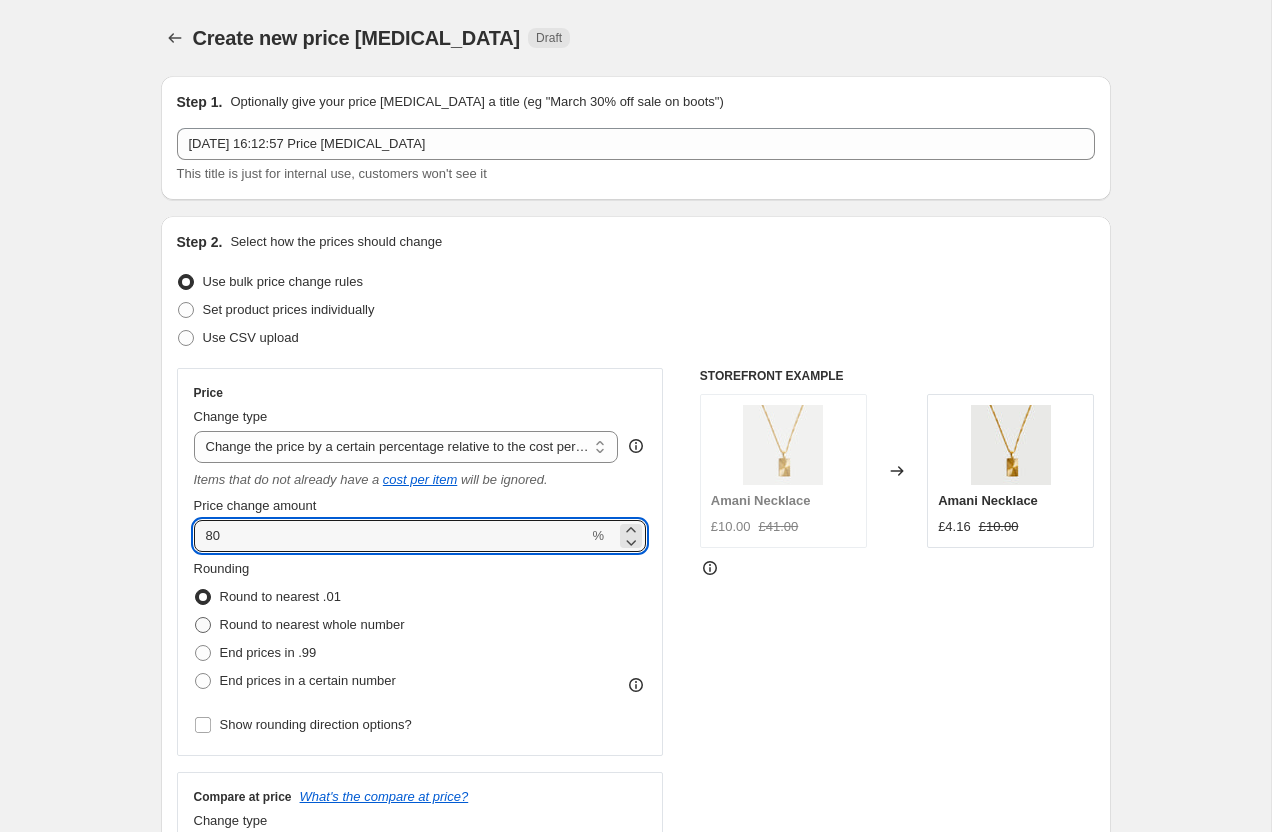 radio on "true" 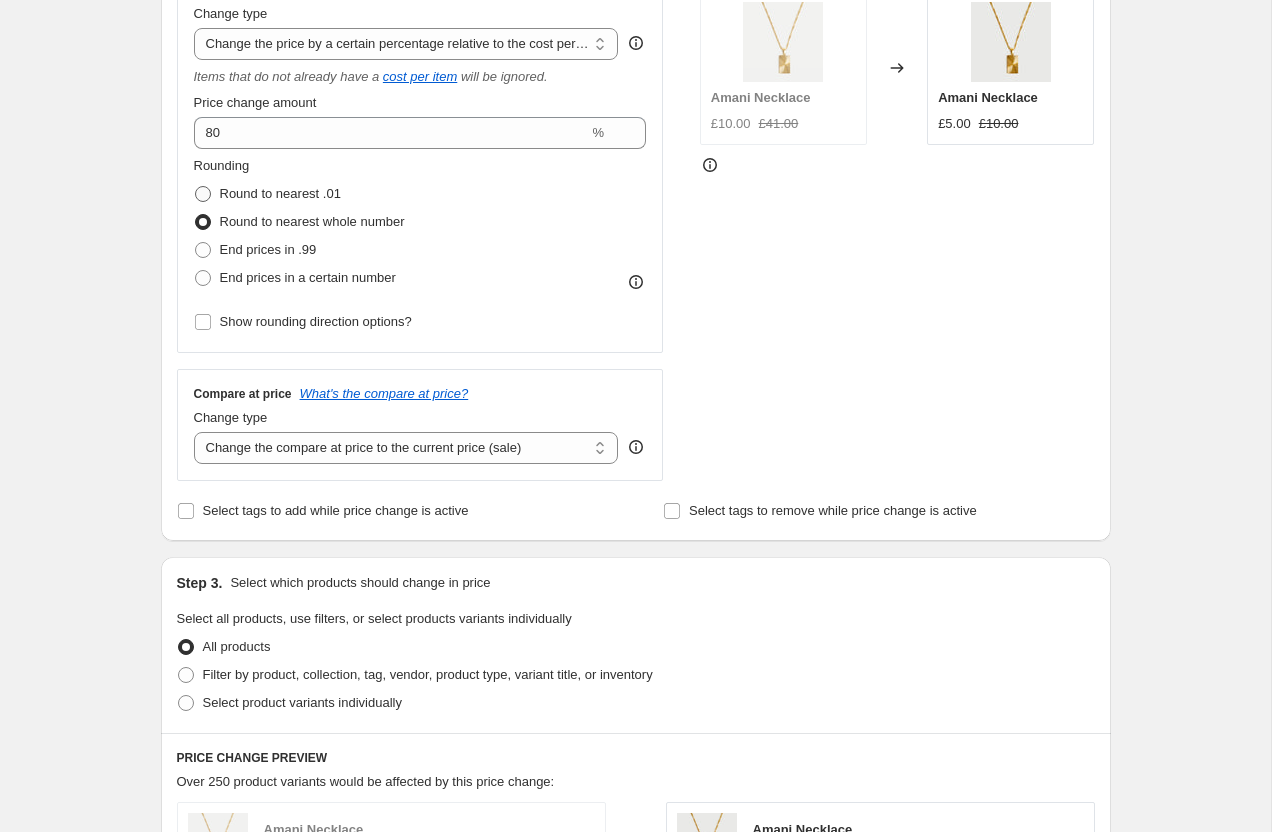 scroll, scrollTop: 412, scrollLeft: 0, axis: vertical 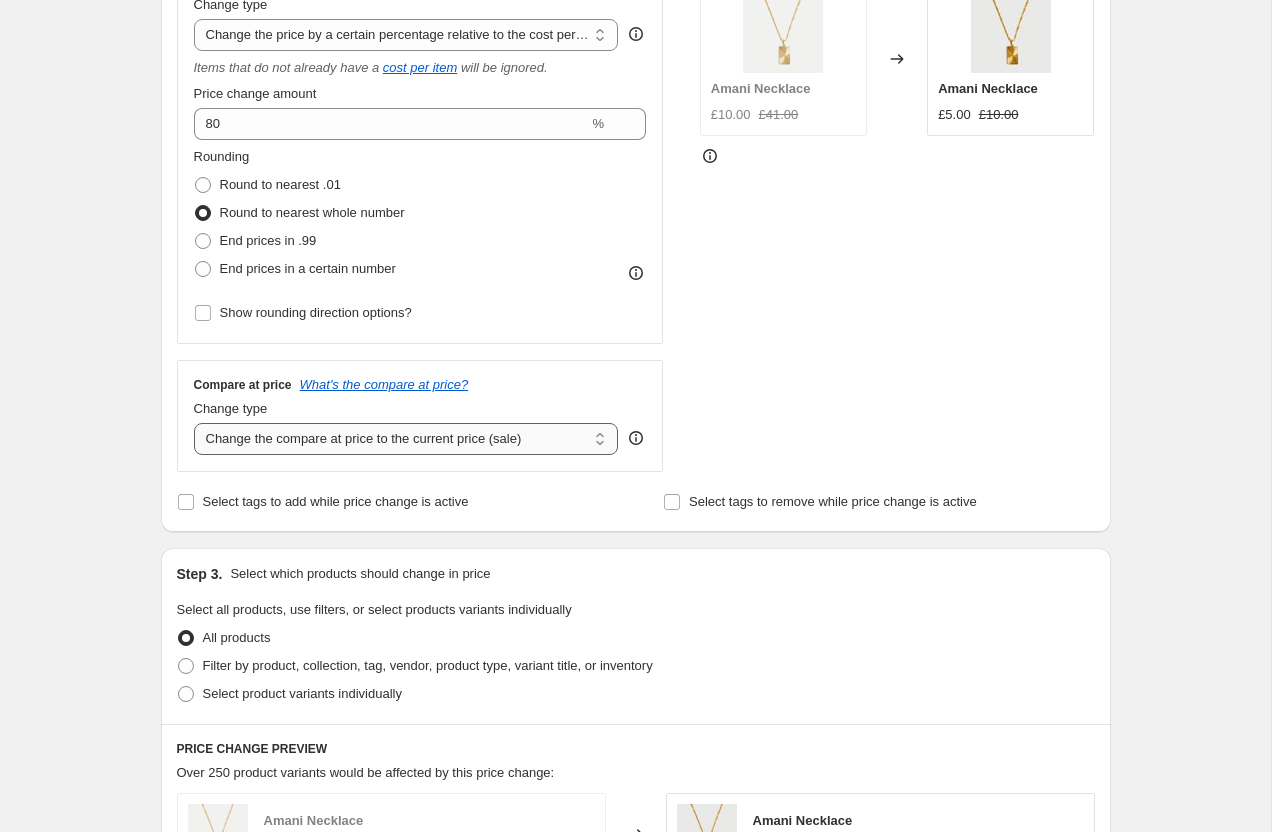 click on "Change the compare at price to the current price (sale) Change the compare at price to a certain amount Change the compare at price by a certain amount Change the compare at price by a certain percentage Change the compare at price by a certain amount relative to the actual price Change the compare at price by a certain percentage relative to the actual price Don't change the compare at price Remove the compare at price" at bounding box center (406, 439) 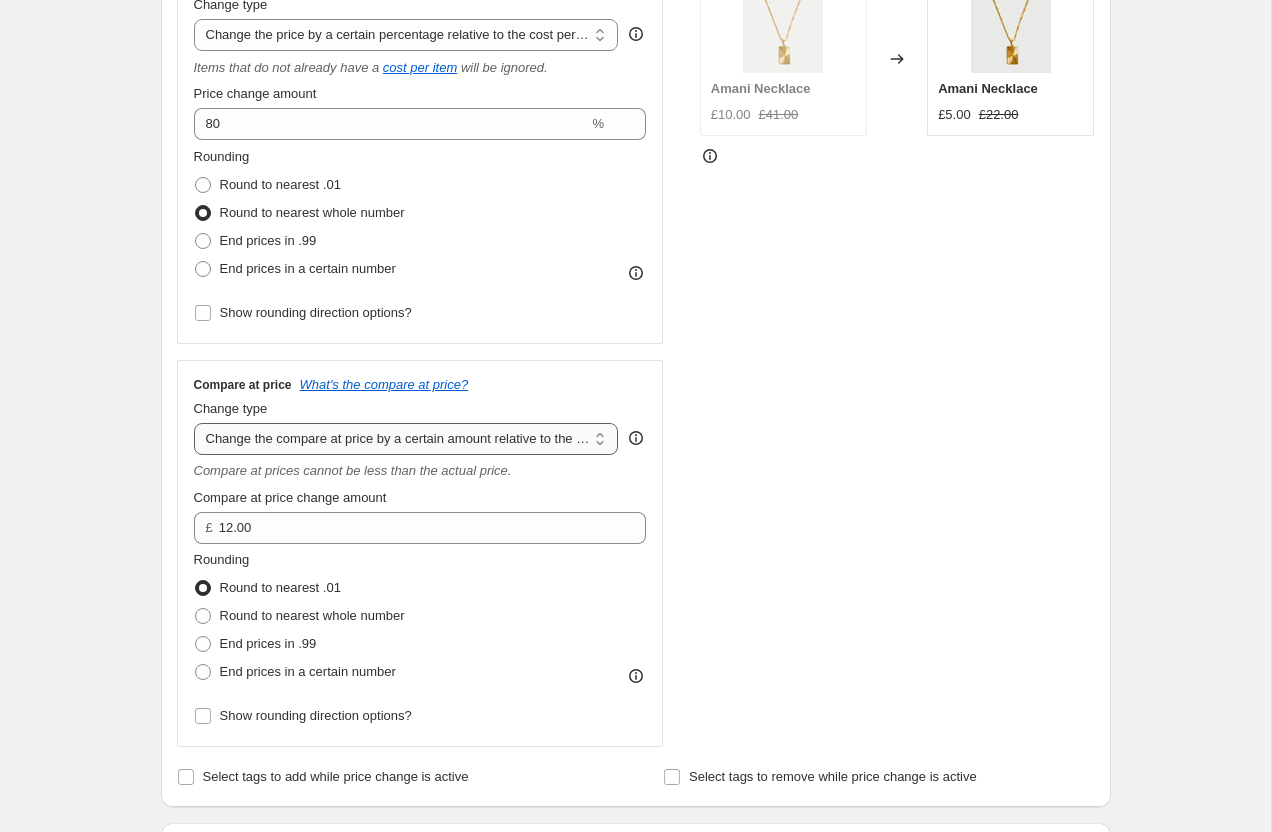click on "Change the compare at price to the current price (sale) Change the compare at price to a certain amount Change the compare at price by a certain amount Change the compare at price by a certain percentage Change the compare at price by a certain amount relative to the actual price Change the compare at price by a certain percentage relative to the actual price Don't change the compare at price Remove the compare at price" at bounding box center [406, 439] 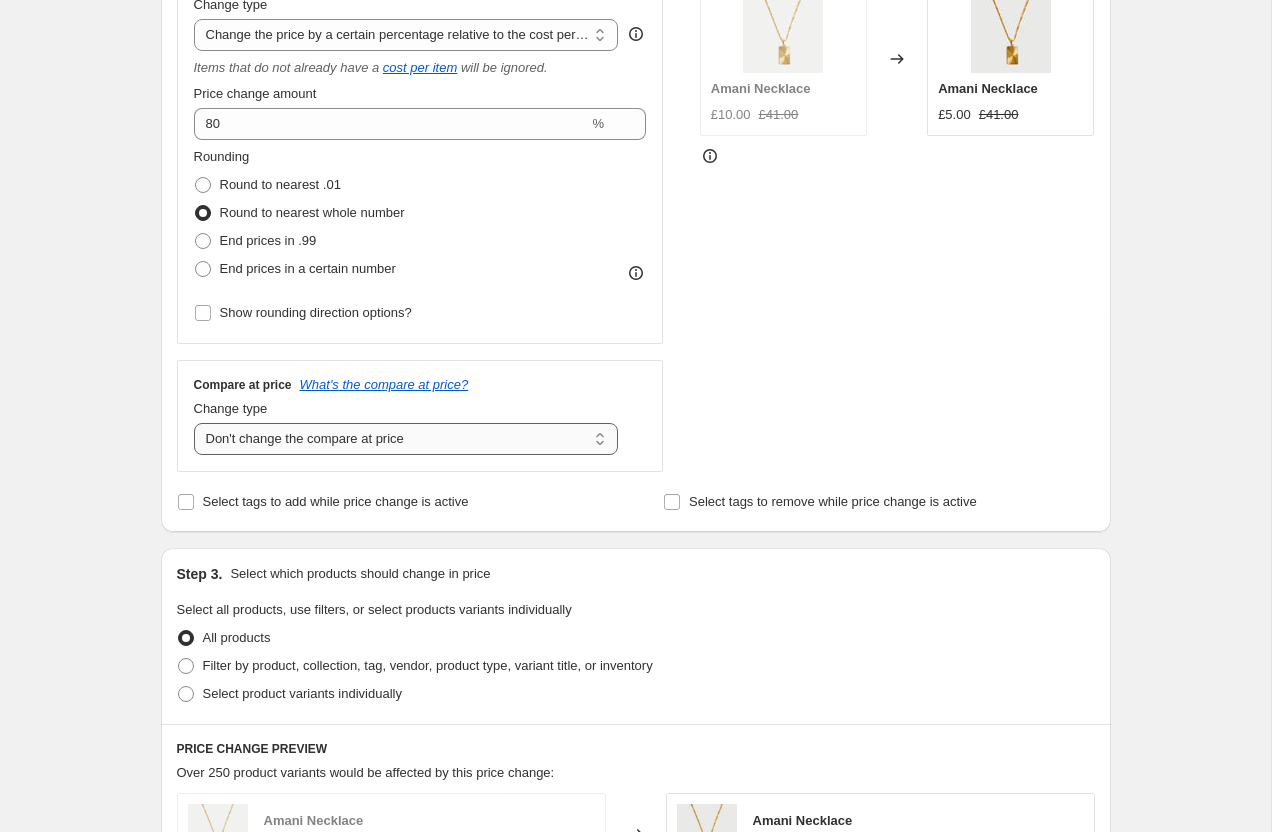 click on "Change the compare at price to the current price (sale) Change the compare at price to a certain amount Change the compare at price by a certain amount Change the compare at price by a certain percentage Change the compare at price by a certain amount relative to the actual price Change the compare at price by a certain percentage relative to the actual price Don't change the compare at price Remove the compare at price" at bounding box center [406, 439] 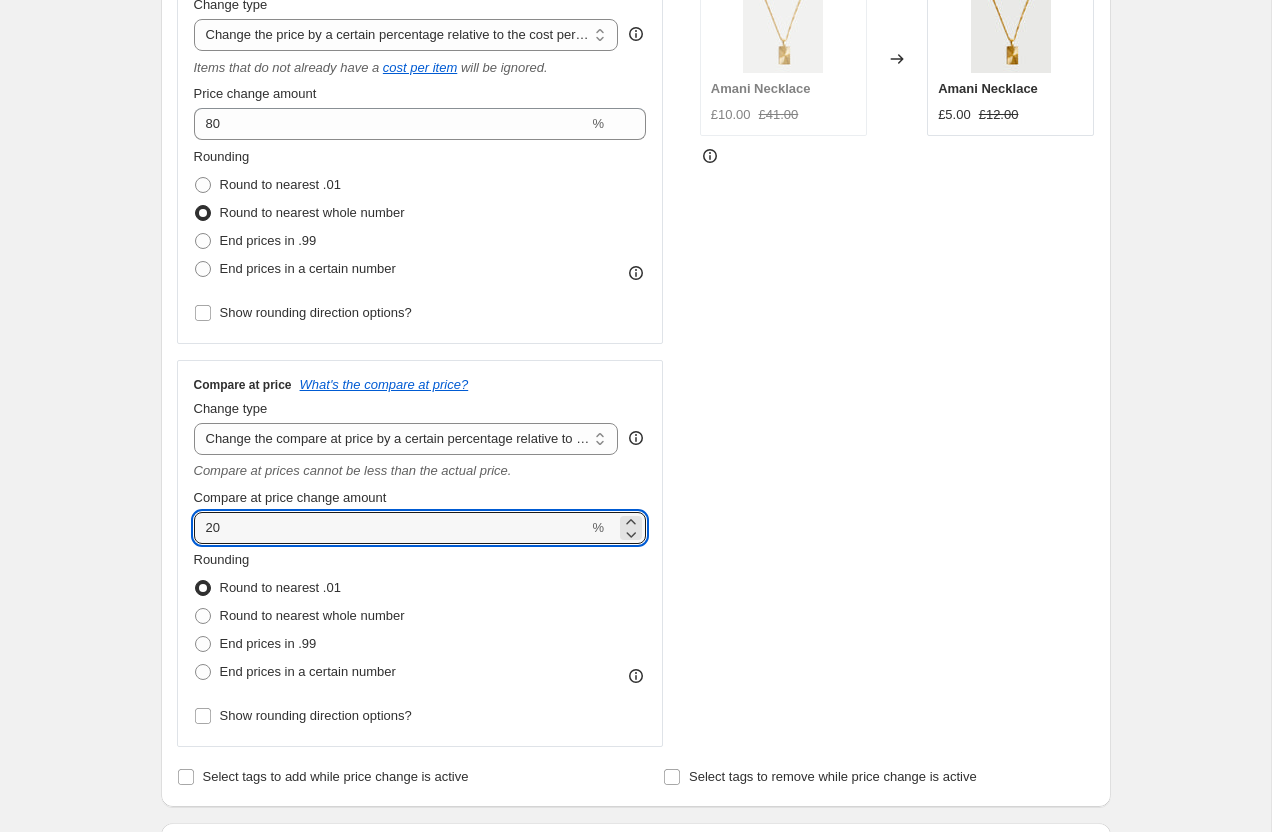 drag, startPoint x: 242, startPoint y: 535, endPoint x: 172, endPoint y: 523, distance: 71.021126 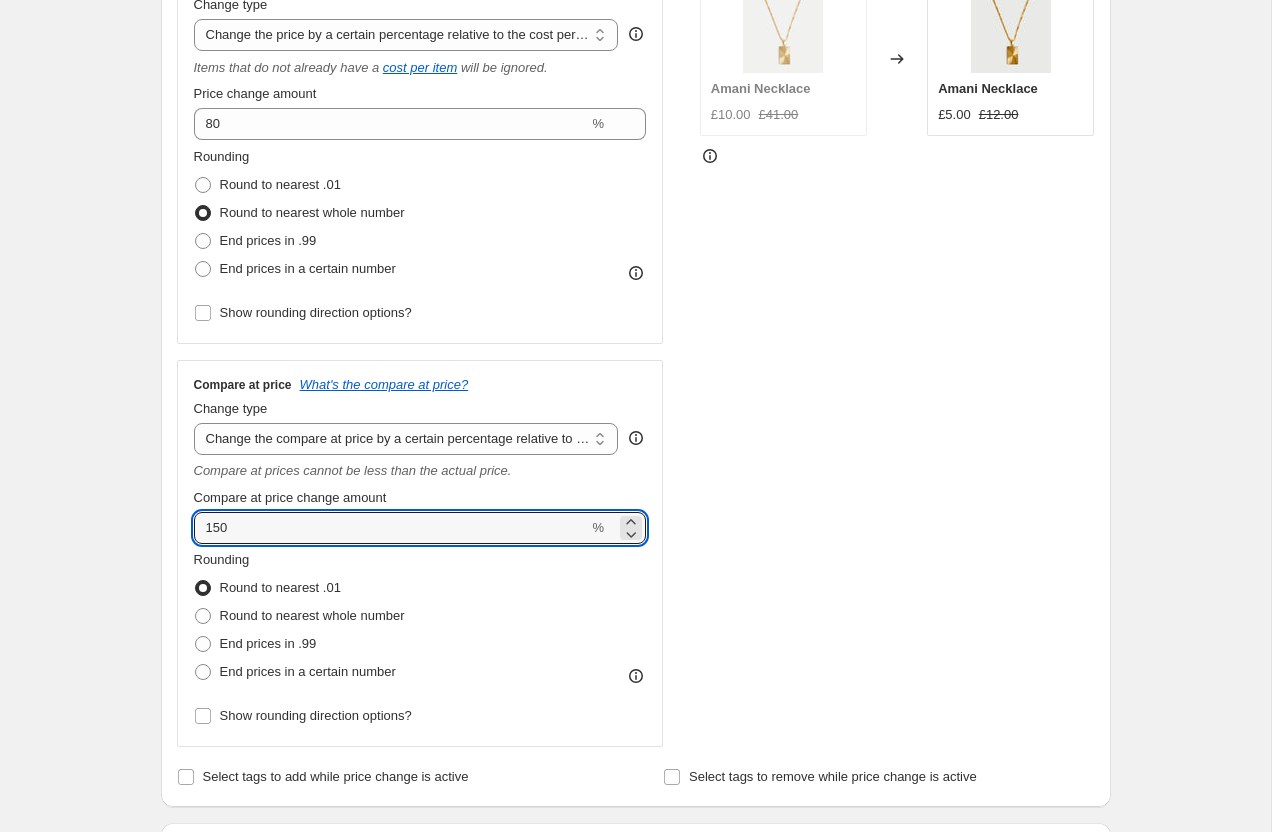 type on "150" 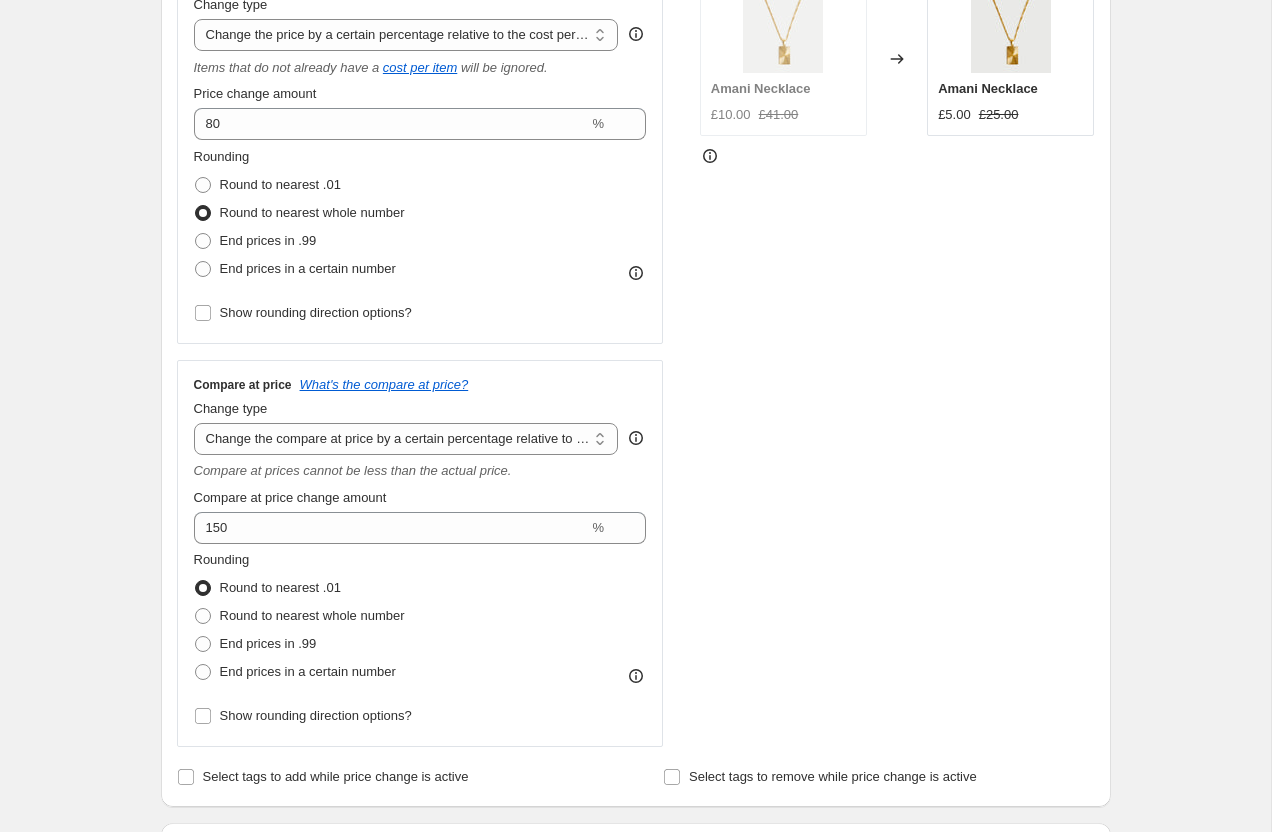 click on "Create new price change job. This page is ready Create new price change job Draft Step 1. Optionally give your price change job a title (eg "March 30% off sale on boots") 12 Jul 2025, 16:12:57 Price change job This title is just for internal use, customers won't see it Step 2. Select how the prices should change Use bulk price change rules Set product prices individually Use CSV upload Price Change type Change the price to a certain amount Change the price by a certain amount Change the price by a certain percentage Change the price to the current compare at price (price before sale) Change the price by a certain amount relative to the compare at price Change the price by a certain percentage relative to the compare at price Don't change the price Change the price by a certain percentage relative to the cost per item Change price to certain cost margin Change the price by a certain percentage relative to the cost per item Items that do not already have a   cost per item   will be ignored. Price change amount" at bounding box center [635, 794] 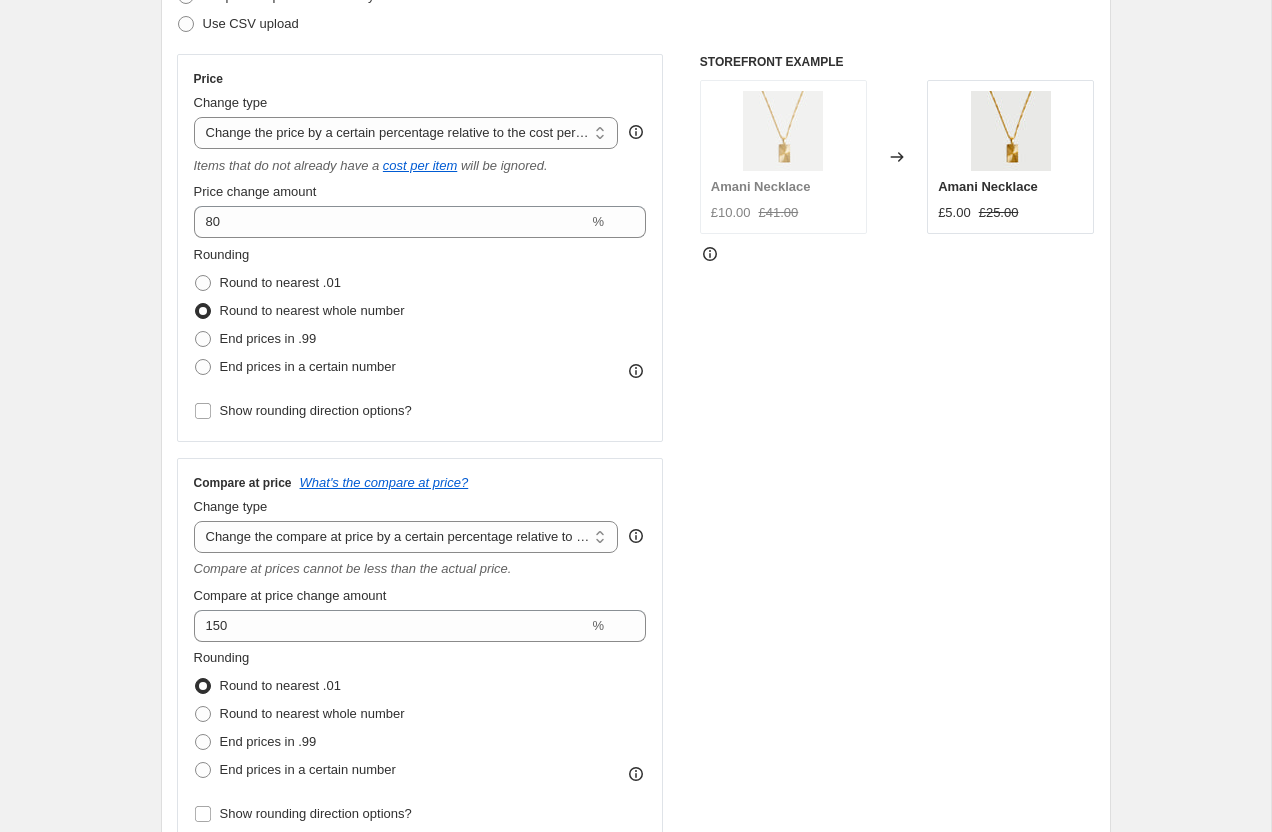 scroll, scrollTop: 304, scrollLeft: 0, axis: vertical 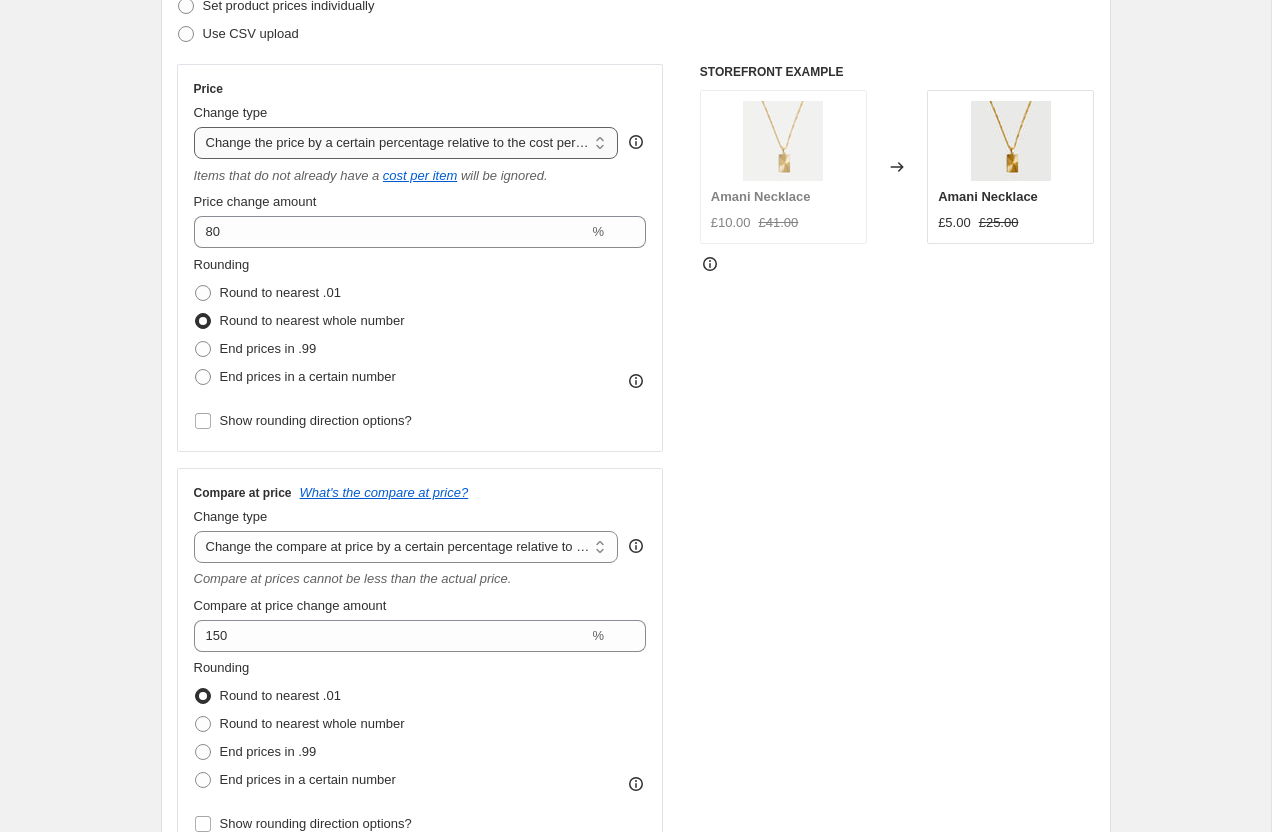 click on "Change the price to a certain amount Change the price by a certain amount Change the price by a certain percentage Change the price to the current compare at price (price before sale) Change the price by a certain amount relative to the compare at price Change the price by a certain percentage relative to the compare at price Don't change the price Change the price by a certain percentage relative to the cost per item Change price to certain cost margin" at bounding box center [406, 143] 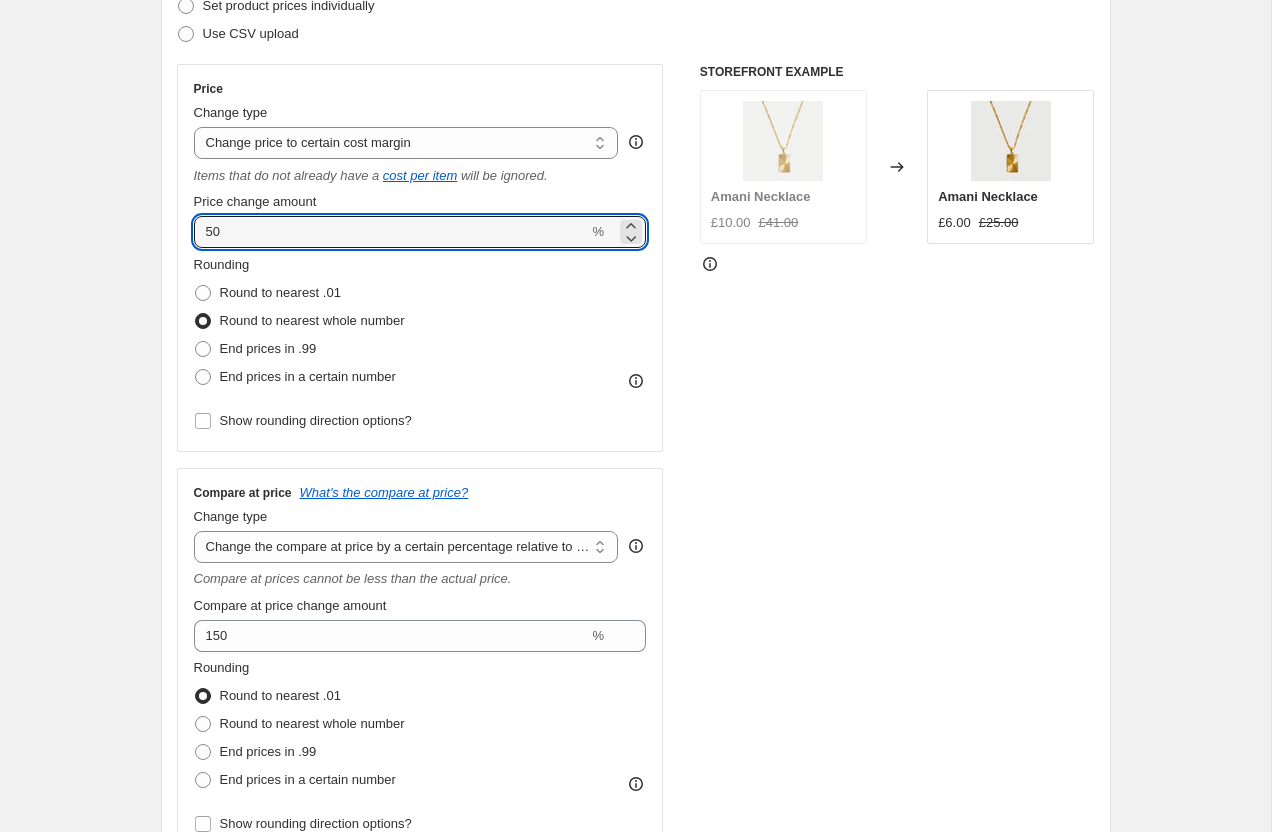 drag, startPoint x: 236, startPoint y: 229, endPoint x: 181, endPoint y: 224, distance: 55.226807 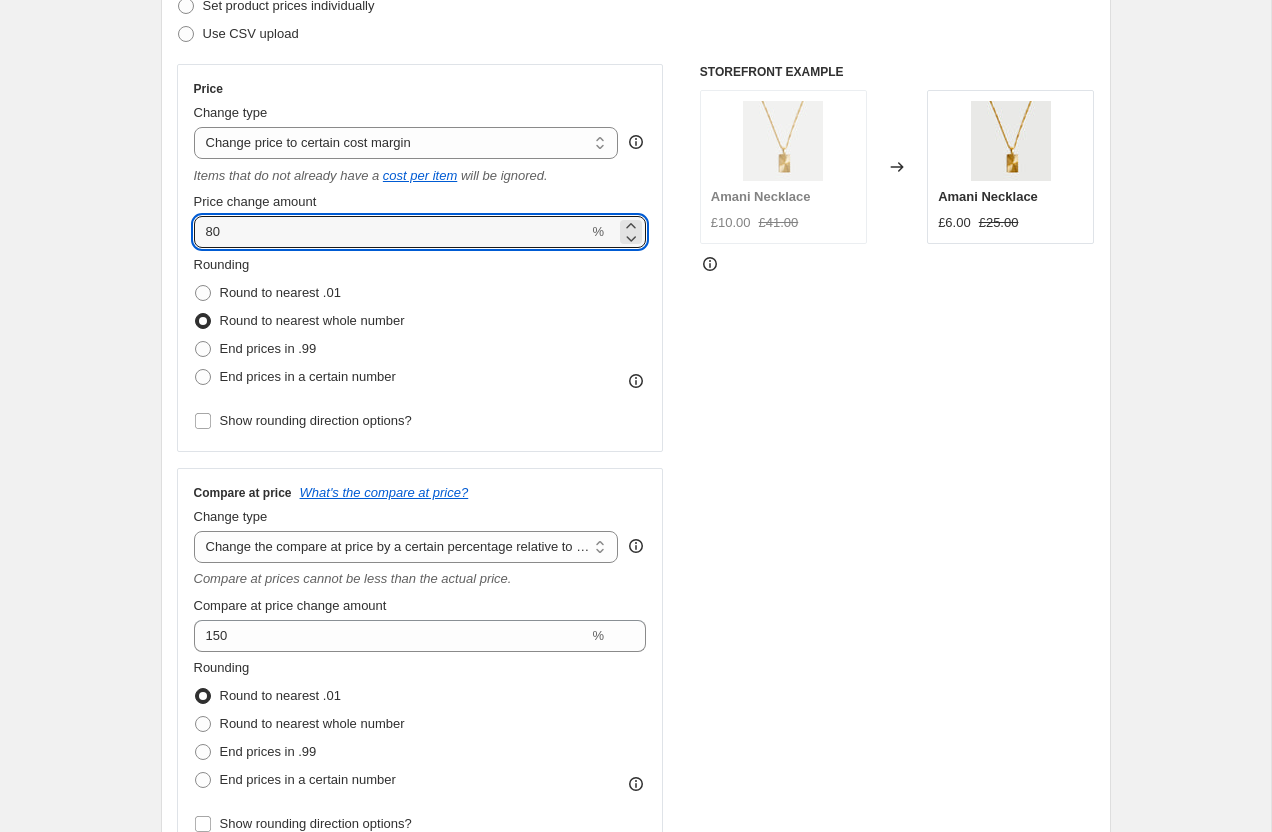 type on "80" 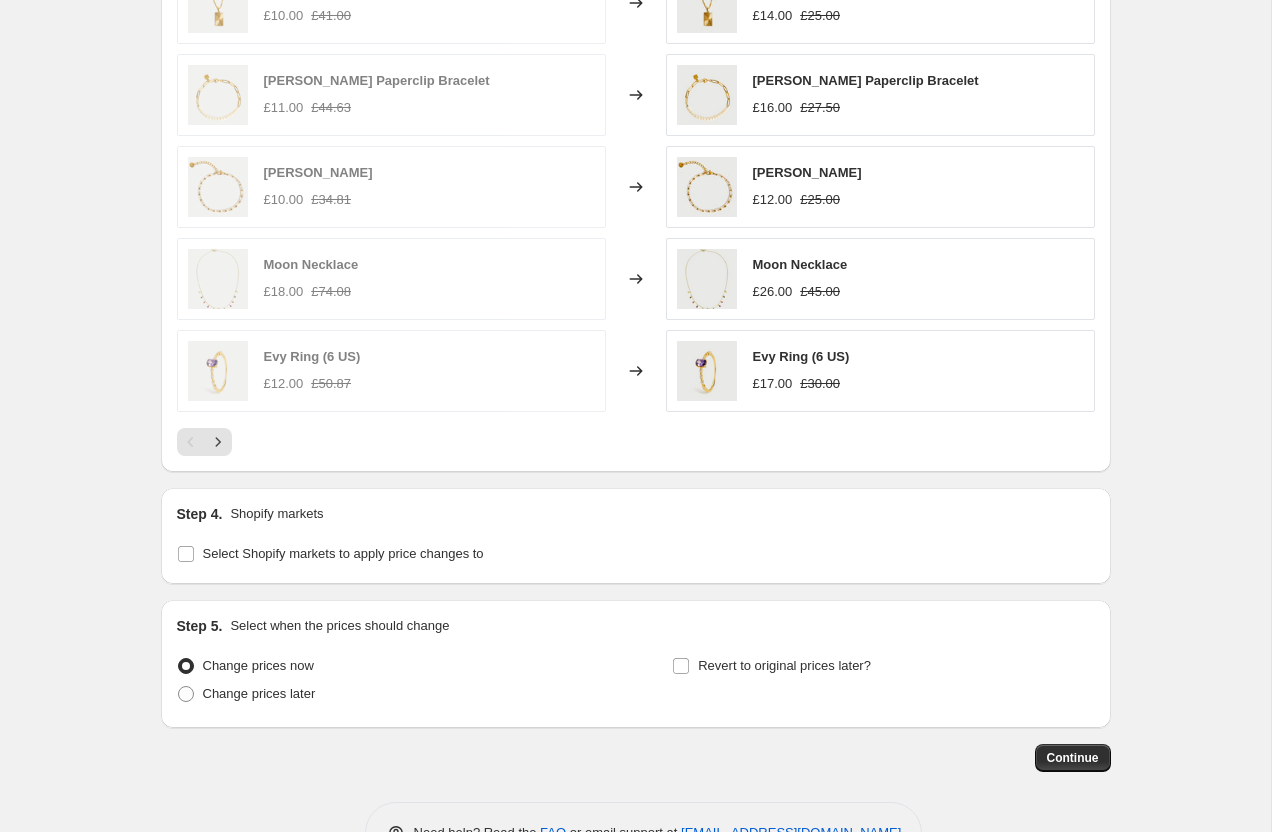 scroll, scrollTop: 1580, scrollLeft: 0, axis: vertical 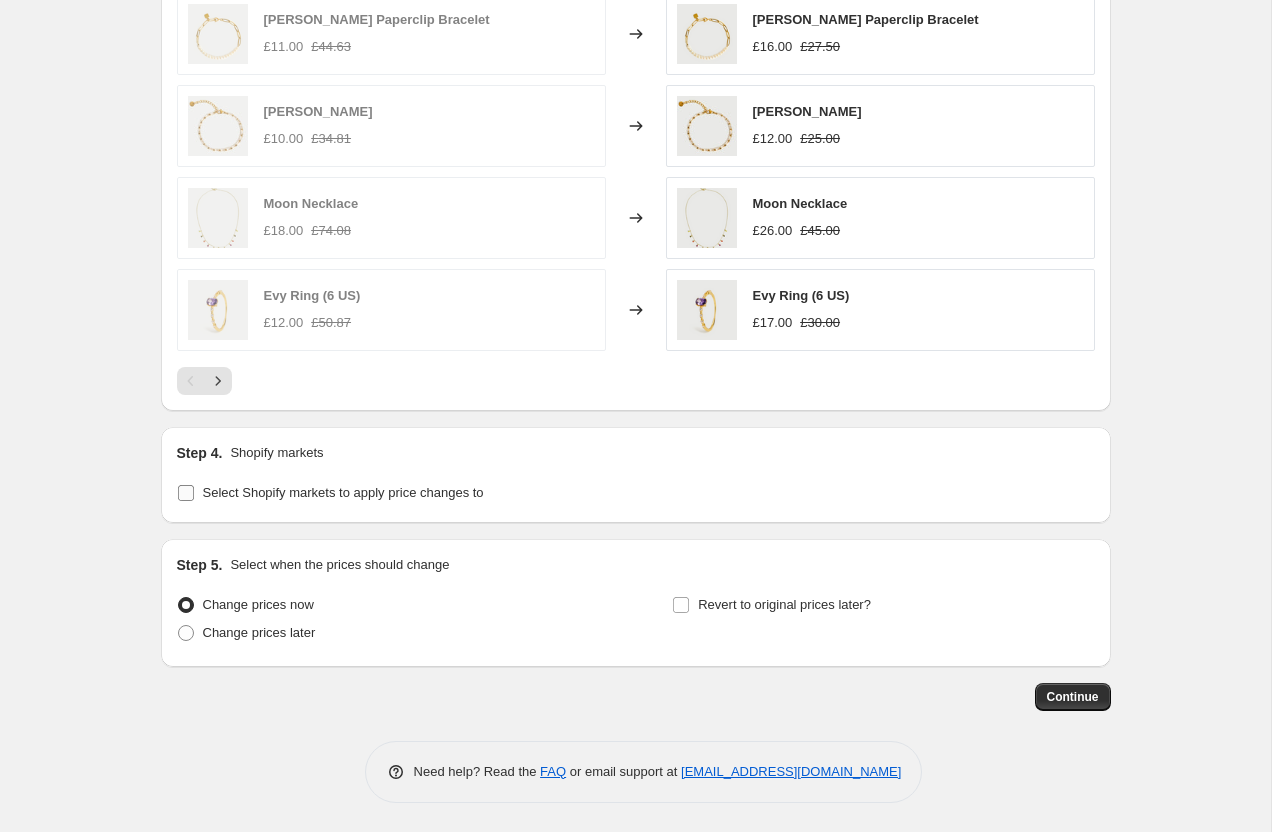 click on "Select Shopify markets to apply price changes to" at bounding box center [330, 493] 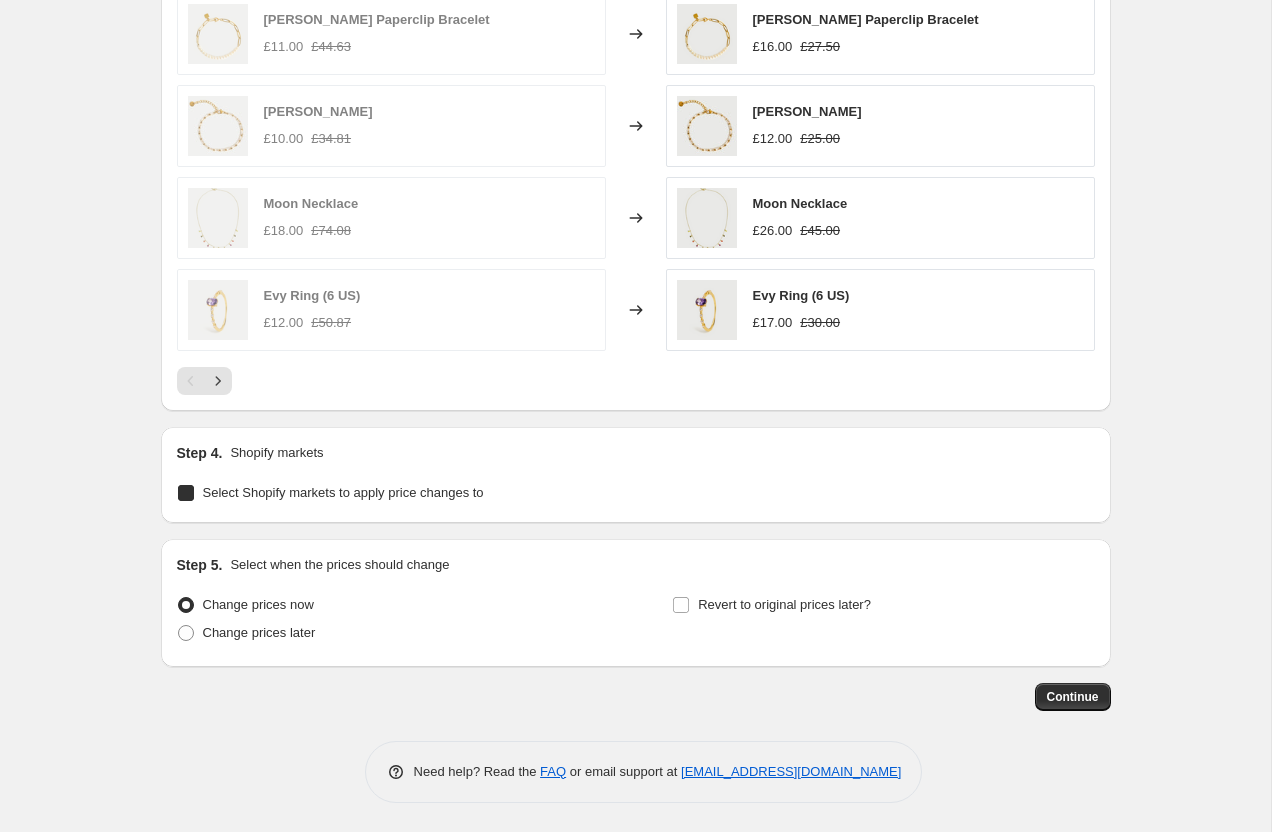 checkbox on "true" 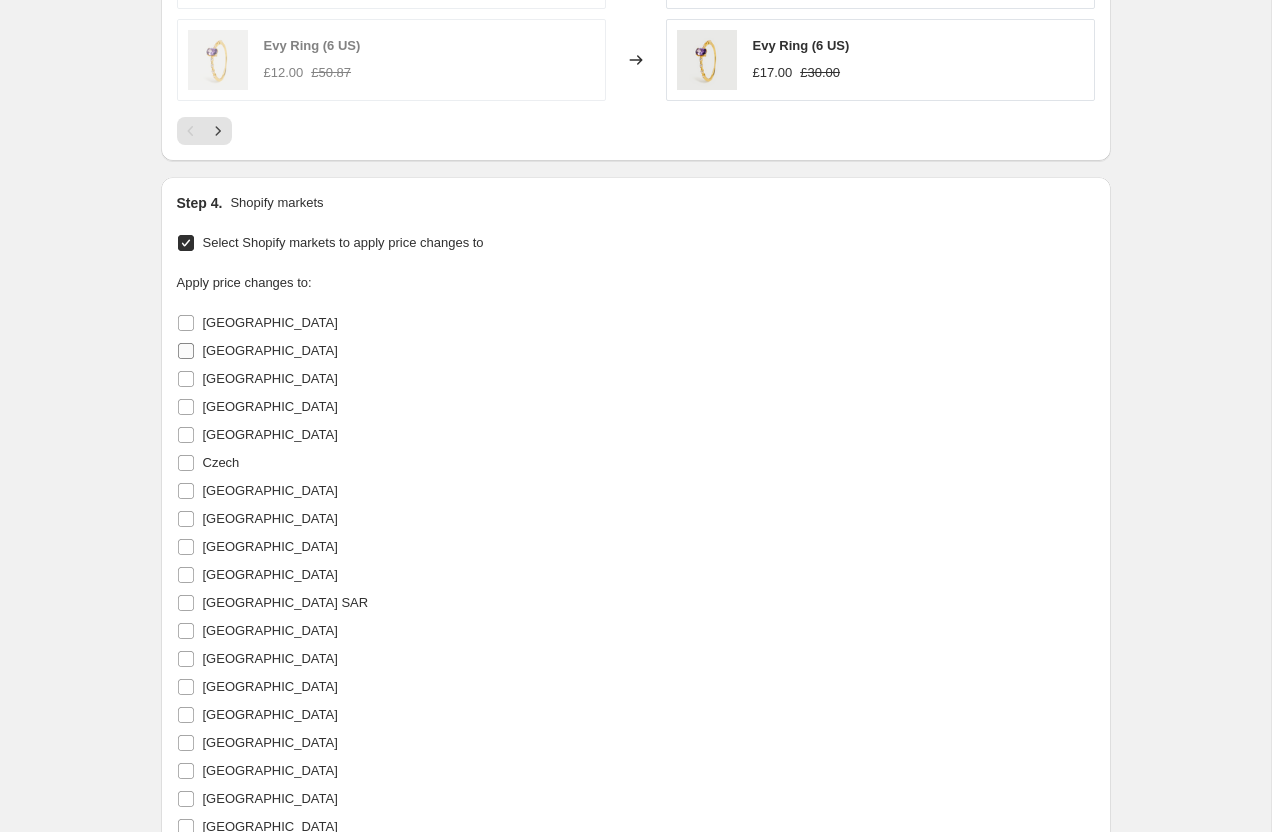 scroll, scrollTop: 2620, scrollLeft: 0, axis: vertical 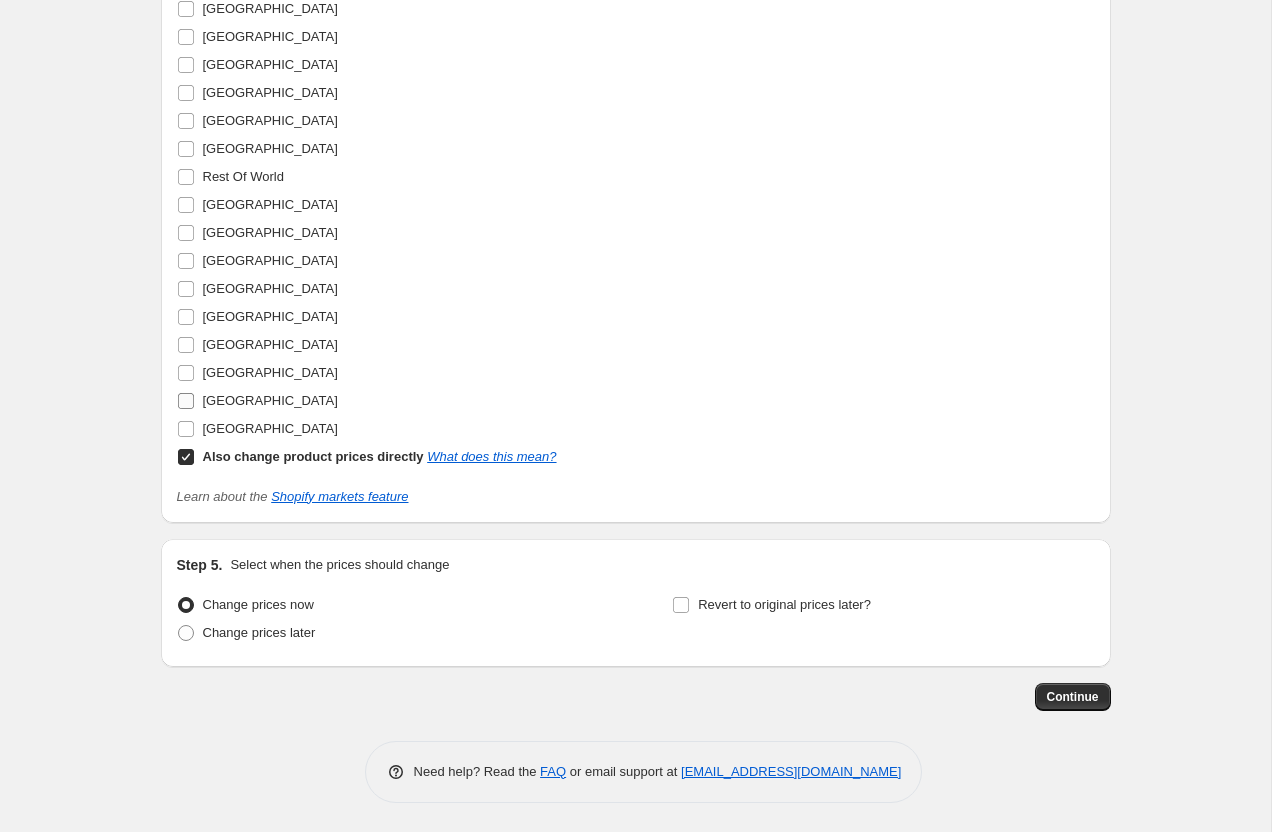 click on "United Kingdom" at bounding box center [186, 401] 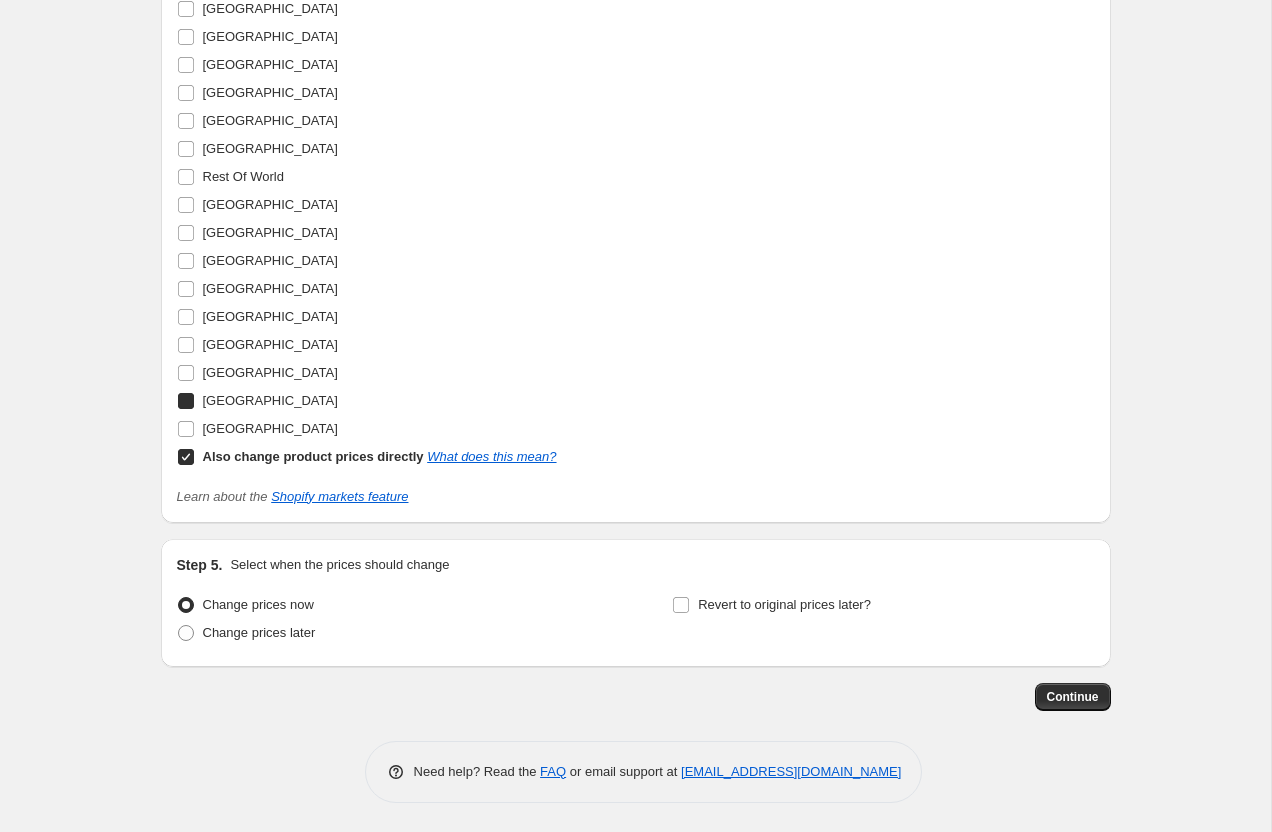 checkbox on "true" 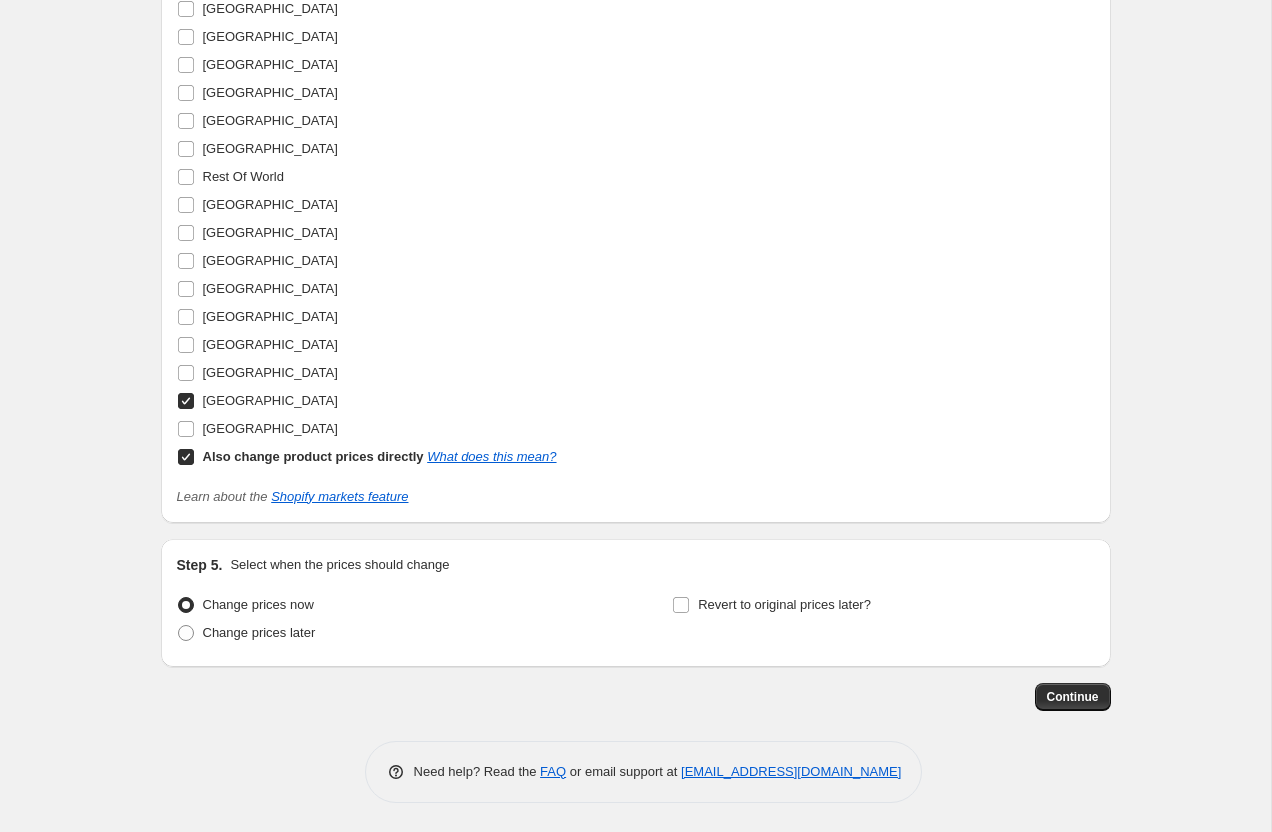 click on "Create new price change job. This page is ready Create new price change job Draft Step 1. Optionally give your price change job a title (eg "March 30% off sale on boots") 12 Jul 2025, 16:12:57 Price change job This title is just for internal use, customers won't see it Step 2. Select how the prices should change Use bulk price change rules Set product prices individually Use CSV upload Price Change type Change the price to a certain amount Change the price by a certain amount Change the price by a certain percentage Change the price to the current compare at price (price before sale) Change the price by a certain amount relative to the compare at price Change the price by a certain percentage relative to the compare at price Don't change the price Change the price by a certain percentage relative to the cost per item Change price to certain cost margin Change price to certain cost margin Items that do not already have a   cost per item   will be ignored. Price change amount 80 % Rounding Round to nearest .01" at bounding box center [635, -908] 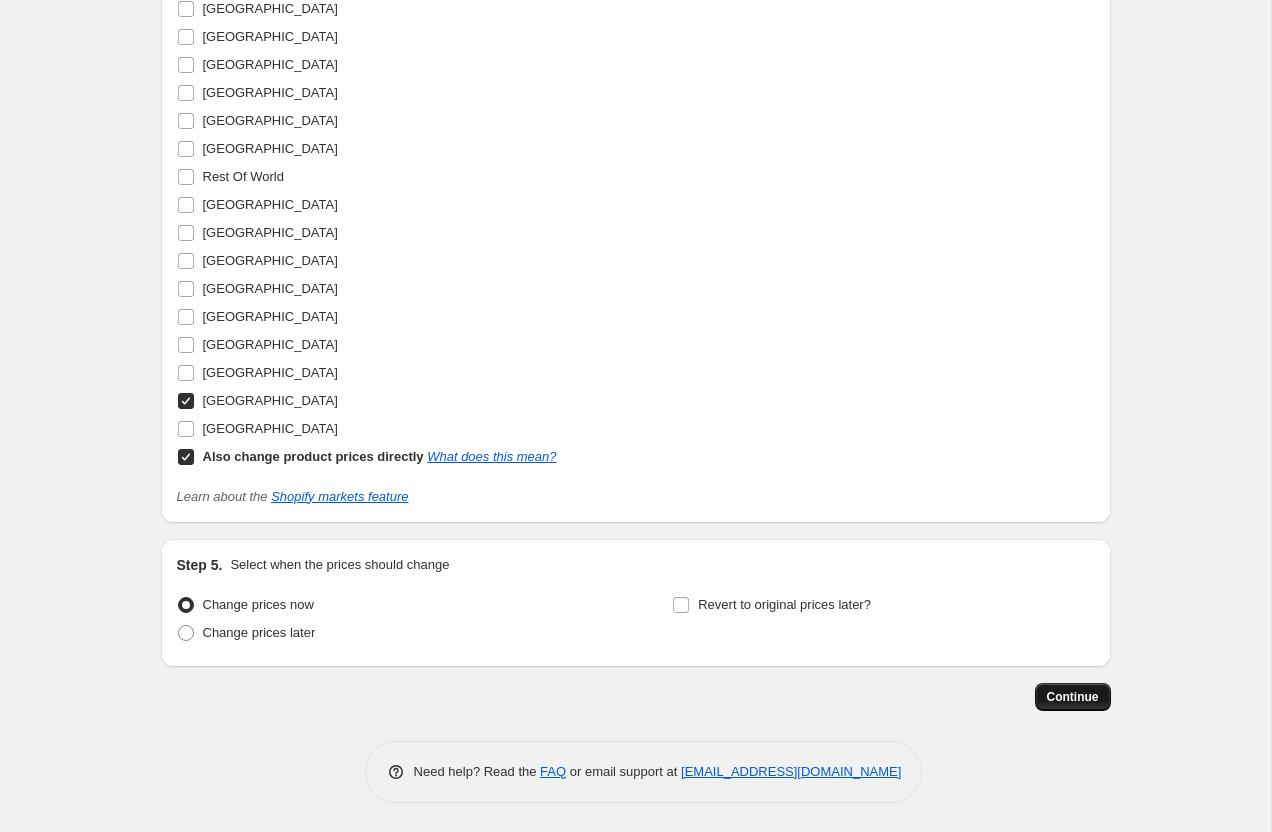 click on "Continue" at bounding box center [1073, 697] 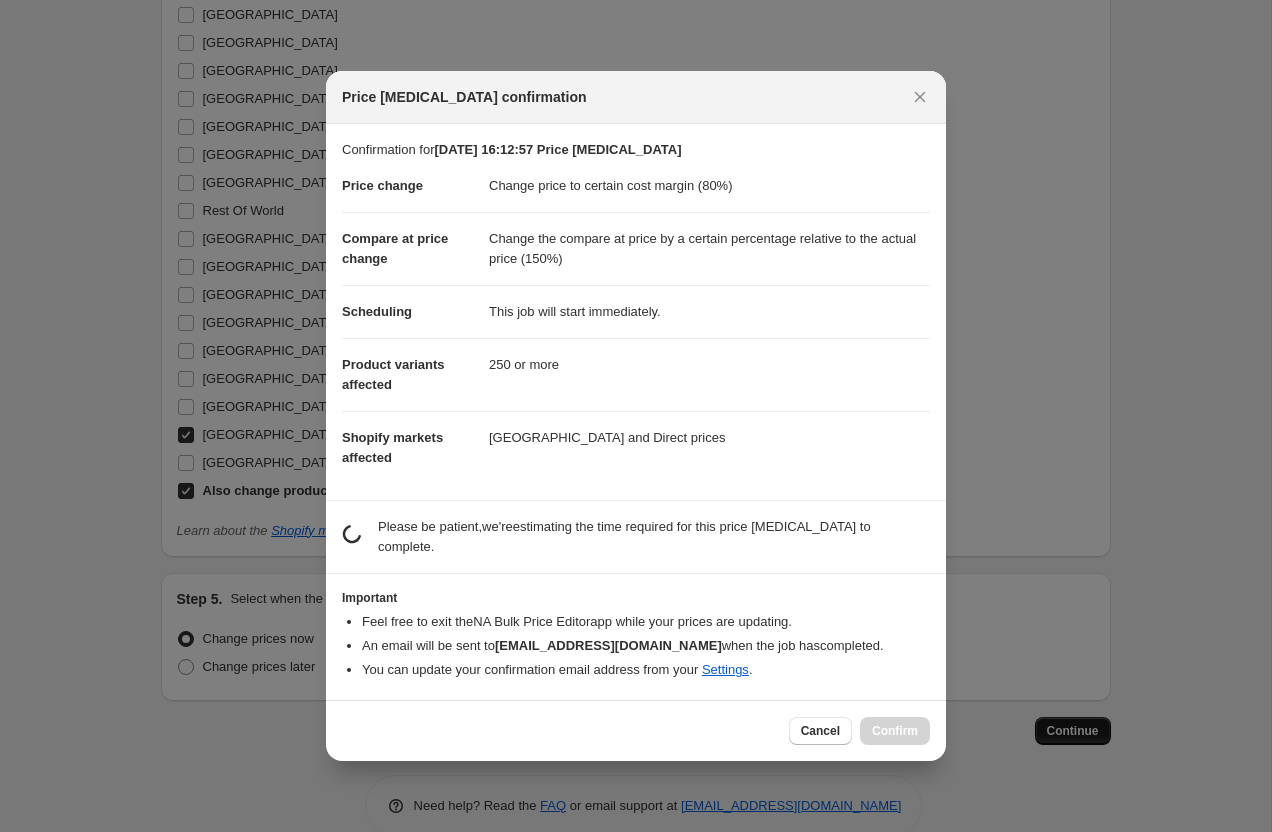 scroll, scrollTop: 0, scrollLeft: 0, axis: both 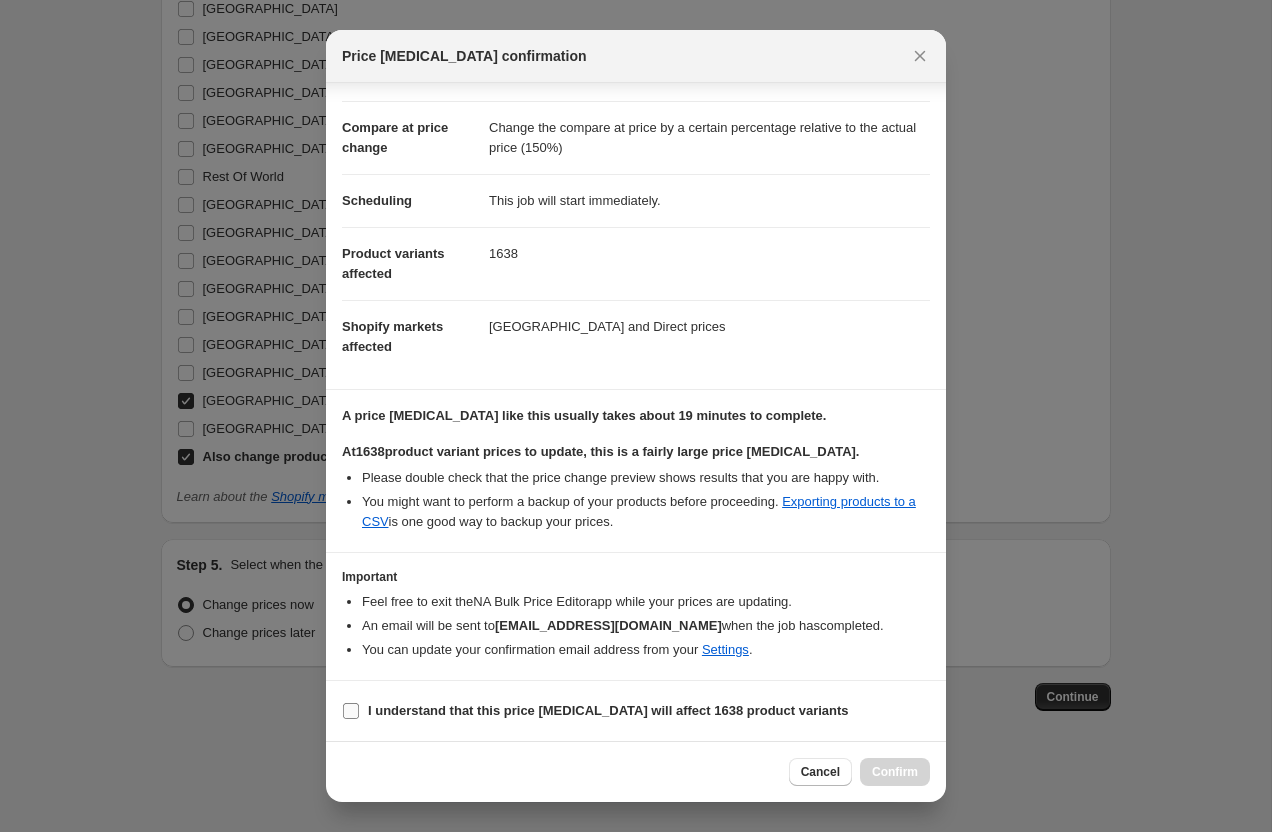click on "I understand that this price change job will affect 1638 product variants" at bounding box center (608, 711) 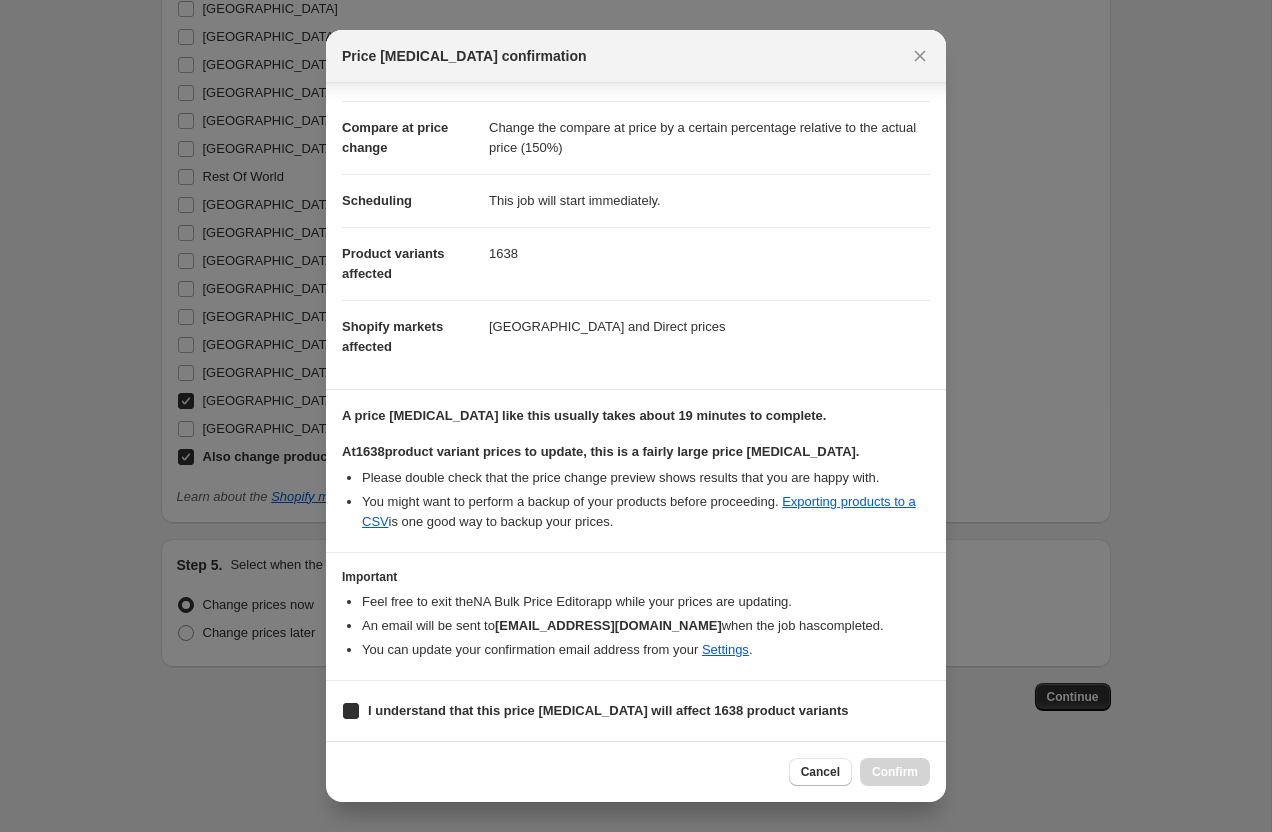checkbox on "true" 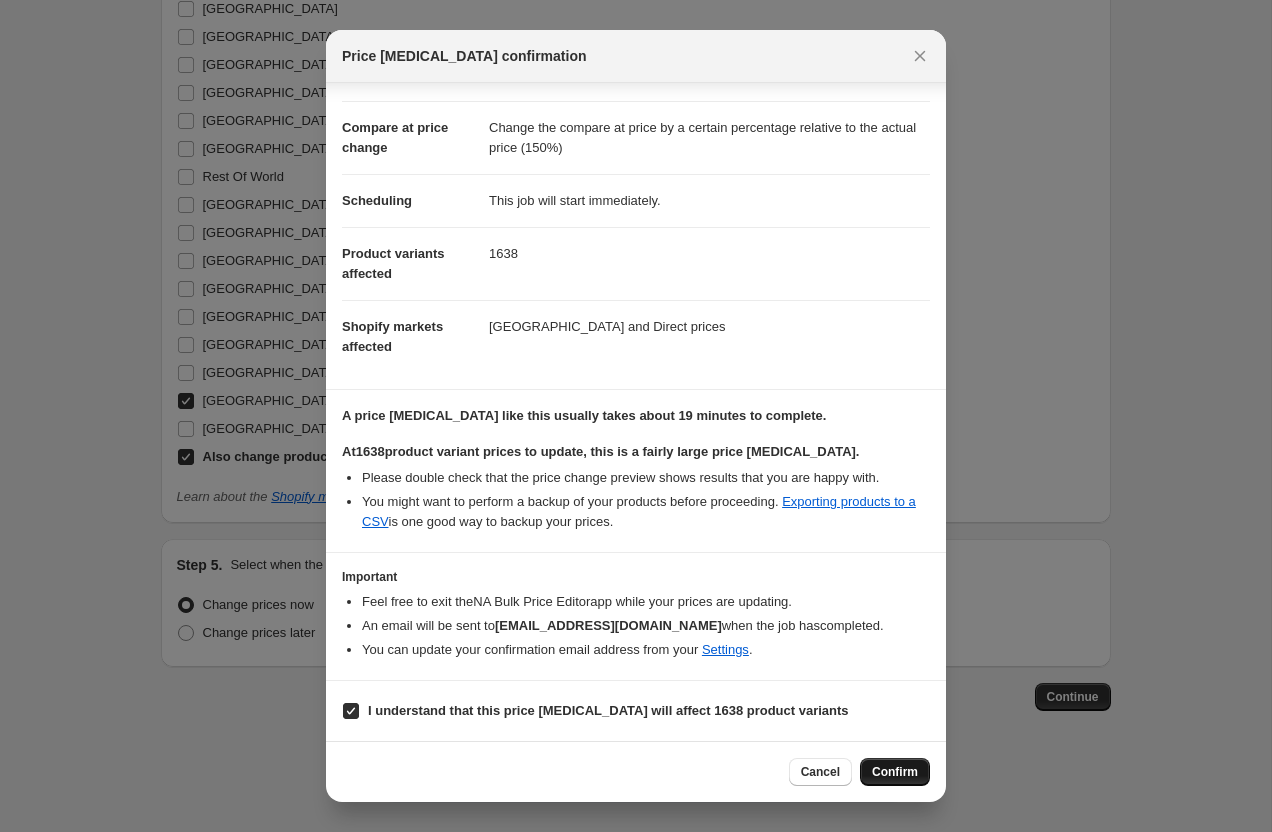 click on "Confirm" at bounding box center [895, 772] 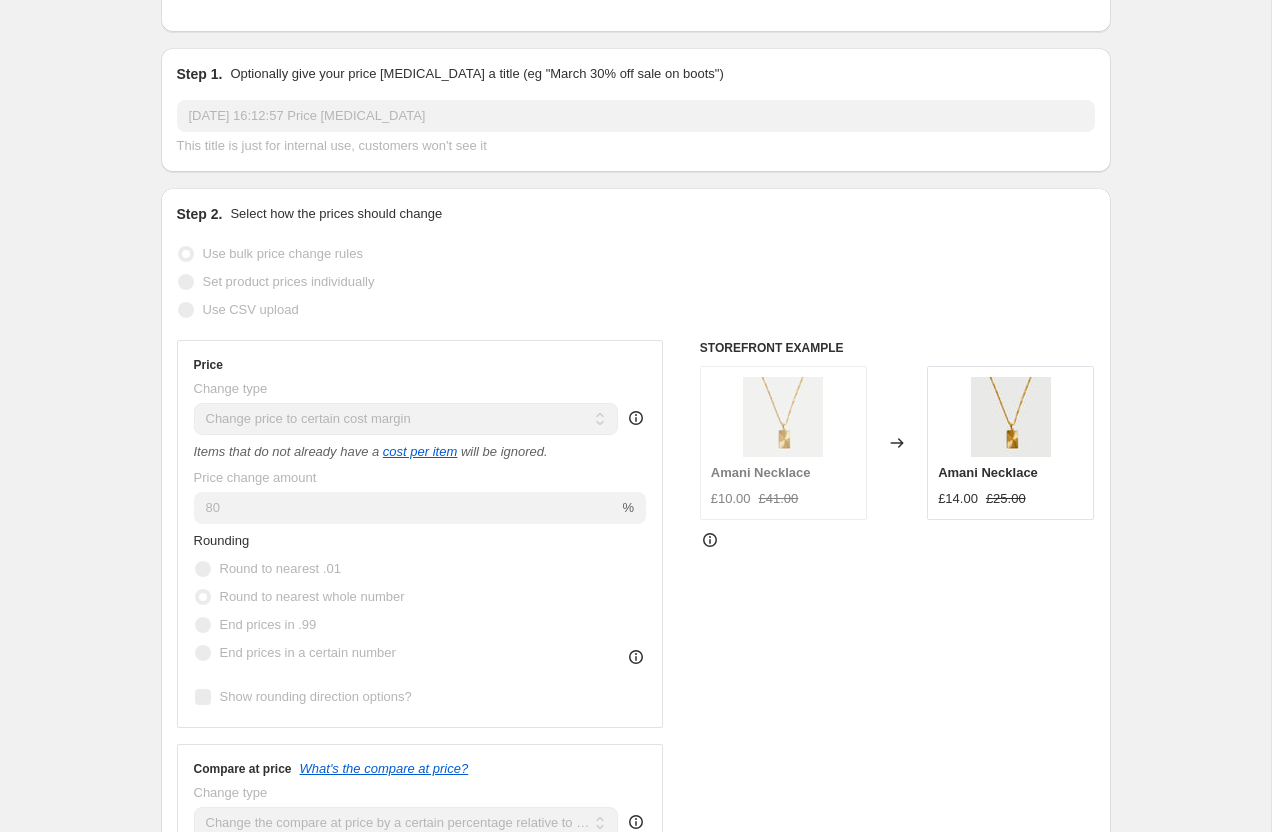 scroll, scrollTop: 186, scrollLeft: 0, axis: vertical 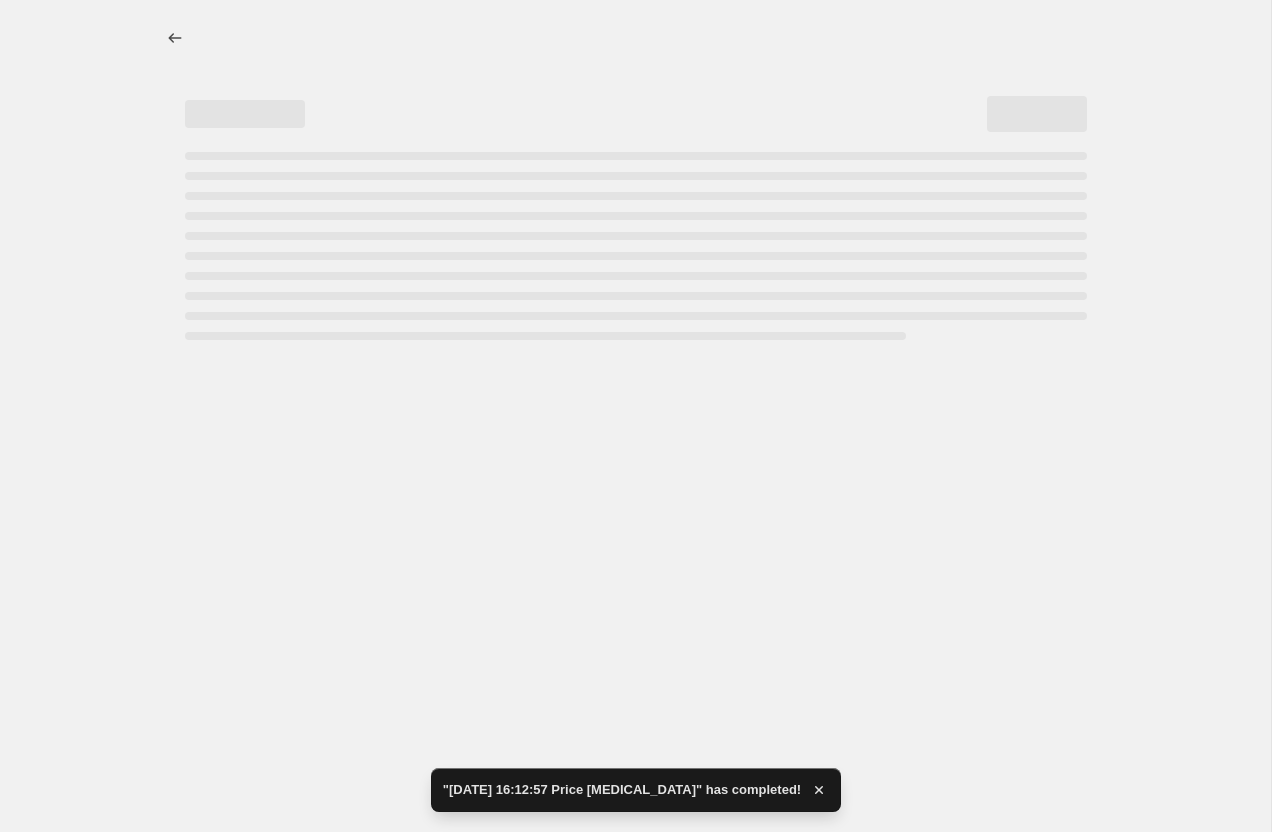 select on "margin" 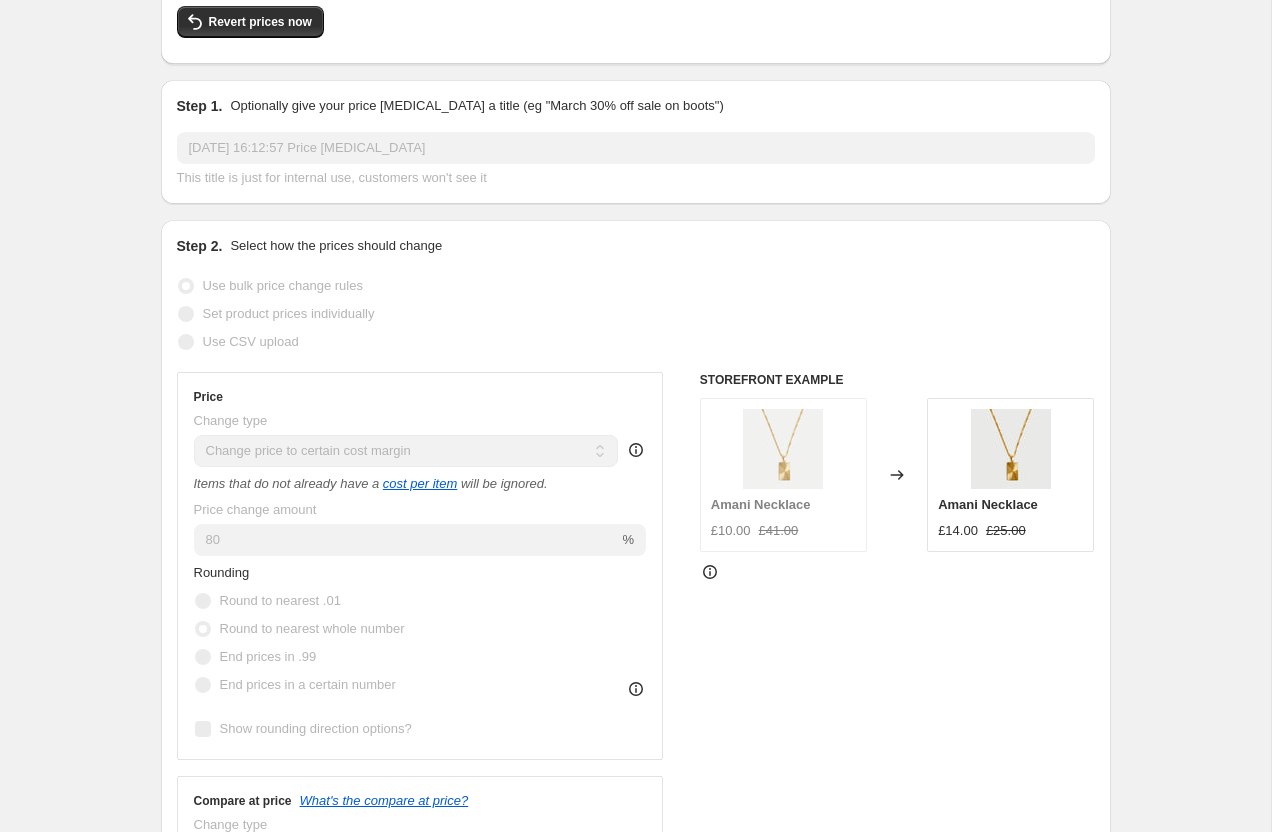 scroll, scrollTop: 0, scrollLeft: 0, axis: both 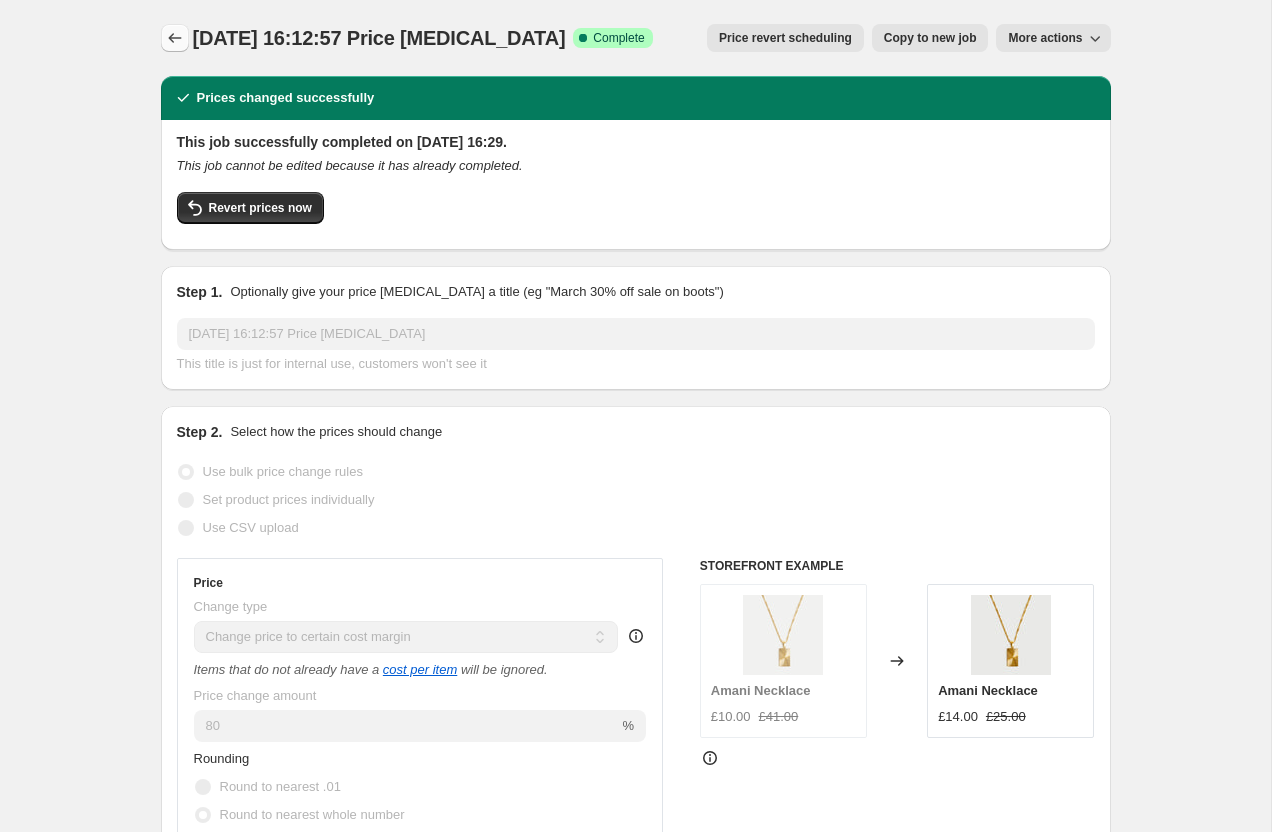 click 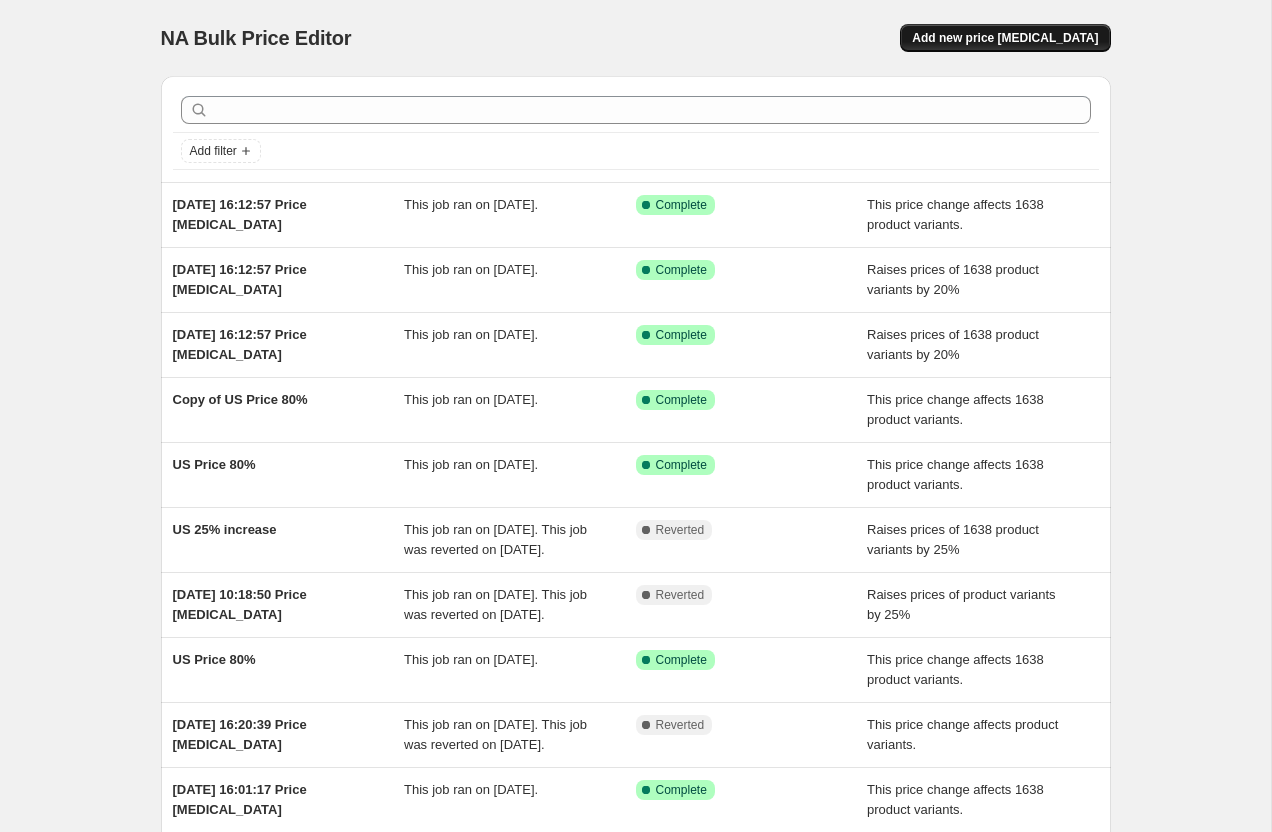 click on "Add new price [MEDICAL_DATA]" at bounding box center (1005, 38) 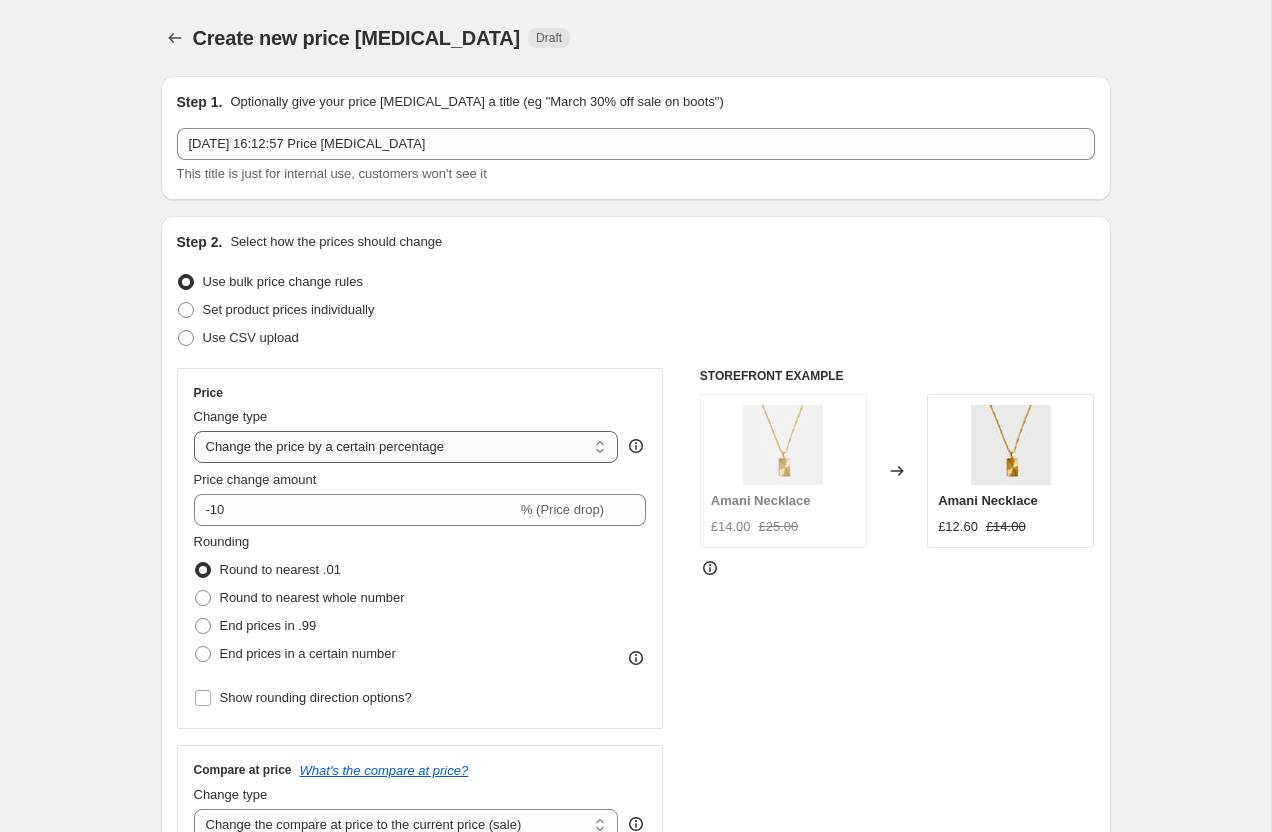 click on "Change the price to a certain amount Change the price by a certain amount Change the price by a certain percentage Change the price to the current compare at price (price before sale) Change the price by a certain amount relative to the compare at price Change the price by a certain percentage relative to the compare at price Don't change the price Change the price by a certain percentage relative to the cost per item Change price to certain cost margin" at bounding box center (406, 447) 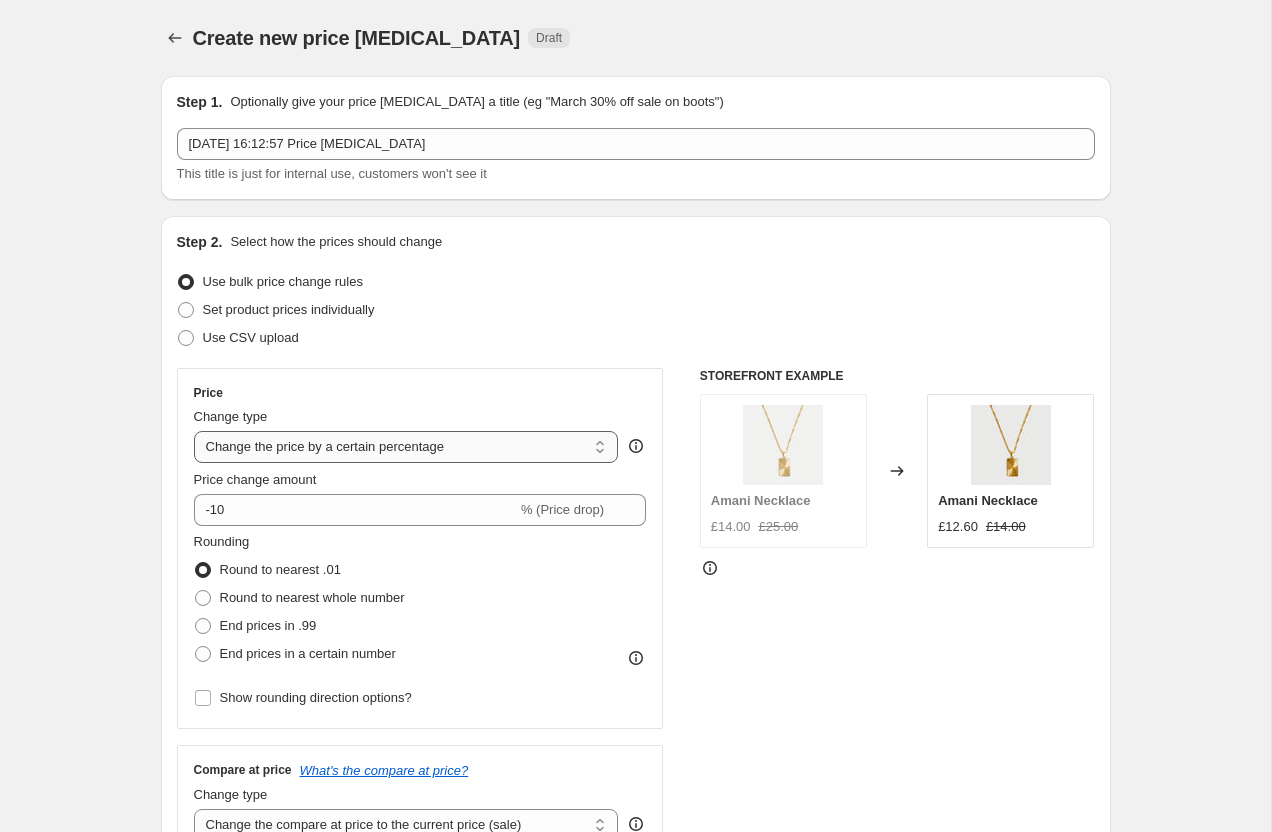select on "margin" 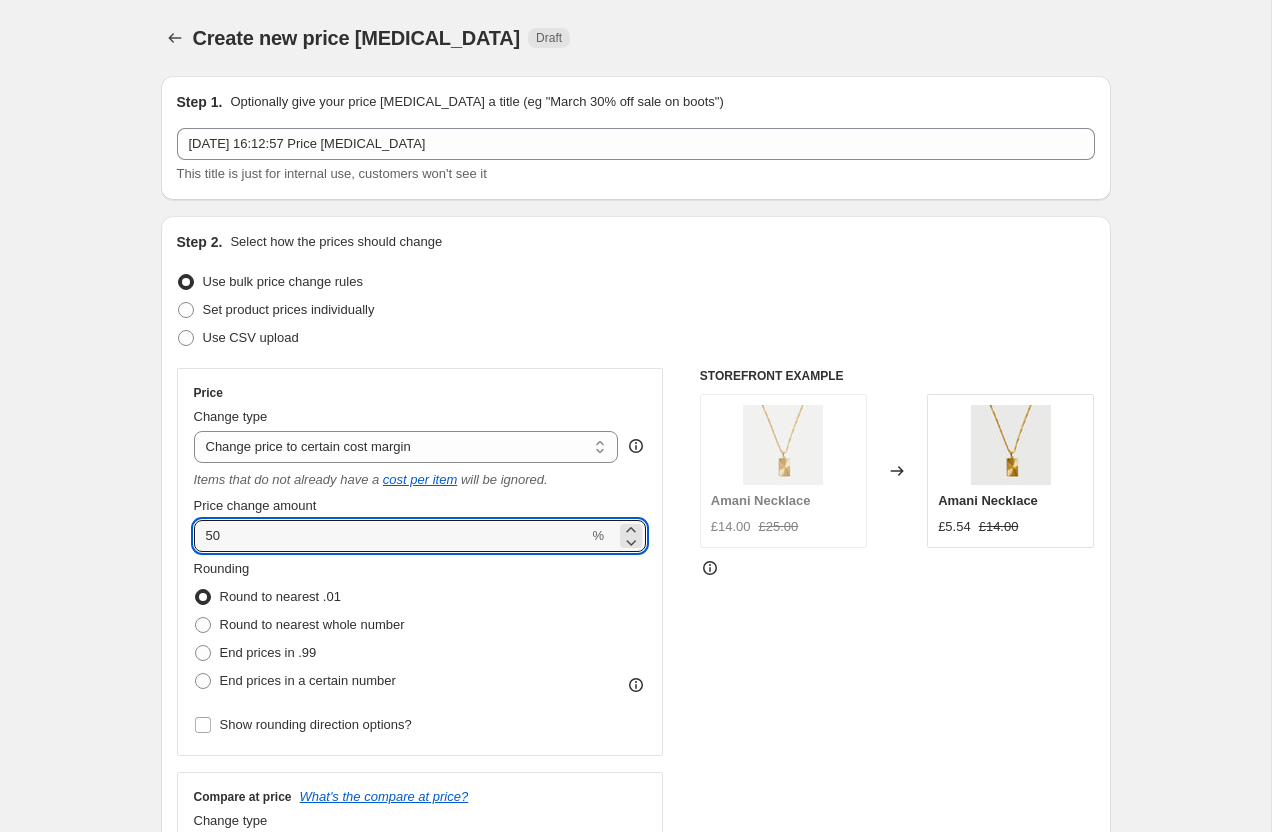 drag, startPoint x: 268, startPoint y: 536, endPoint x: 187, endPoint y: 526, distance: 81.61495 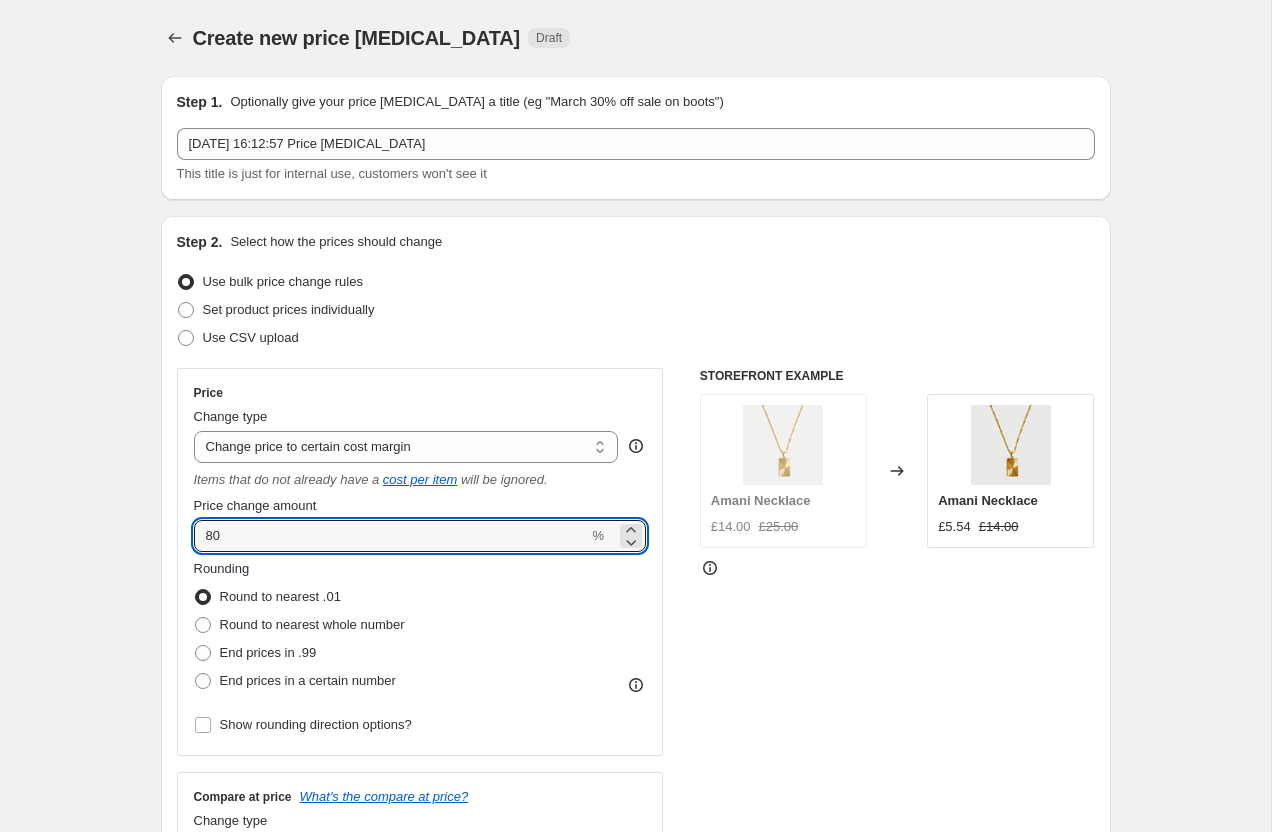 type on "80" 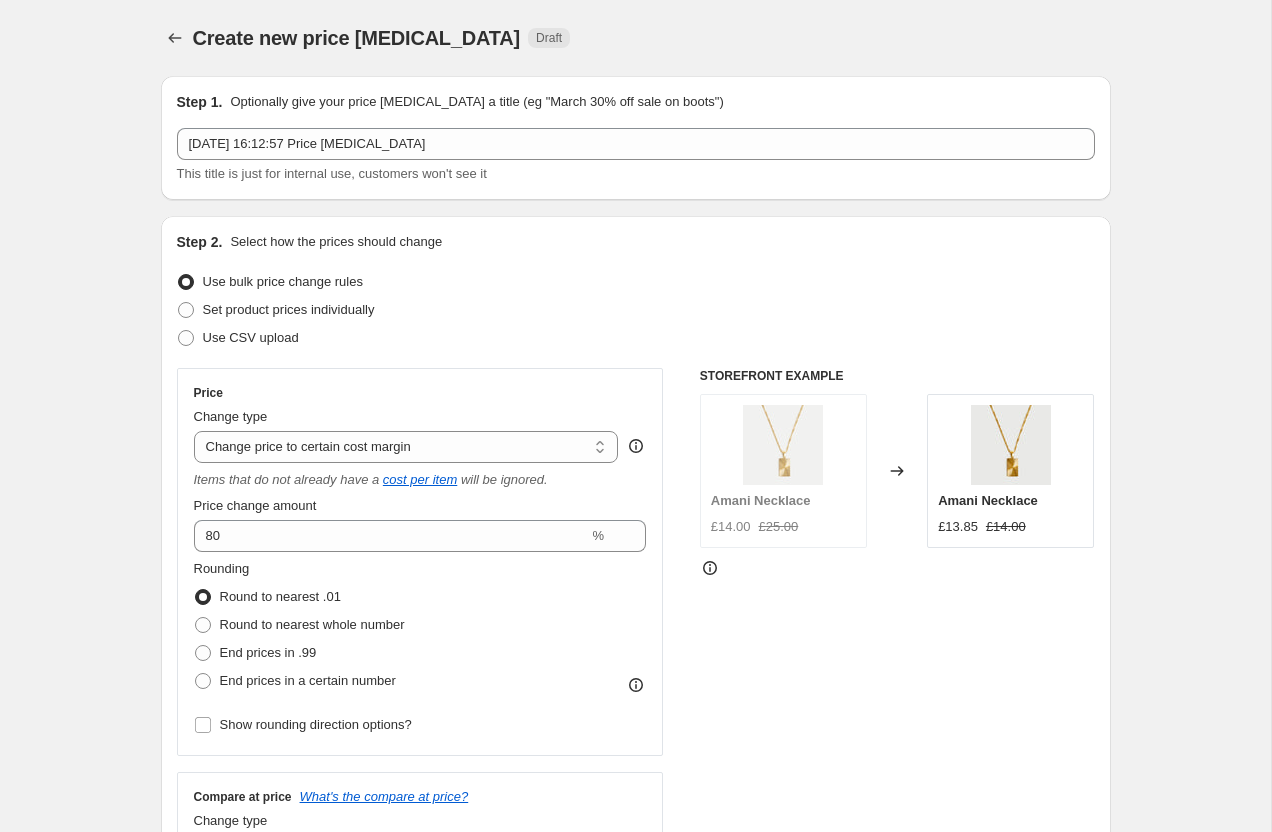click on "Create new price change job. This page is ready Create new price change job Draft Step 1. Optionally give your price change job a title (eg "March 30% off sale on boots") 12 Jul 2025, 16:12:57 Price change job This title is just for internal use, customers won't see it Step 2. Select how the prices should change Use bulk price change rules Set product prices individually Use CSV upload Price Change type Change the price to a certain amount Change the price by a certain amount Change the price by a certain percentage Change the price to the current compare at price (price before sale) Change the price by a certain amount relative to the compare at price Change the price by a certain percentage relative to the compare at price Don't change the price Change the price by a certain percentage relative to the cost per item Change price to certain cost margin Change price to certain cost margin Items that do not already have a   cost per item   will be ignored. Price change amount 80 % Rounding Round to nearest .01" at bounding box center [635, 1068] 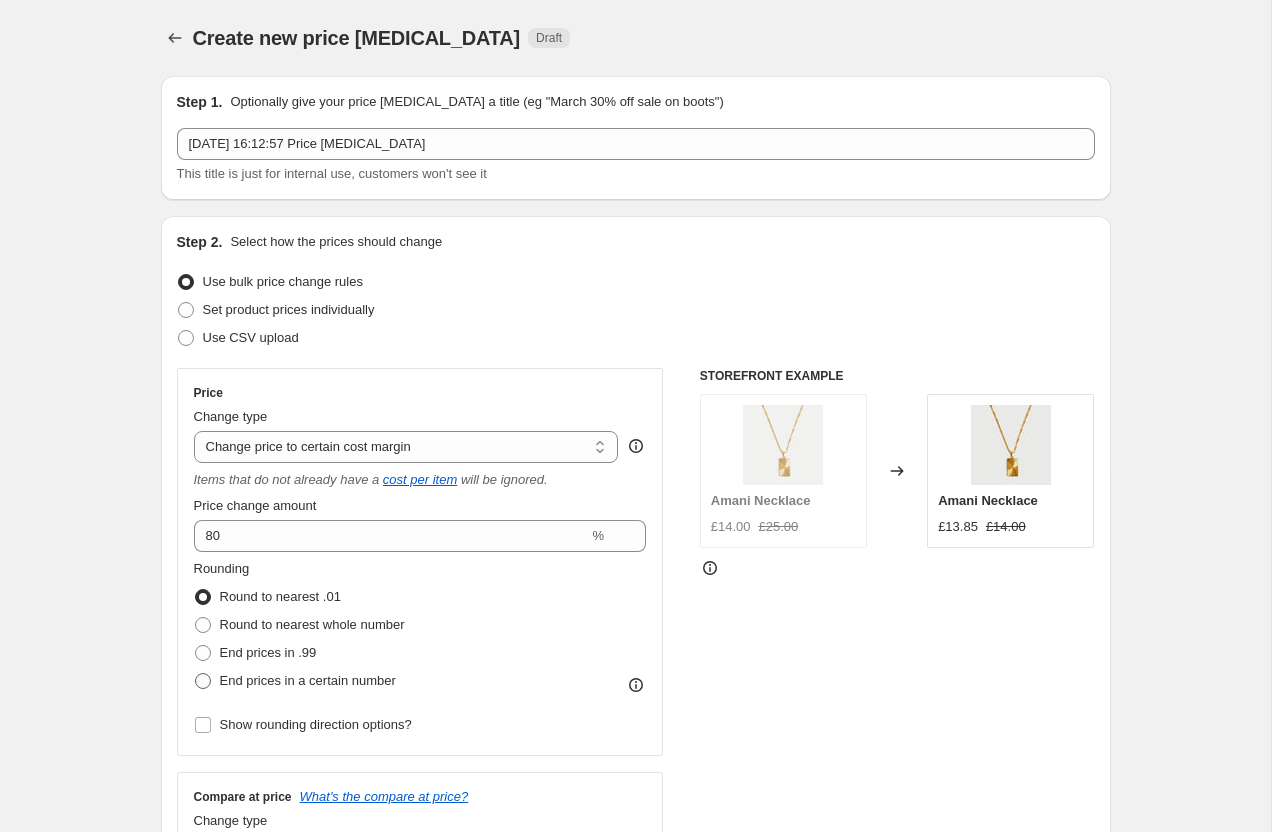 click at bounding box center (203, 681) 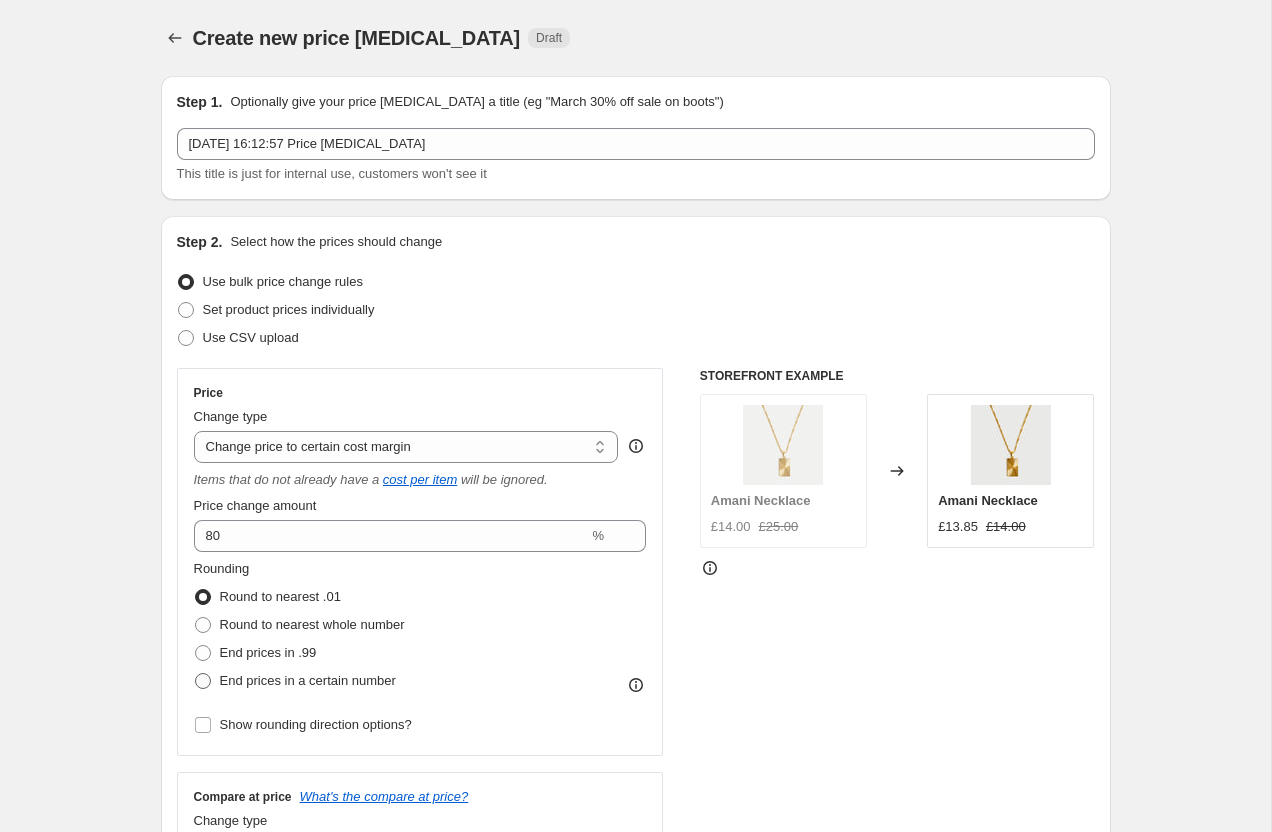 radio on "true" 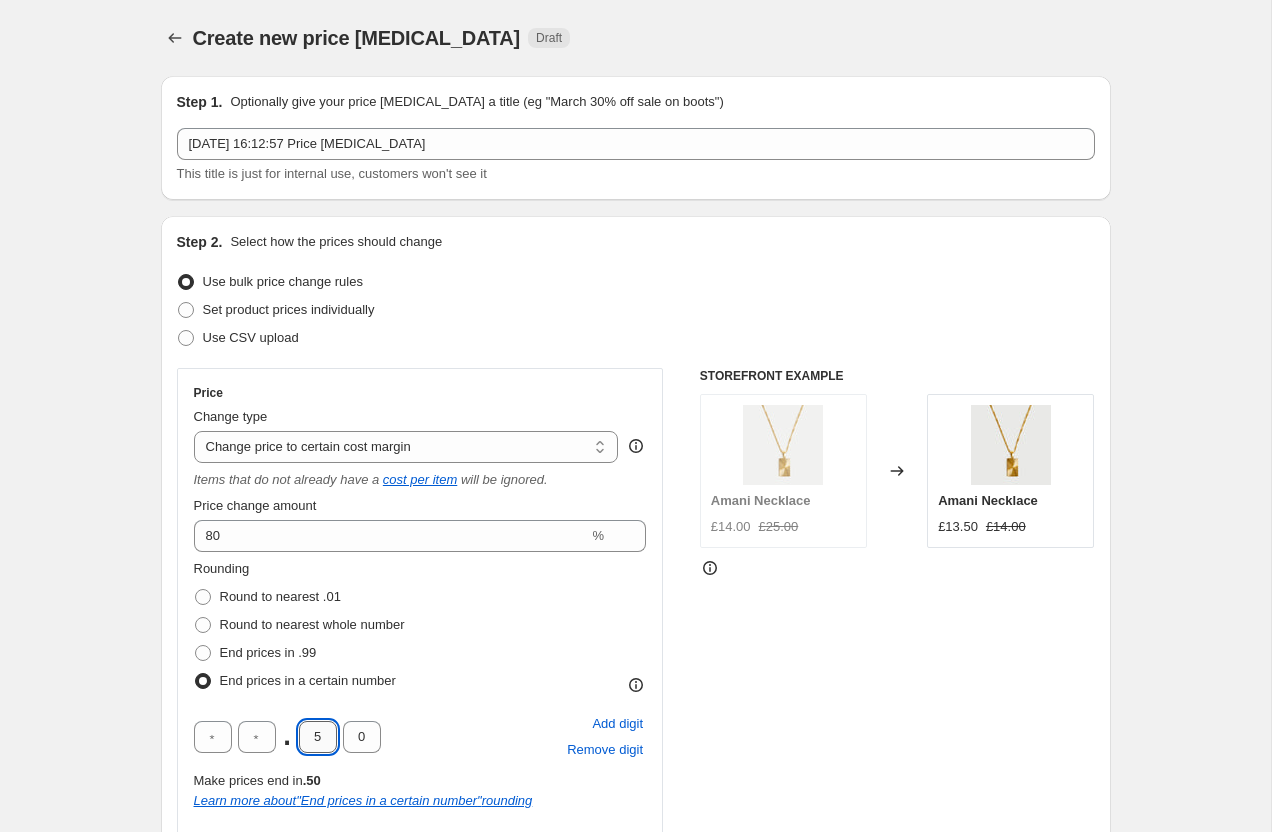 drag, startPoint x: 321, startPoint y: 740, endPoint x: 308, endPoint y: 740, distance: 13 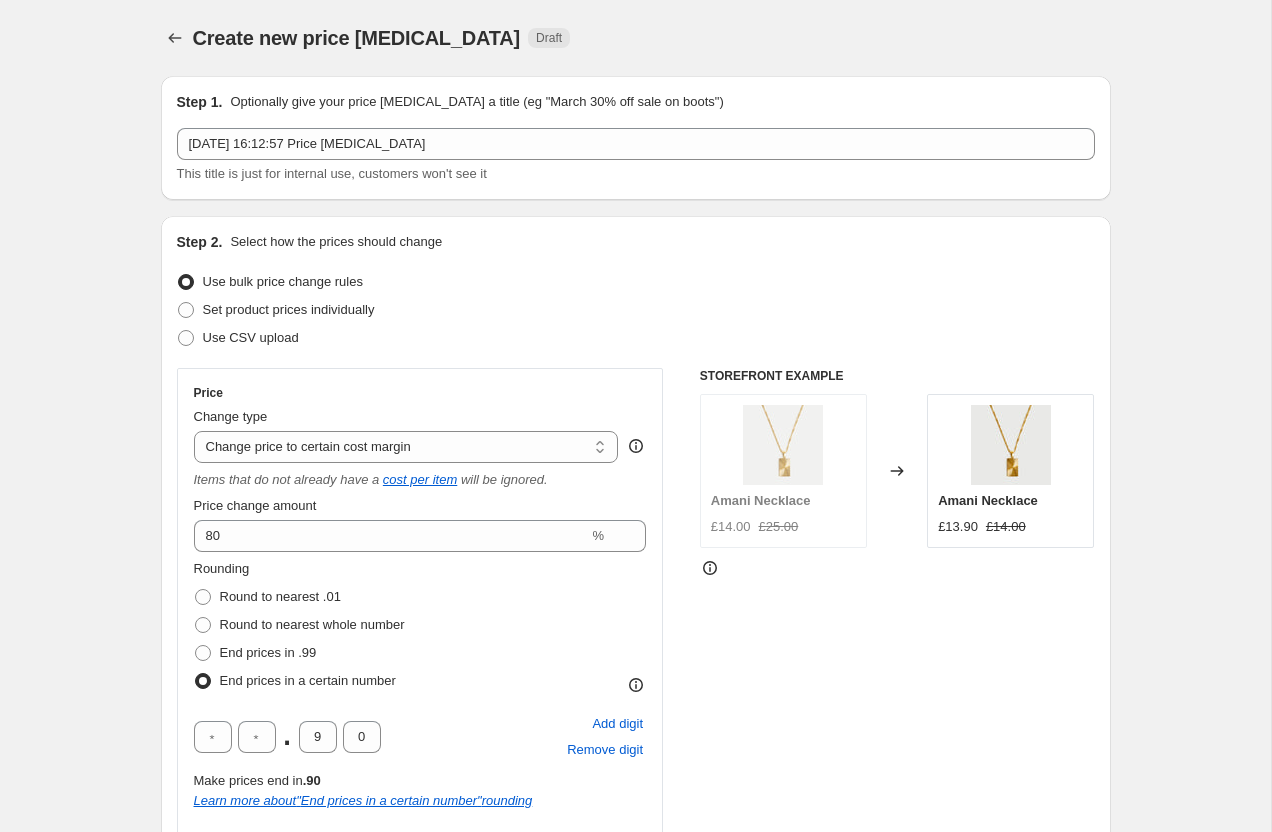 click on "Create new price change job. This page is ready Create new price change job Draft Step 1. Optionally give your price change job a title (eg "March 30% off sale on boots") 12 Jul 2025, 16:12:57 Price change job This title is just for internal use, customers won't see it Step 2. Select how the prices should change Use bulk price change rules Set product prices individually Use CSV upload Price Change type Change the price to a certain amount Change the price by a certain amount Change the price by a certain percentage Change the price to the current compare at price (price before sale) Change the price by a certain amount relative to the compare at price Change the price by a certain percentage relative to the compare at price Don't change the price Change the price by a certain percentage relative to the cost per item Change price to certain cost margin Change price to certain cost margin Items that do not already have a   cost per item   will be ignored. Price change amount 80 % Rounding Round to nearest .01" at bounding box center [635, 1126] 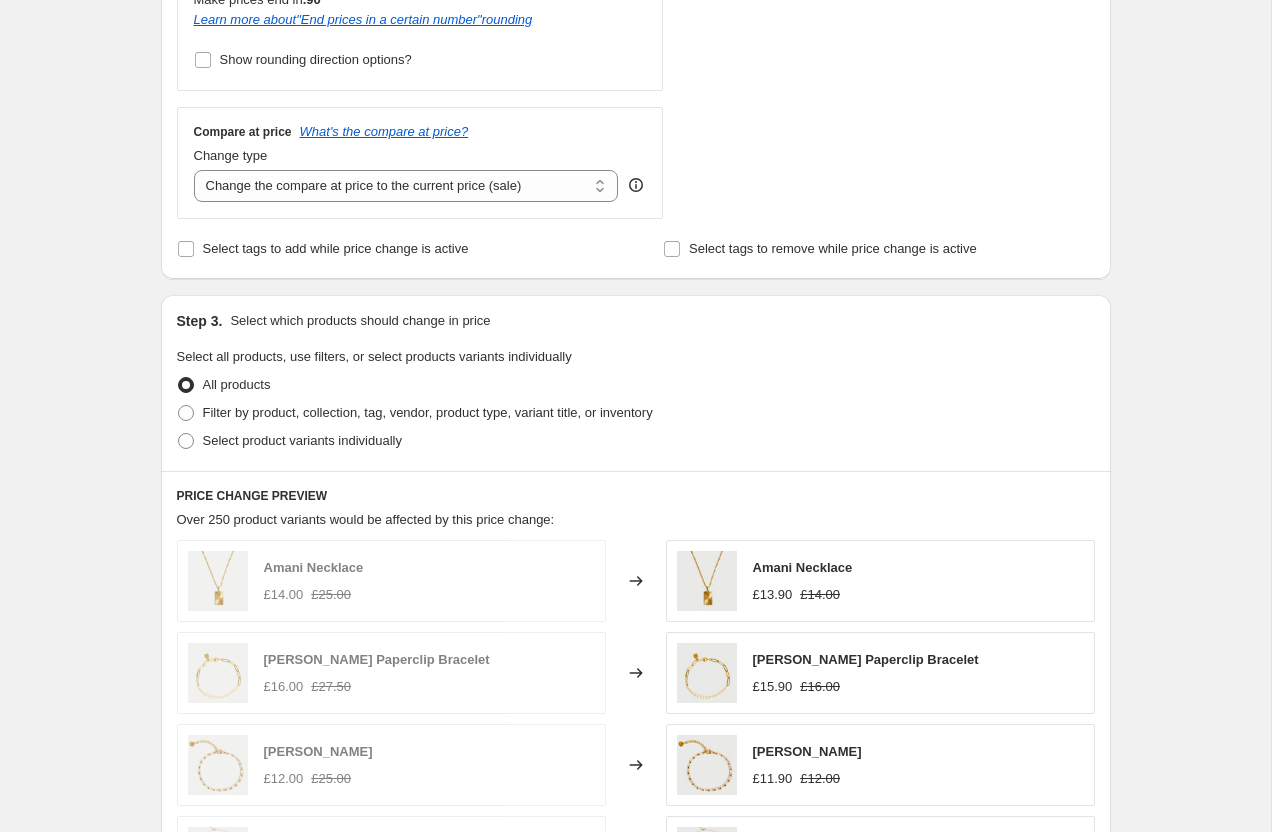scroll, scrollTop: 754, scrollLeft: 0, axis: vertical 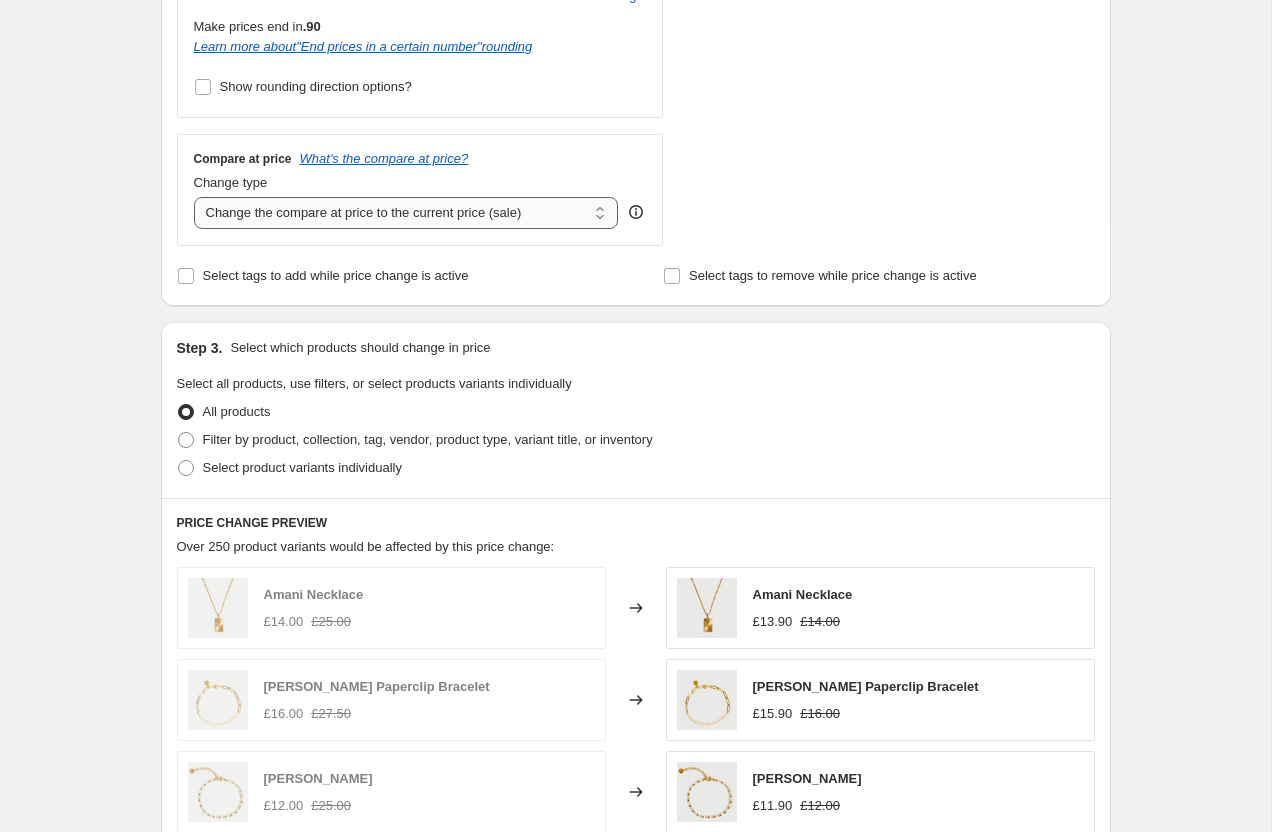 click on "Change the compare at price to the current price (sale) Change the compare at price to a certain amount Change the compare at price by a certain amount Change the compare at price by a certain percentage Change the compare at price by a certain amount relative to the actual price Change the compare at price by a certain percentage relative to the actual price Don't change the compare at price Remove the compare at price" at bounding box center (406, 213) 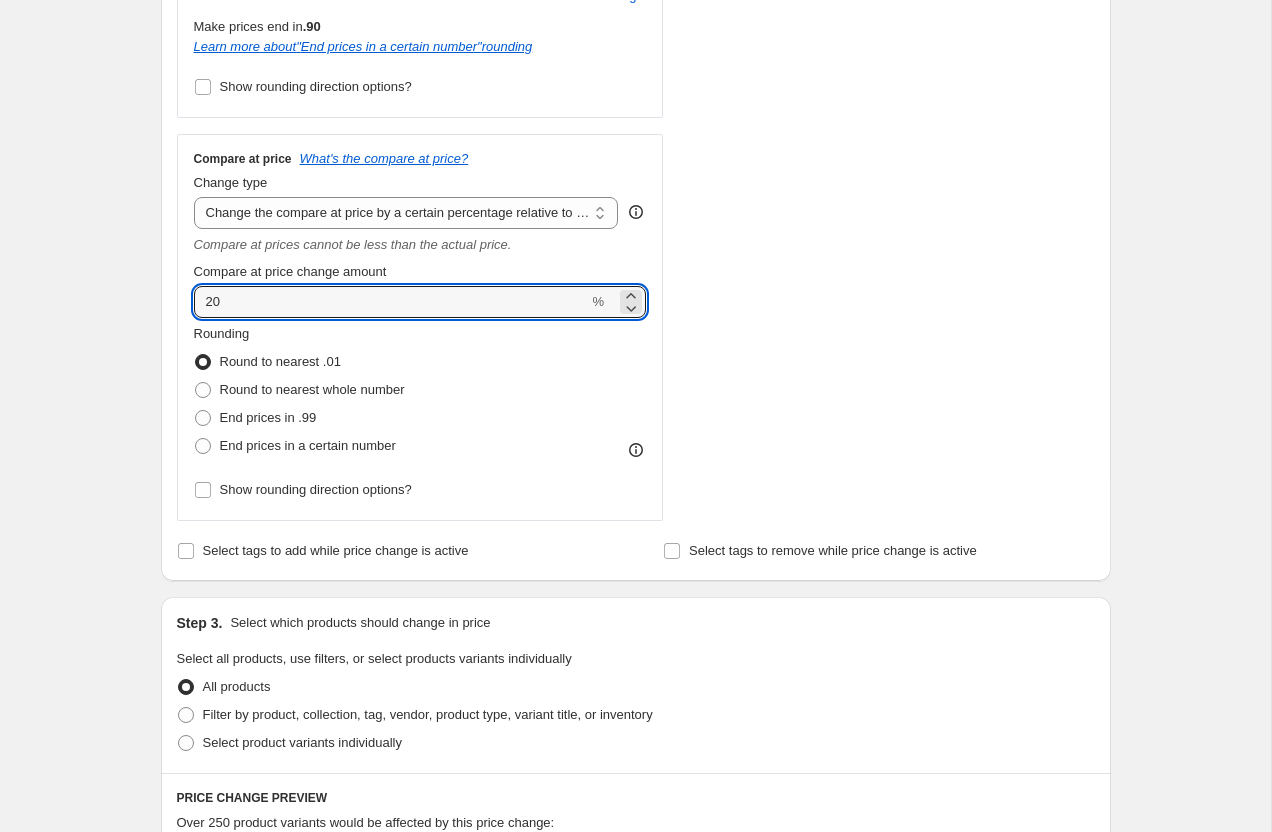 drag, startPoint x: 269, startPoint y: 299, endPoint x: 191, endPoint y: 297, distance: 78.025635 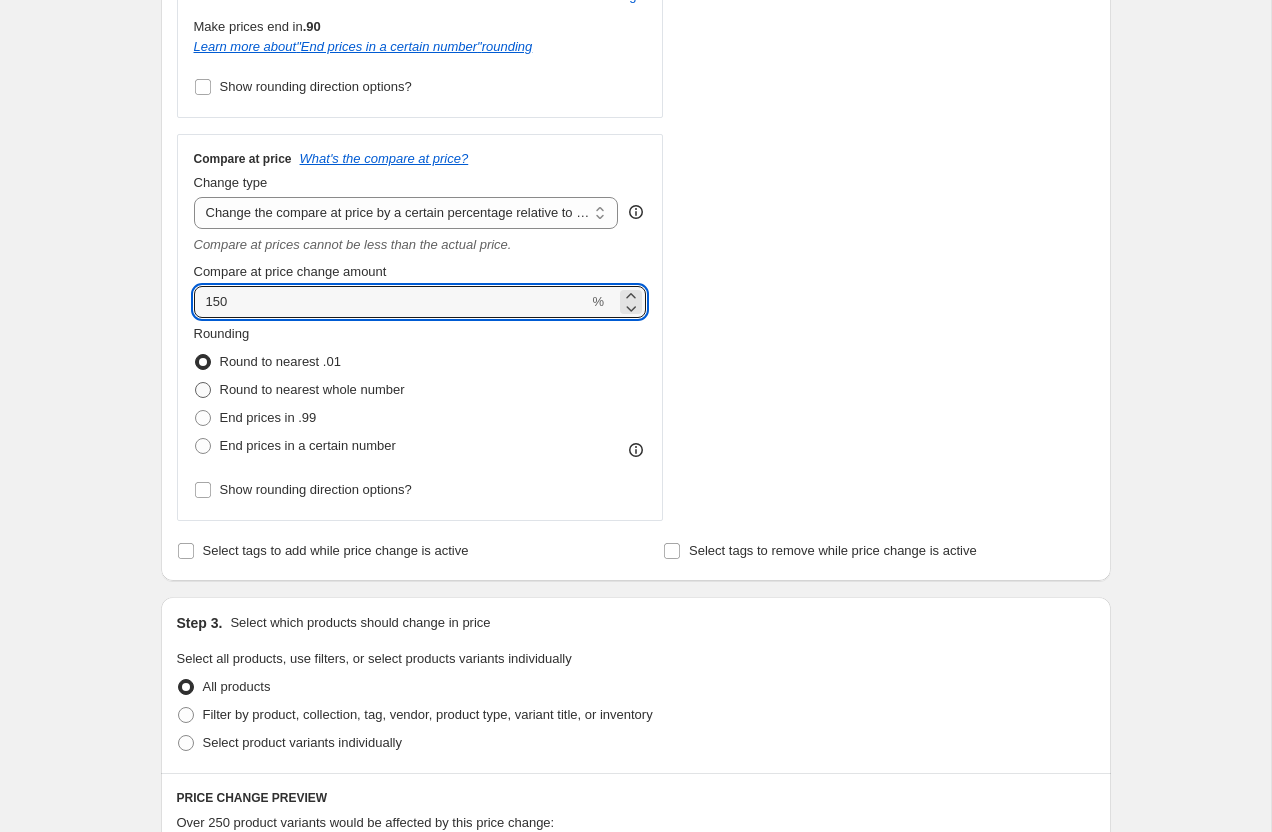 type on "150" 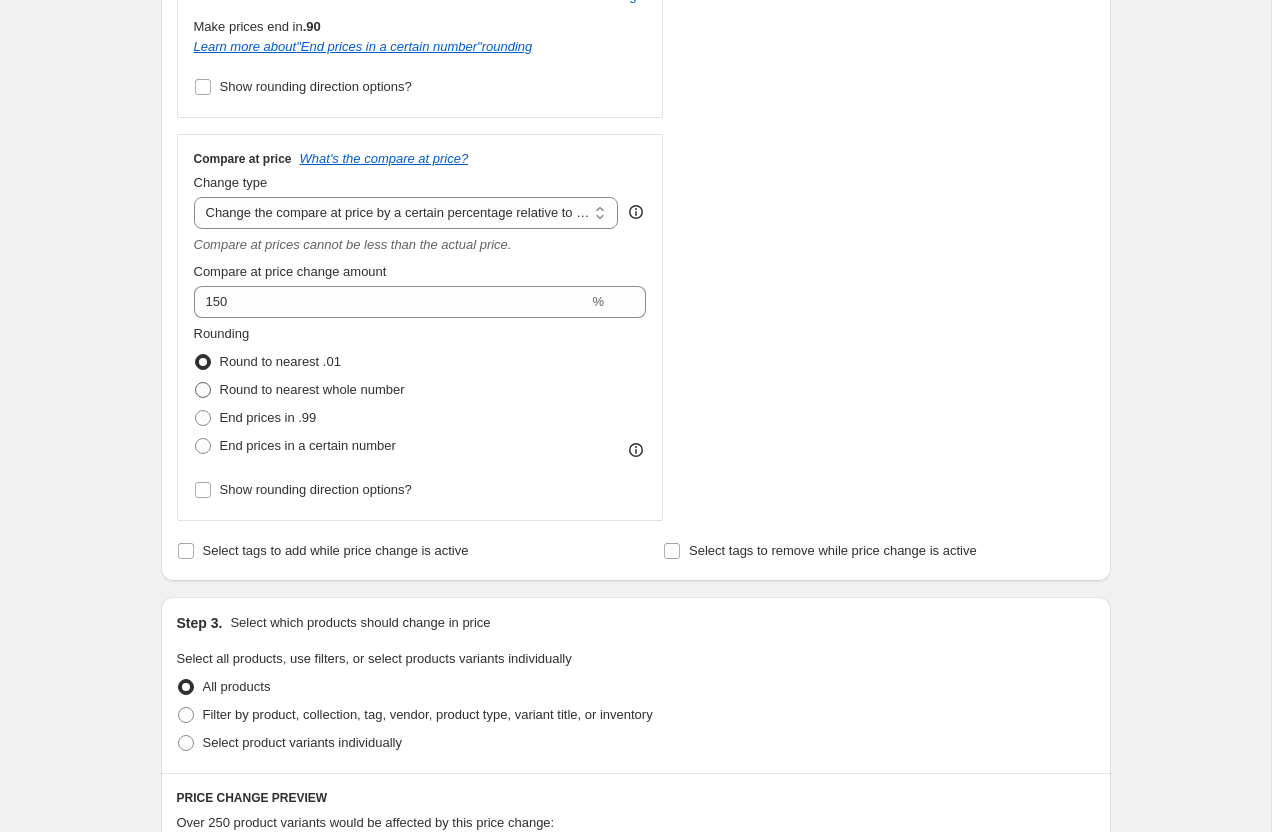click at bounding box center [203, 390] 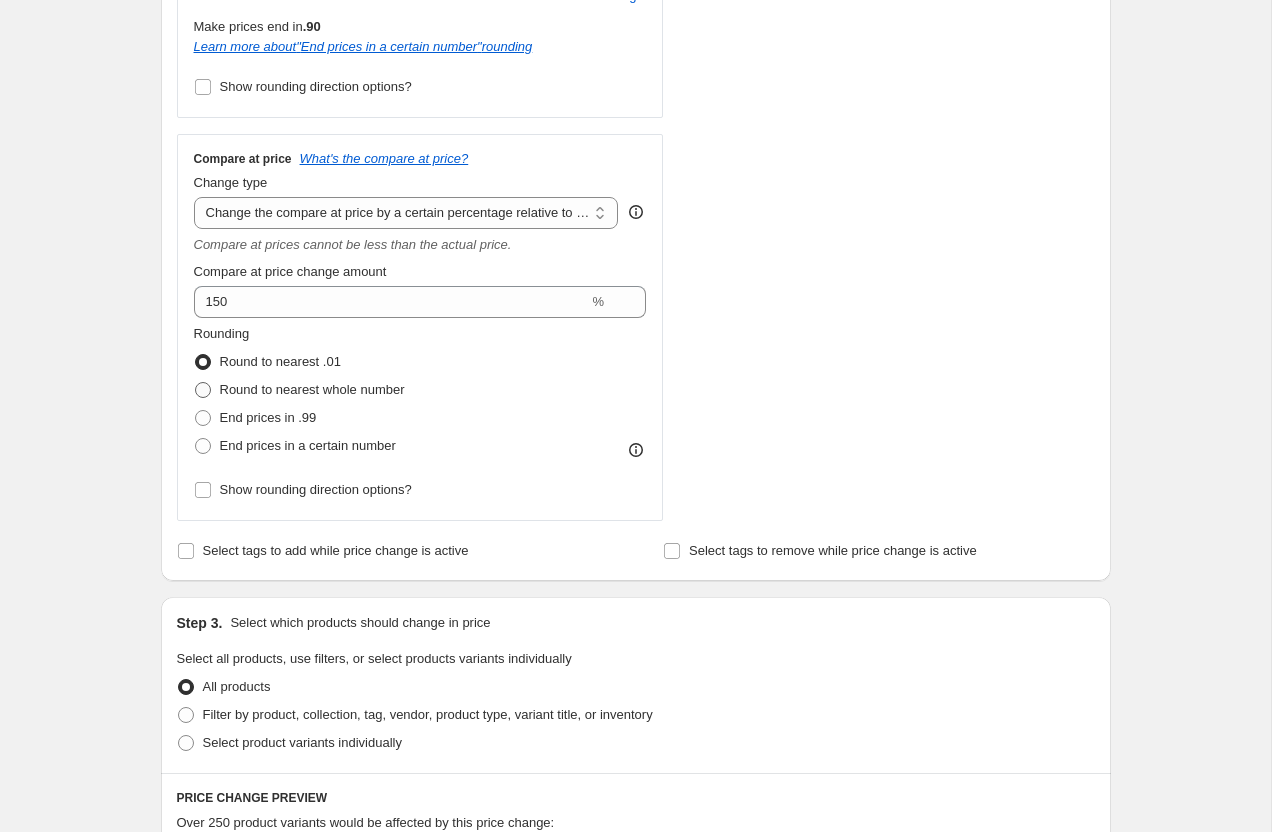 radio on "true" 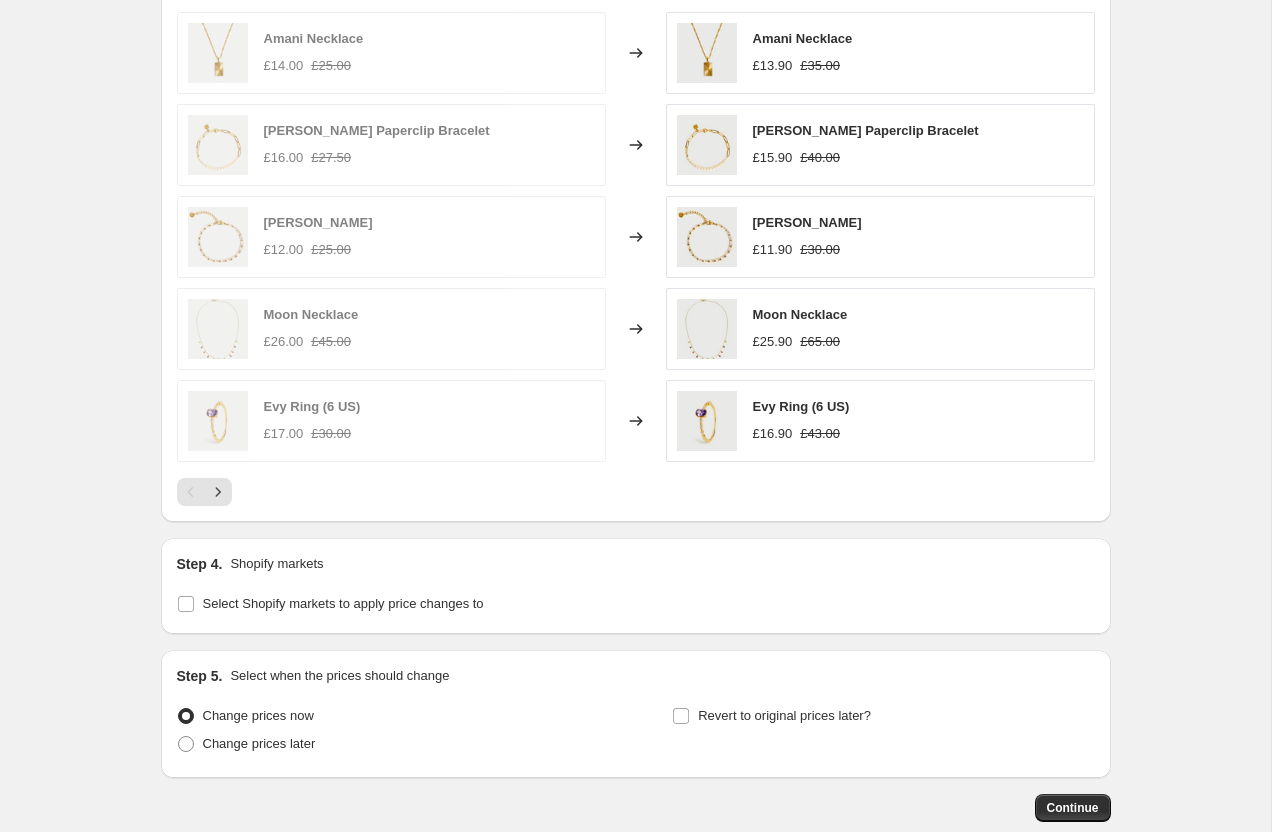 scroll, scrollTop: 1587, scrollLeft: 0, axis: vertical 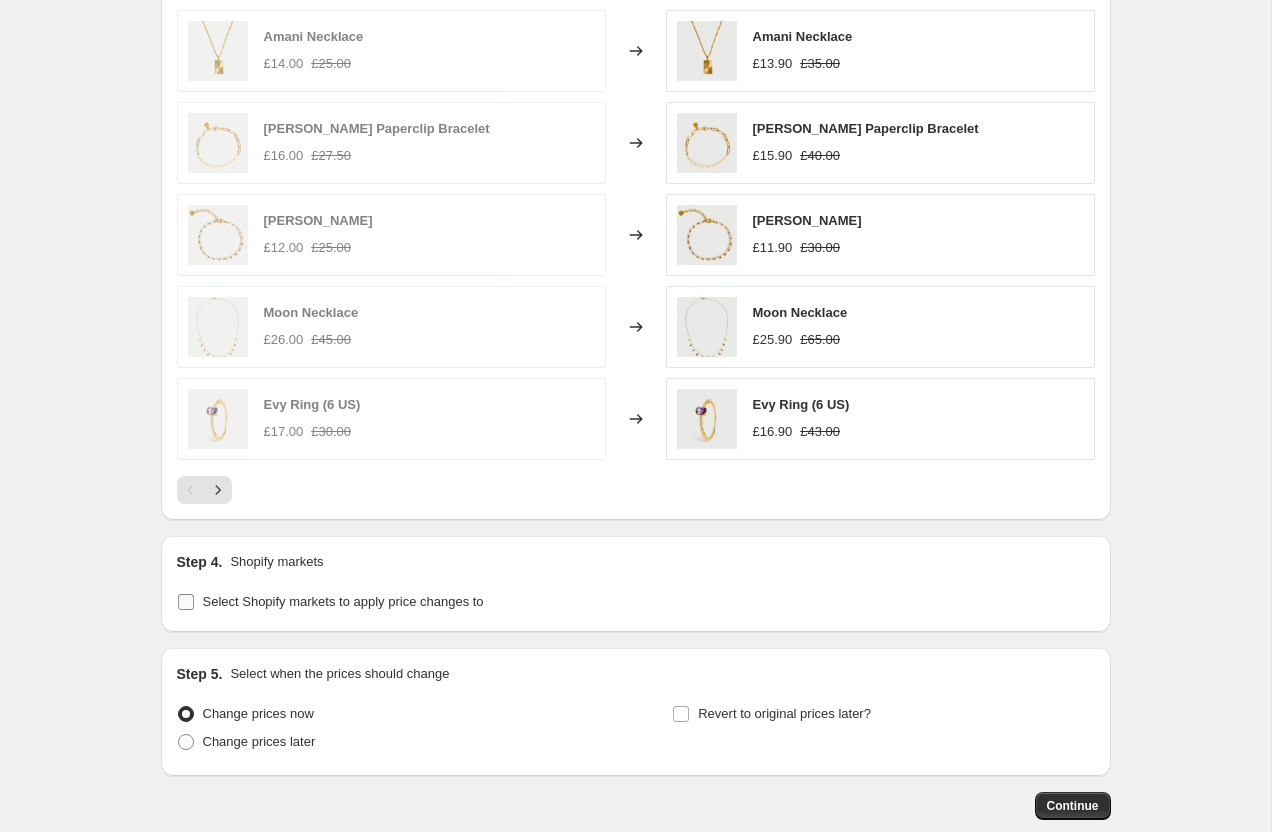 click on "Select Shopify markets to apply price changes to" at bounding box center (186, 602) 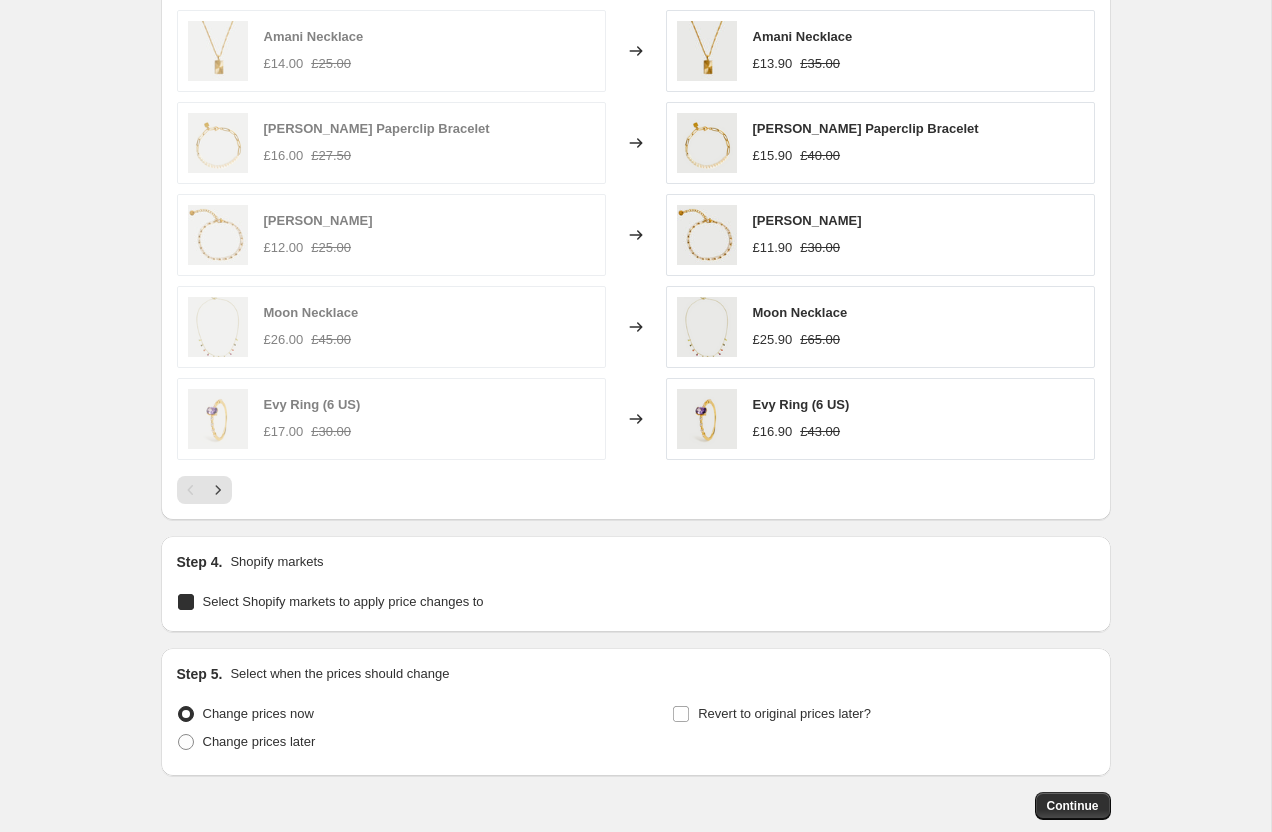 checkbox on "true" 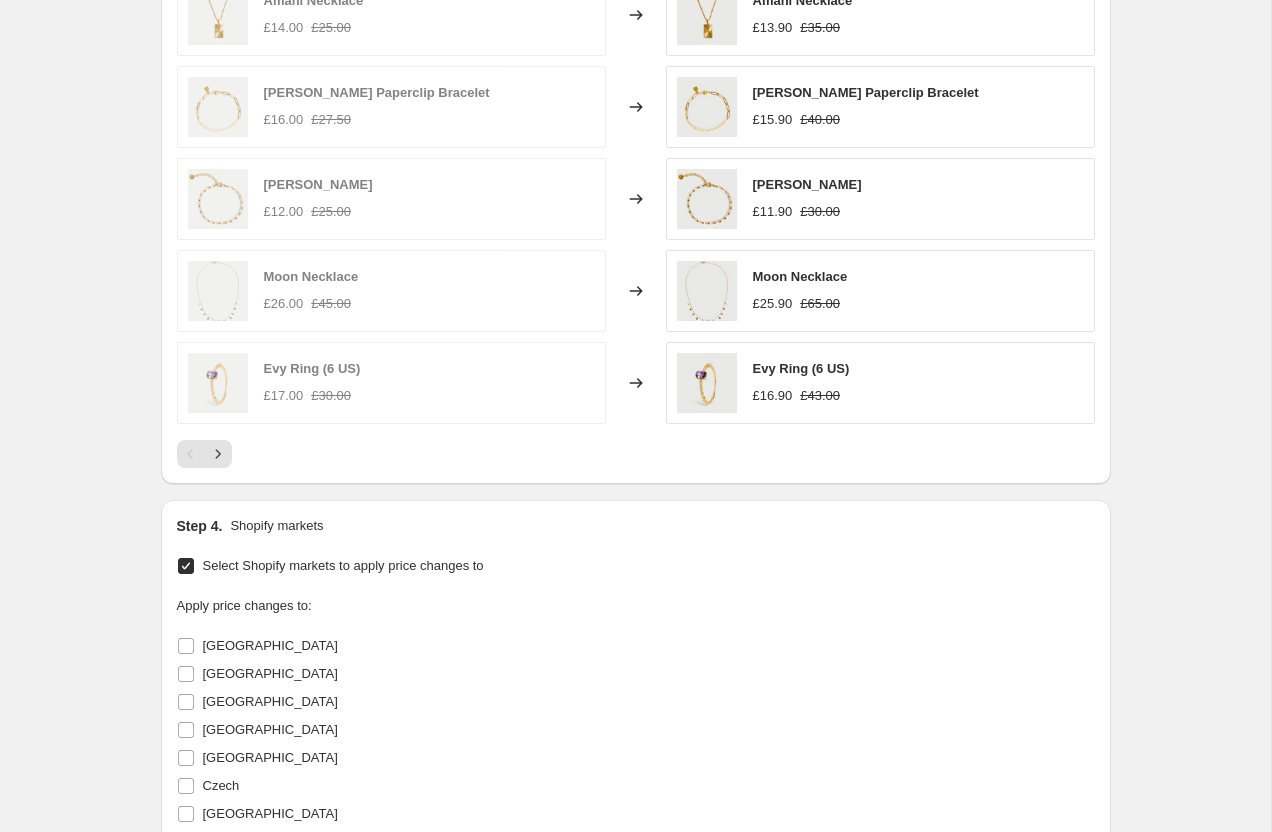 scroll, scrollTop: 1611, scrollLeft: 0, axis: vertical 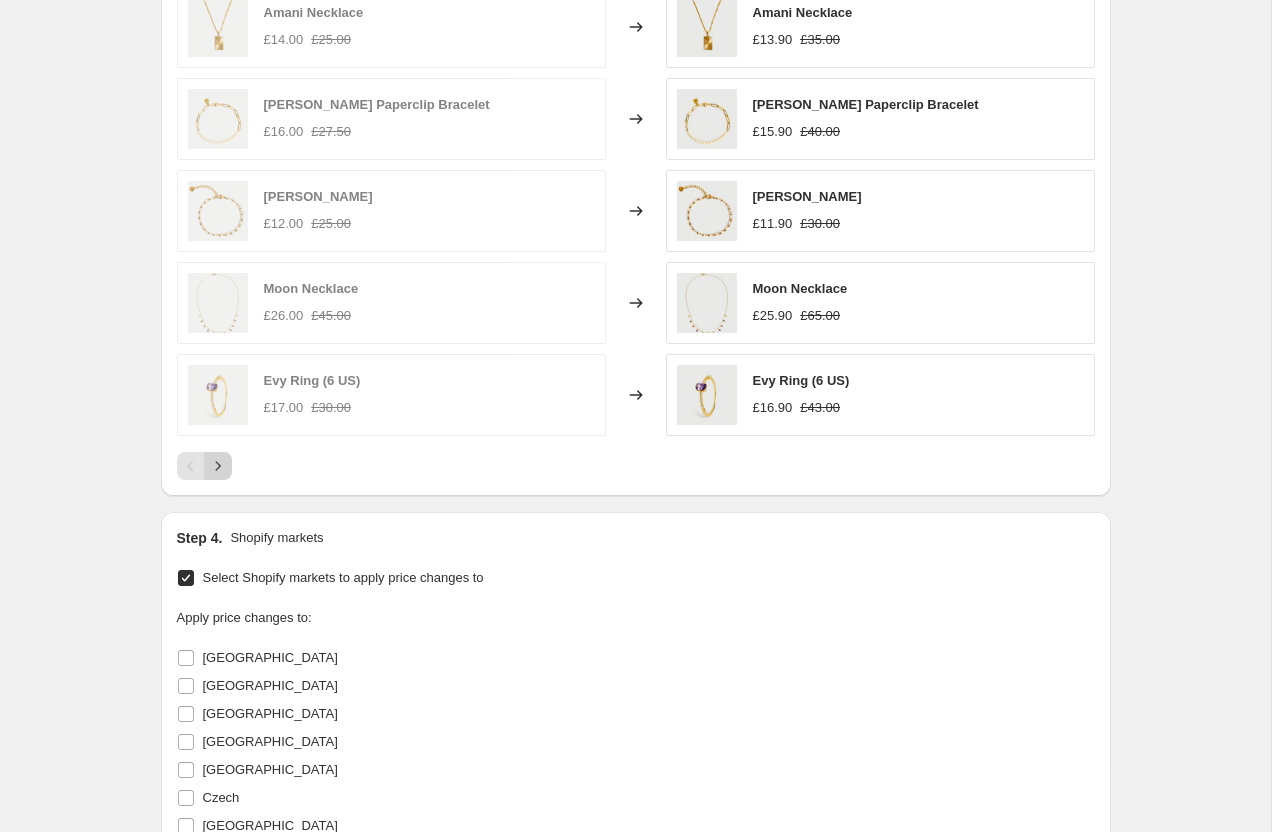 click 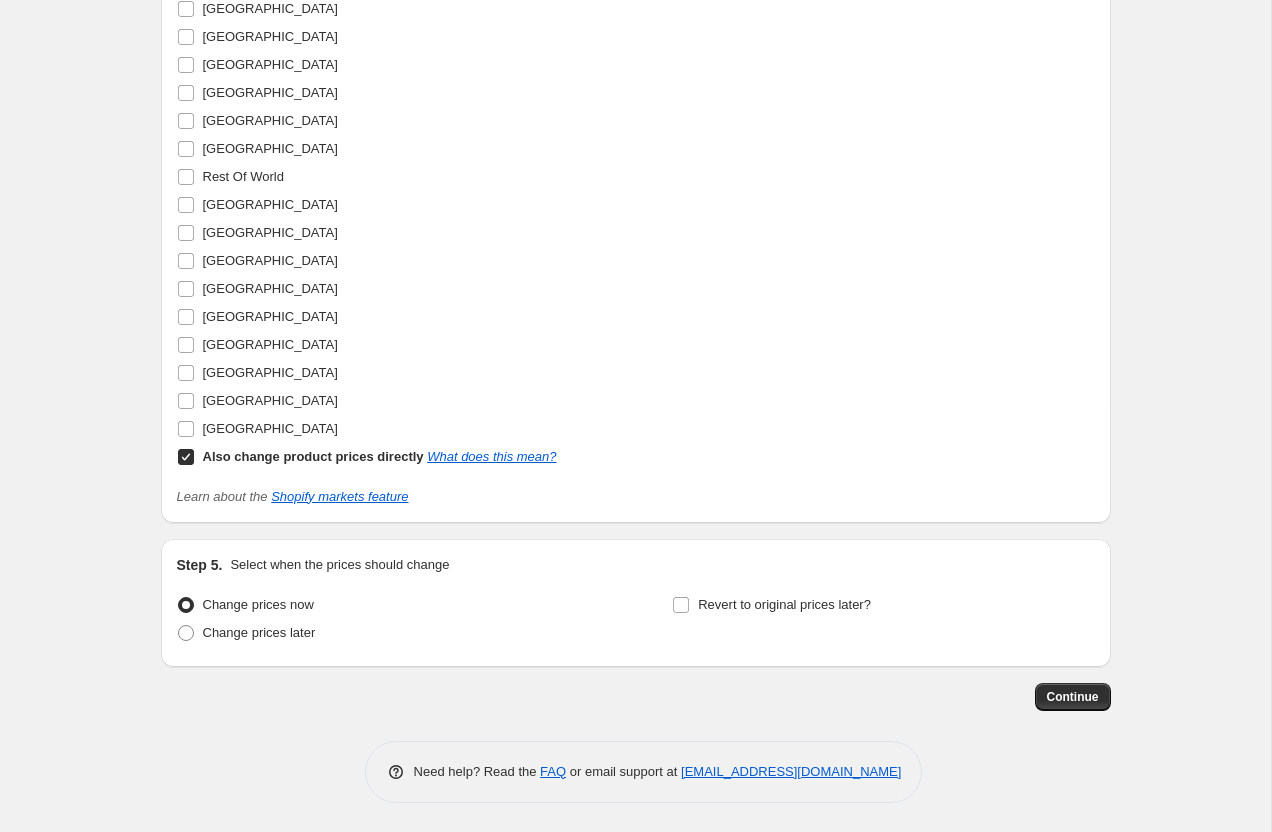 scroll, scrollTop: 2639, scrollLeft: 0, axis: vertical 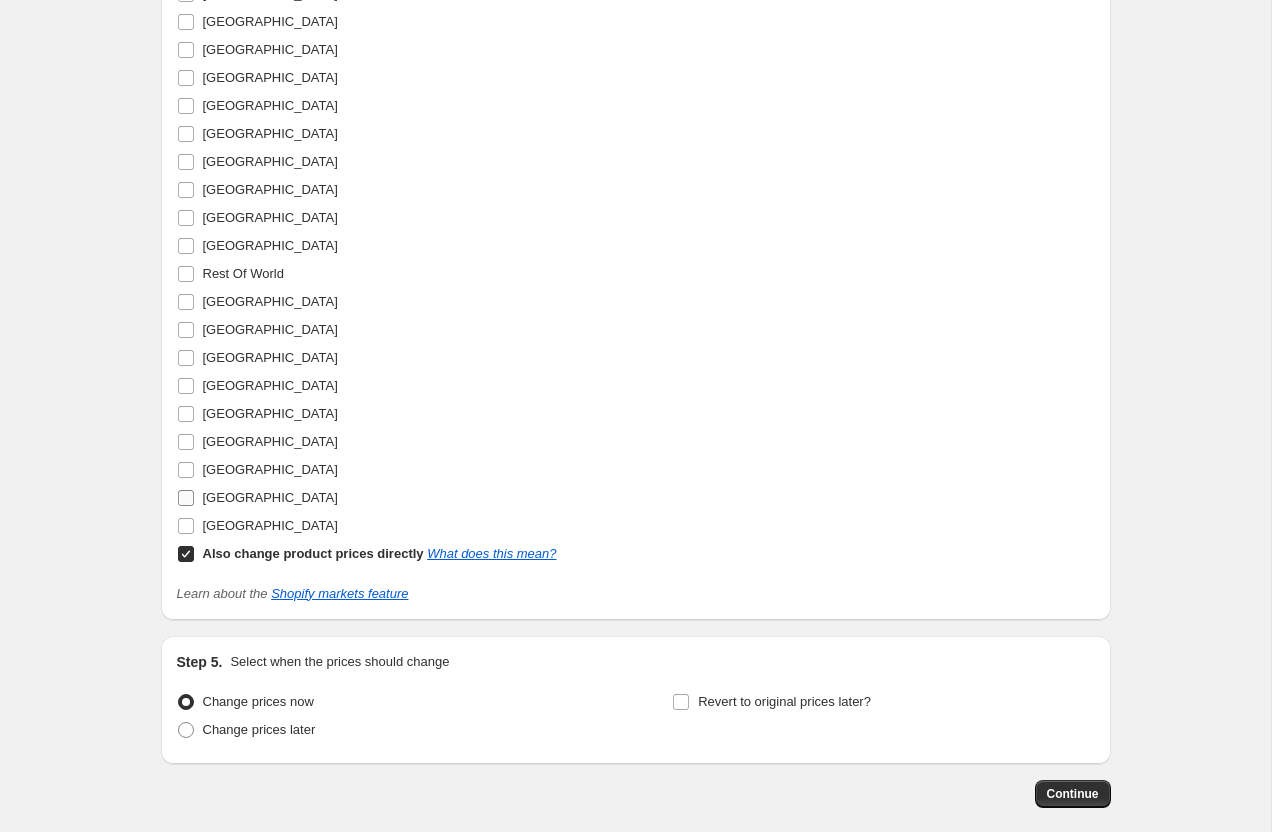 click on "United Kingdom" at bounding box center [186, 498] 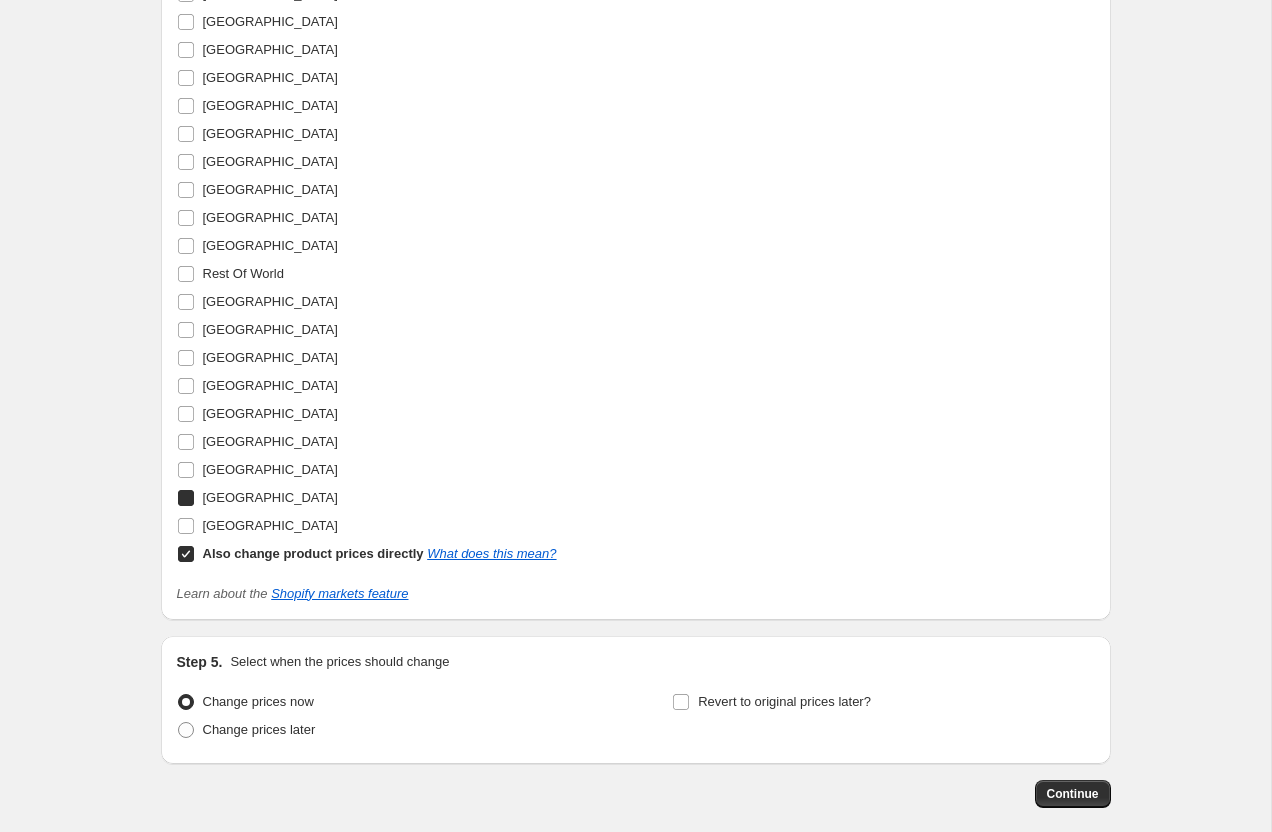 checkbox on "true" 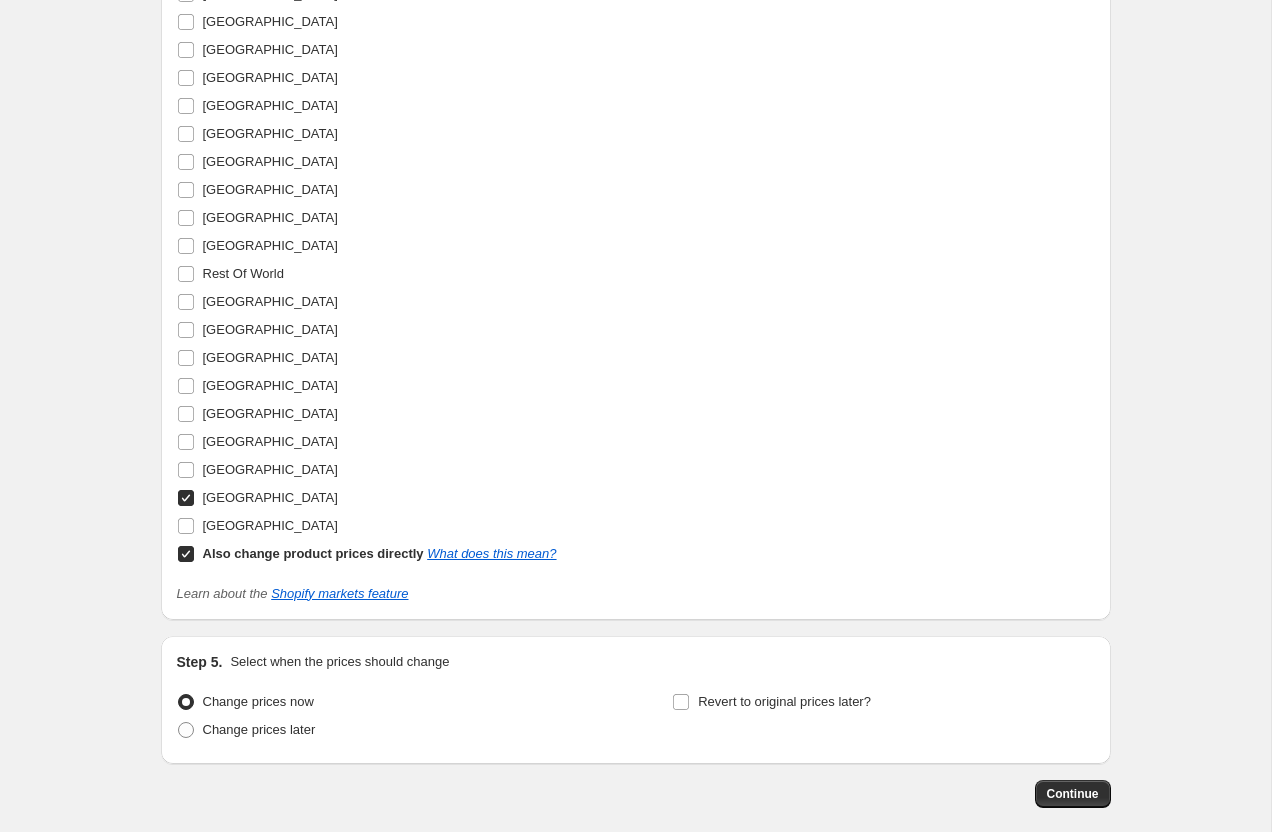 click on "Also change product prices directly   What does this mean?" at bounding box center [186, 554] 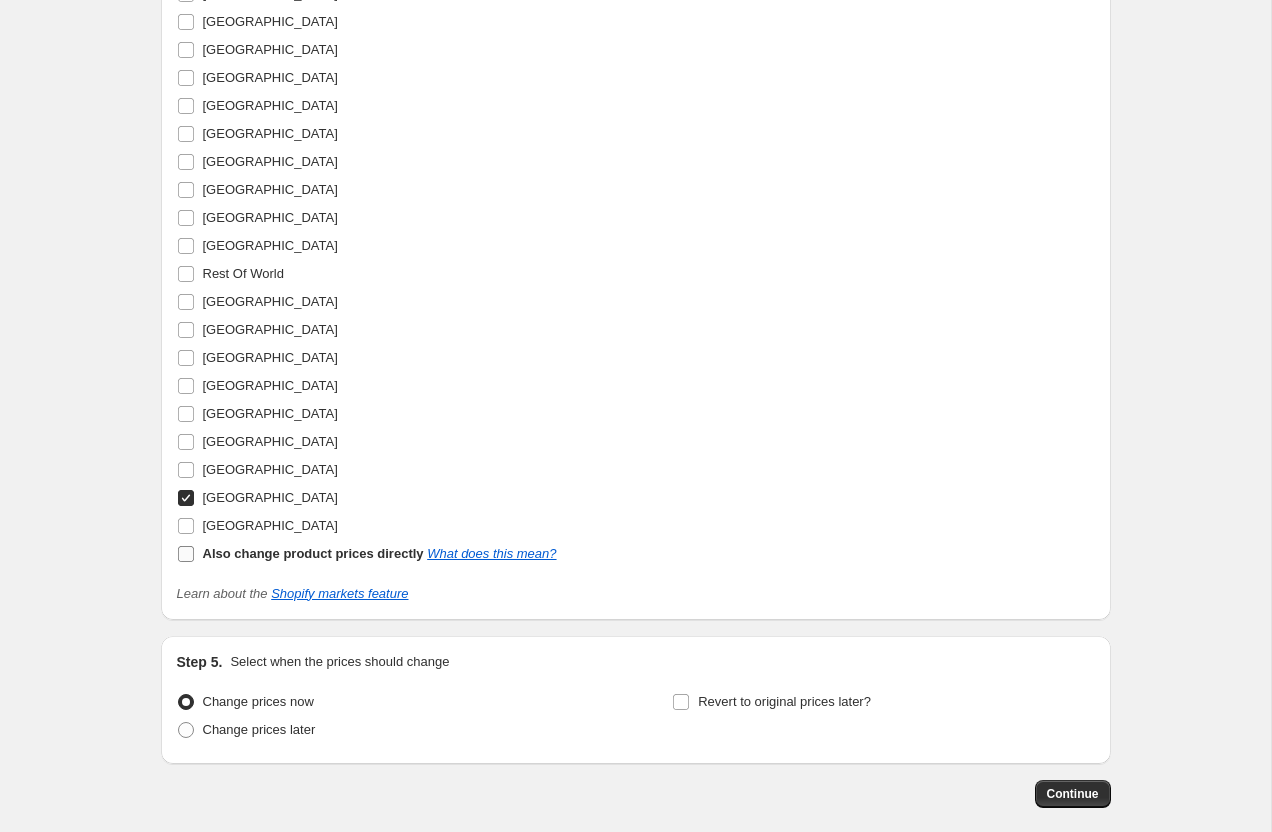 checkbox on "false" 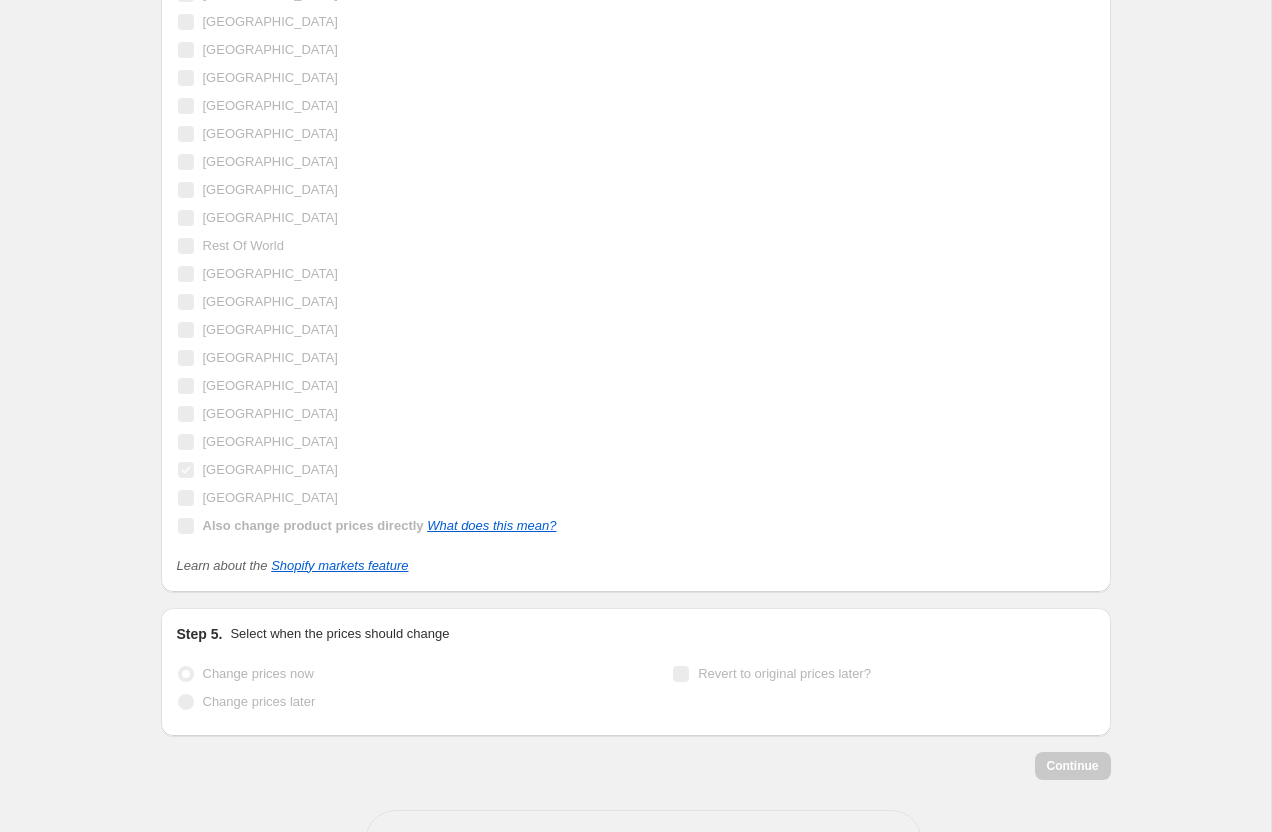 scroll, scrollTop: 2639, scrollLeft: 0, axis: vertical 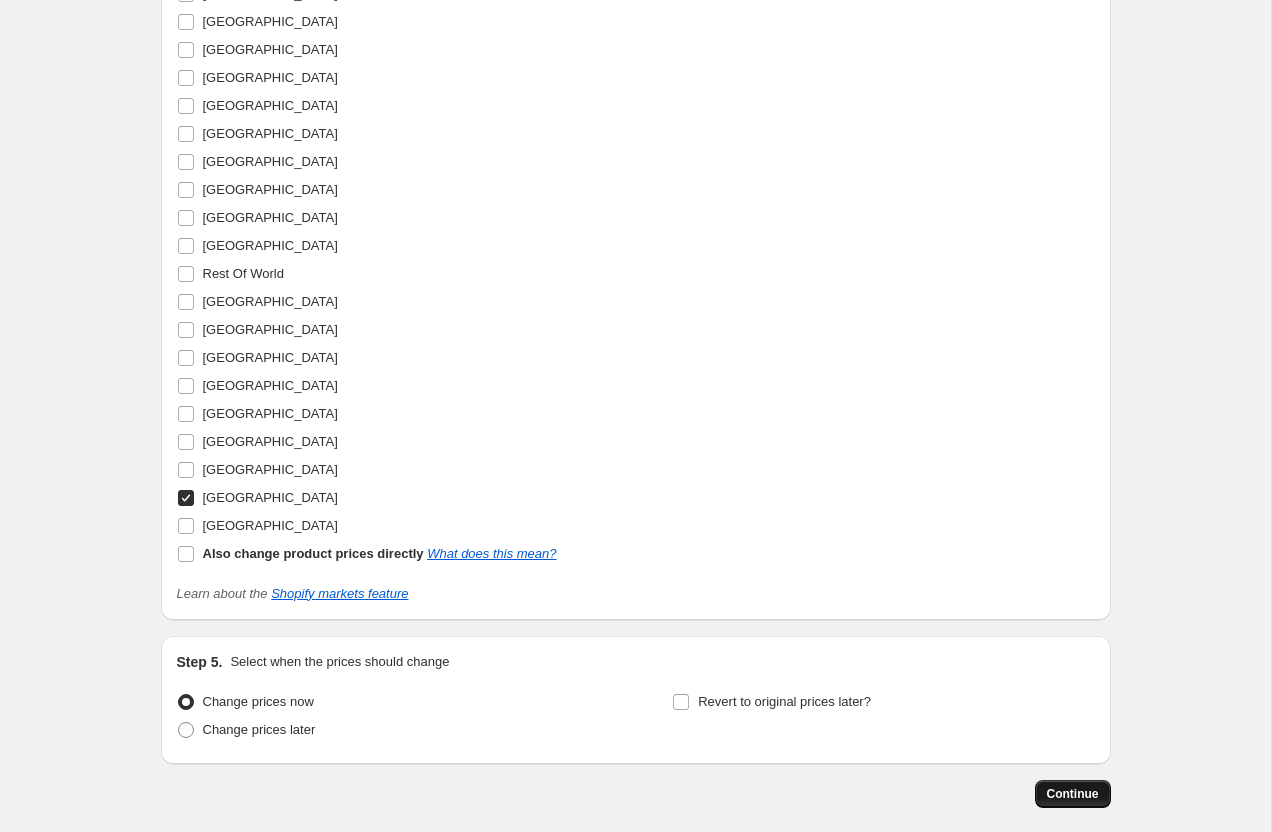 click on "Continue" at bounding box center [1073, 794] 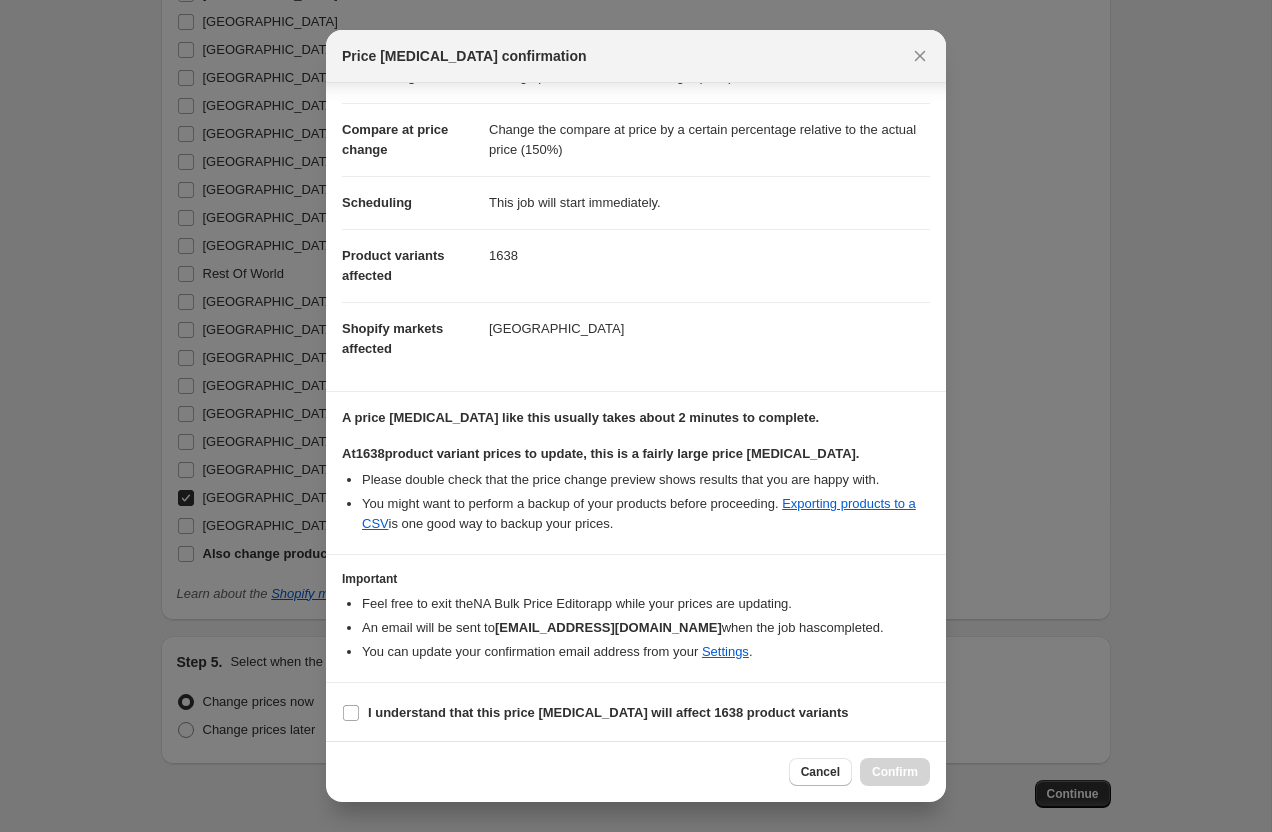 scroll, scrollTop: 70, scrollLeft: 0, axis: vertical 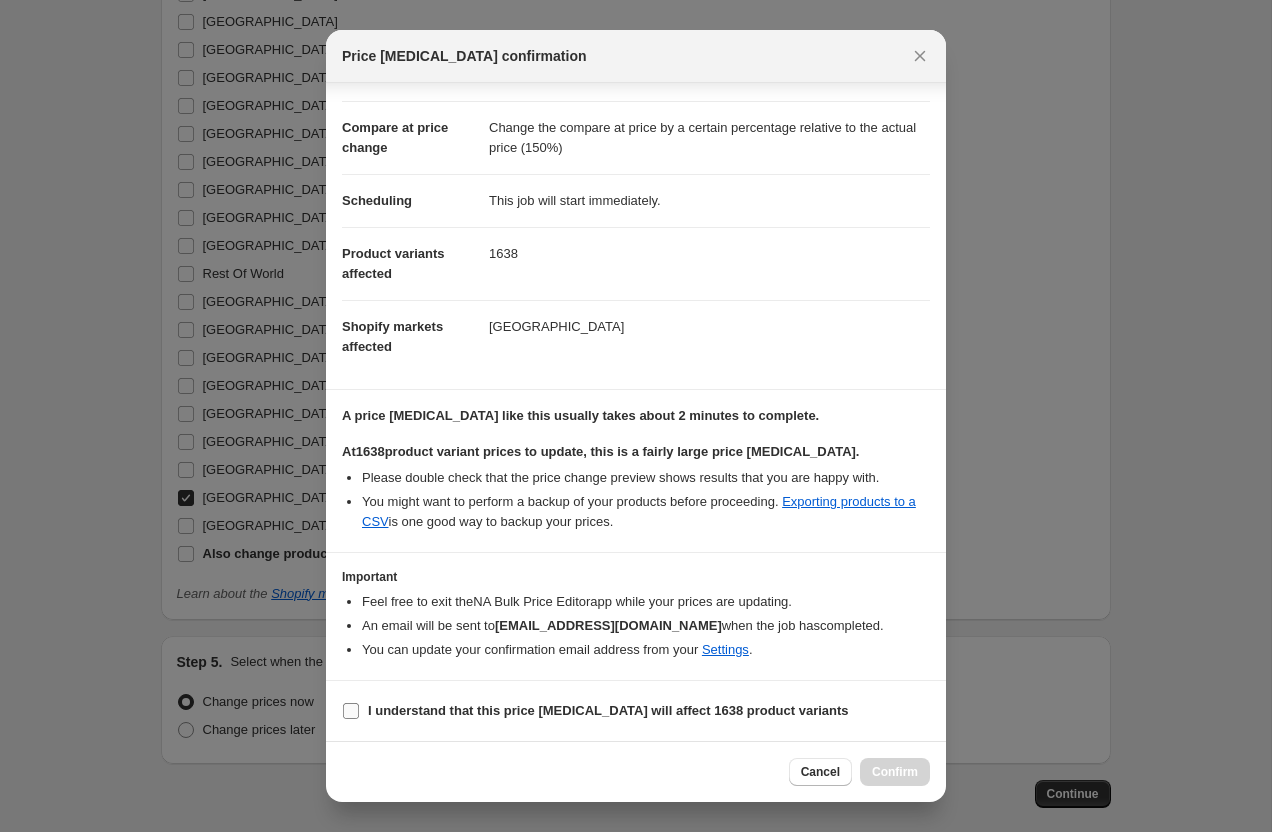 click on "I understand that this price change job will affect 1638 product variants" at bounding box center (351, 711) 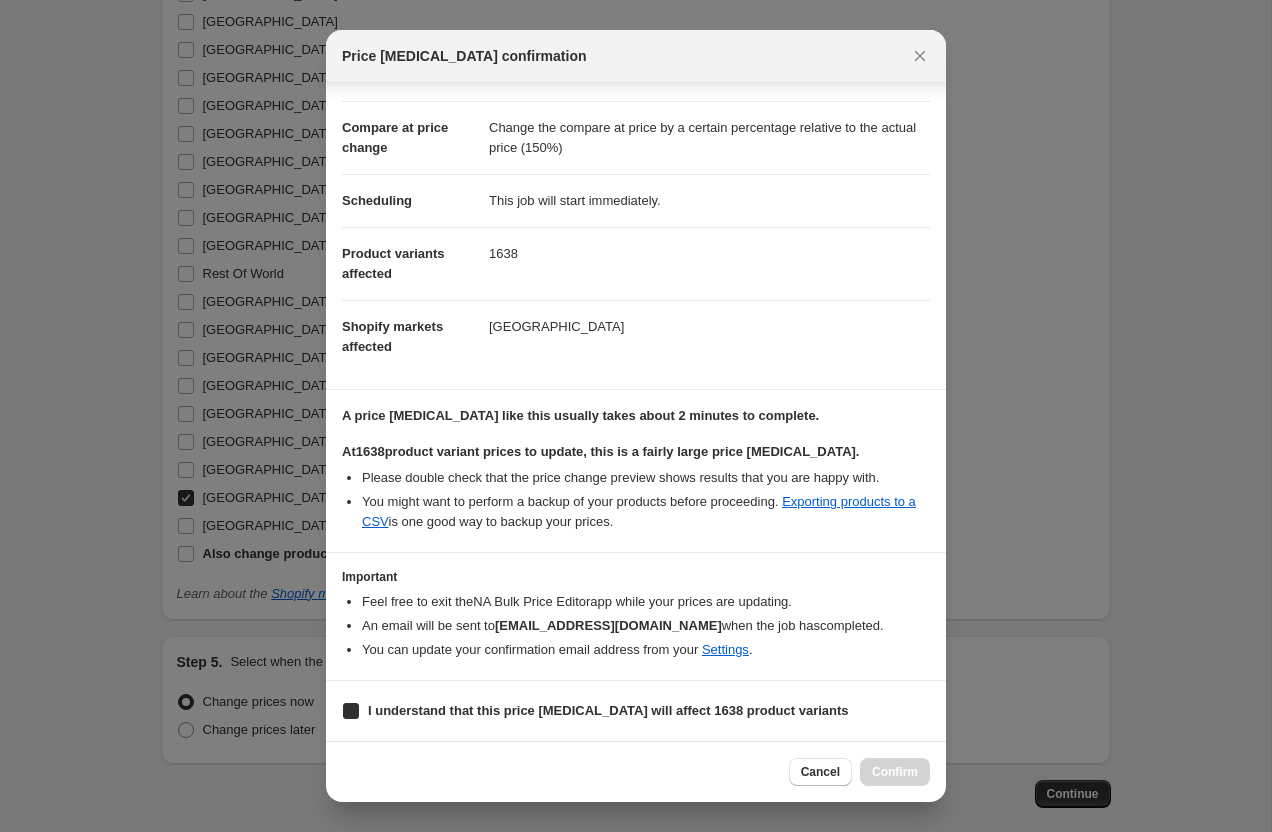 checkbox on "true" 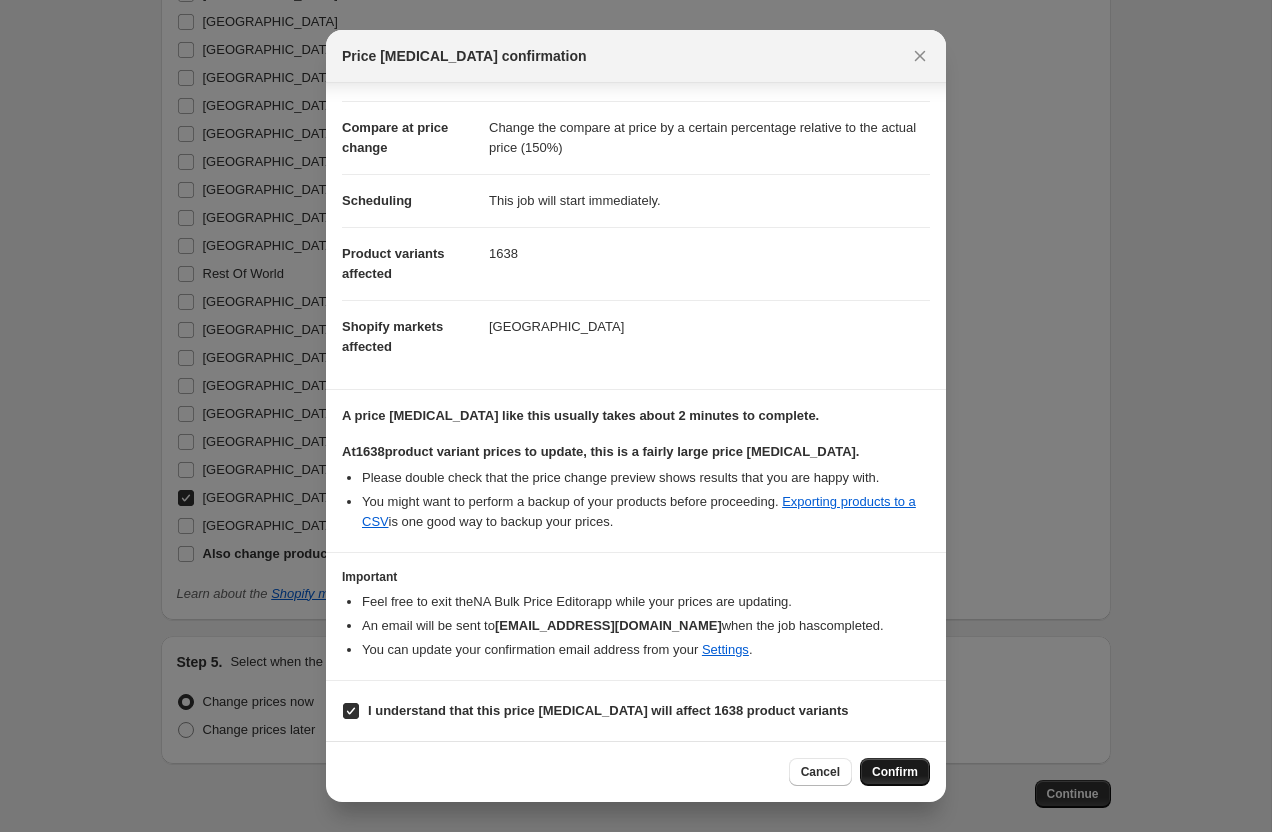 click on "Confirm" at bounding box center (895, 772) 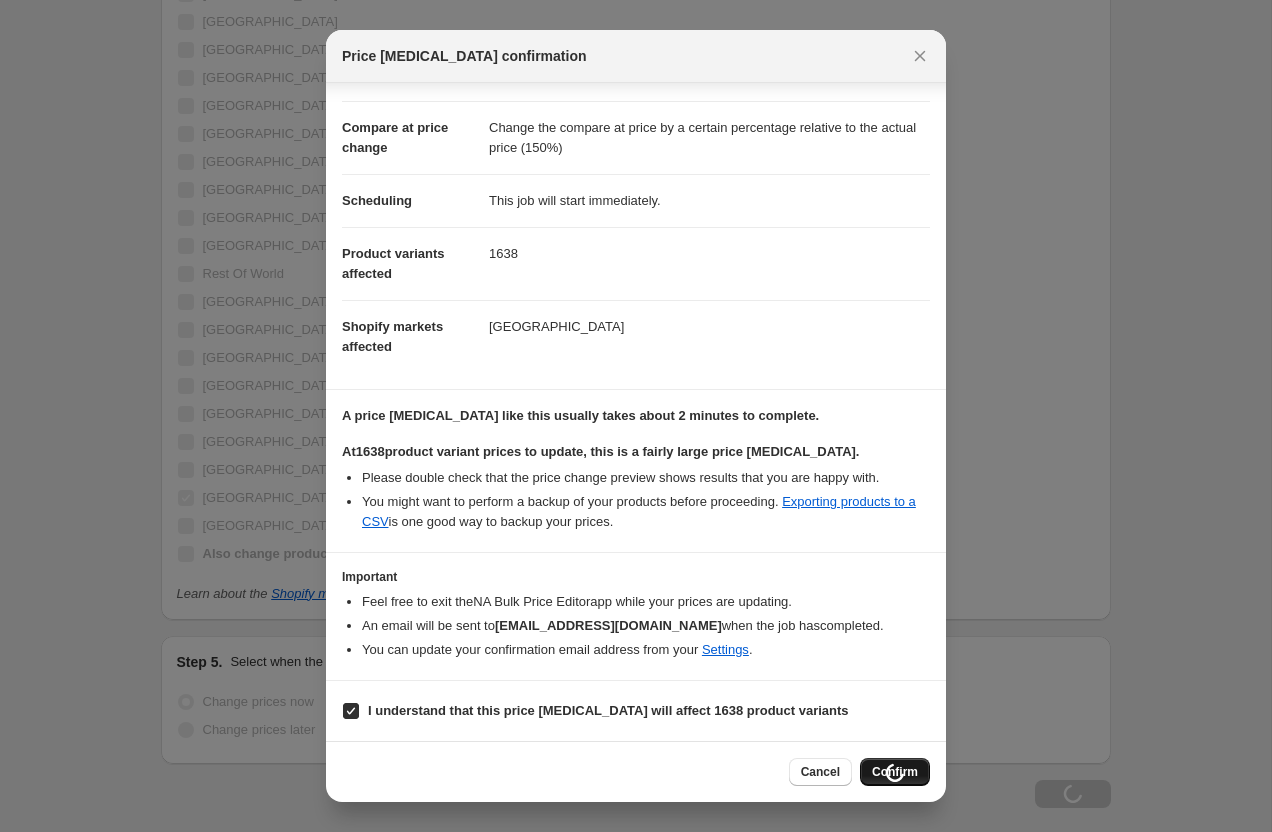 scroll, scrollTop: 2707, scrollLeft: 0, axis: vertical 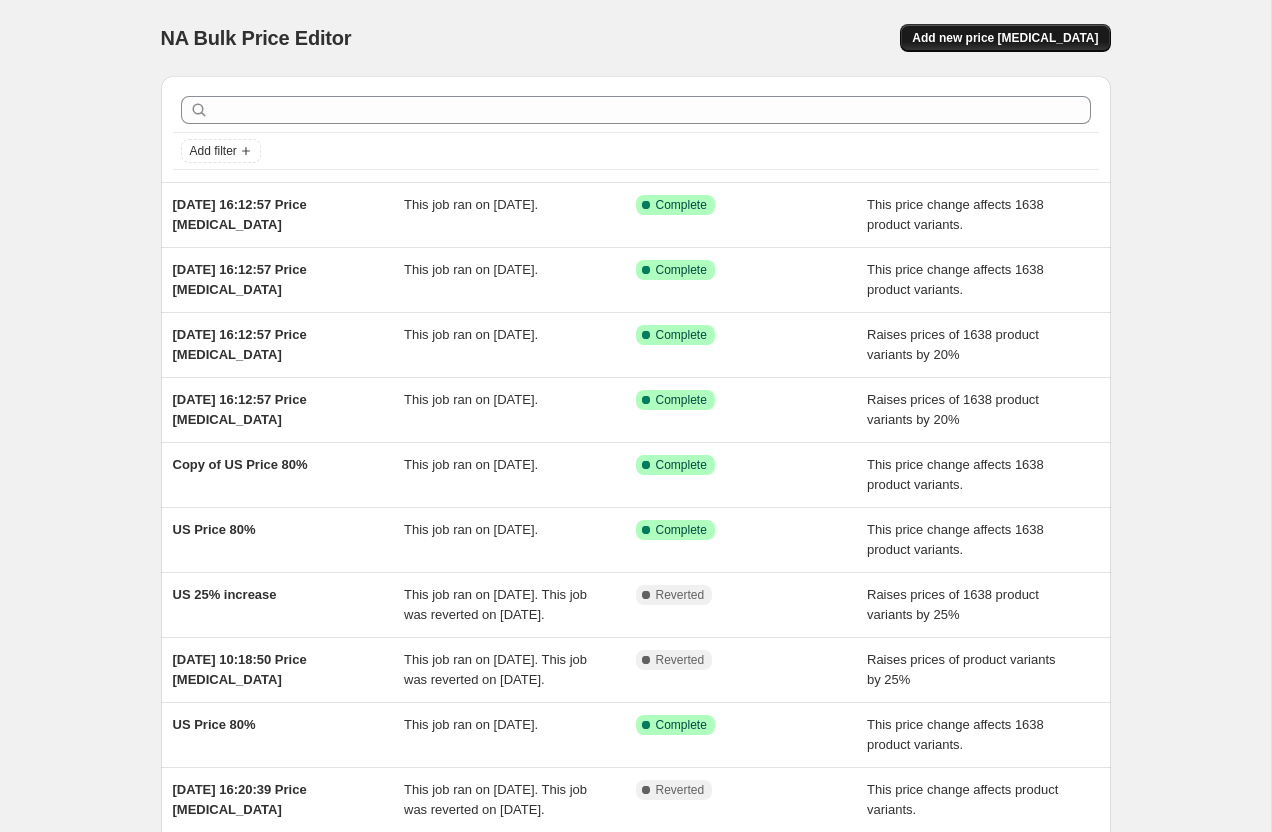 click on "Add new price [MEDICAL_DATA]" at bounding box center [1005, 38] 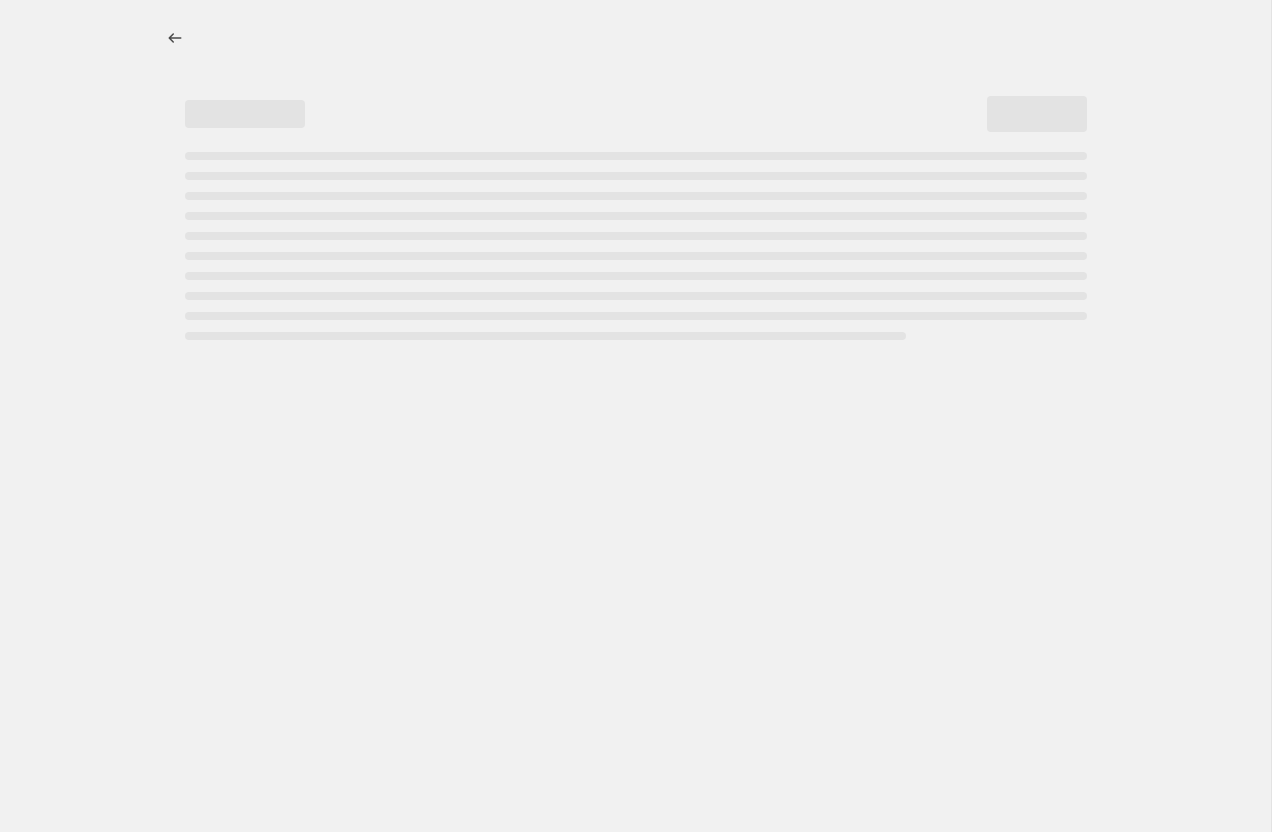 select on "percentage" 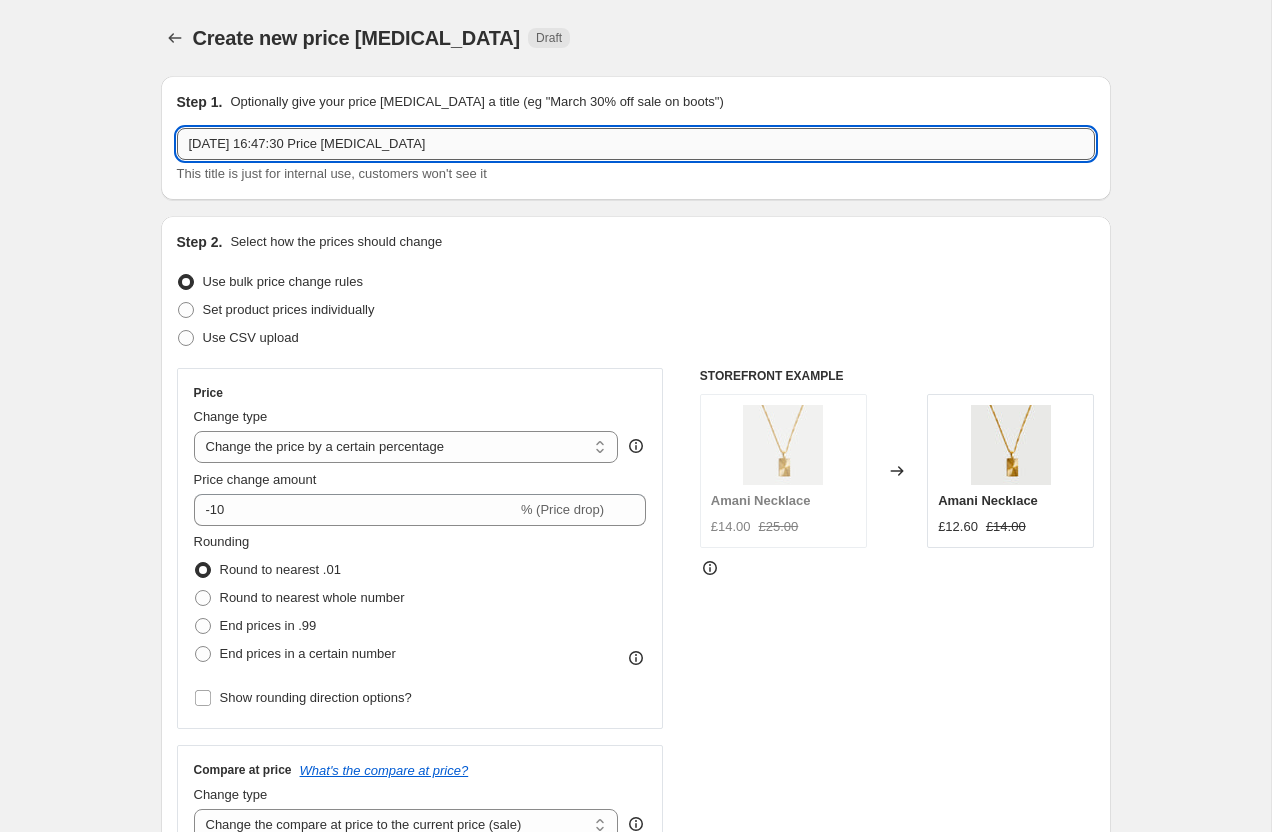 click on "12 Jul 2025, 16:47:30 Price change job" at bounding box center (636, 144) 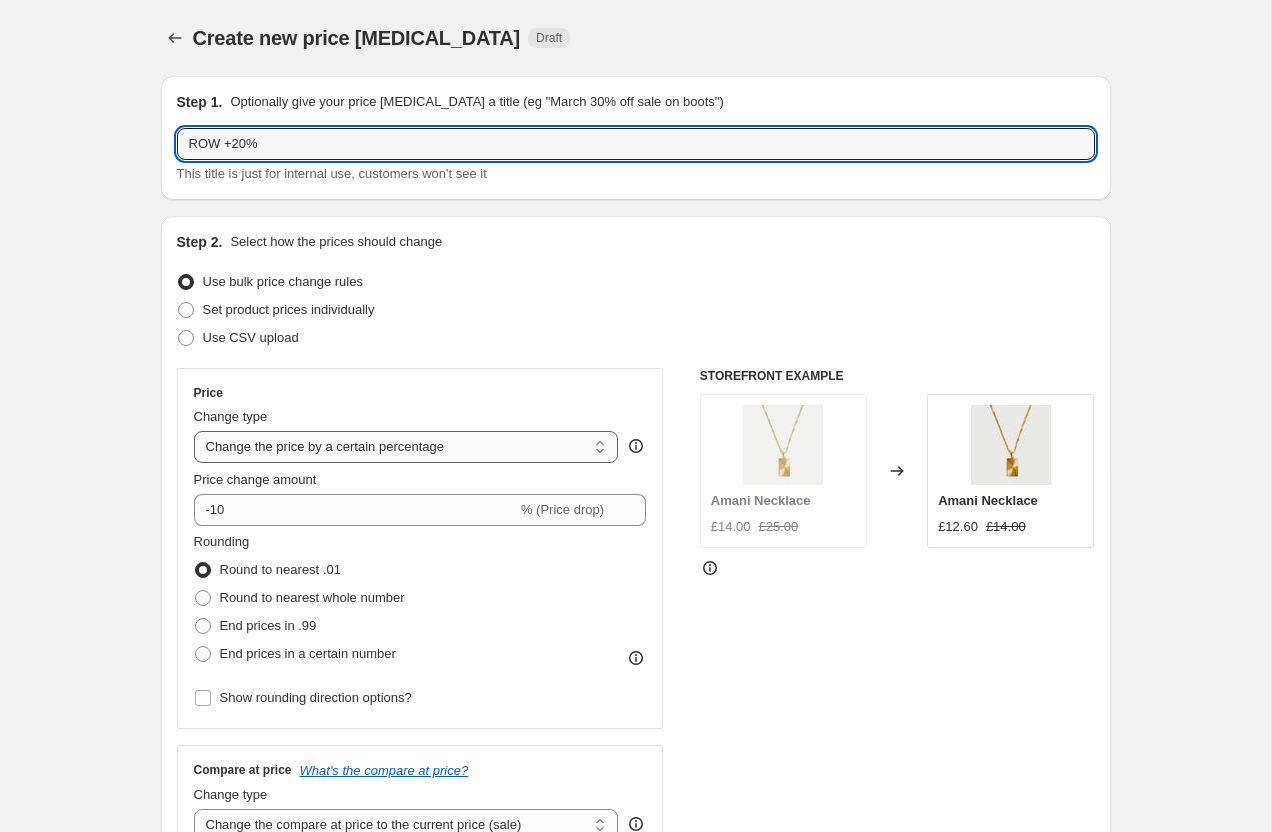 type on "ROW +20%" 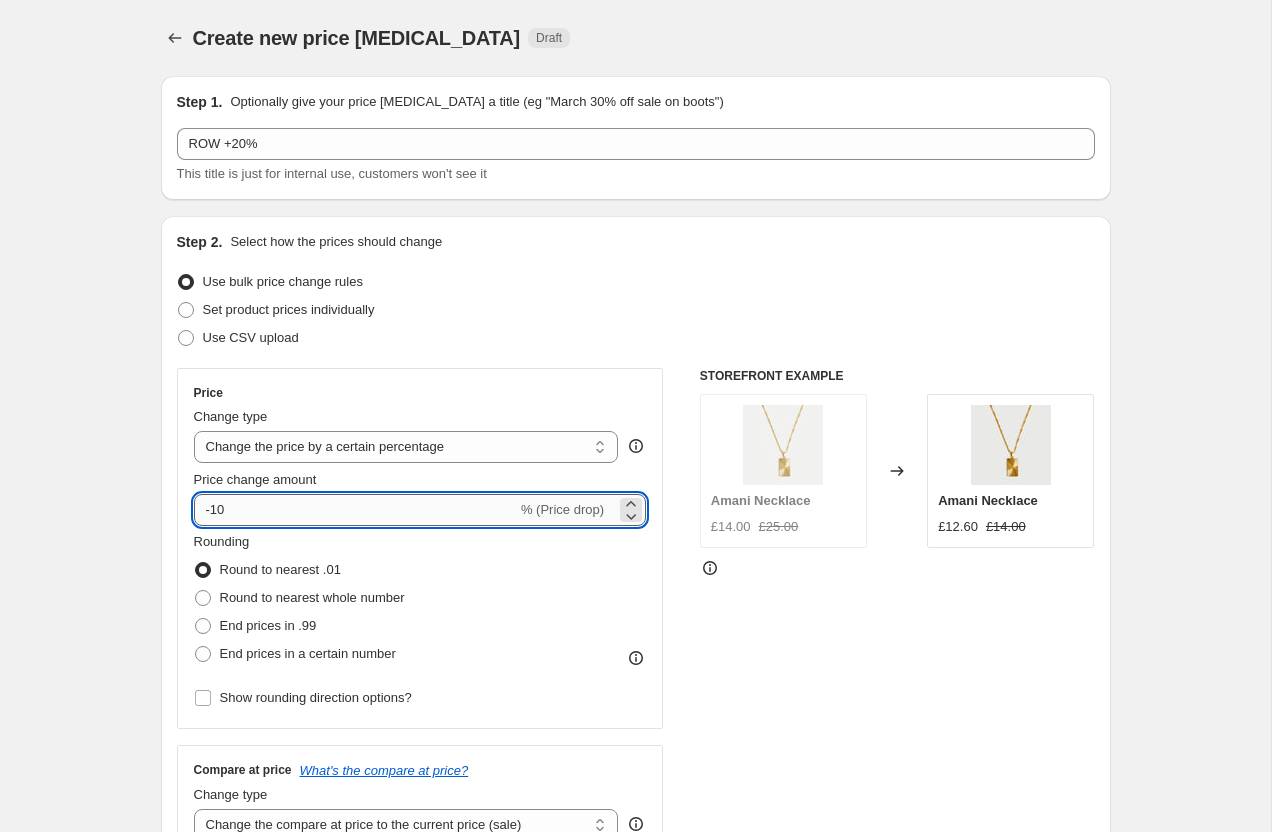 click on "-10" at bounding box center (355, 510) 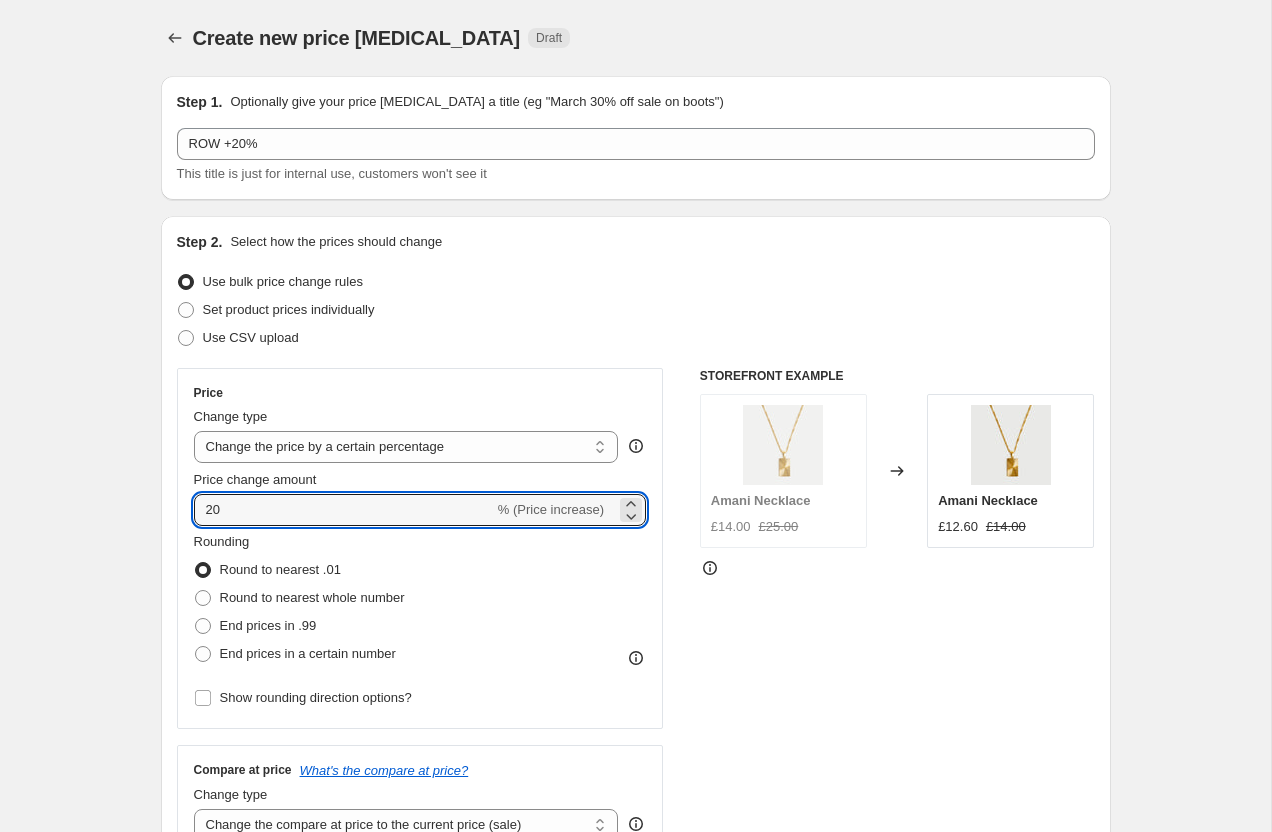 type on "20" 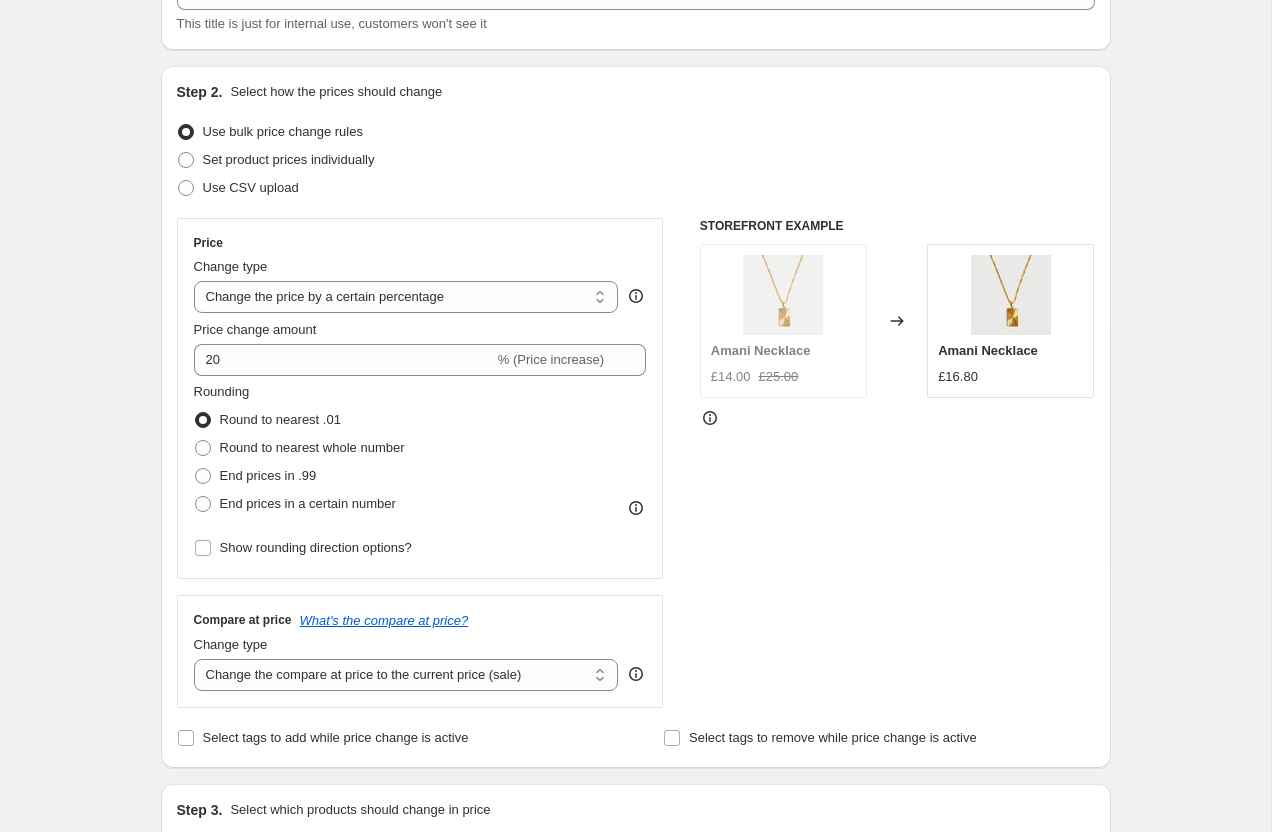 scroll, scrollTop: 203, scrollLeft: 0, axis: vertical 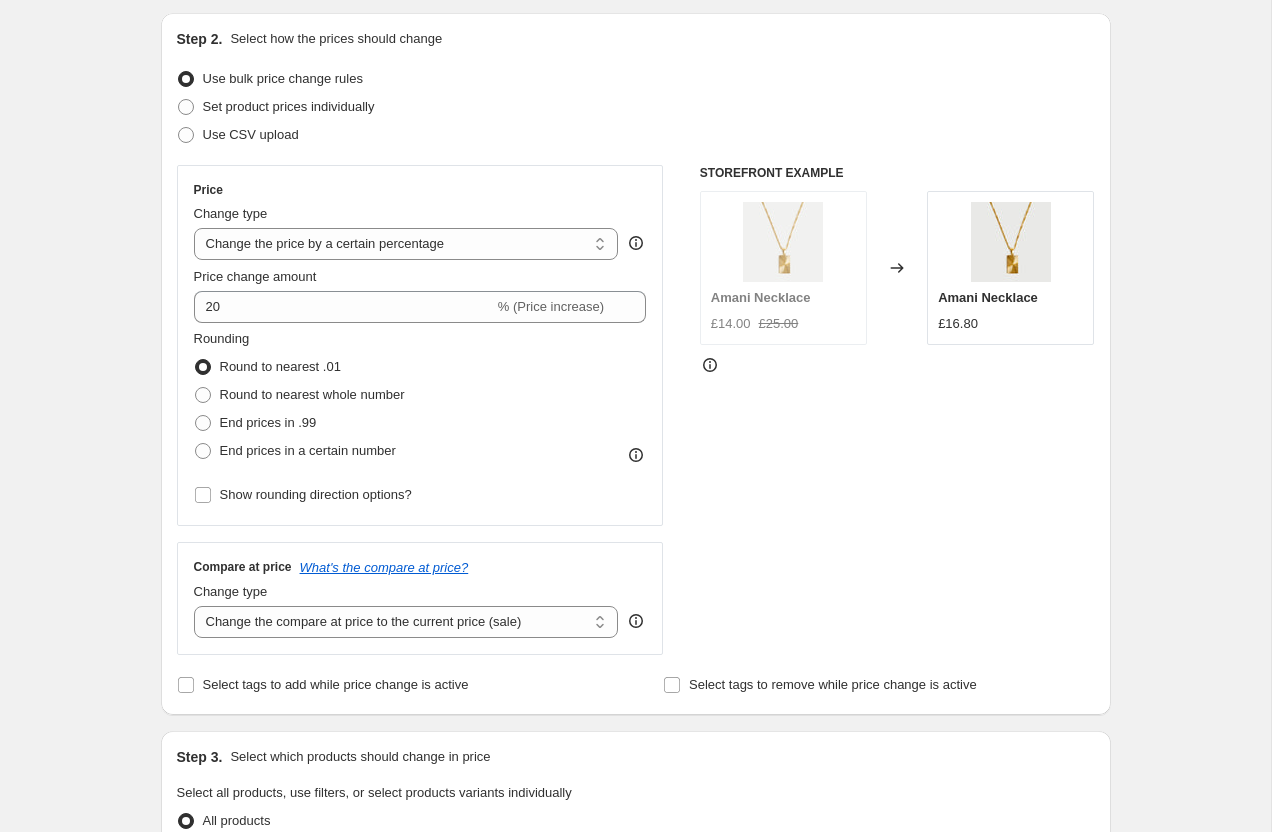 click on "Step 1. Optionally give your price change job a title (eg "March 30% off sale on boots") ROW +20% This title is just for internal use, customers won't see it Step 2. Select how the prices should change Use bulk price change rules Set product prices individually Use CSV upload Price Change type Change the price to a certain amount Change the price by a certain amount Change the price by a certain percentage Change the price to the current compare at price (price before sale) Change the price by a certain amount relative to the compare at price Change the price by a certain percentage relative to the compare at price Don't change the price Change the price by a certain percentage relative to the cost per item Change price to certain cost margin Change the price by a certain percentage Price change amount 20 % (Price increase) Rounding Round to nearest .01 Round to nearest whole number End prices in .99 End prices in a certain number Show rounding direction options? Compare at price What's the compare at price?" at bounding box center [628, 821] 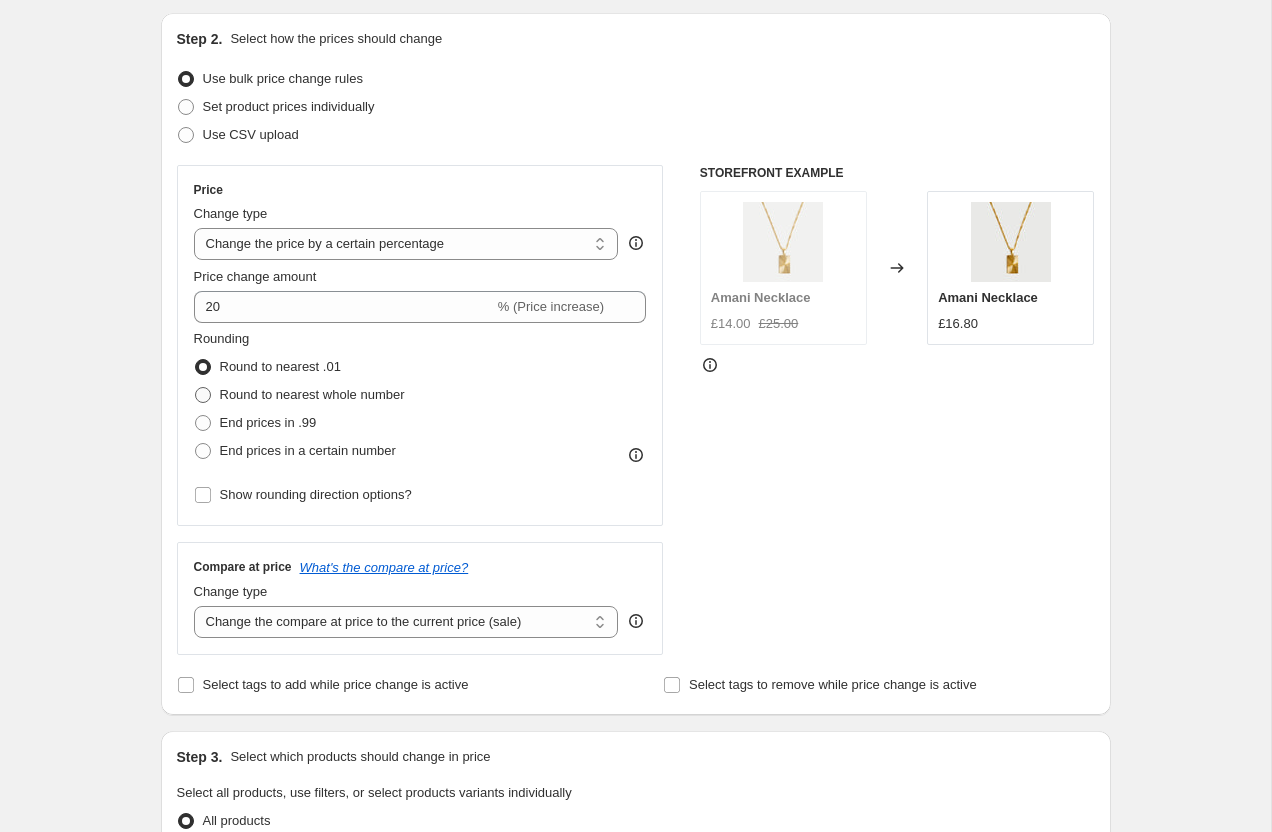 click at bounding box center [203, 395] 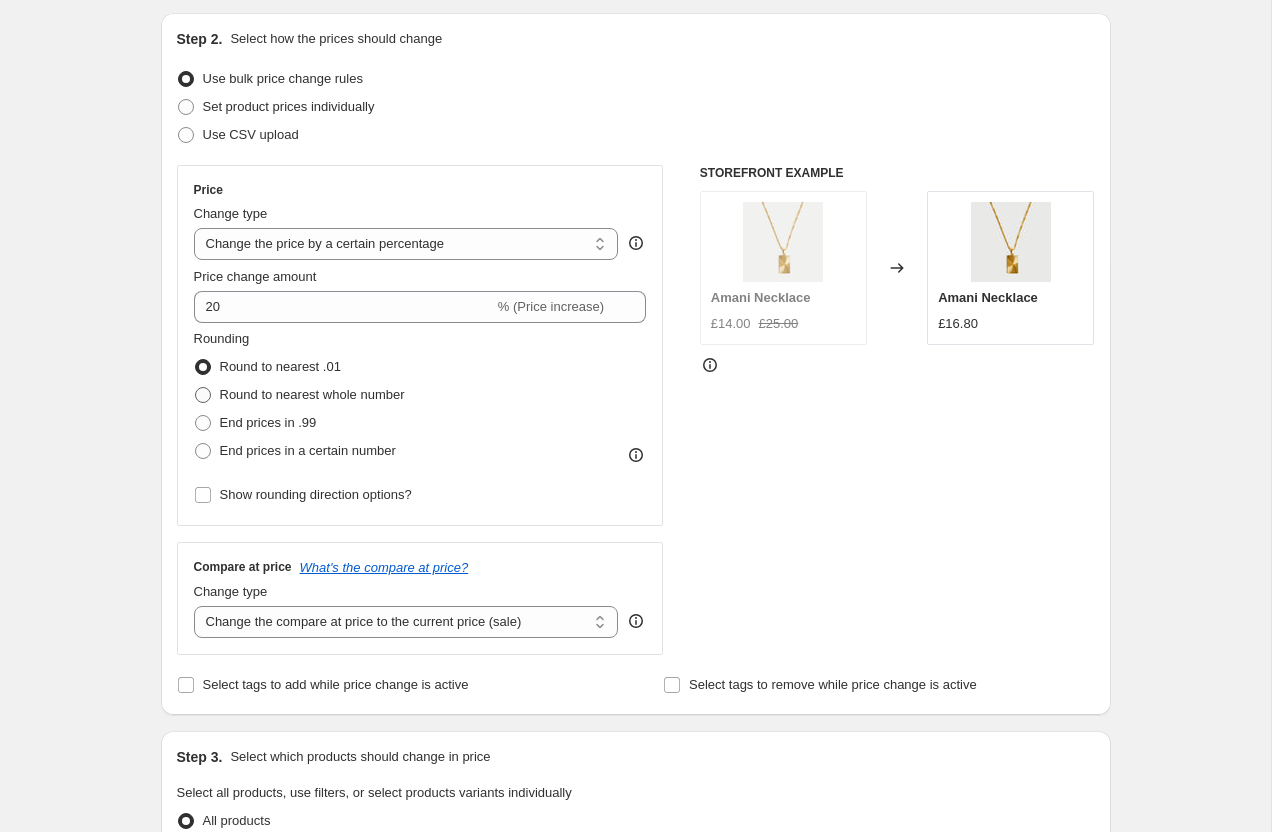 radio on "true" 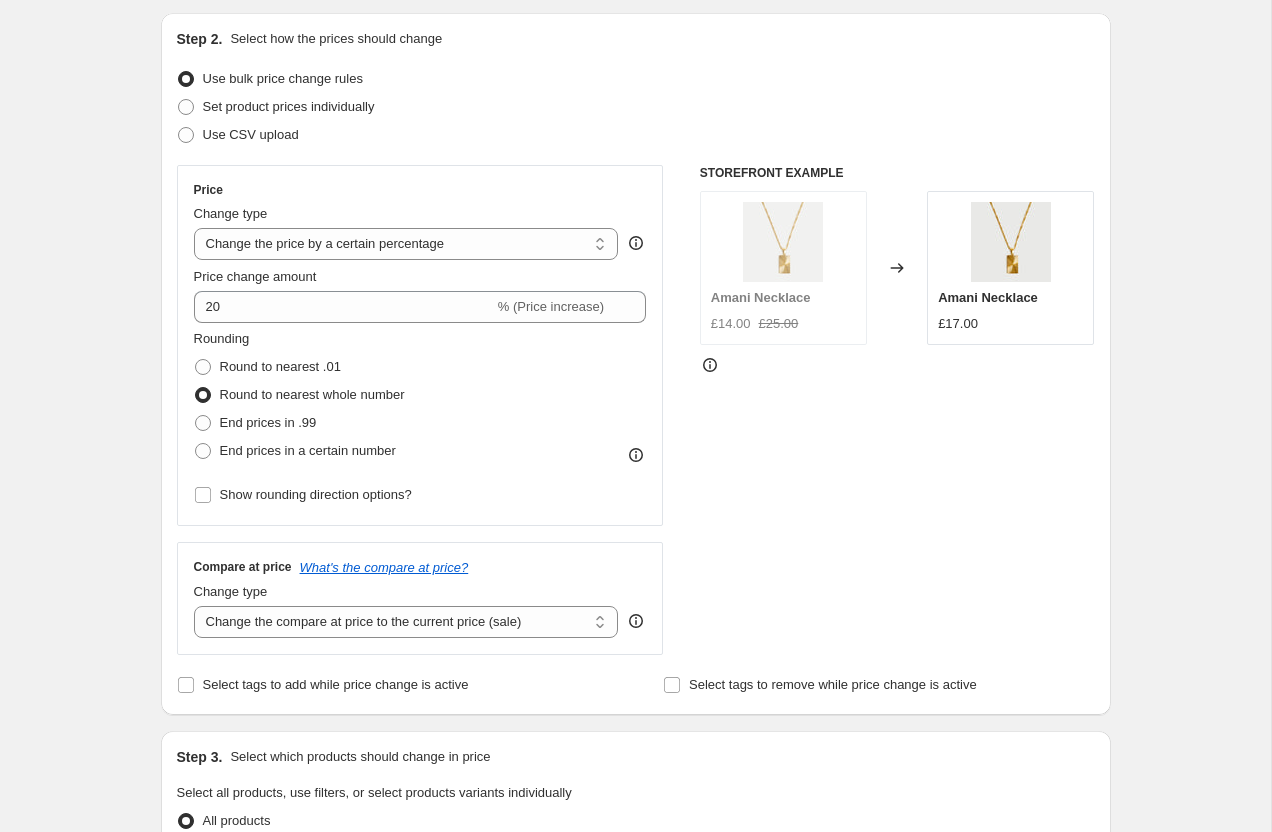 click on "Create new price change job. This page is ready Create new price change job Draft Step 1. Optionally give your price change job a title (eg "March 30% off sale on boots") ROW +20% This title is just for internal use, customers won't see it Step 2. Select how the prices should change Use bulk price change rules Set product prices individually Use CSV upload Price Change type Change the price to a certain amount Change the price by a certain amount Change the price by a certain percentage Change the price to the current compare at price (price before sale) Change the price by a certain amount relative to the compare at price Change the price by a certain percentage relative to the compare at price Don't change the price Change the price by a certain percentage relative to the cost per item Change price to certain cost margin Change the price by a certain percentage Price change amount 20 % (Price increase) Rounding Round to nearest .01 Round to nearest whole number End prices in .99 Compare at price Change type" at bounding box center [635, 852] 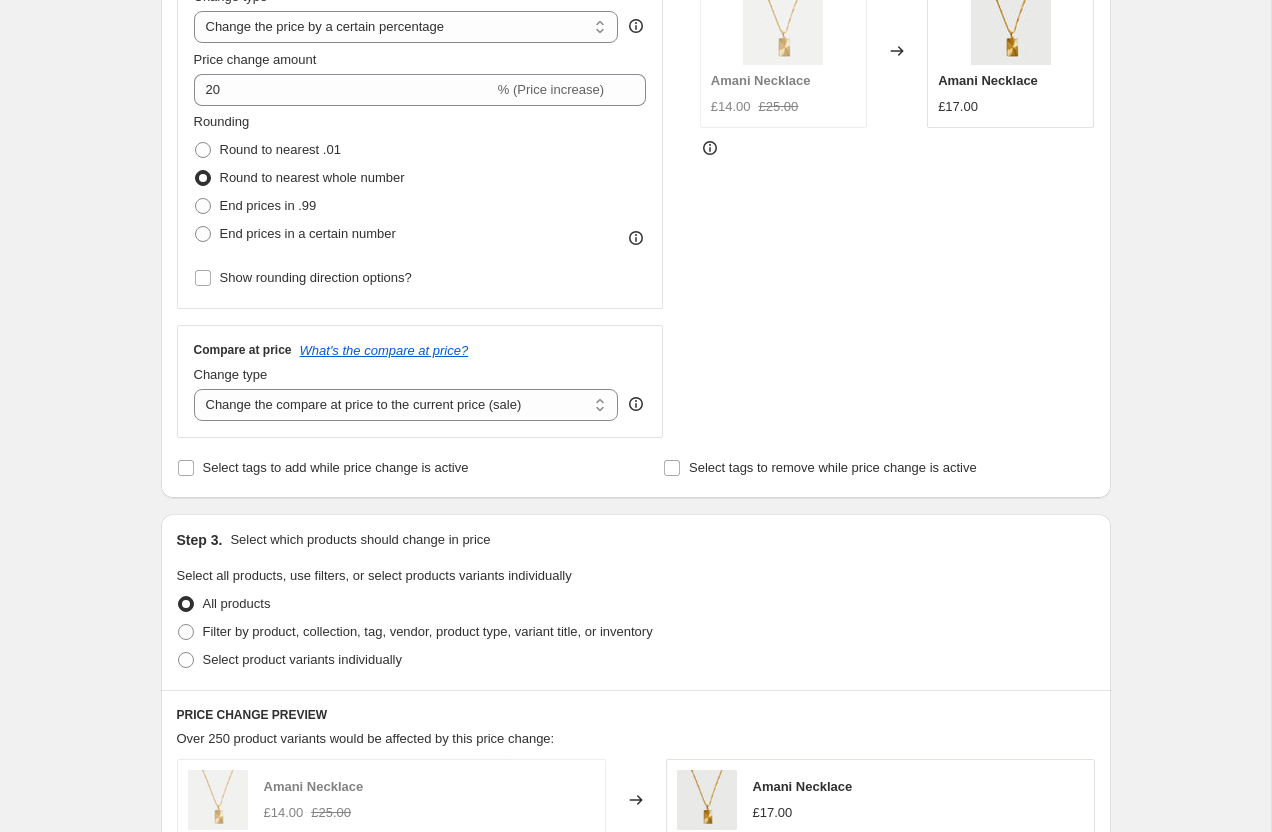scroll, scrollTop: 422, scrollLeft: 0, axis: vertical 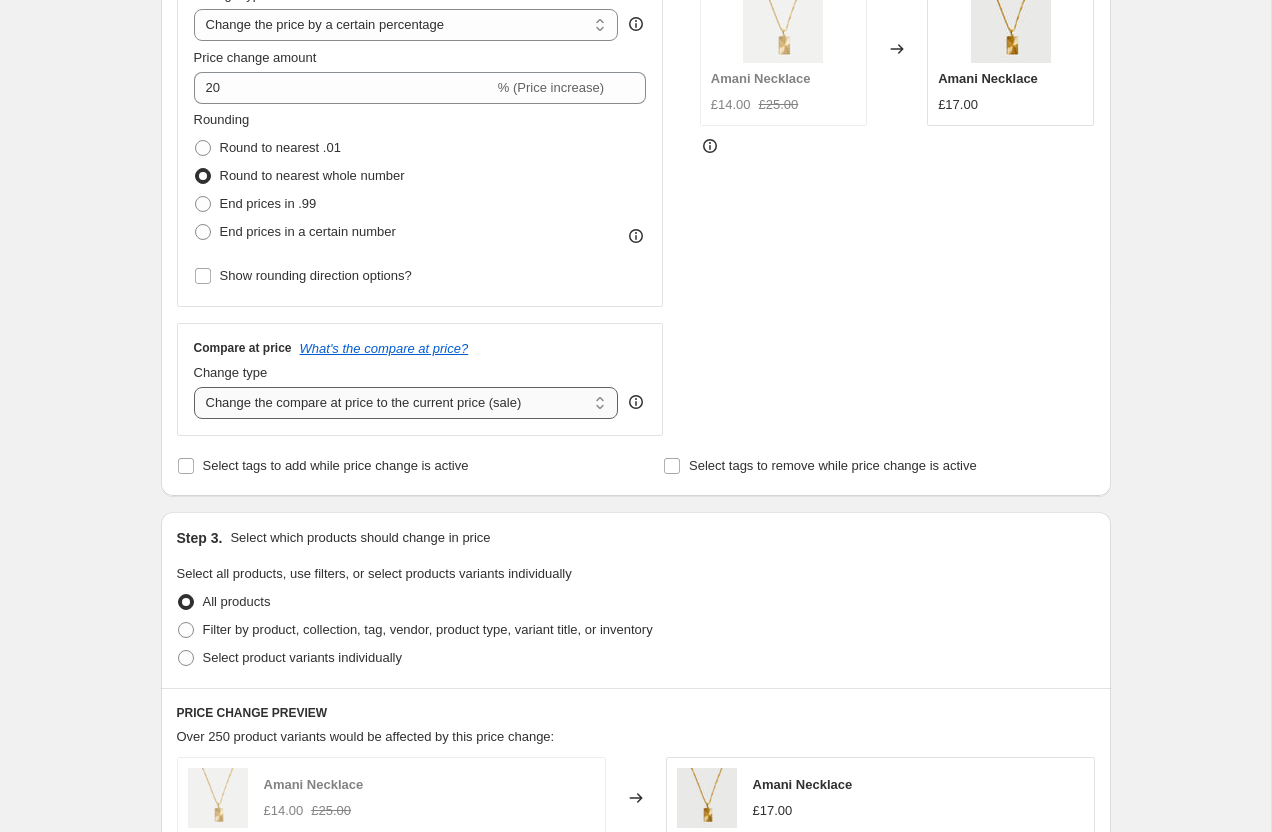 click on "Change the compare at price to the current price (sale) Change the compare at price to a certain amount Change the compare at price by a certain amount Change the compare at price by a certain percentage Change the compare at price by a certain amount relative to the actual price Change the compare at price by a certain percentage relative to the actual price Don't change the compare at price Remove the compare at price" at bounding box center [406, 403] 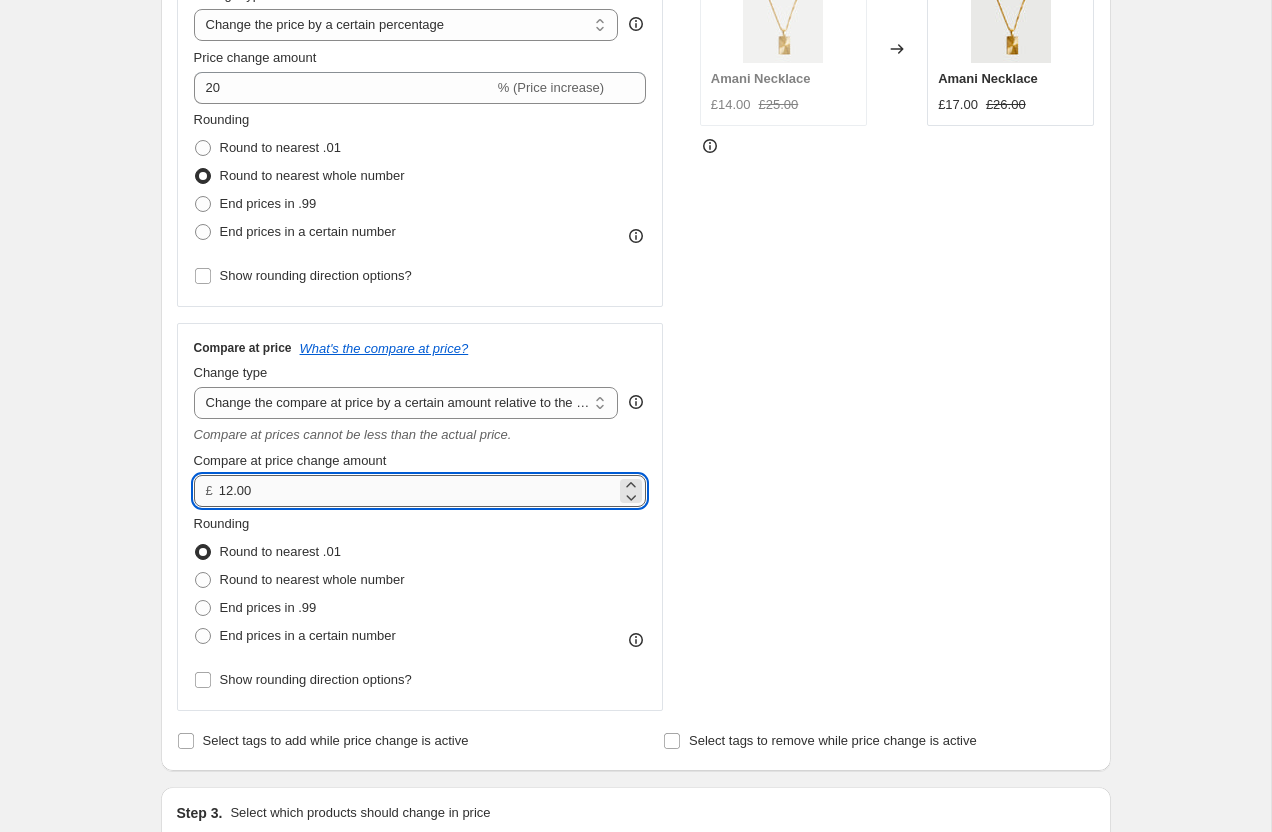 click on "12.00" at bounding box center (417, 491) 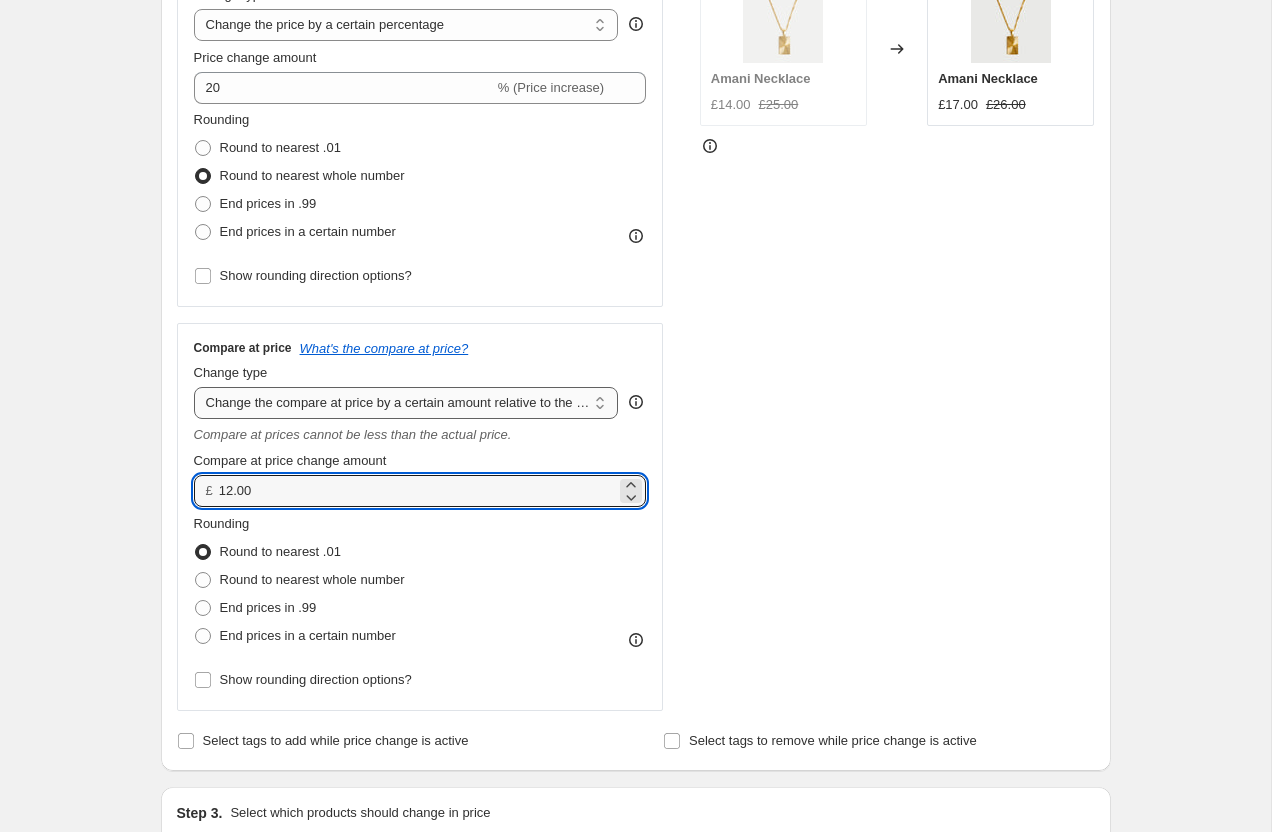 click on "Change the compare at price to the current price (sale) Change the compare at price to a certain amount Change the compare at price by a certain amount Change the compare at price by a certain percentage Change the compare at price by a certain amount relative to the actual price Change the compare at price by a certain percentage relative to the actual price Don't change the compare at price Remove the compare at price" at bounding box center (406, 403) 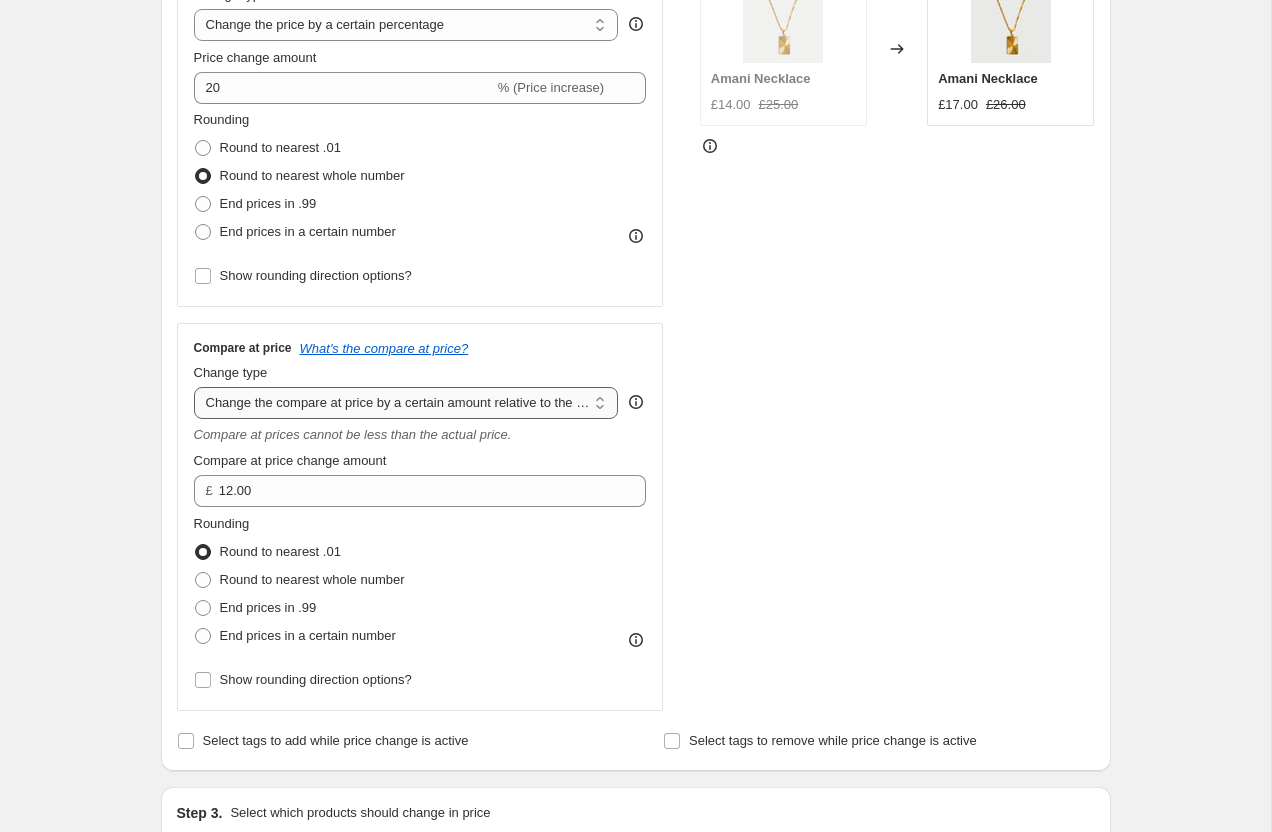 select on "pp" 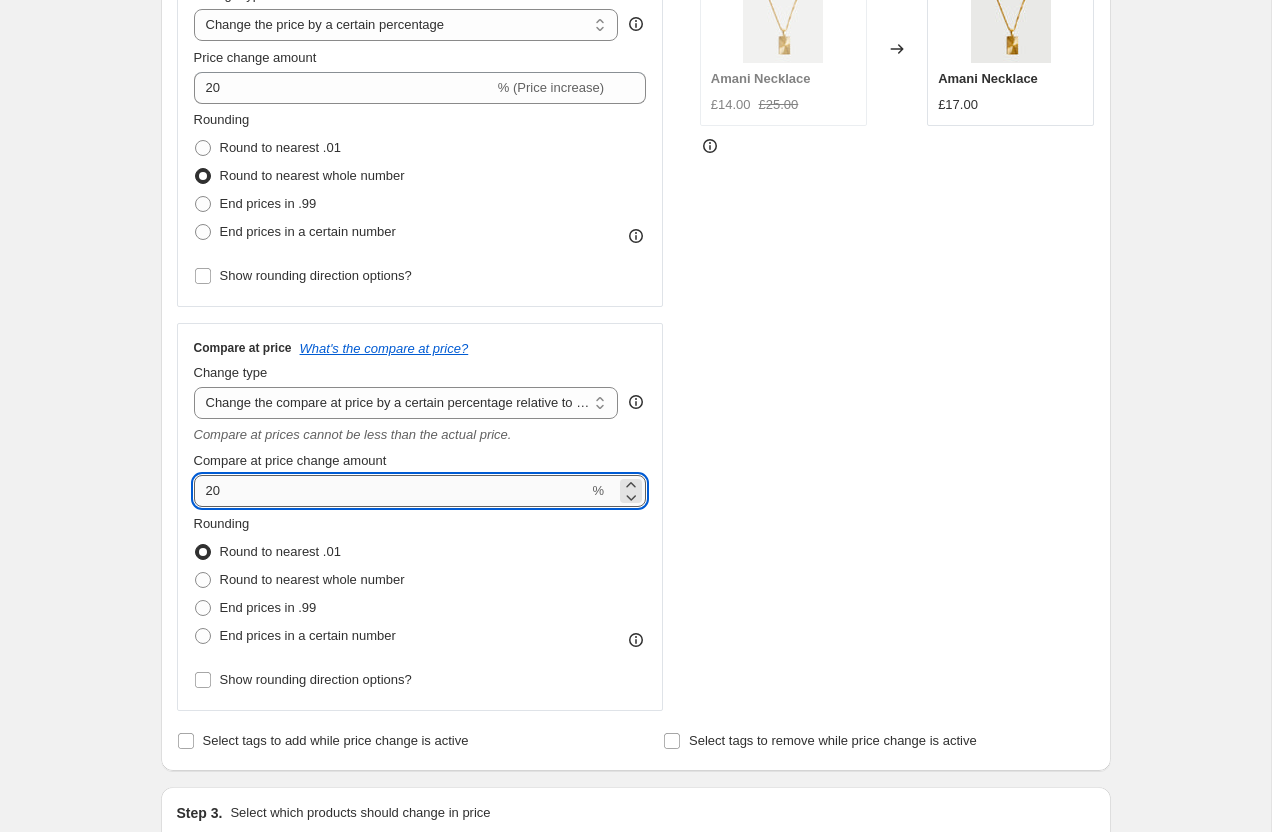 drag, startPoint x: 268, startPoint y: 495, endPoint x: 195, endPoint y: 484, distance: 73.82411 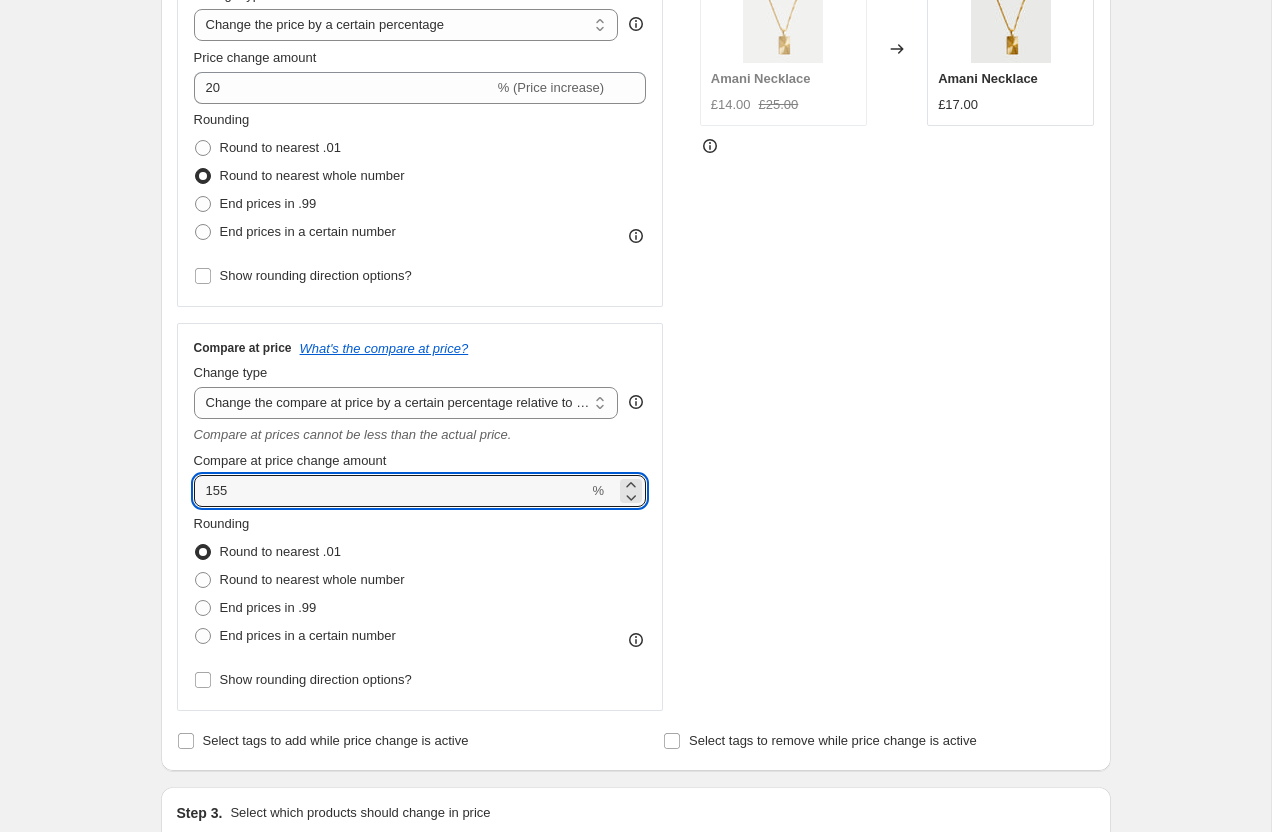 type on "155" 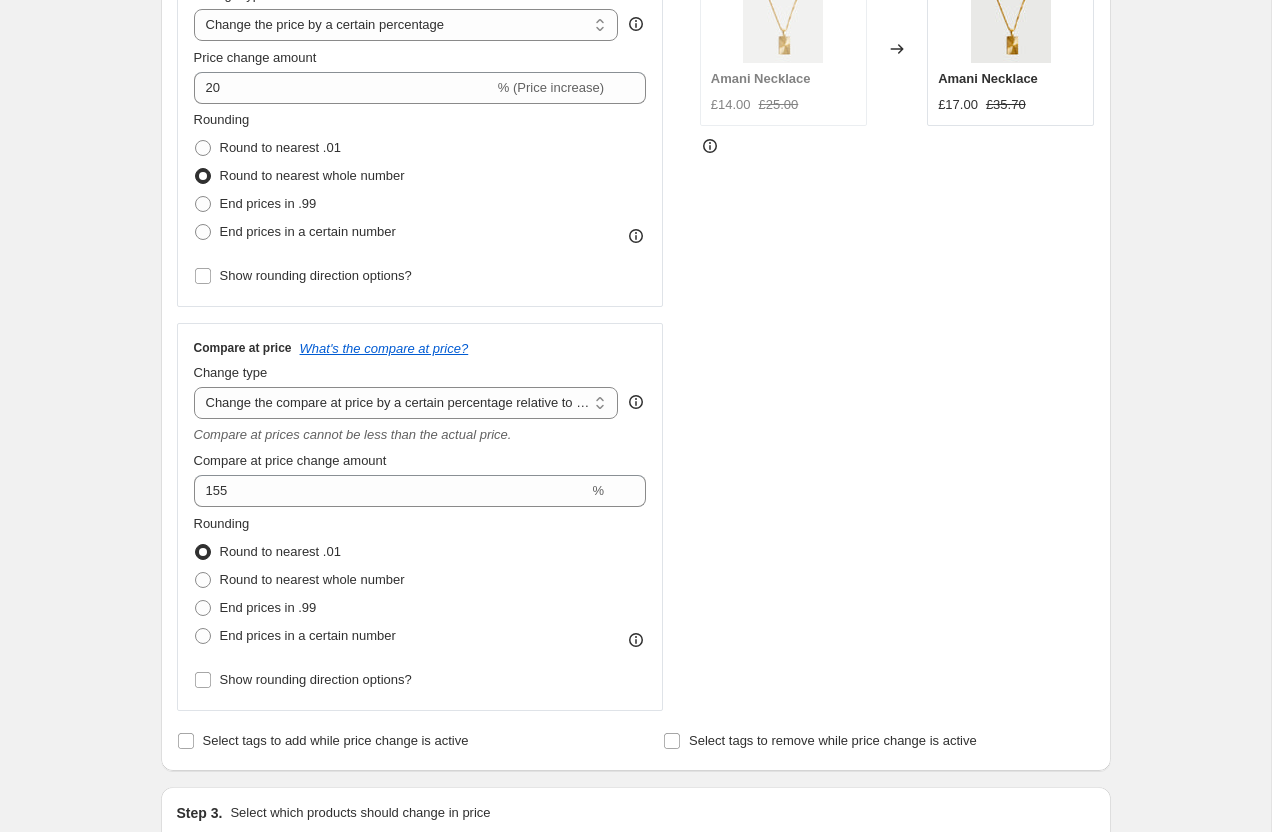 click on "Create new price change job. This page is ready Create new price change job Draft Step 1. Optionally give your price change job a title (eg "March 30% off sale on boots") ROW +20% This title is just for internal use, customers won't see it Step 2. Select how the prices should change Use bulk price change rules Set product prices individually Use CSV upload Price Change type Change the price to a certain amount Change the price by a certain amount Change the price by a certain percentage Change the price to the current compare at price (price before sale) Change the price by a certain amount relative to the compare at price Change the price by a certain percentage relative to the compare at price Don't change the price Change the price by a certain percentage relative to the cost per item Change price to certain cost margin Change the price by a certain percentage Price change amount 20 % (Price increase) Rounding Round to nearest .01 Round to nearest whole number End prices in .99 Compare at price Change type" at bounding box center (635, 771) 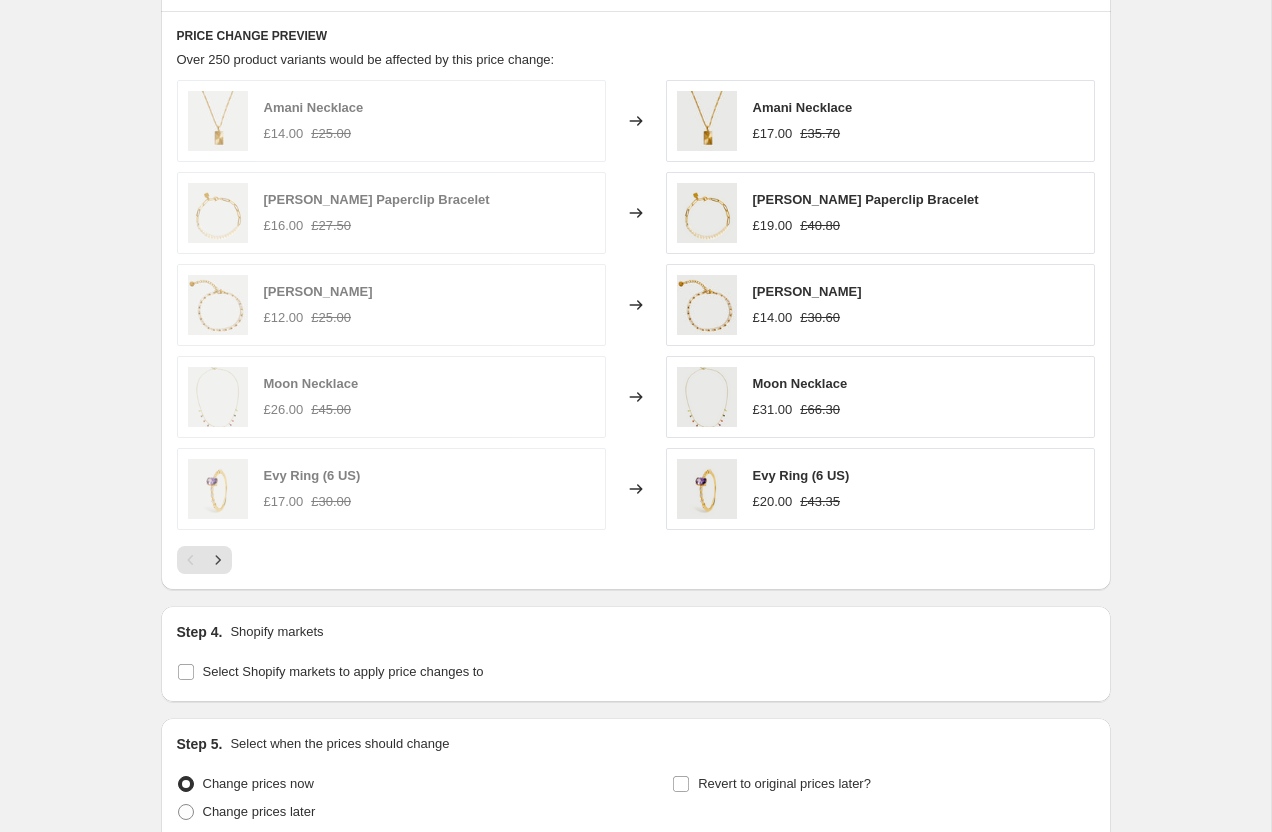 scroll, scrollTop: 1554, scrollLeft: 0, axis: vertical 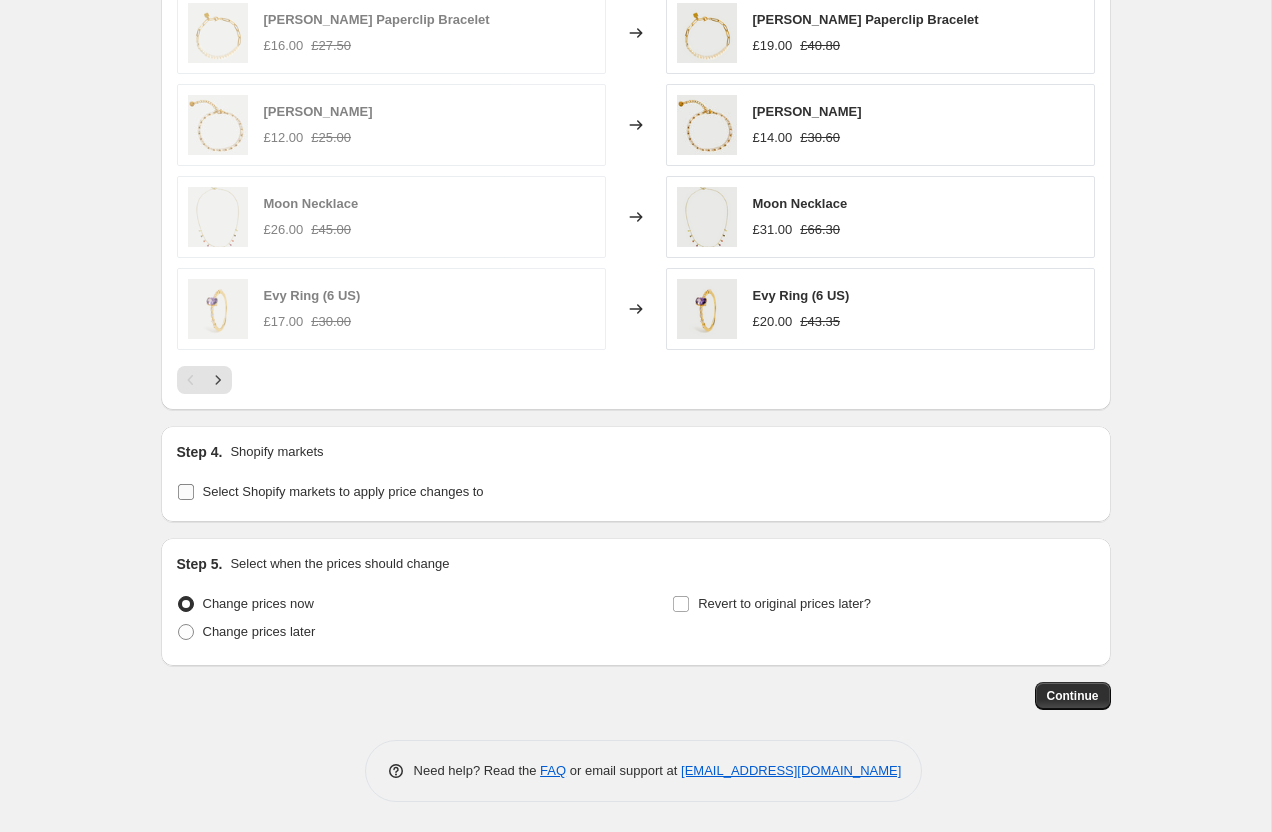 click on "Select Shopify markets to apply price changes to" at bounding box center (186, 492) 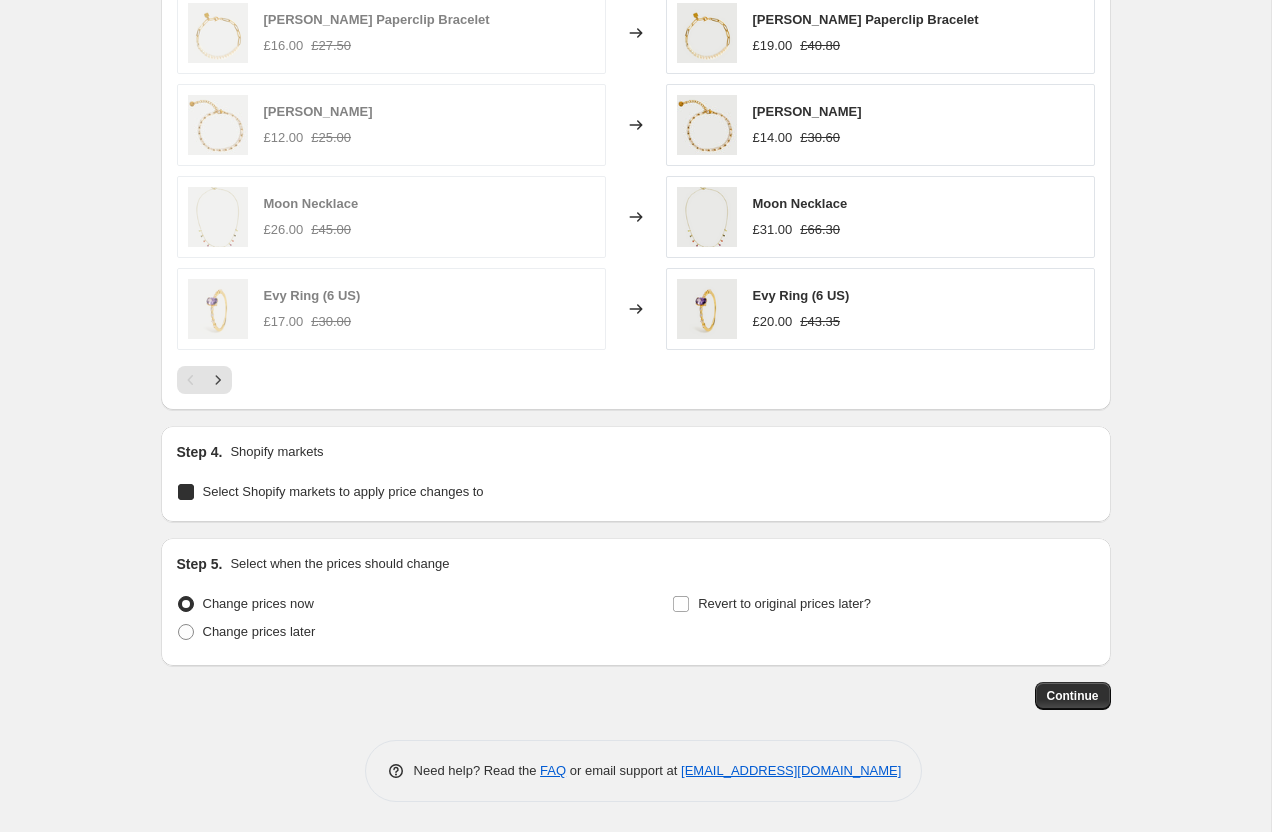 checkbox on "true" 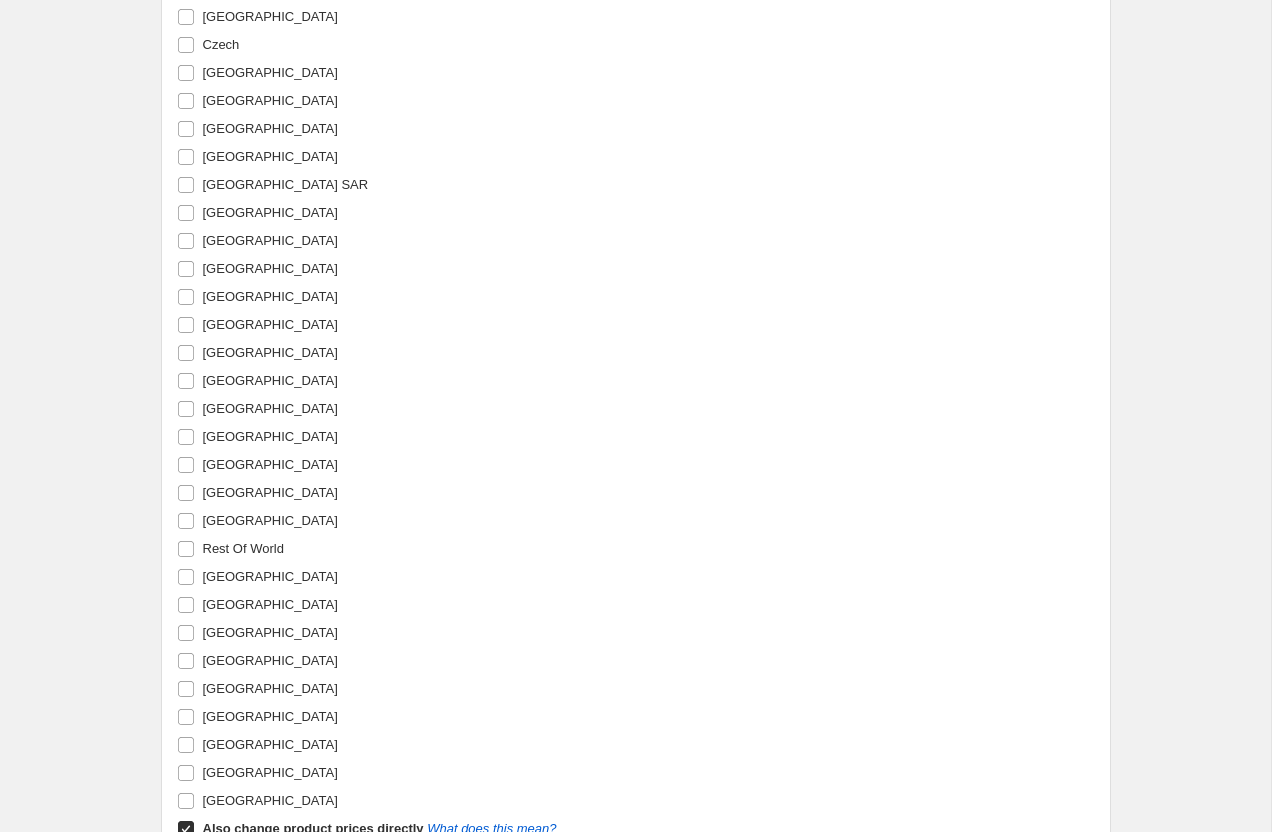 scroll, scrollTop: 2594, scrollLeft: 0, axis: vertical 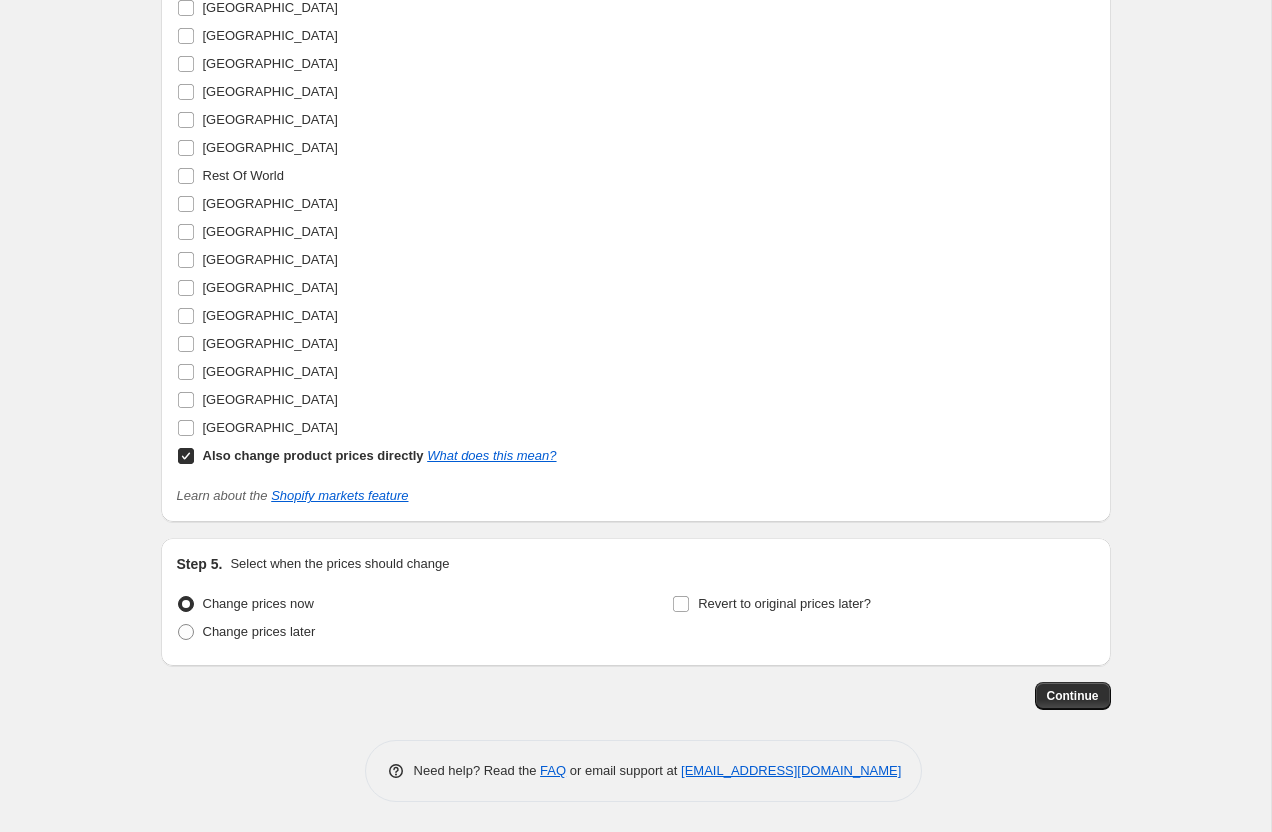click on "Create new price change job. This page is ready Create new price change job Draft Step 1. Optionally give your price change job a title (eg "March 30% off sale on boots") ROW +20% This title is just for internal use, customers won't see it Step 2. Select how the prices should change Use bulk price change rules Set product prices individually Use CSV upload Price Change type Change the price to a certain amount Change the price by a certain amount Change the price by a certain percentage Change the price to the current compare at price (price before sale) Change the price by a certain amount relative to the compare at price Change the price by a certain percentage relative to the compare at price Don't change the price Change the price by a certain percentage relative to the cost per item Change price to certain cost margin Change the price by a certain percentage Price change amount 20 % (Price increase) Rounding Round to nearest .01 Round to nearest whole number End prices in .99 Compare at price Change type" at bounding box center [635, -881] 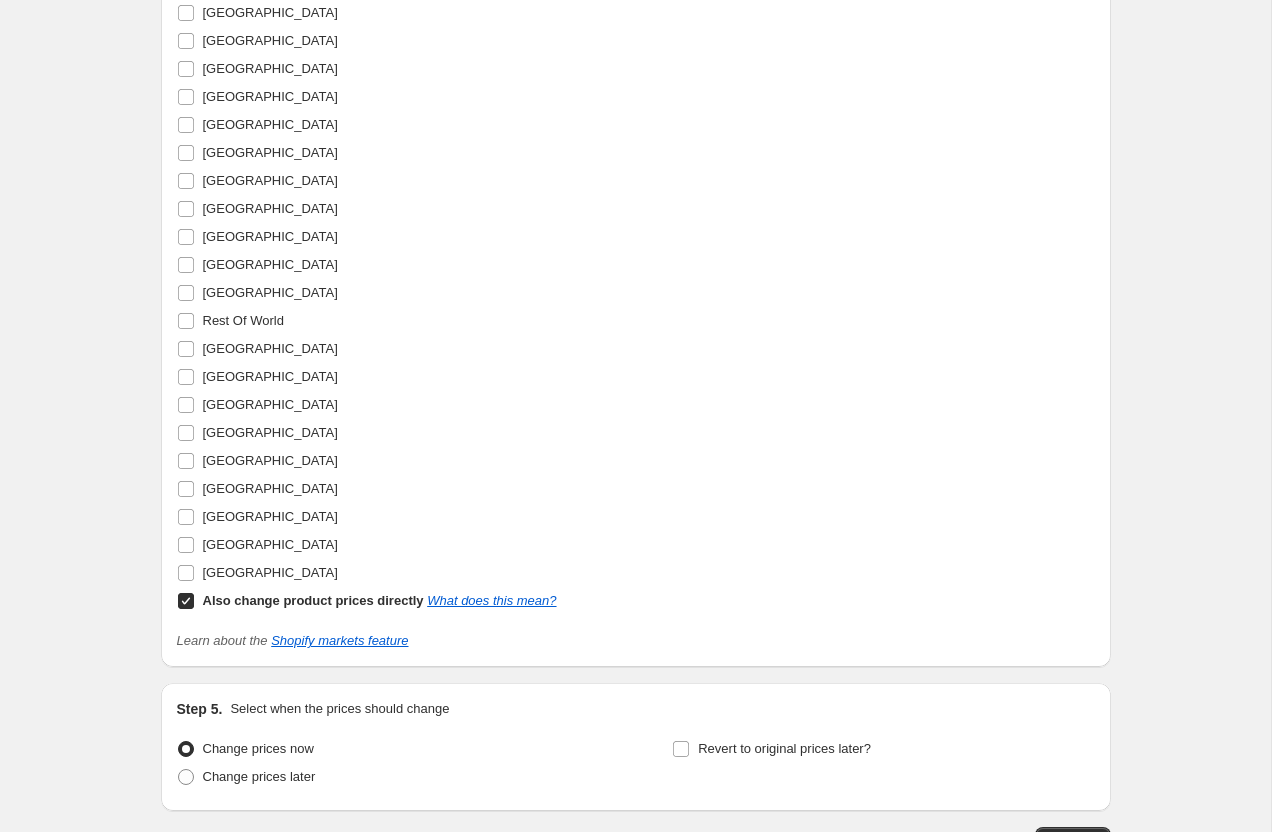 scroll, scrollTop: 2594, scrollLeft: 0, axis: vertical 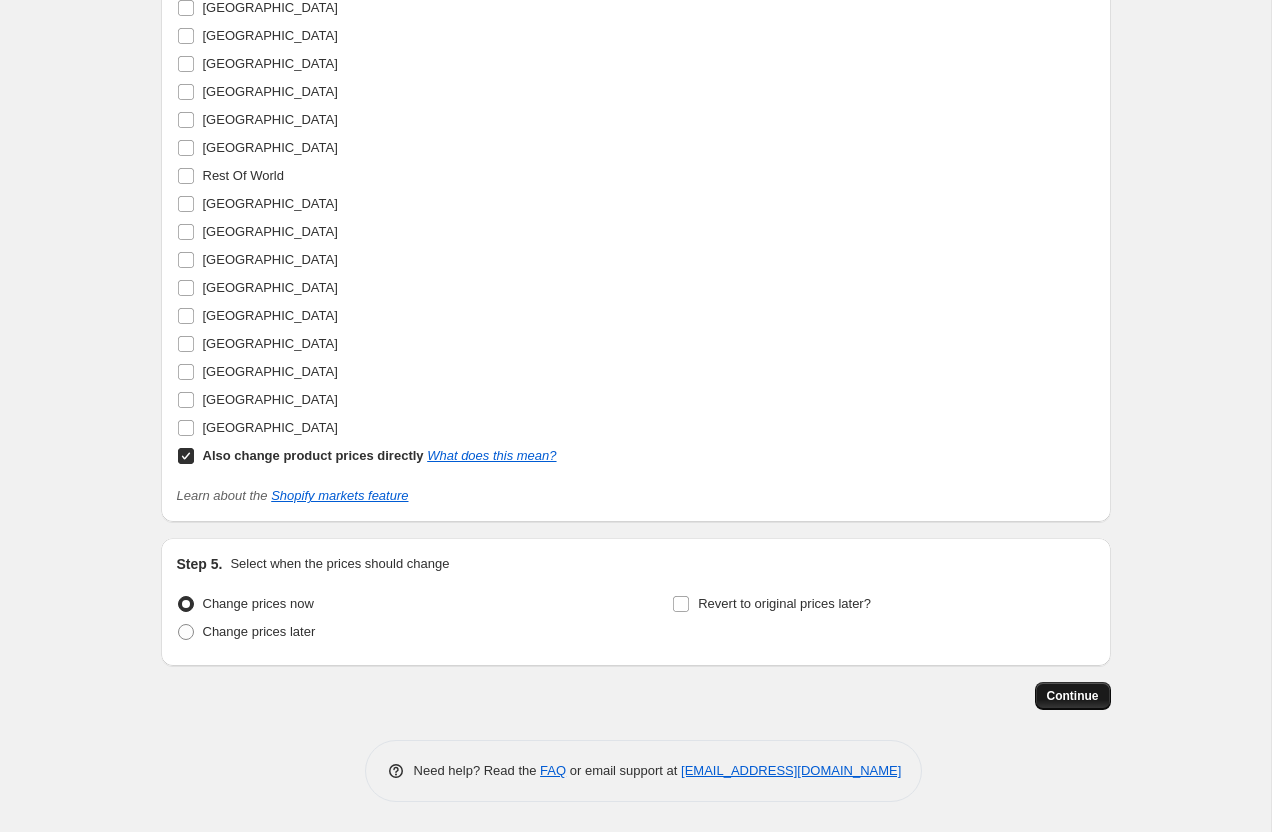 click on "Continue" at bounding box center [1073, 696] 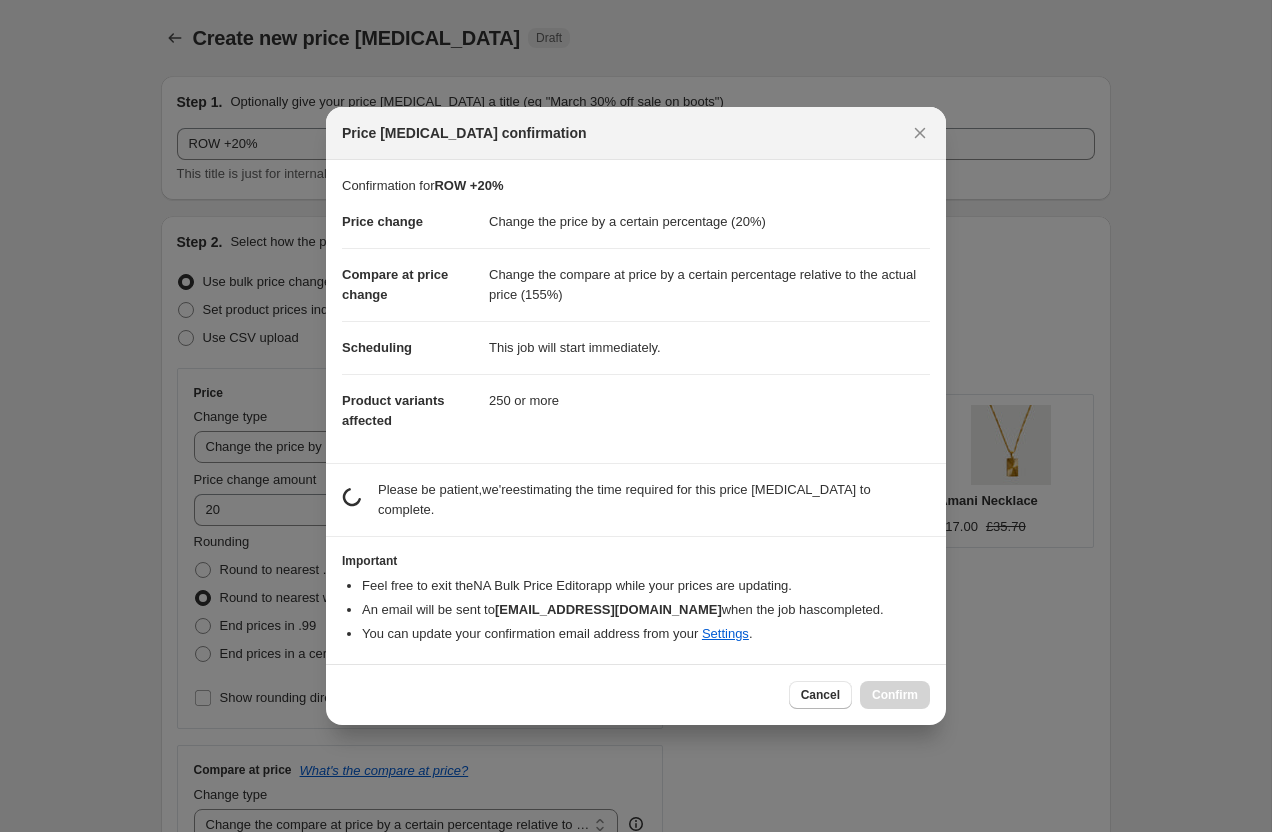scroll, scrollTop: 0, scrollLeft: 0, axis: both 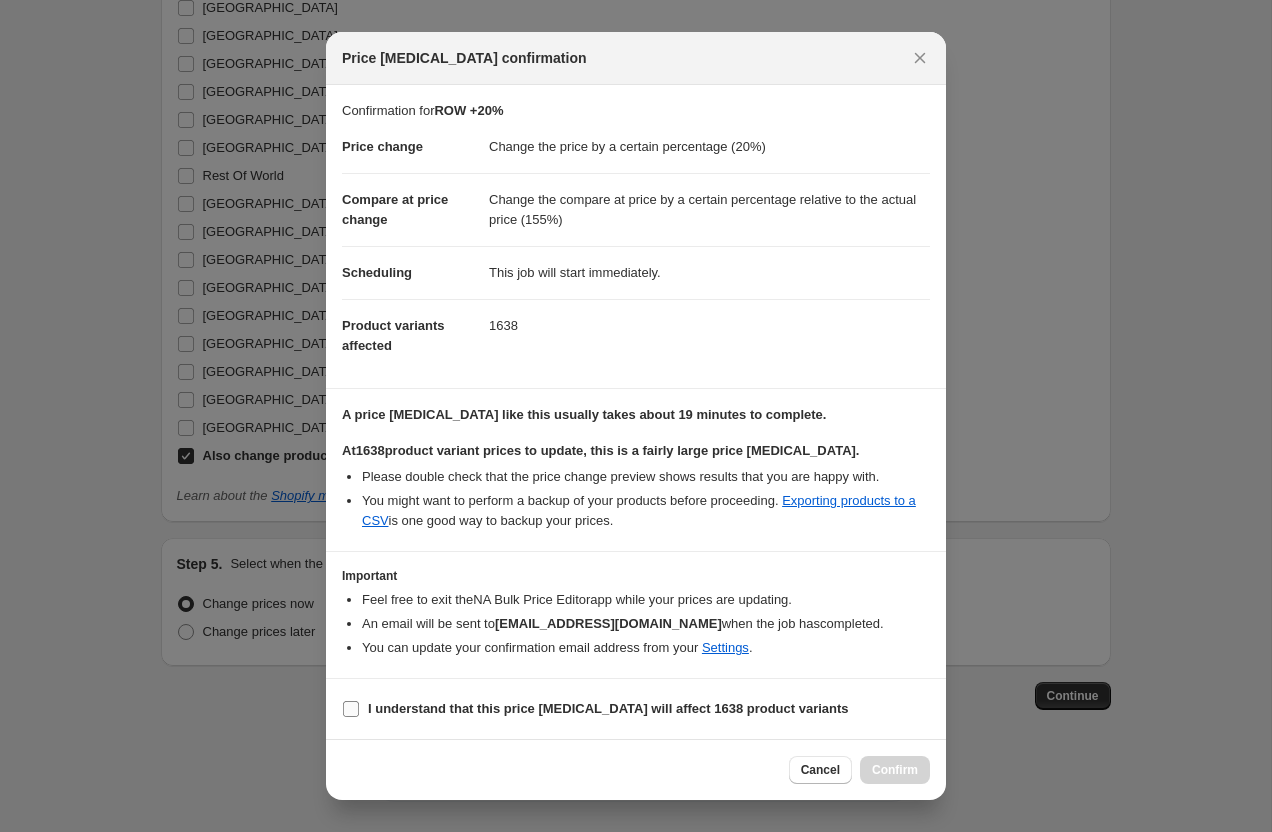 click on "I understand that this price change job will affect 1638 product variants" at bounding box center [608, 709] 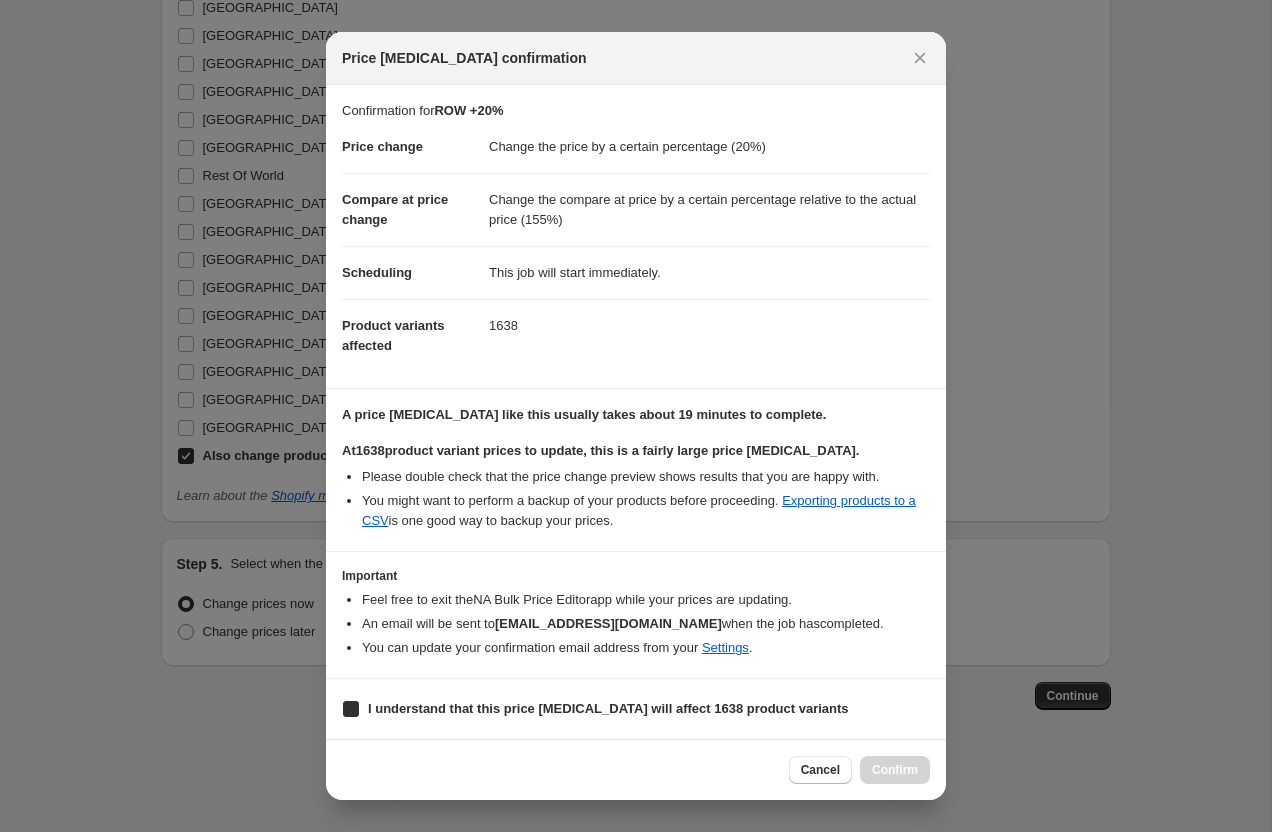 checkbox on "true" 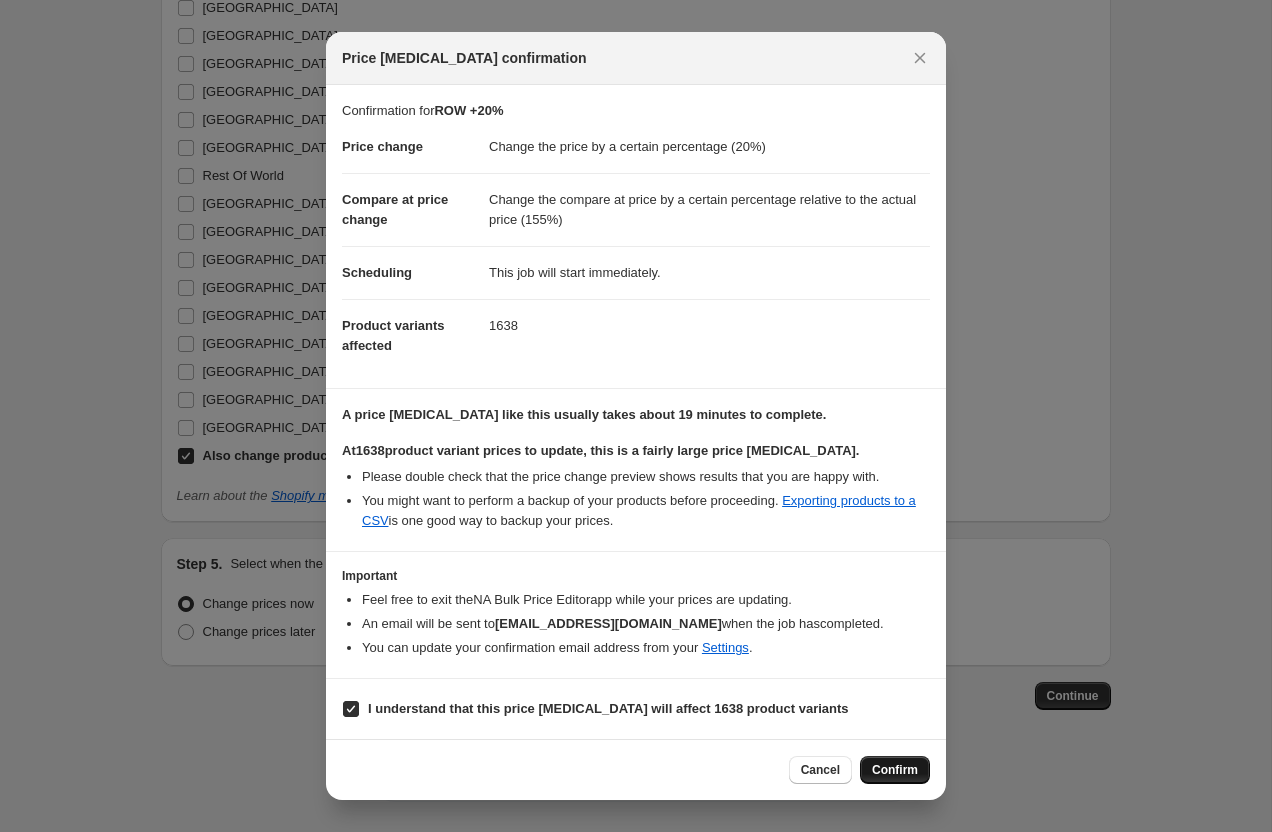 click on "Confirm" at bounding box center [895, 770] 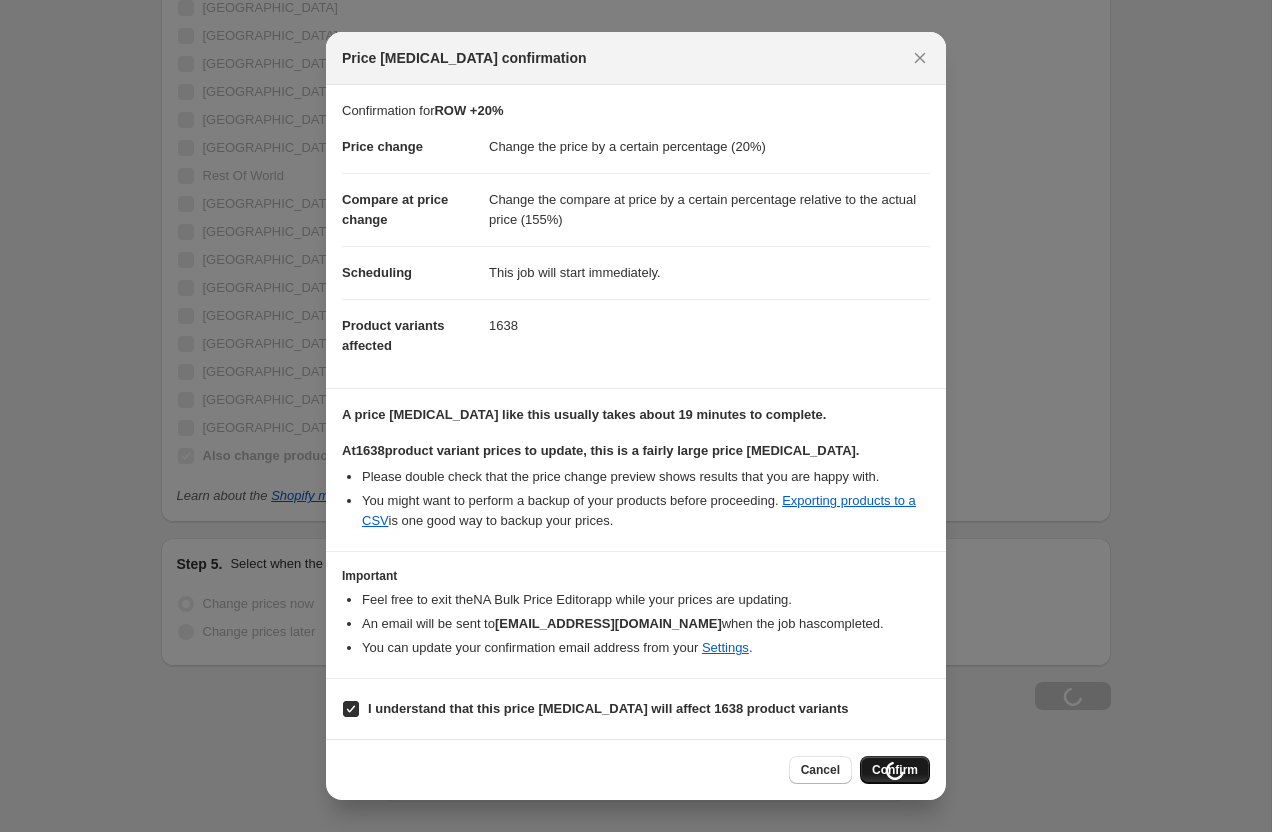scroll, scrollTop: 2662, scrollLeft: 0, axis: vertical 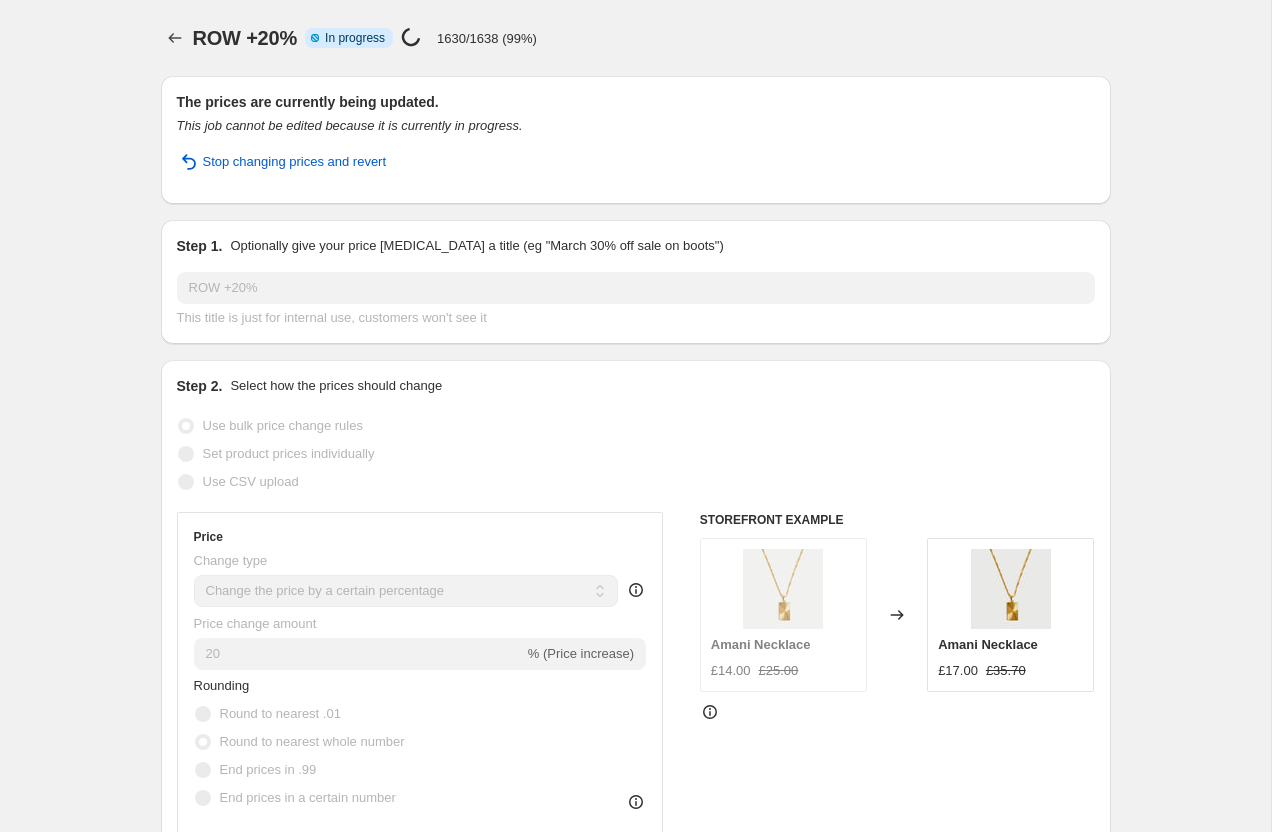 click on "ROW +20%. This page is ready ROW +20% Info Partially complete In progress Price change job in progress... 1630/1638 (99%) The prices are currently being updated. This job cannot be edited because it is currently in progress. Stop changing prices and revert Step 1. Optionally give your price change job a title (eg "March 30% off sale on boots") ROW +20% This title is just for internal use, customers won't see it Step 2. Select how the prices should change Use bulk price change rules Set product prices individually Use CSV upload Price Change type Change the price to a certain amount Change the price by a certain amount Change the price by a certain percentage Change the price to the current compare at price (price before sale) Change the price by a certain amount relative to the compare at price Change the price by a certain percentage relative to the compare at price Don't change the price Change the price by a certain percentage relative to the cost per item Change price to certain cost margin 20 Rounding %" at bounding box center [635, 1763] 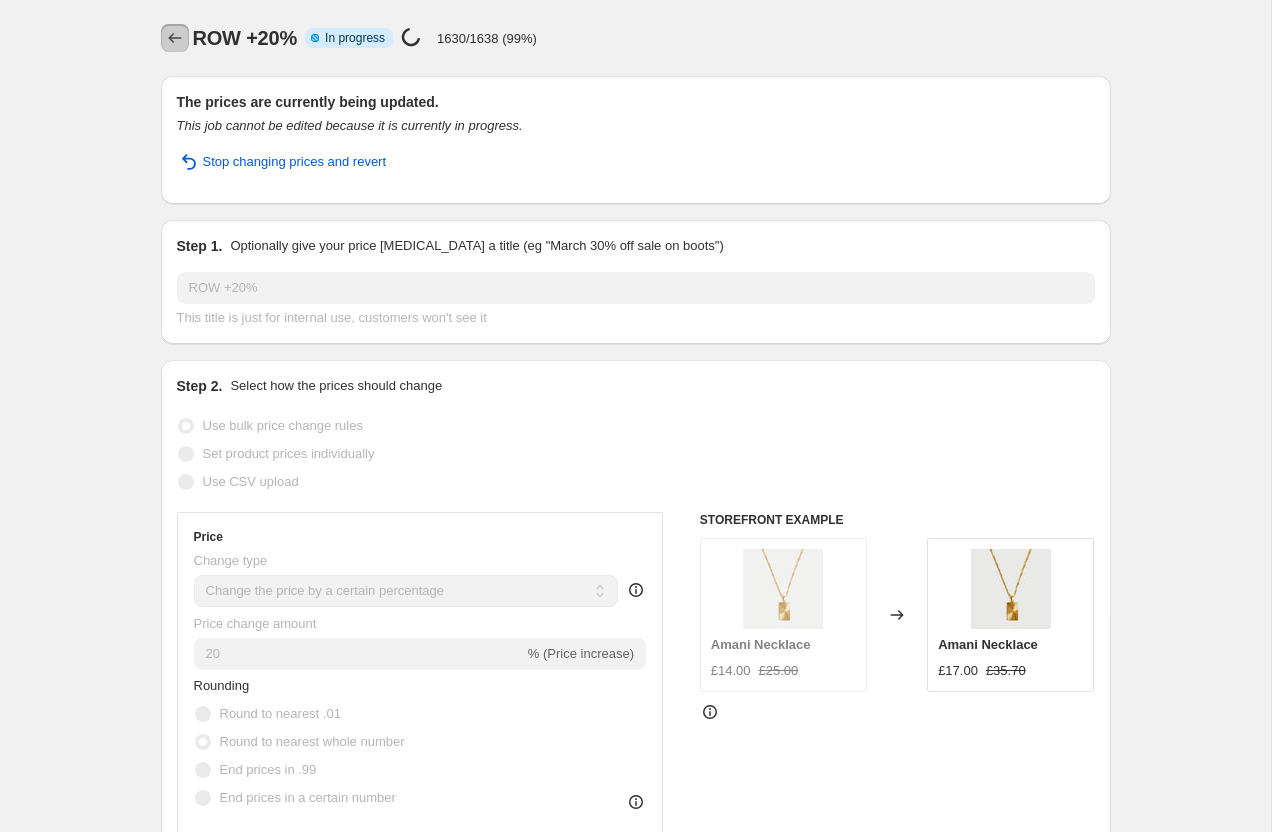 click 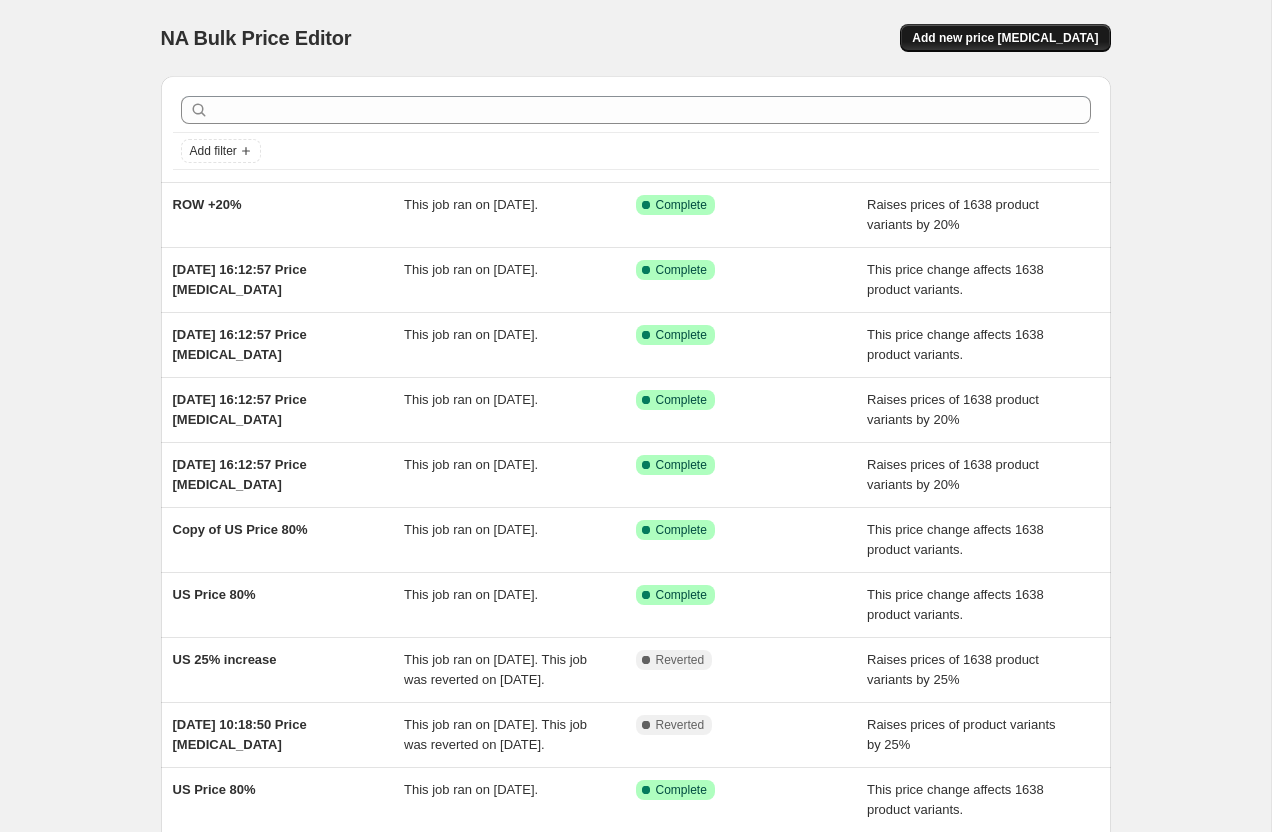 click on "Add new price [MEDICAL_DATA]" at bounding box center [1005, 38] 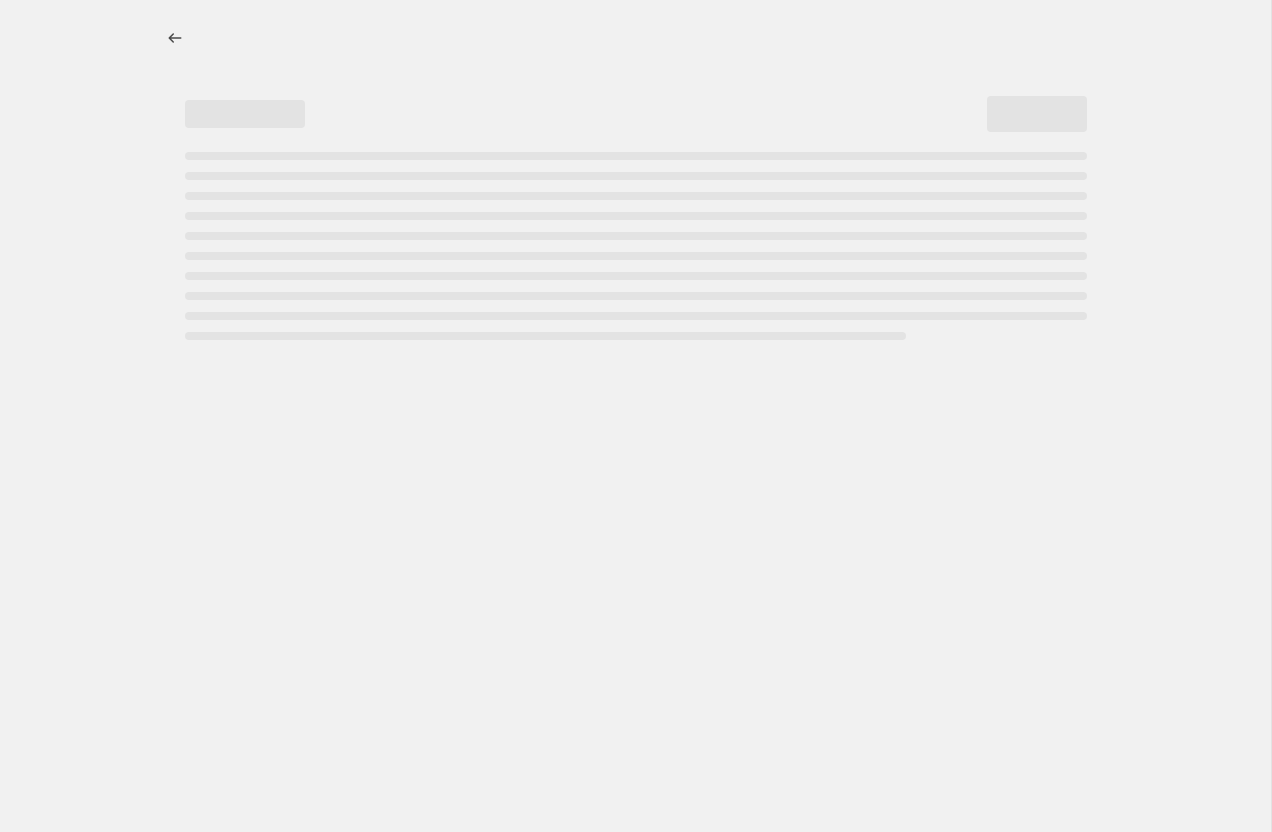 select on "percentage" 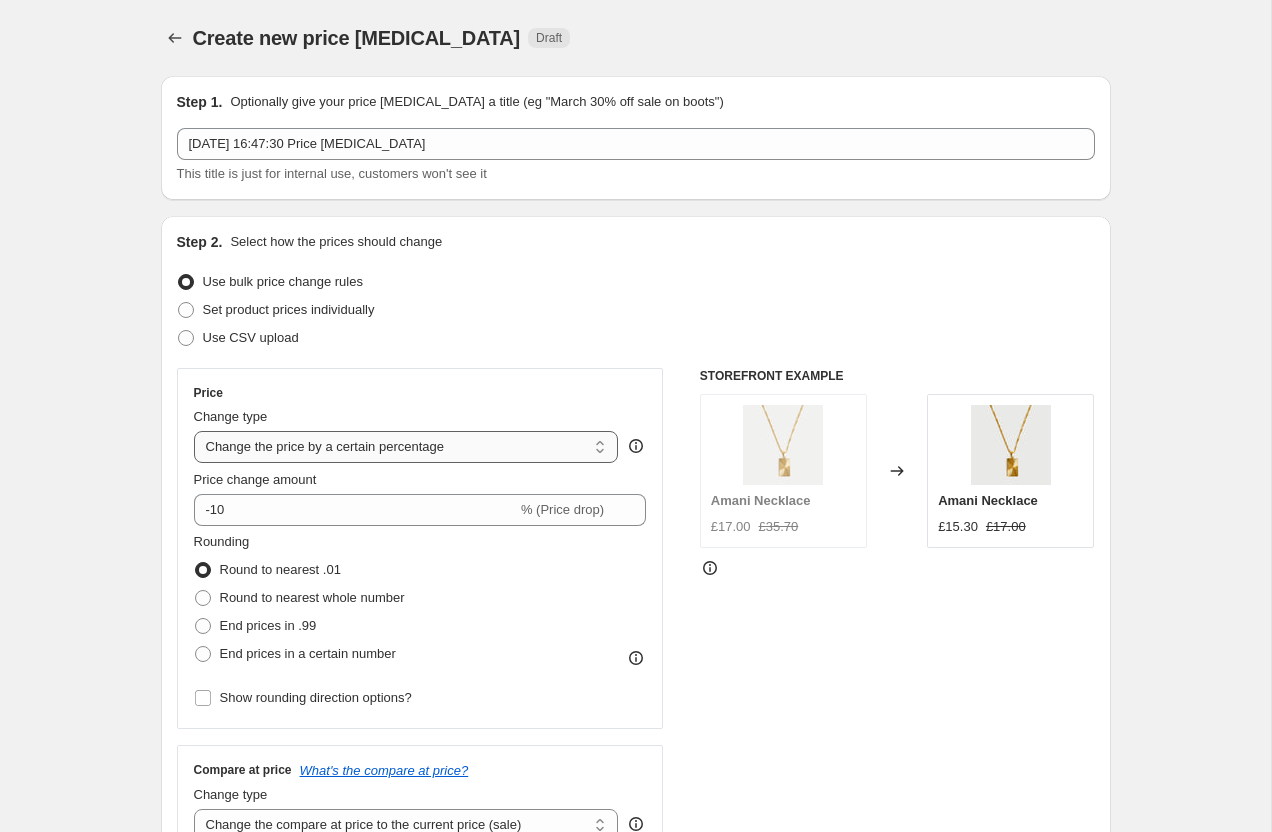 click on "Change the price to a certain amount Change the price by a certain amount Change the price by a certain percentage Change the price to the current compare at price (price before sale) Change the price by a certain amount relative to the compare at price Change the price by a certain percentage relative to the compare at price Don't change the price Change the price by a certain percentage relative to the cost per item Change price to certain cost margin" at bounding box center (406, 447) 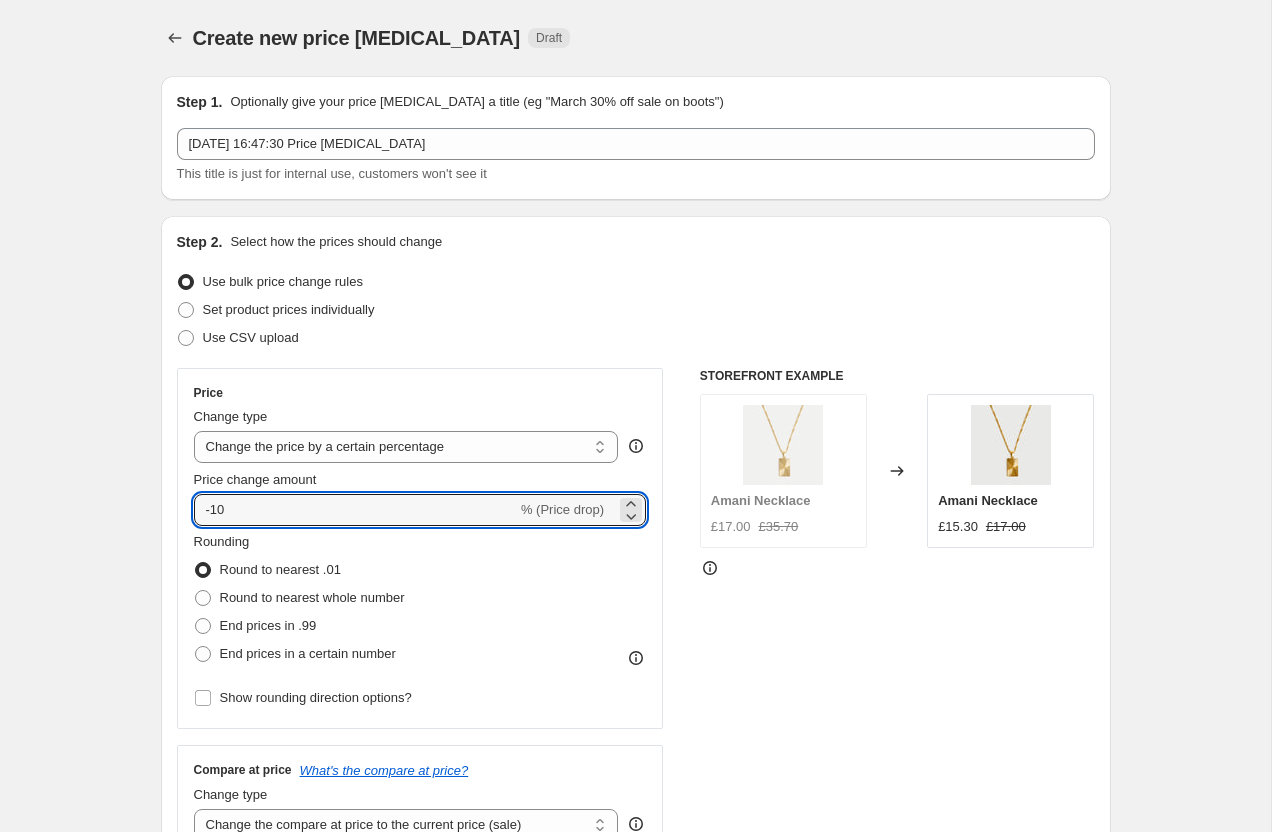 drag, startPoint x: 208, startPoint y: 510, endPoint x: 168, endPoint y: 506, distance: 40.1995 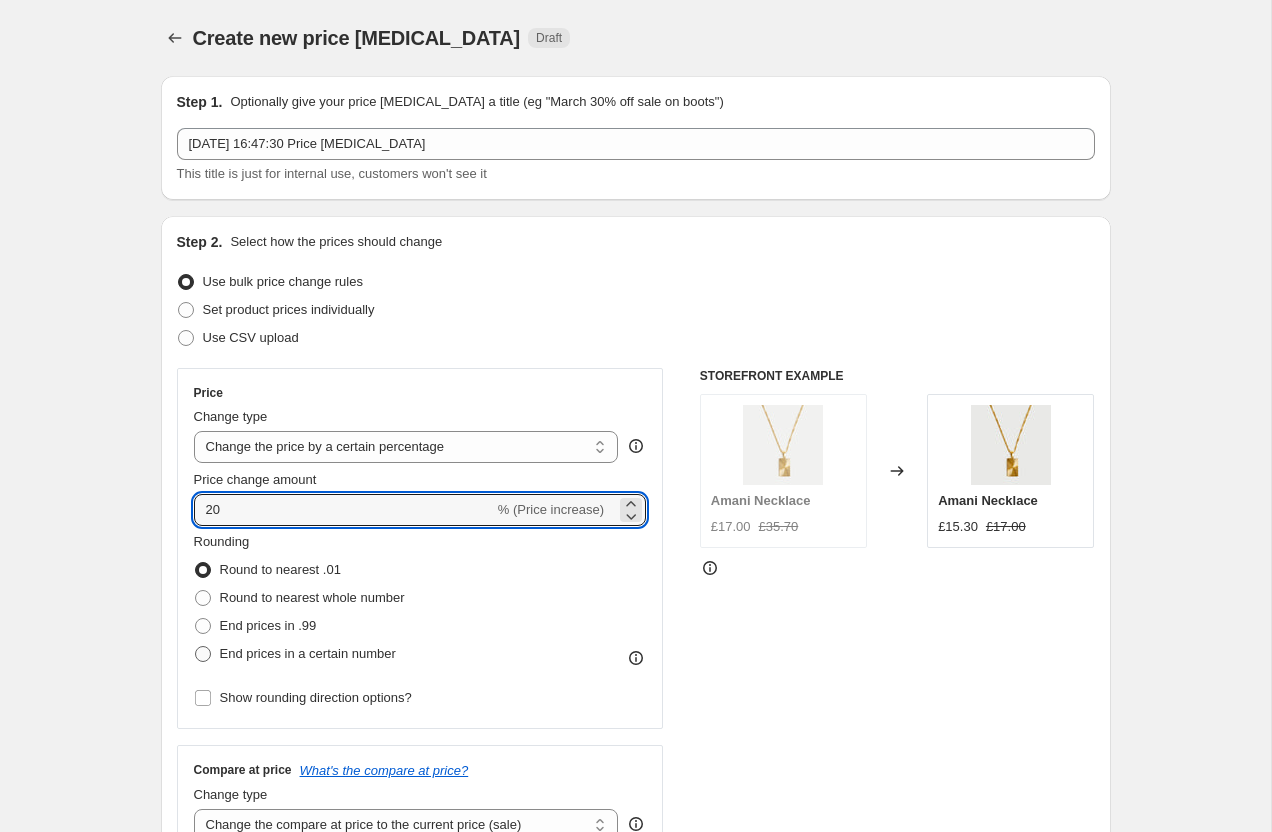 type on "20" 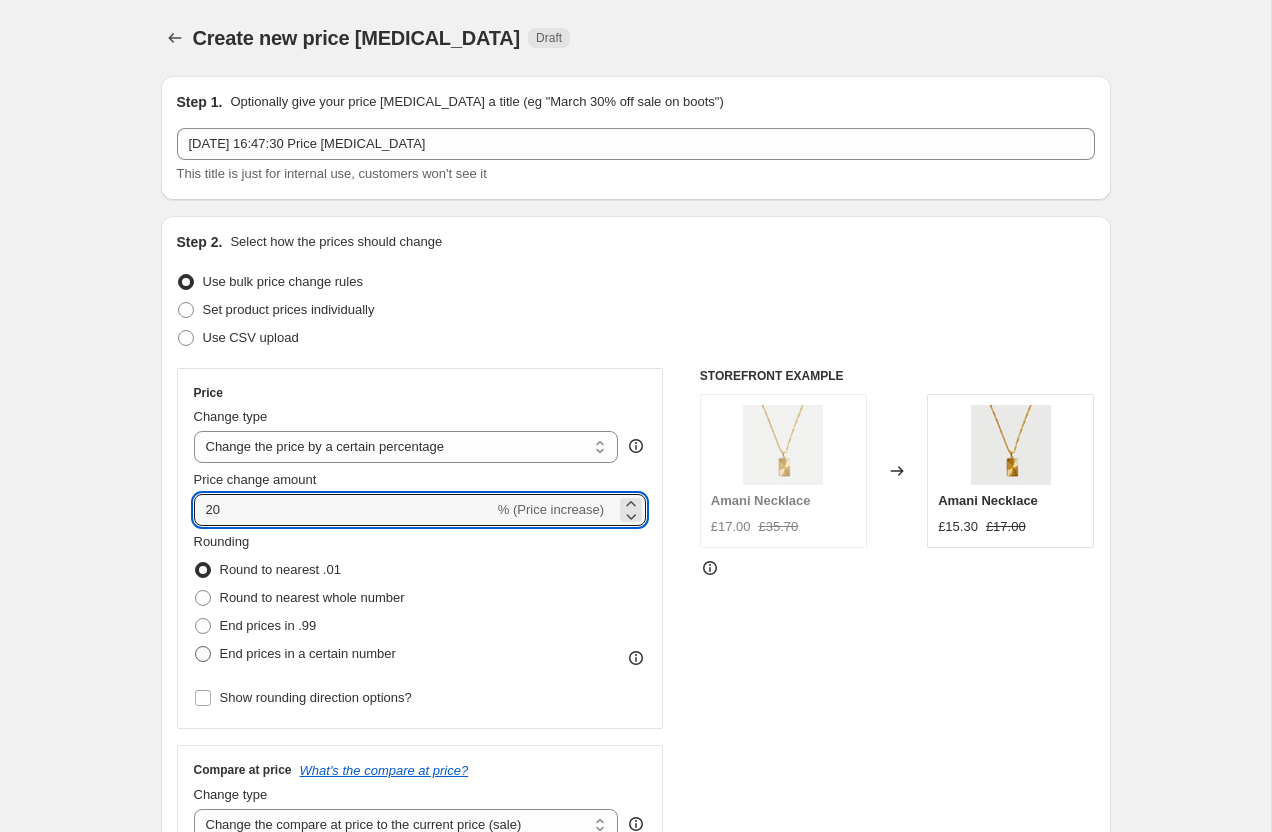 radio on "true" 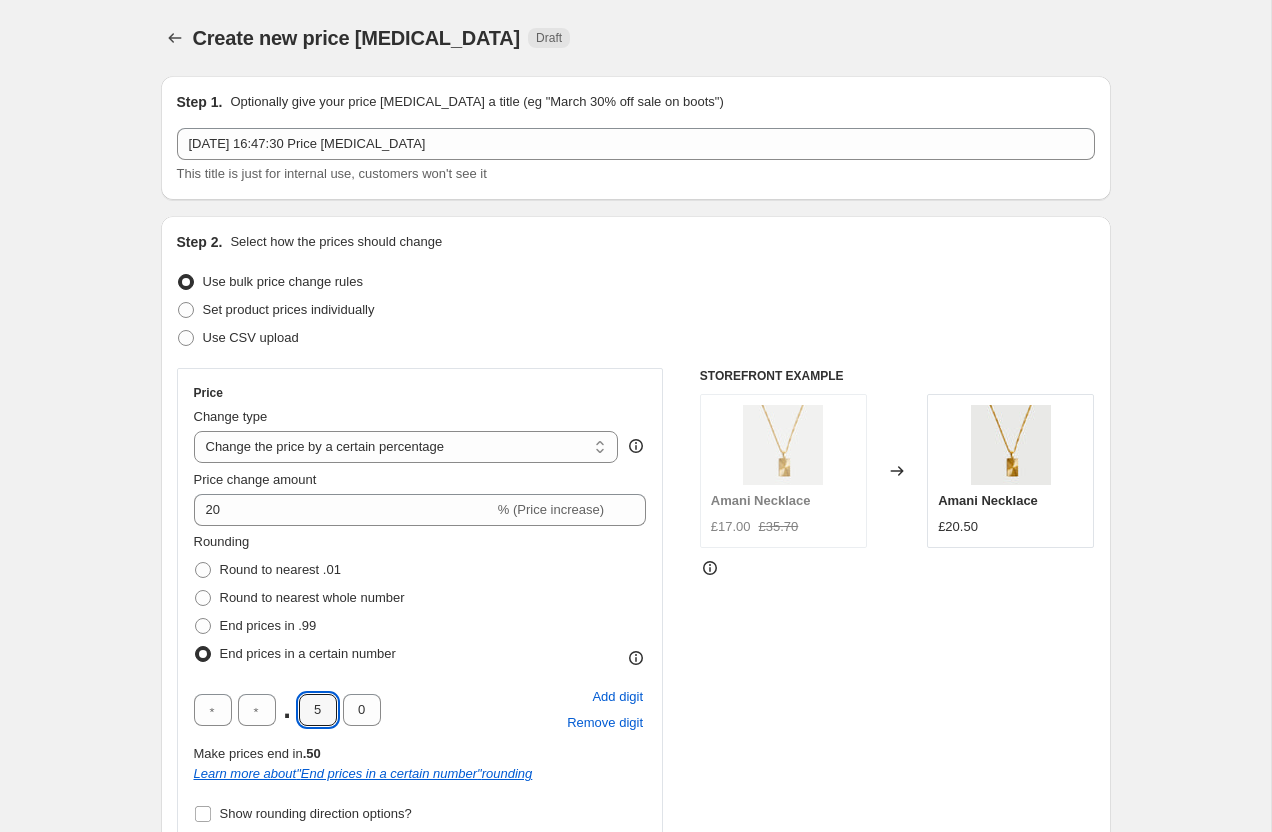drag, startPoint x: 312, startPoint y: 710, endPoint x: 277, endPoint y: 703, distance: 35.69314 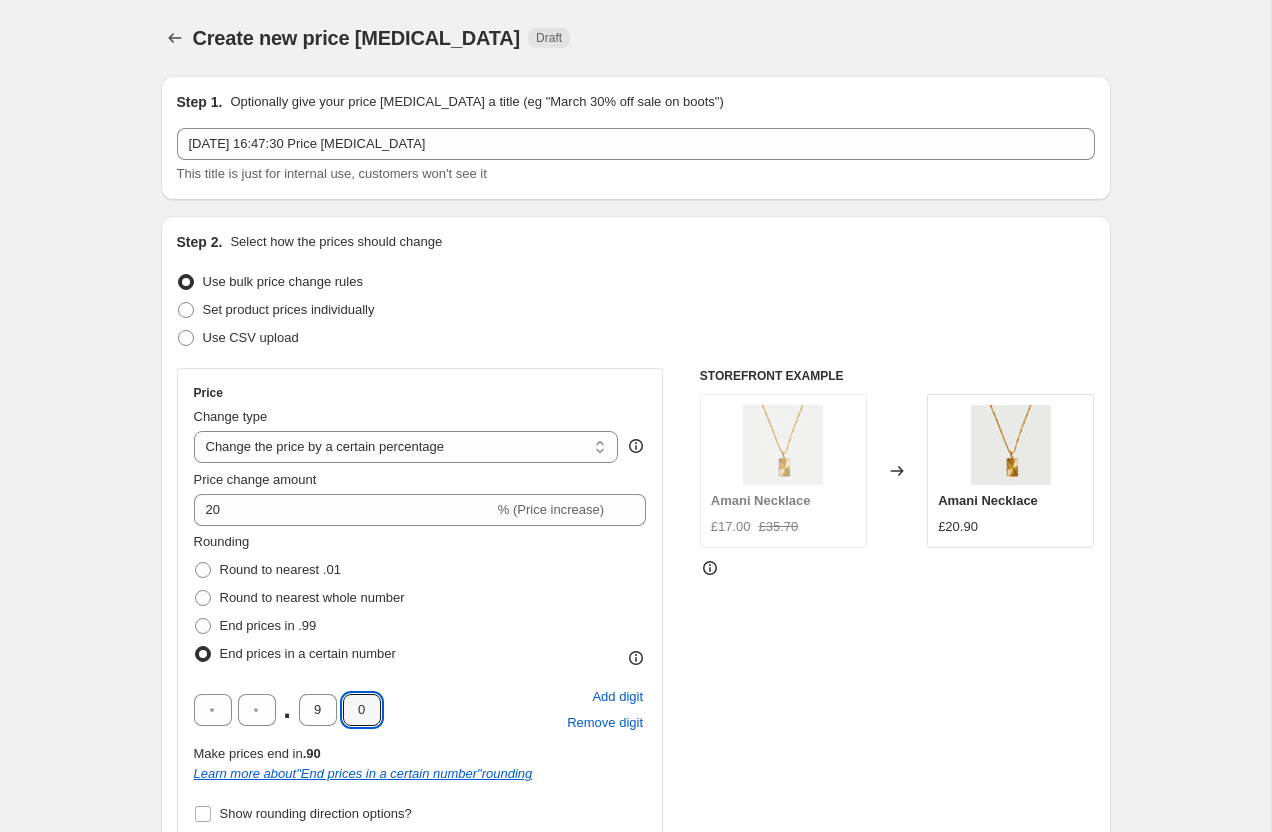 click on "Create new price change job. This page is ready Create new price change job Draft Step 1. Optionally give your price change job a title (eg "March 30% off sale on boots") 12 Jul 2025, 16:47:30 Price change job This title is just for internal use, customers won't see it Step 2. Select how the prices should change Use bulk price change rules Set product prices individually Use CSV upload Price Change type Change the price to a certain amount Change the price by a certain amount Change the price by a certain percentage Change the price to the current compare at price (price before sale) Change the price by a certain amount relative to the compare at price Change the price by a certain percentage relative to the compare at price Don't change the price Change the price by a certain percentage relative to the cost per item Change price to certain cost margin Change the price by a certain percentage Price change amount 20 % (Price increase) Rounding Round to nearest .01 Round to nearest whole number . 9 0 Add digit" at bounding box center (635, 1113) 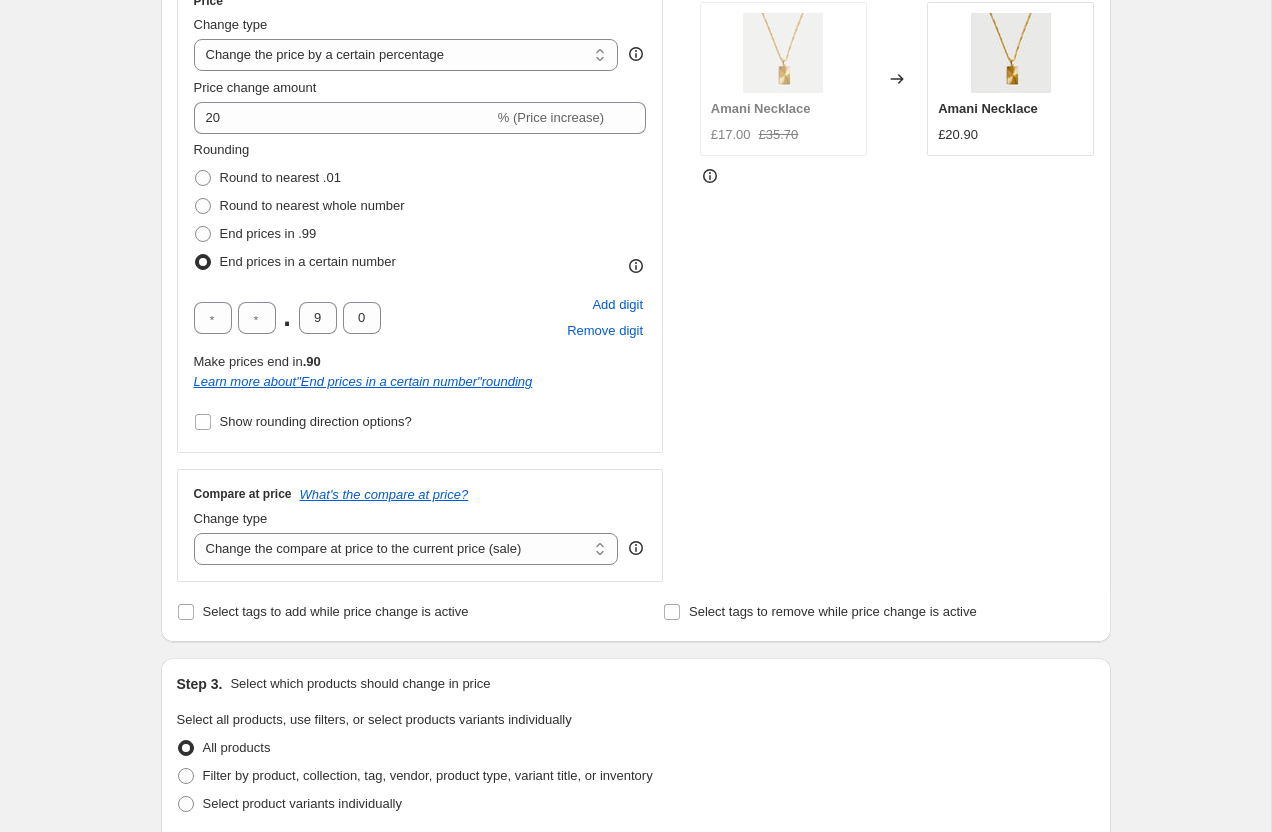 scroll, scrollTop: 451, scrollLeft: 0, axis: vertical 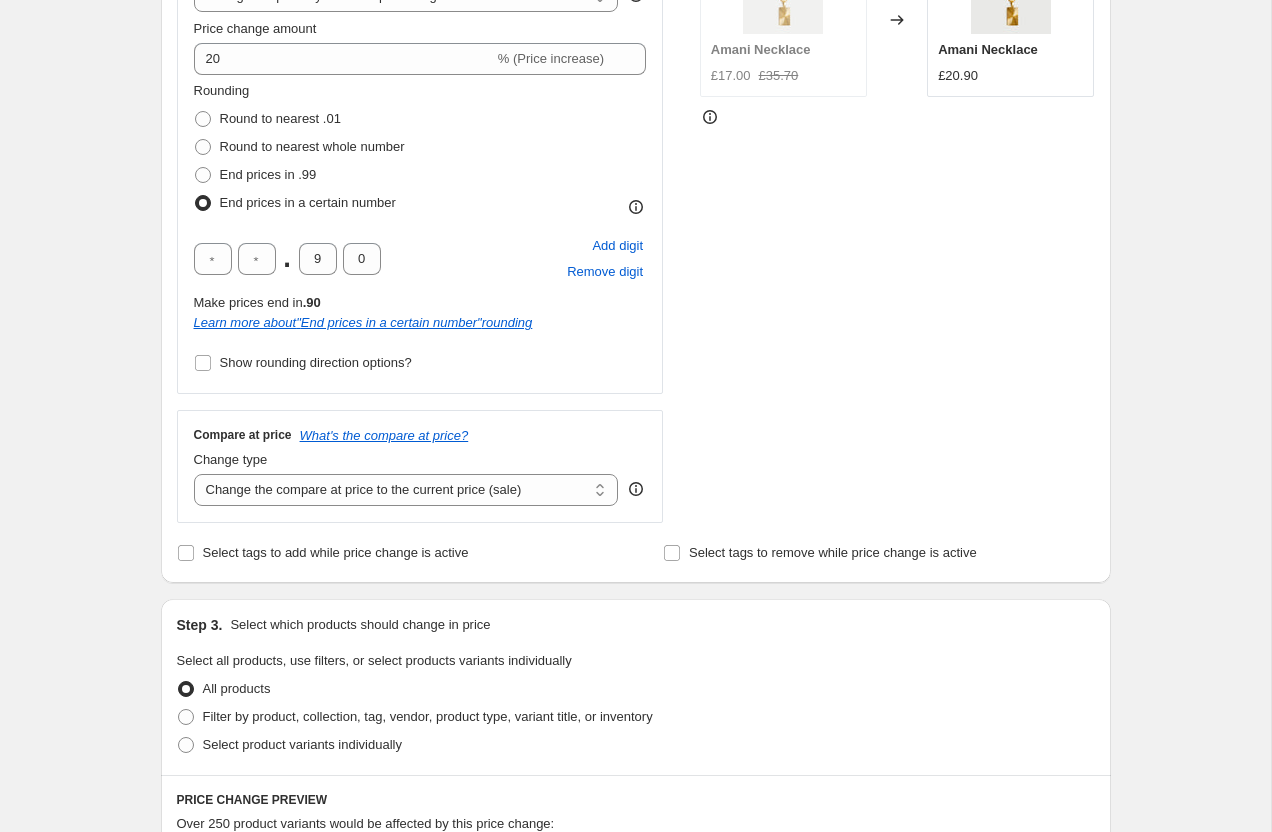 click on "Compare at price What's the compare at price? Change type Change the compare at price to the current price (sale) Change the compare at price to a certain amount Change the compare at price by a certain amount Change the compare at price by a certain percentage Change the compare at price by a certain amount relative to the actual price Change the compare at price by a certain percentage relative to the actual price Don't change the compare at price Remove the compare at price Change the compare at price to the current price (sale)" at bounding box center [420, 466] 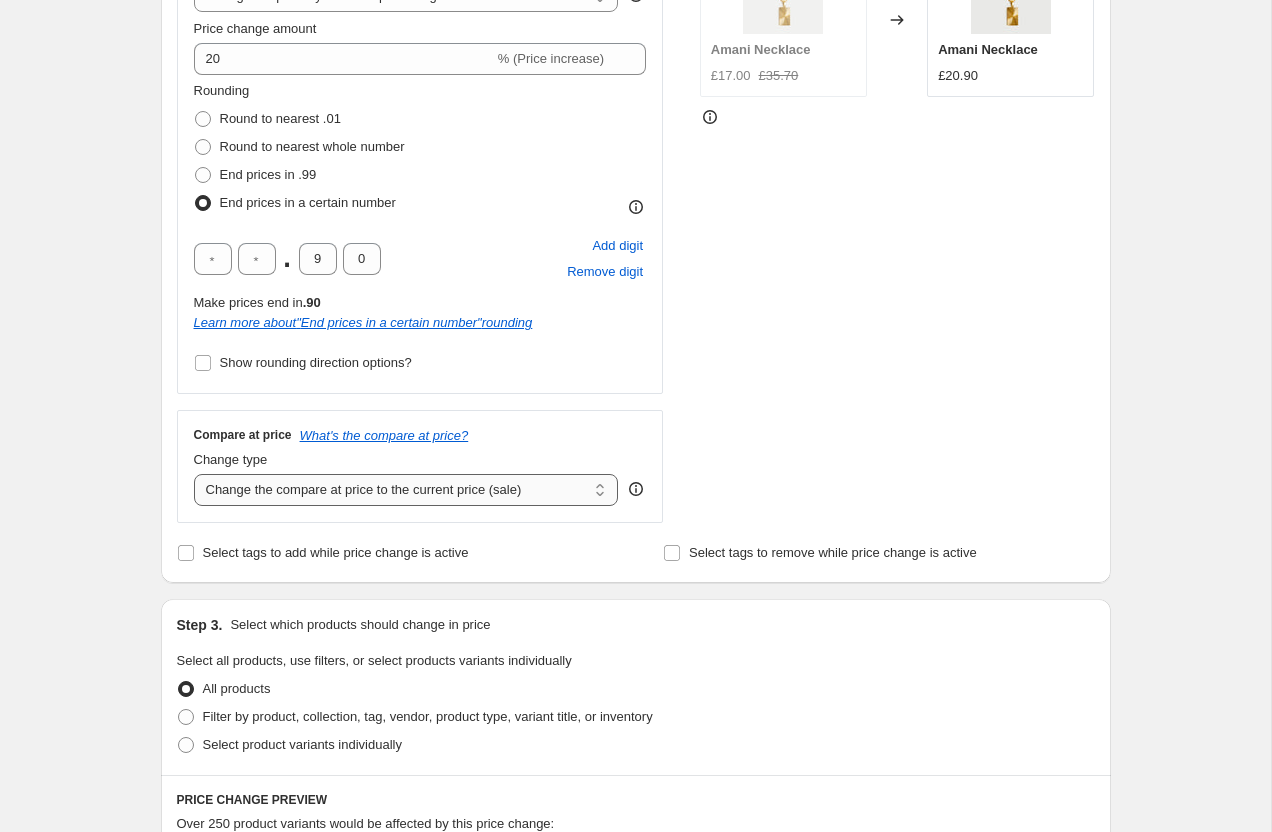 click on "Change the compare at price to the current price (sale) Change the compare at price to a certain amount Change the compare at price by a certain amount Change the compare at price by a certain percentage Change the compare at price by a certain amount relative to the actual price Change the compare at price by a certain percentage relative to the actual price Don't change the compare at price Remove the compare at price" at bounding box center (406, 490) 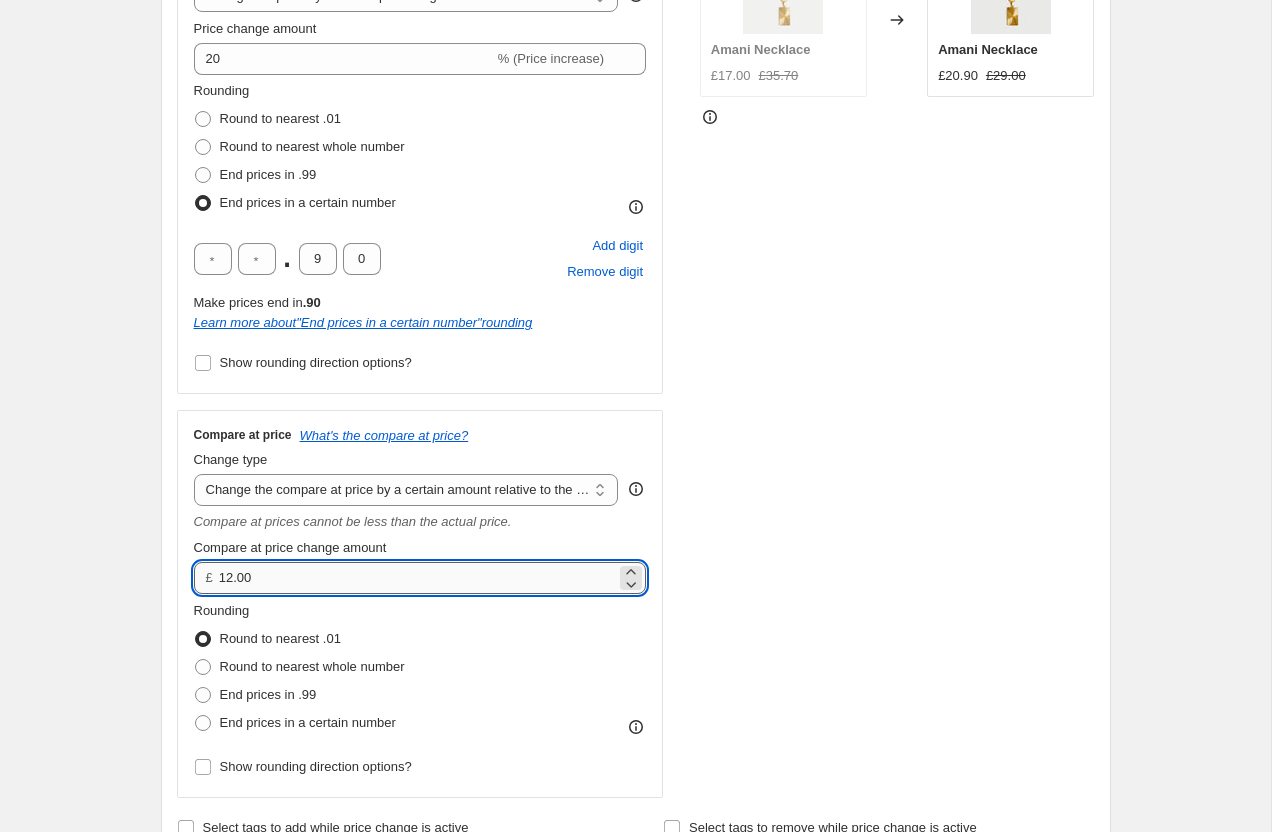 click on "12.00" at bounding box center [417, 578] 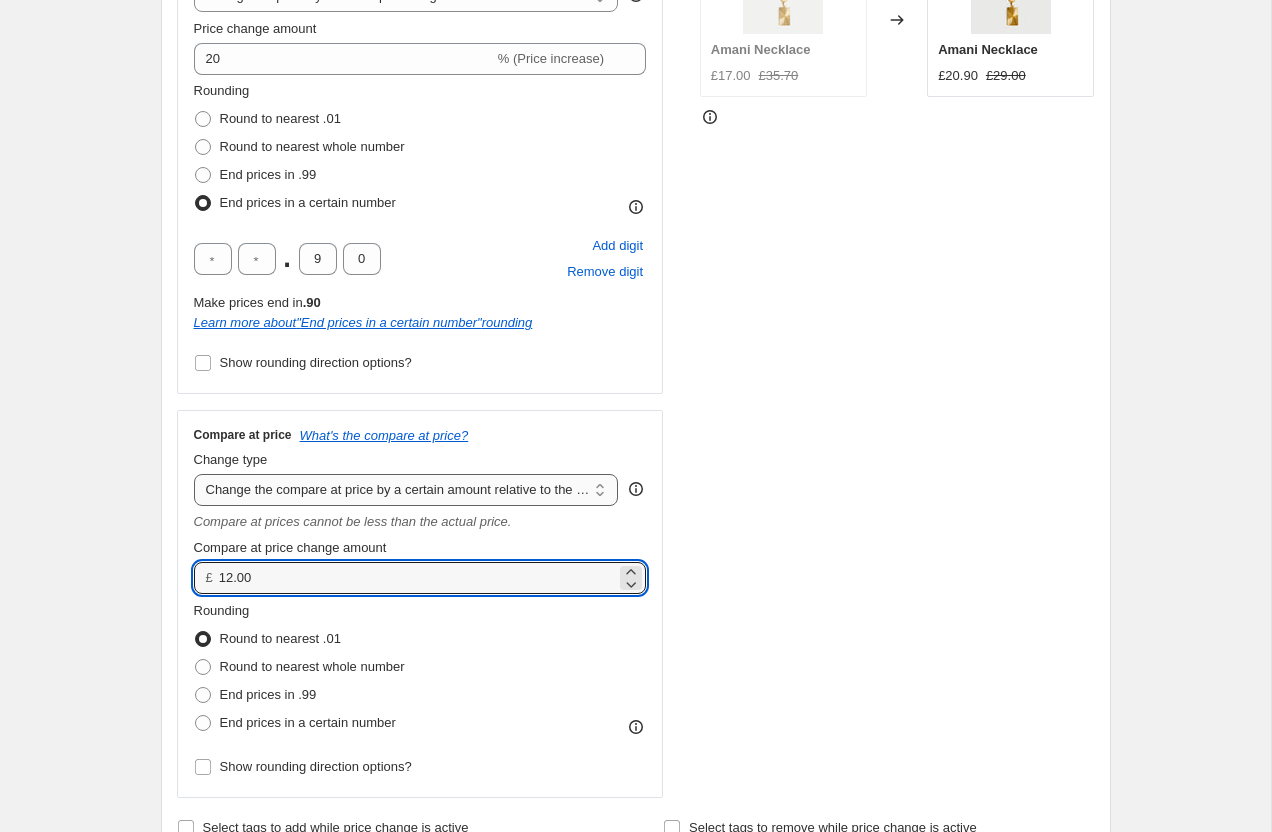 click on "Change the compare at price to the current price (sale) Change the compare at price to a certain amount Change the compare at price by a certain amount Change the compare at price by a certain percentage Change the compare at price by a certain amount relative to the actual price Change the compare at price by a certain percentage relative to the actual price Don't change the compare at price Remove the compare at price" at bounding box center [406, 490] 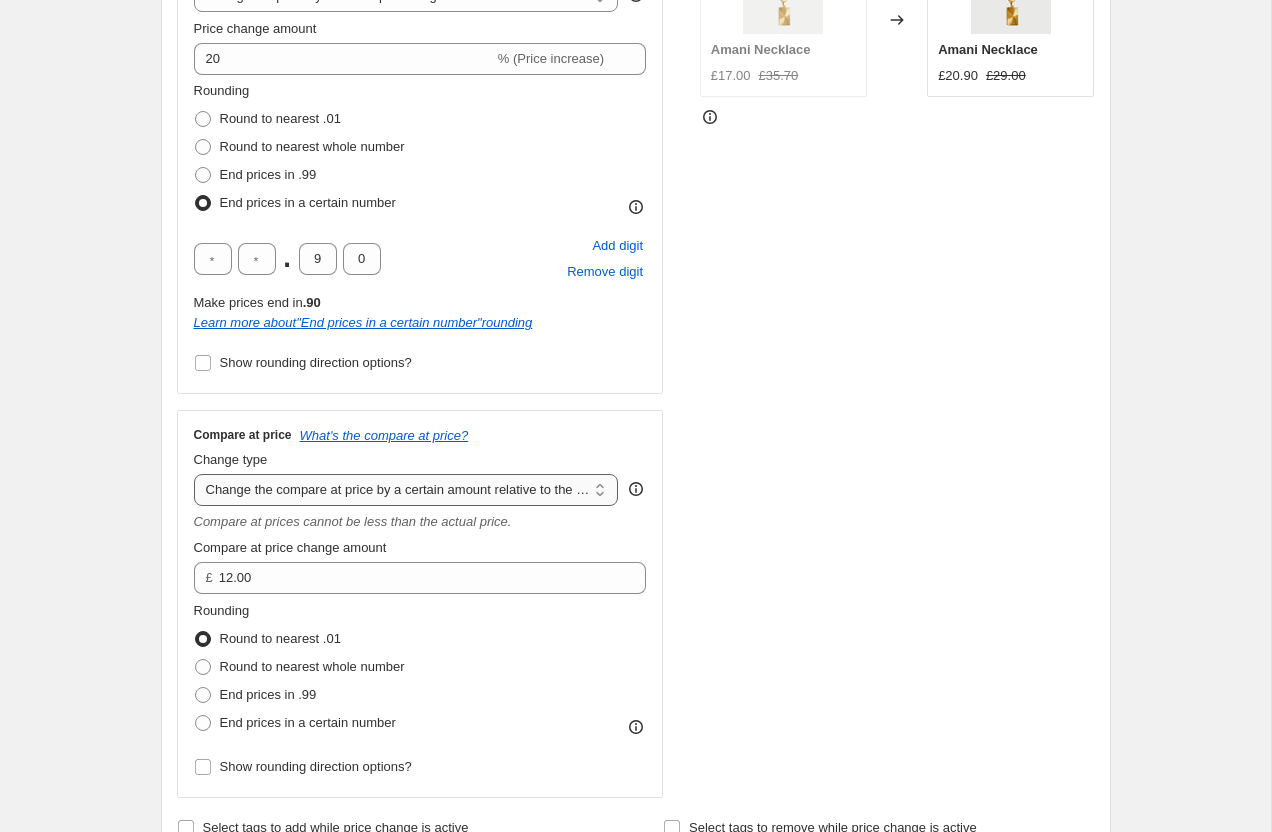 select on "pp" 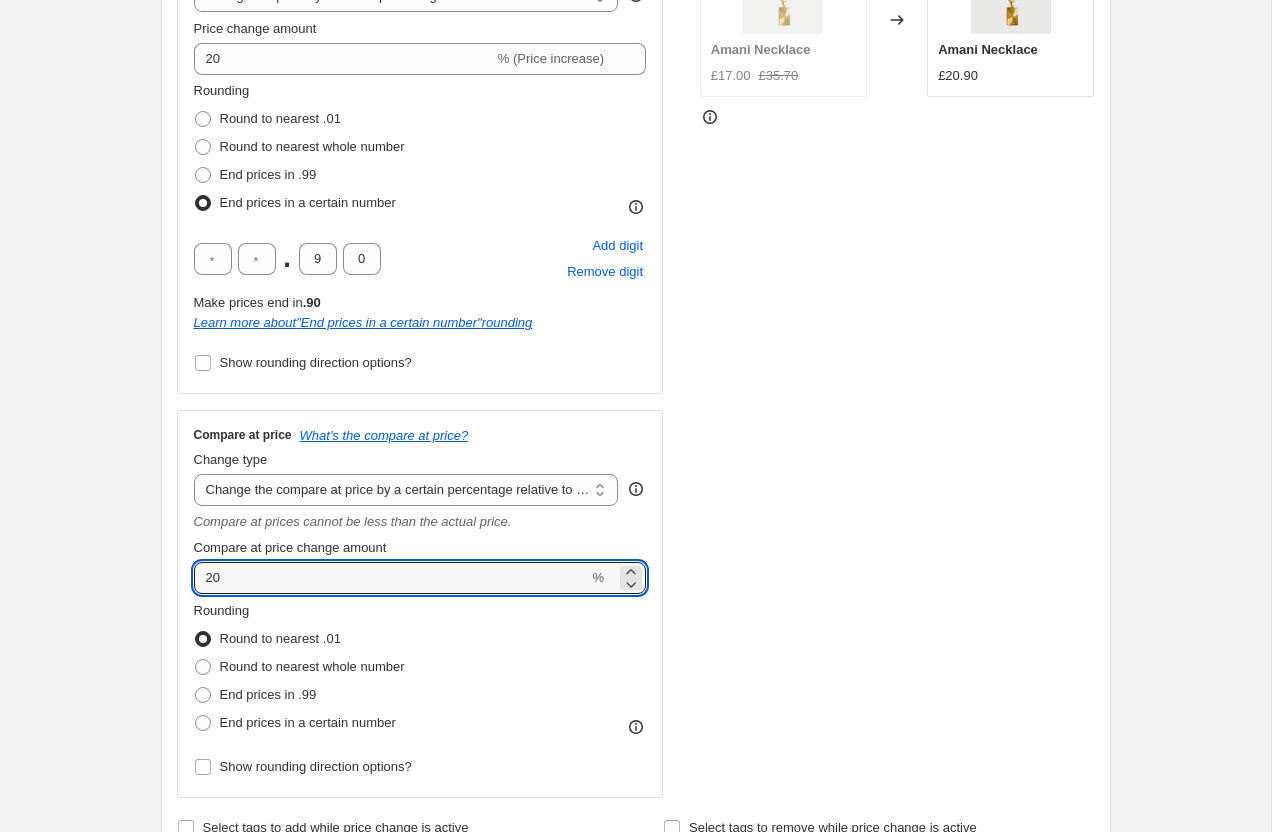 drag, startPoint x: 273, startPoint y: 583, endPoint x: 170, endPoint y: 576, distance: 103.23759 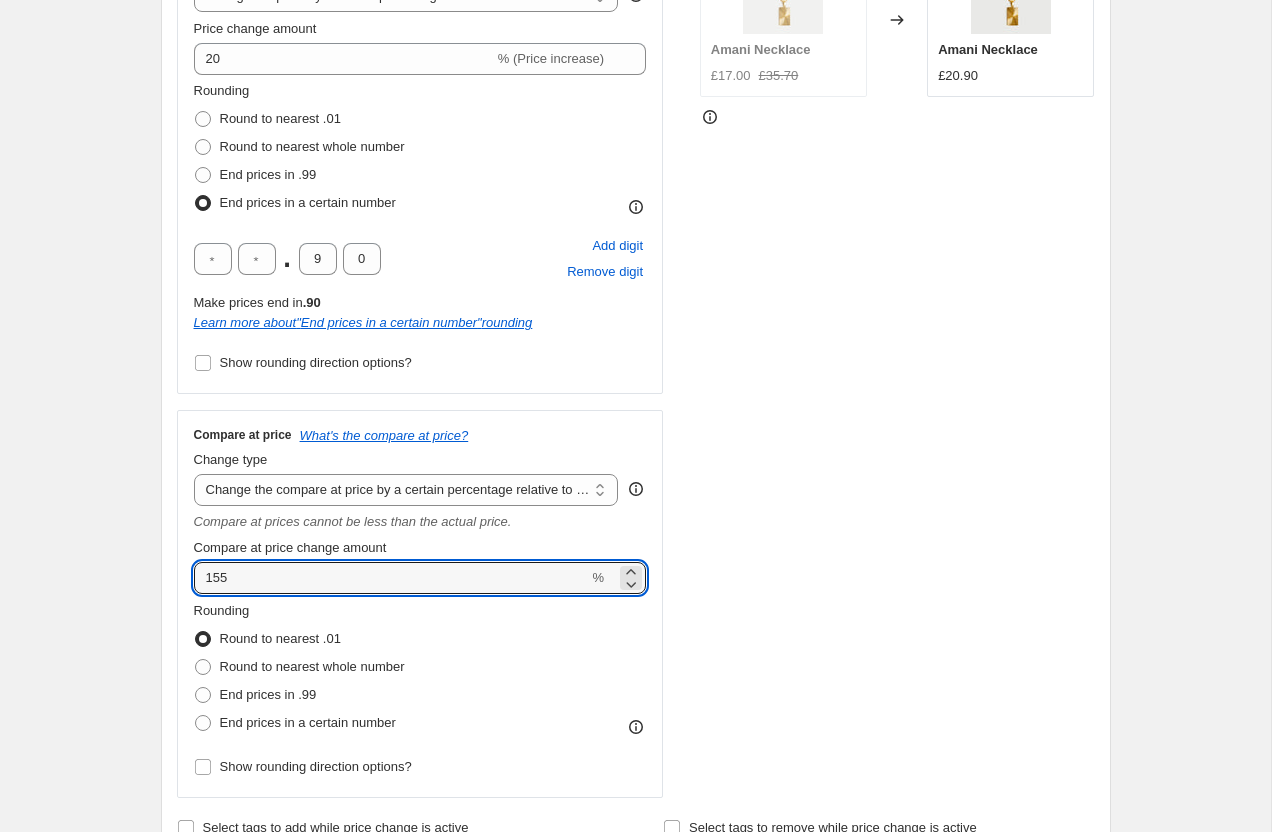 type on "155" 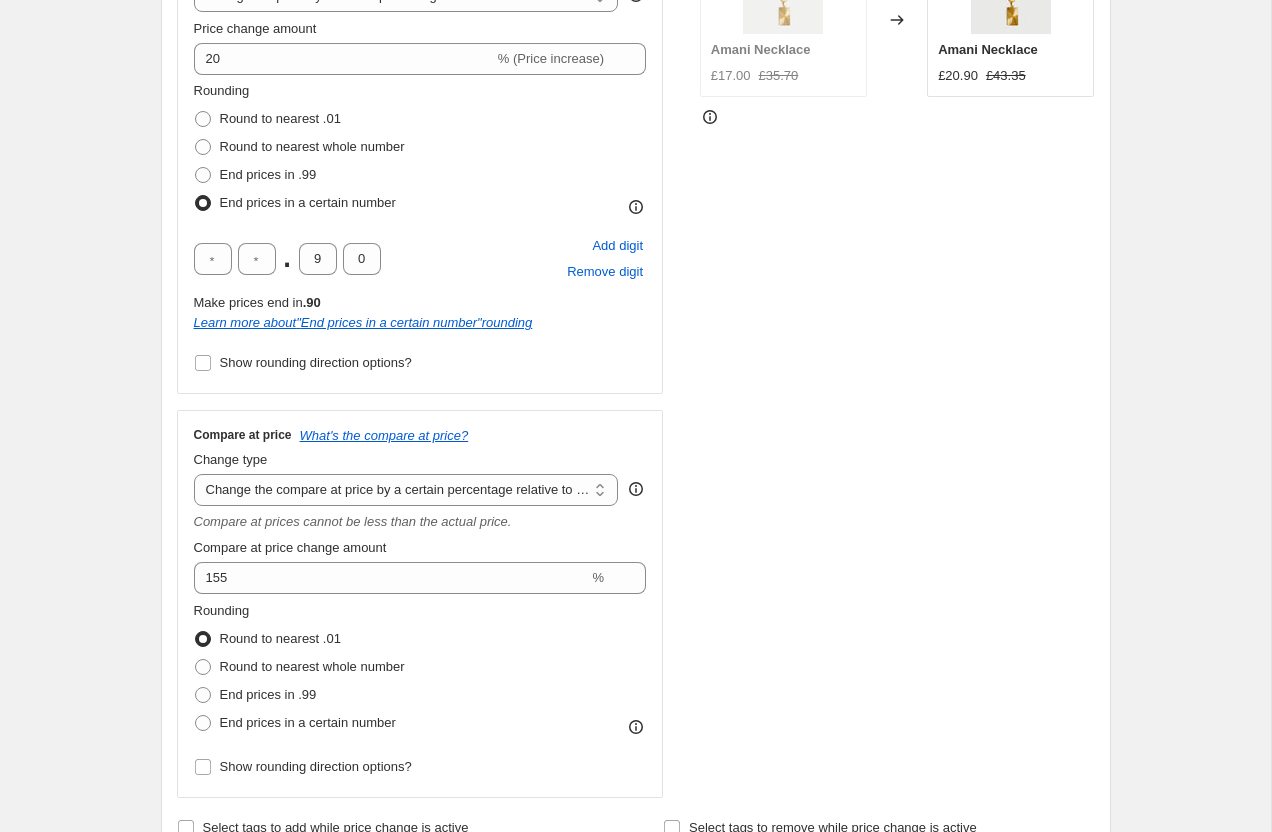 click on "Create new price change job. This page is ready Create new price change job Draft Step 1. Optionally give your price change job a title (eg "March 30% off sale on boots") 12 Jul 2025, 16:47:30 Price change job This title is just for internal use, customers won't see it Step 2. Select how the prices should change Use bulk price change rules Set product prices individually Use CSV upload Price Change type Change the price to a certain amount Change the price by a certain amount Change the price by a certain percentage Change the price to the current compare at price (price before sale) Change the price by a certain amount relative to the compare at price Change the price by a certain percentage relative to the compare at price Don't change the price Change the price by a certain percentage relative to the cost per item Change price to certain cost margin Change the price by a certain percentage Price change amount 20 % (Price increase) Rounding Round to nearest .01 Round to nearest whole number . 9 0 Add digit" at bounding box center (635, 800) 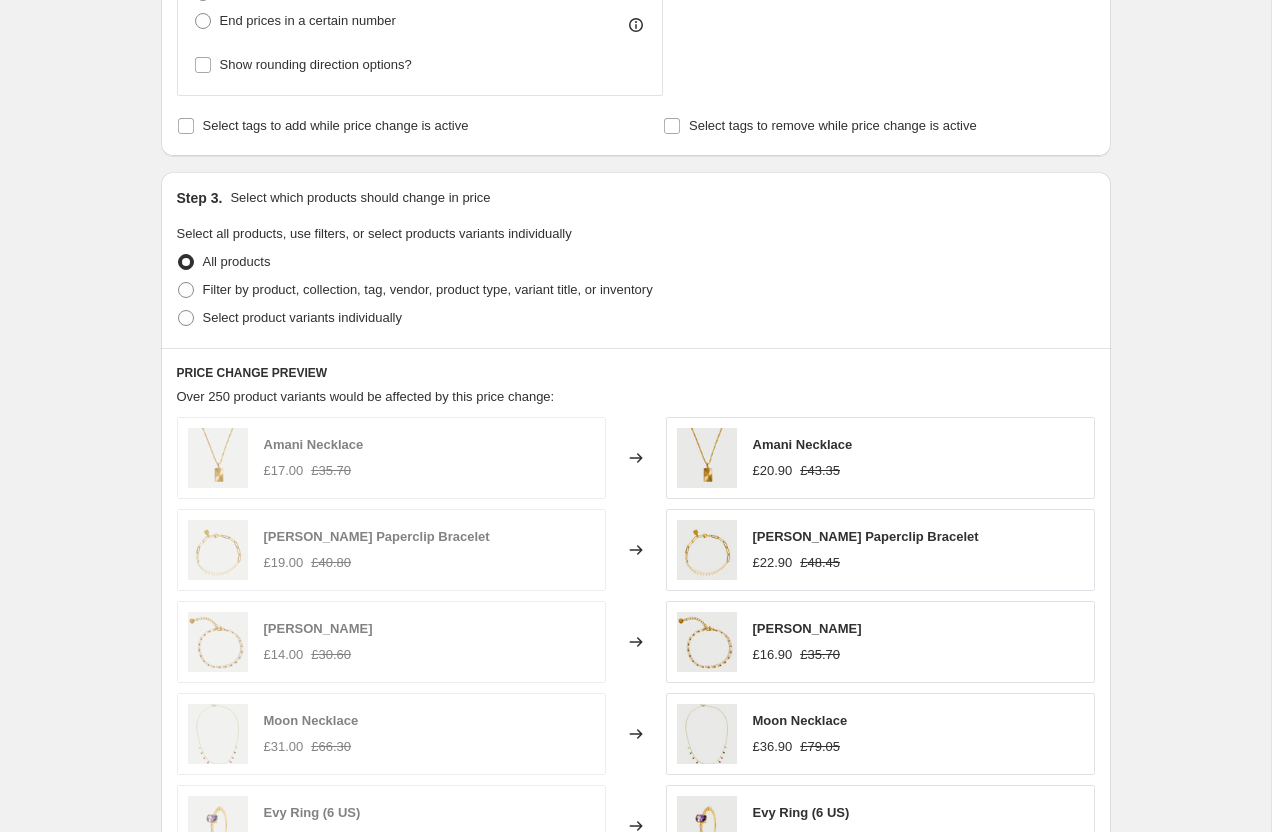 scroll, scrollTop: 1670, scrollLeft: 0, axis: vertical 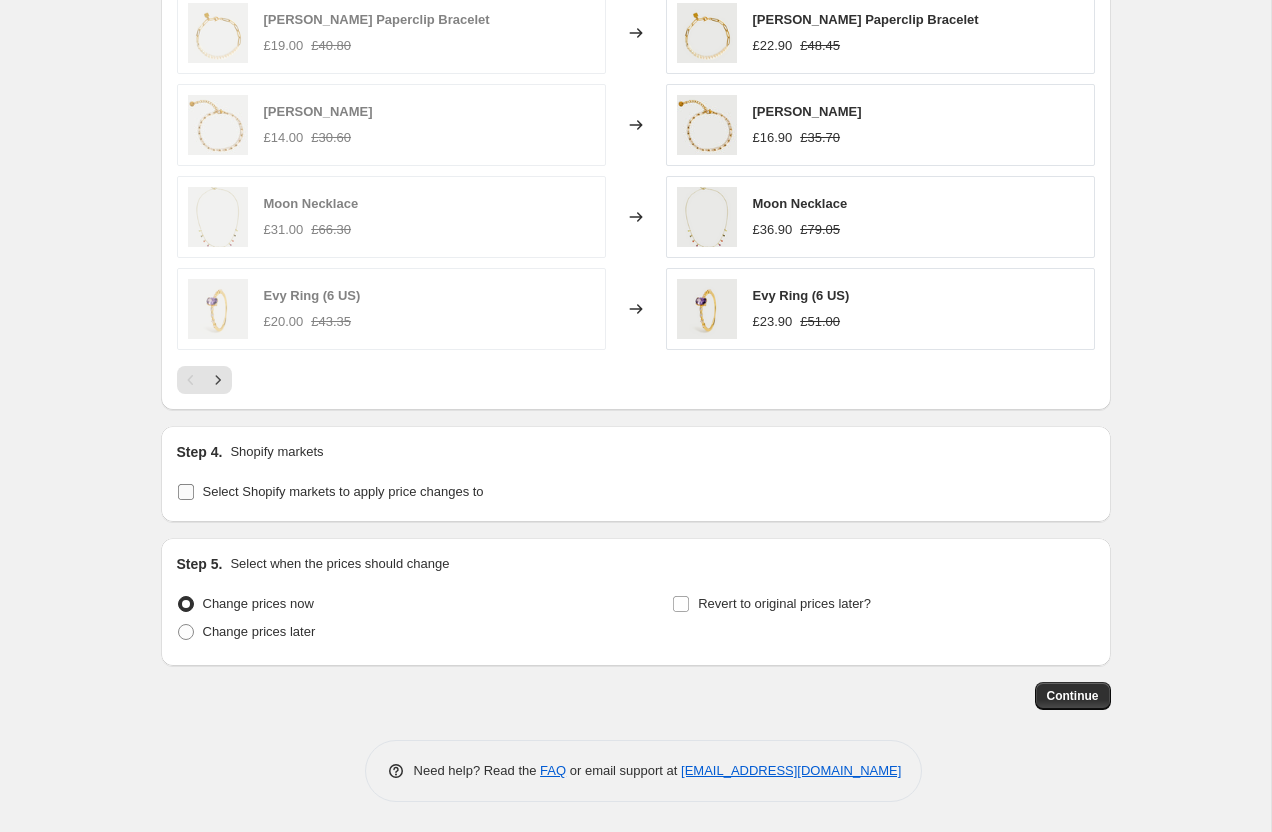 click on "Select Shopify markets to apply price changes to" at bounding box center (186, 492) 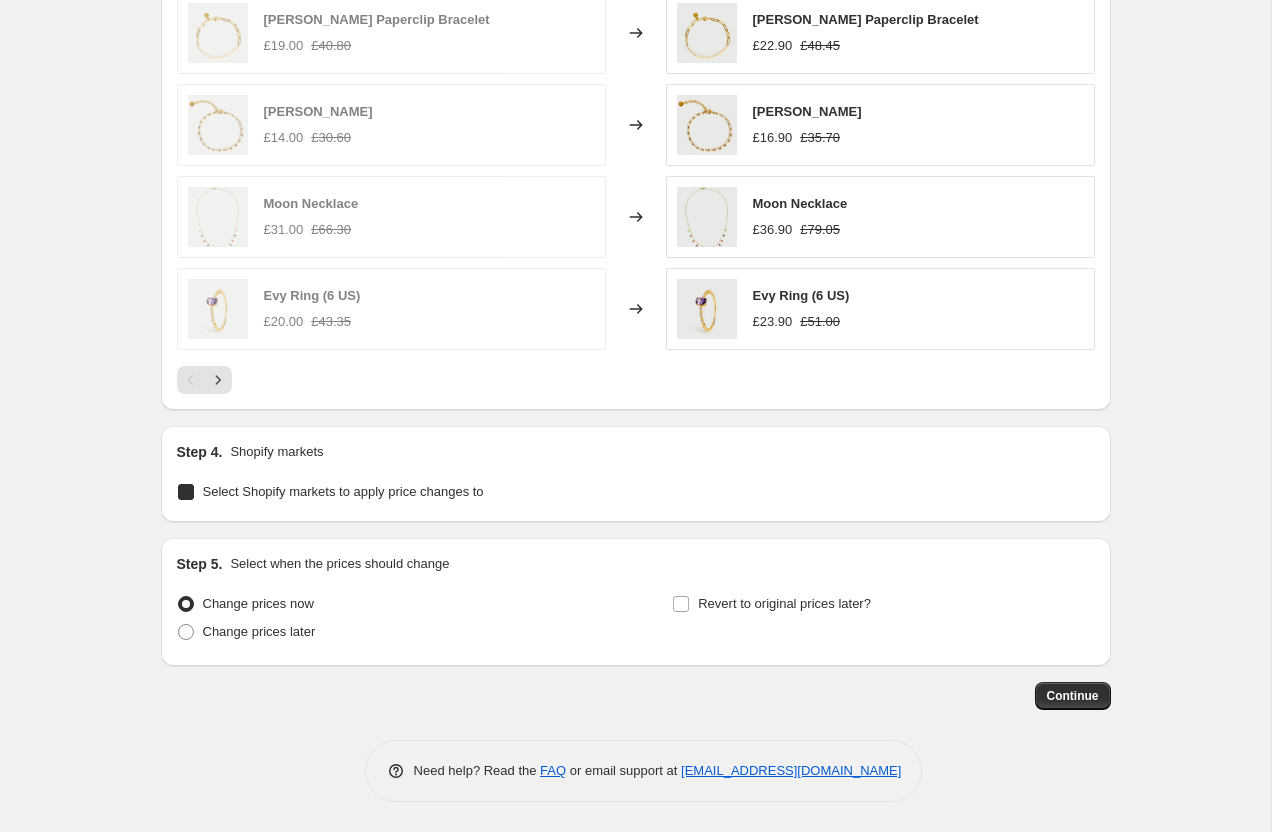 checkbox on "true" 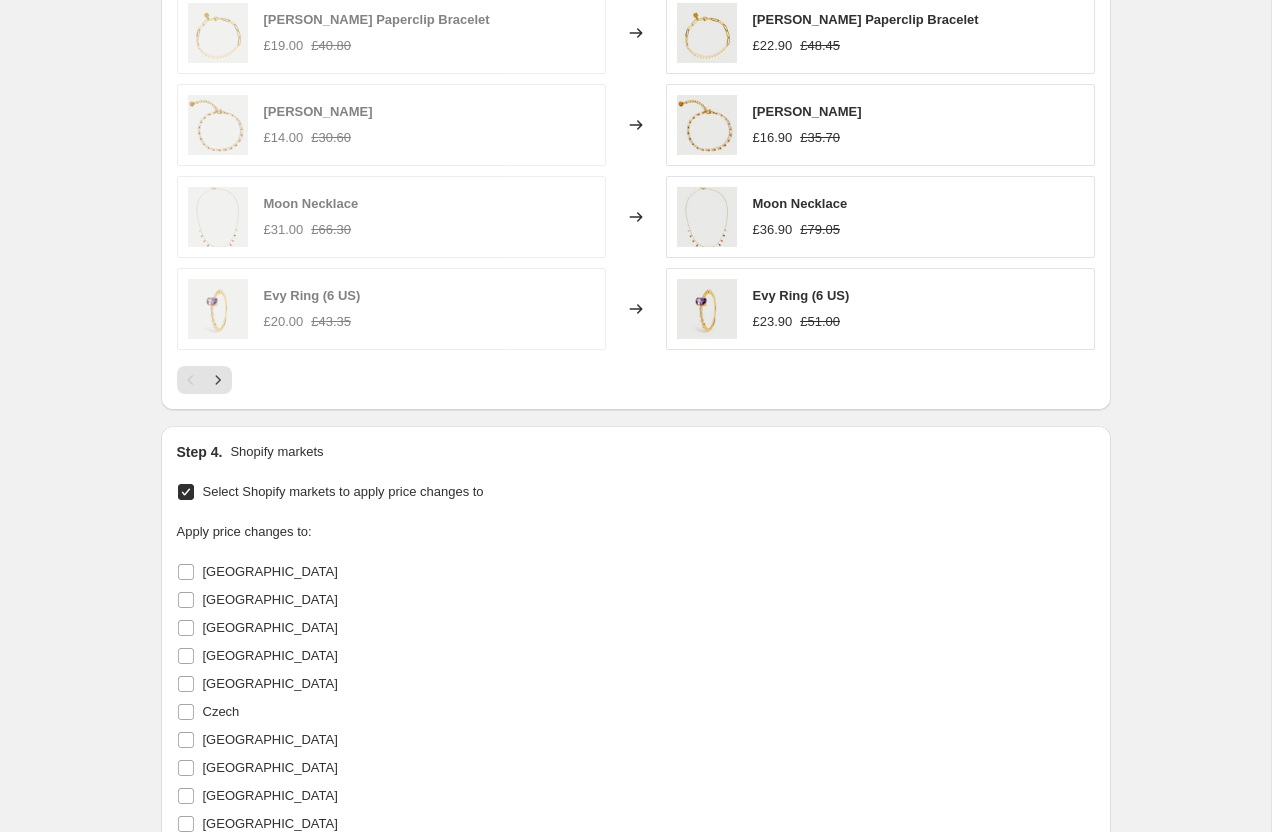 scroll, scrollTop: 2710, scrollLeft: 0, axis: vertical 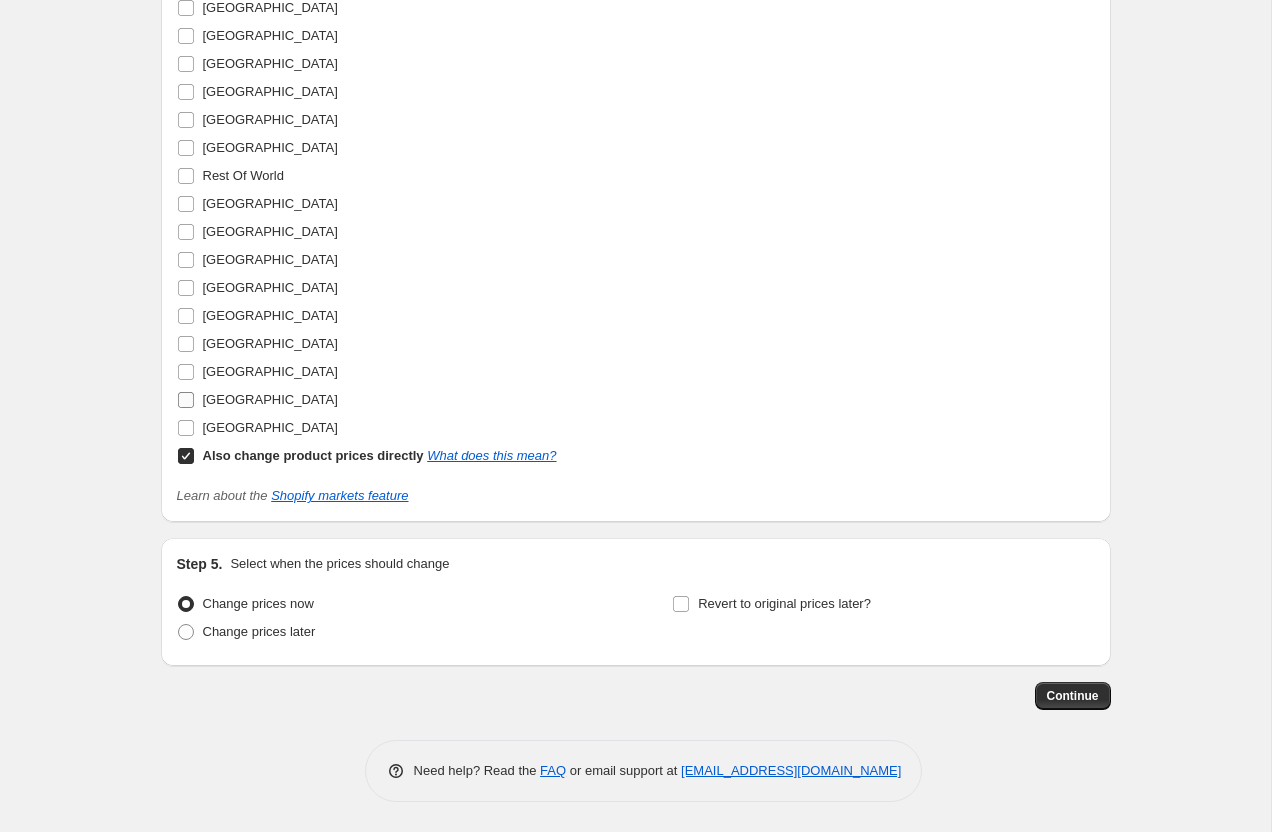 click on "United Kingdom" at bounding box center [186, 400] 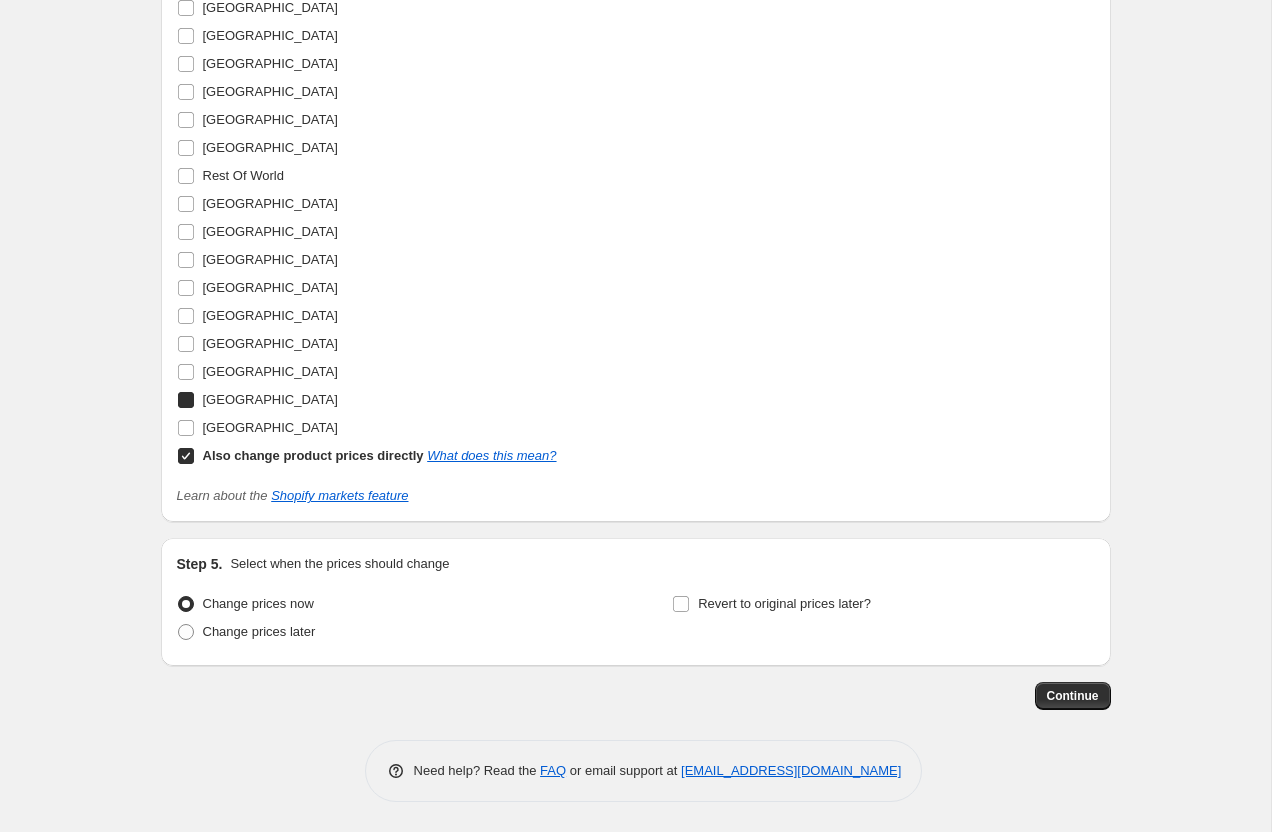 checkbox on "true" 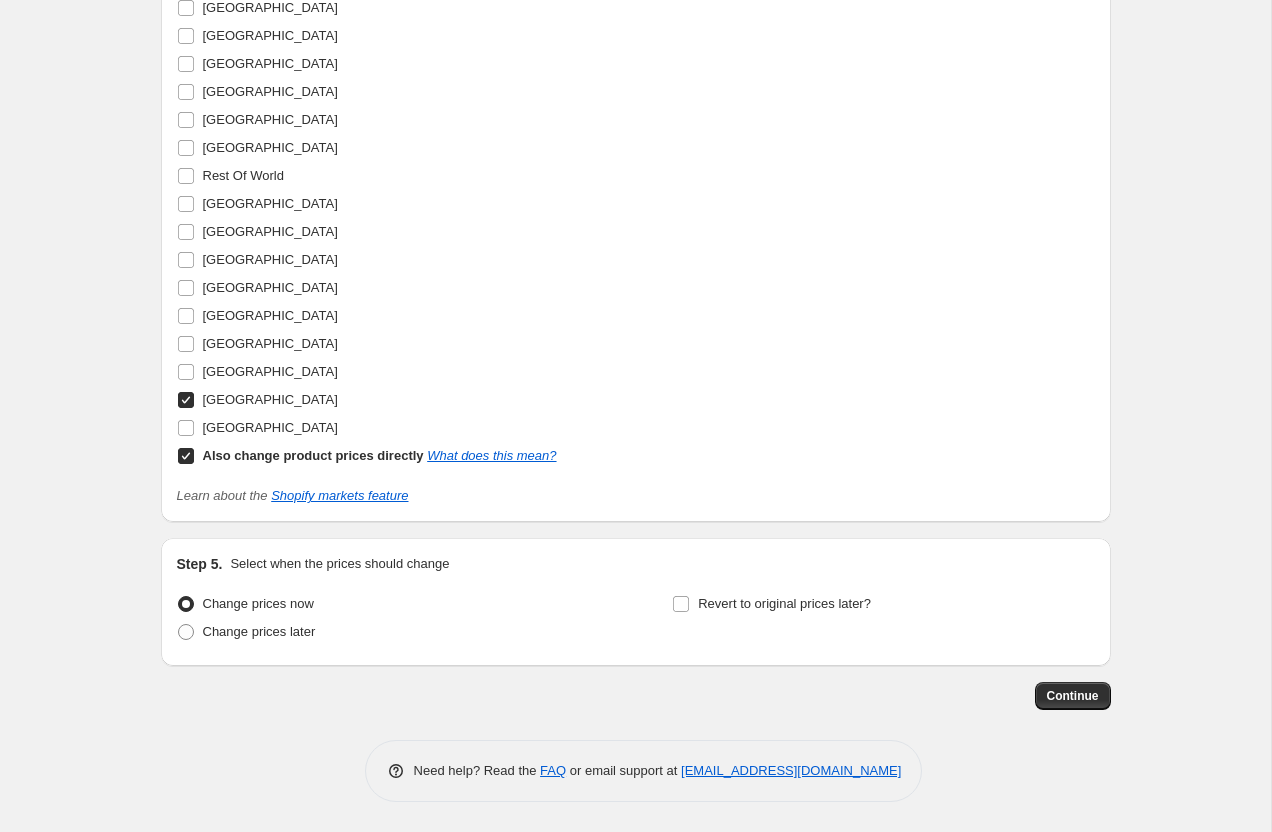 click on "Create new price change job. This page is ready Create new price change job Draft Step 1. Optionally give your price change job a title (eg "March 30% off sale on boots") 12 Jul 2025, 16:47:30 Price change job This title is just for internal use, customers won't see it Step 2. Select how the prices should change Use bulk price change rules Set product prices individually Use CSV upload Price Change type Change the price to a certain amount Change the price by a certain amount Change the price by a certain percentage Change the price to the current compare at price (price before sale) Change the price by a certain amount relative to the compare at price Change the price by a certain percentage relative to the compare at price Don't change the price Change the price by a certain percentage relative to the cost per item Change price to certain cost margin Change the price by a certain percentage Price change amount 20 % (Price increase) Rounding Round to nearest .01 Round to nearest whole number . 9 0 Add digit" at bounding box center (636, -953) 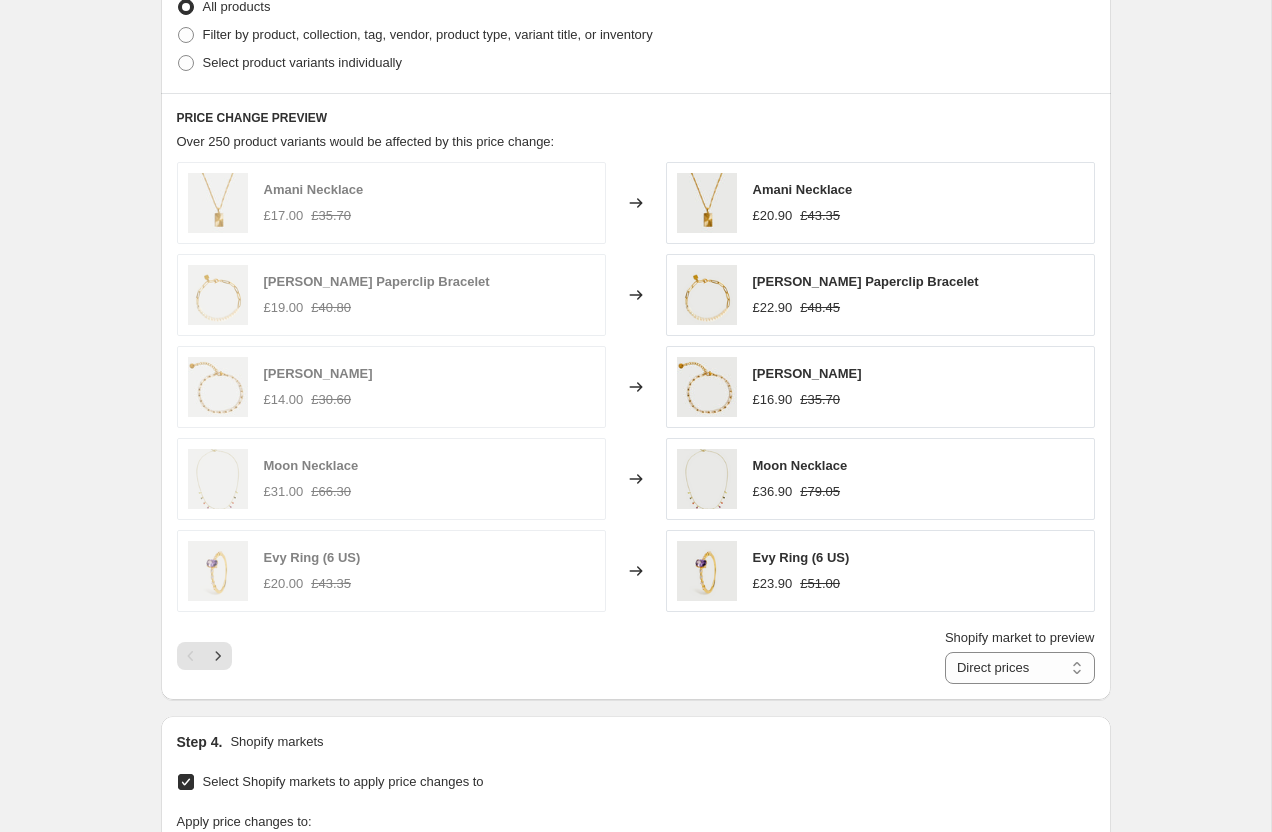 scroll, scrollTop: 1444, scrollLeft: 0, axis: vertical 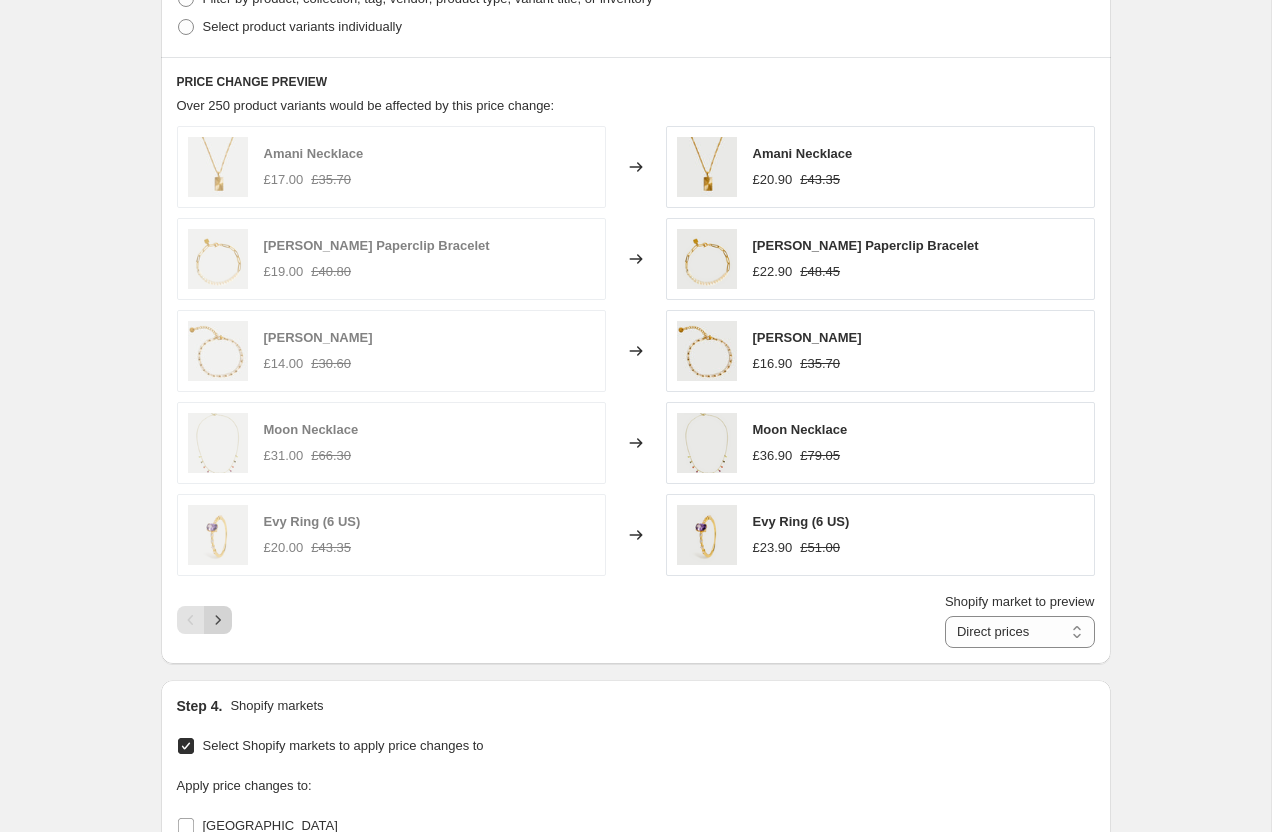 click 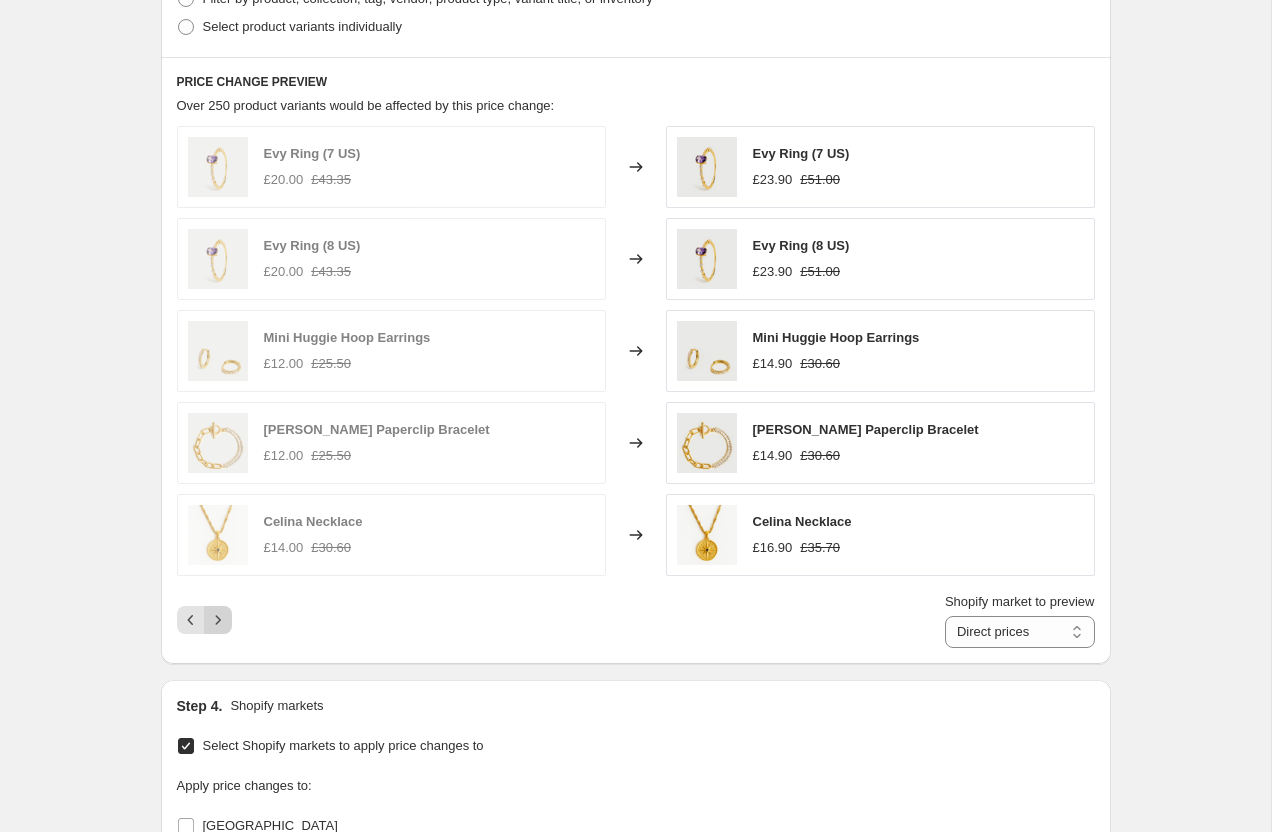 click 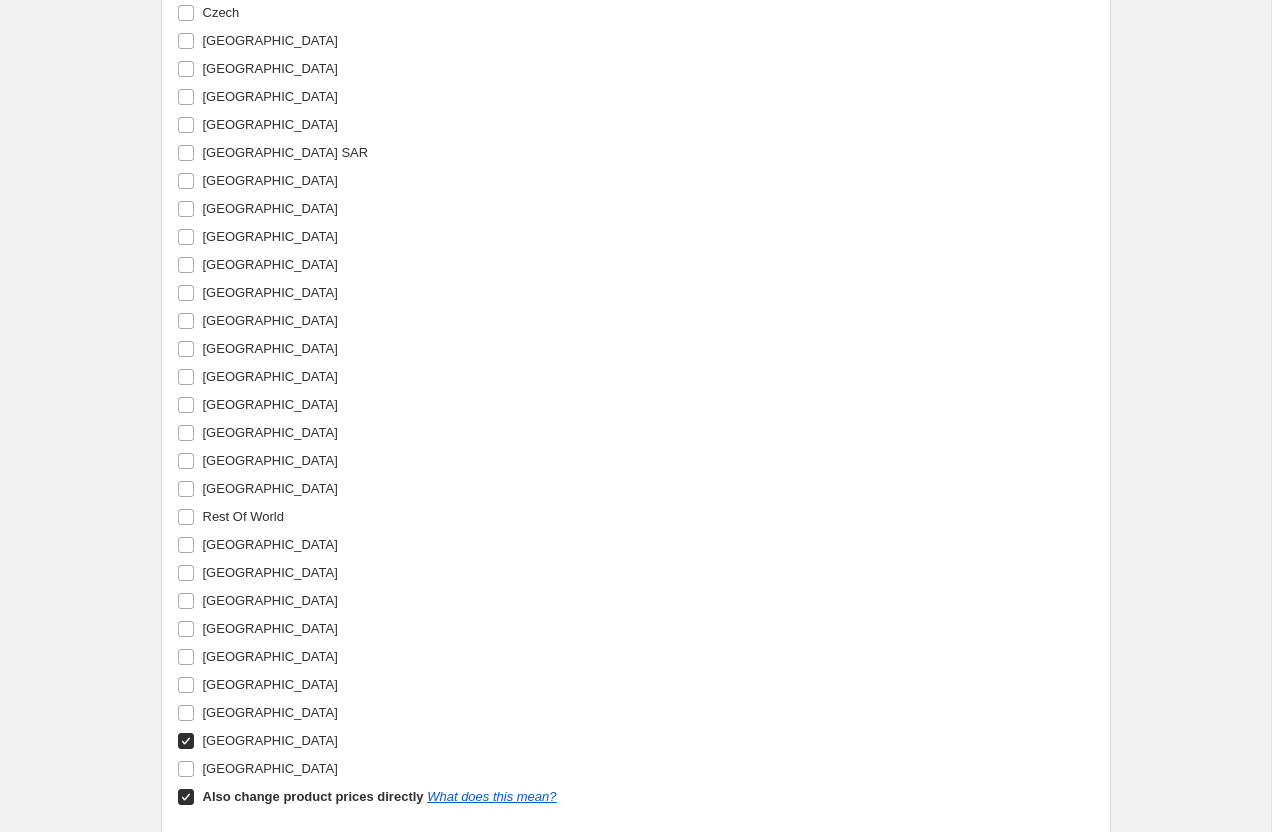scroll, scrollTop: 2738, scrollLeft: 0, axis: vertical 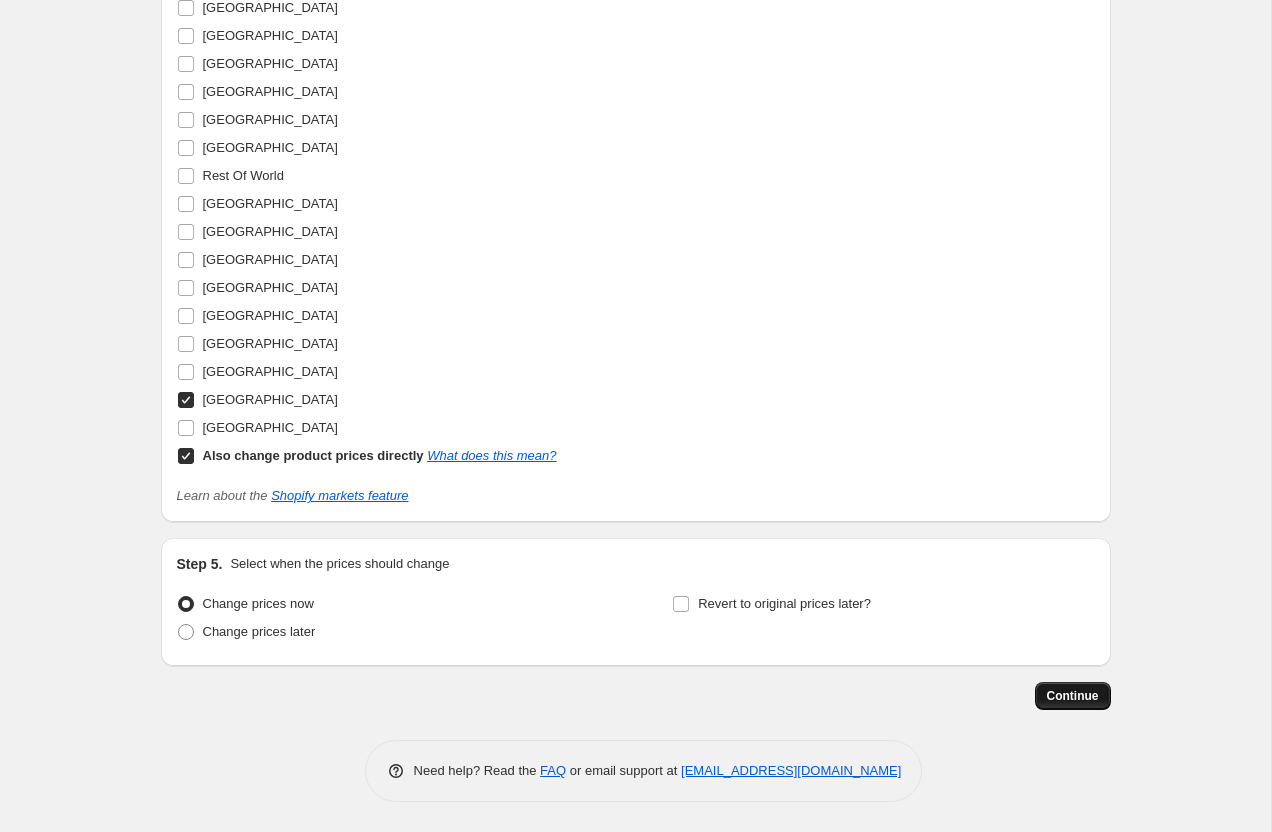 click on "Continue" at bounding box center [1073, 696] 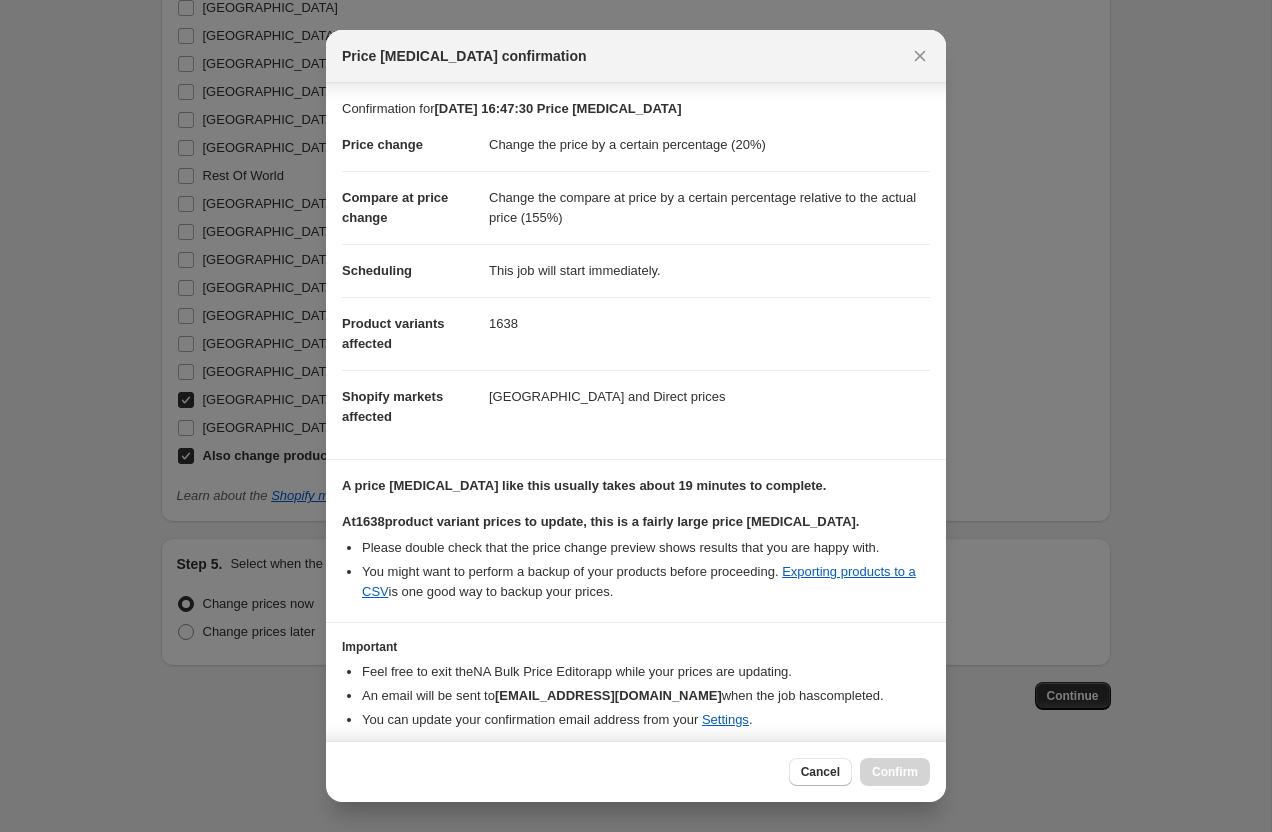 scroll, scrollTop: 70, scrollLeft: 0, axis: vertical 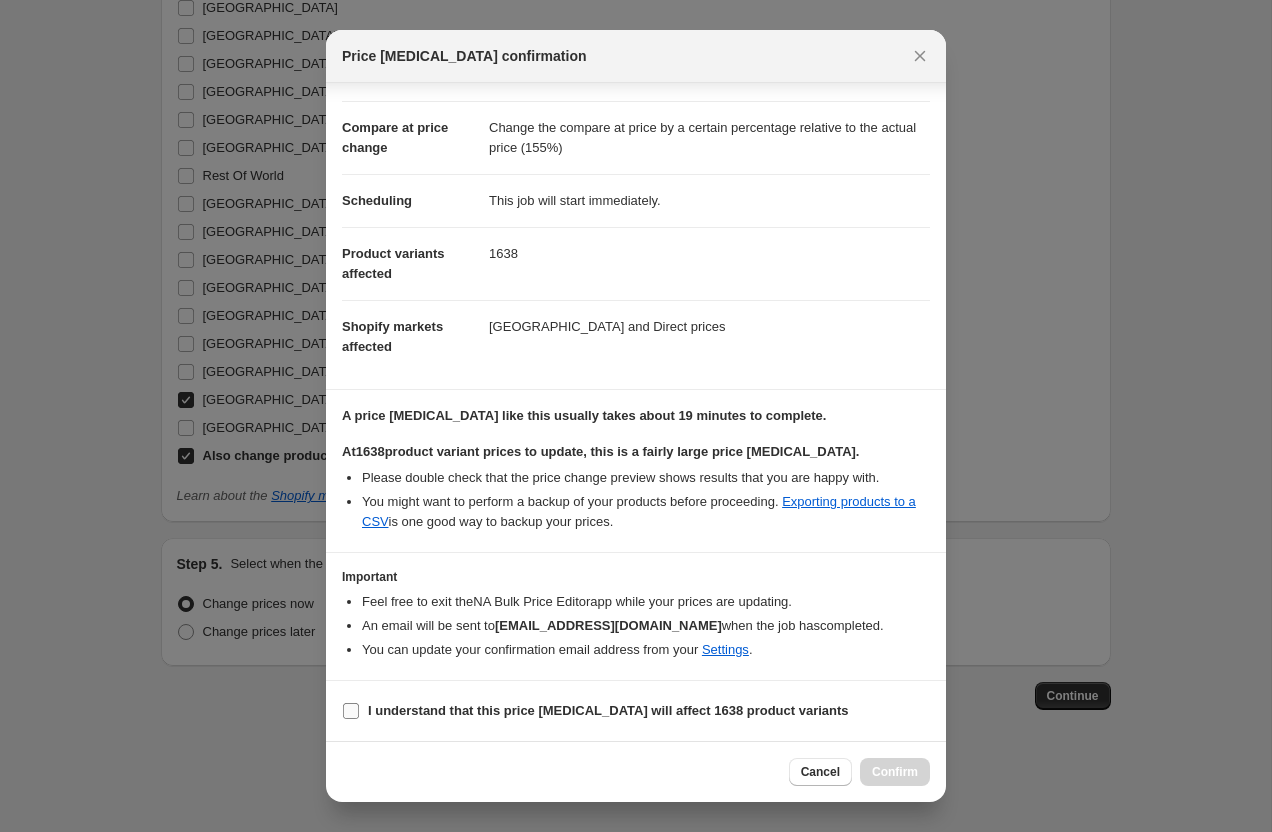 click on "I understand that this price change job will affect 1638 product variants" at bounding box center (608, 711) 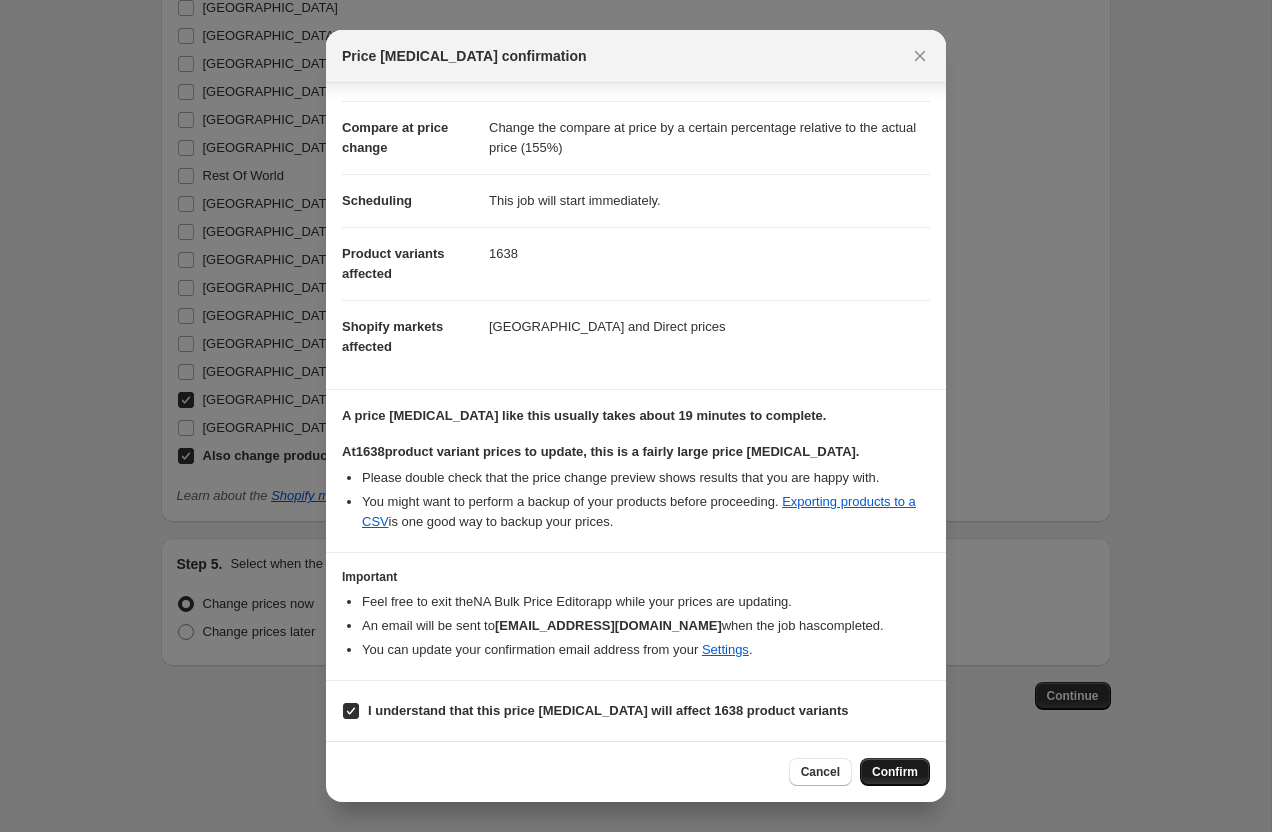 click on "Confirm" at bounding box center (895, 772) 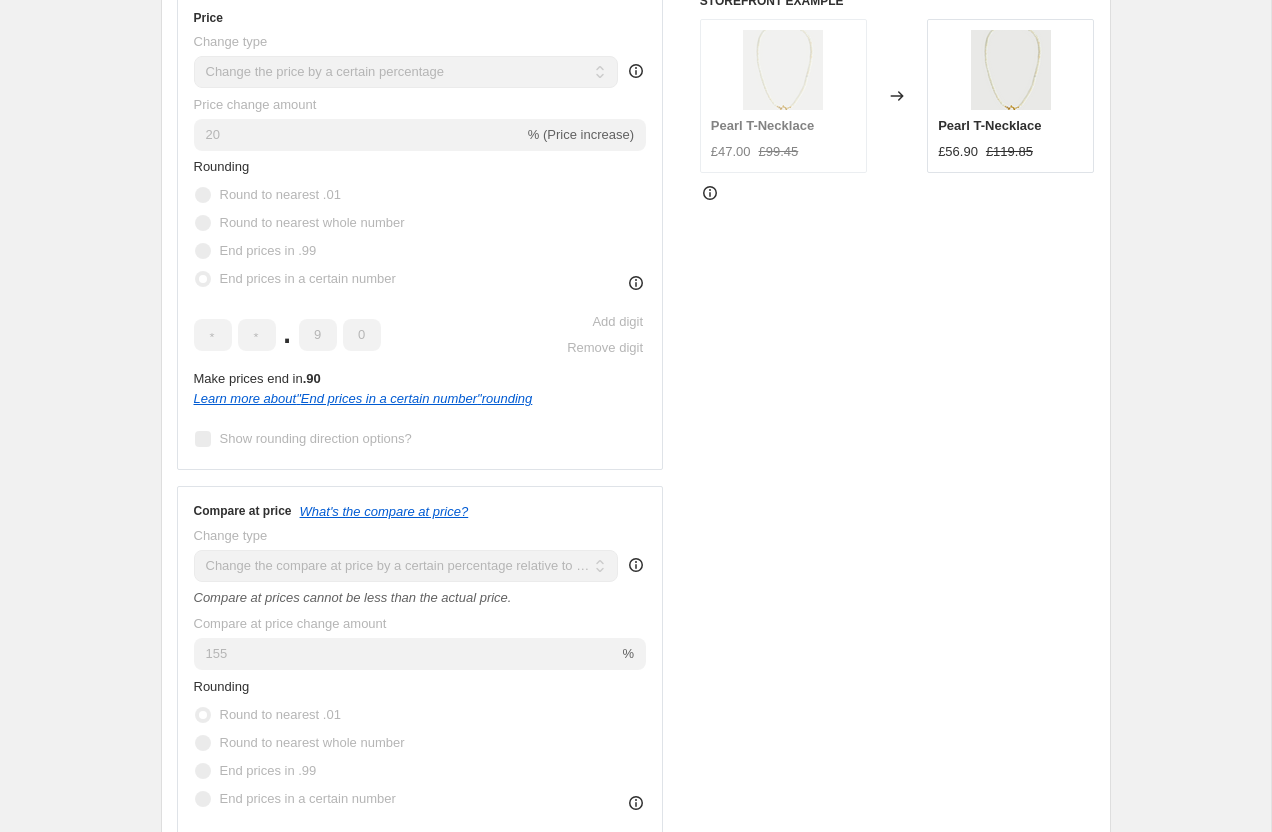 scroll, scrollTop: 0, scrollLeft: 0, axis: both 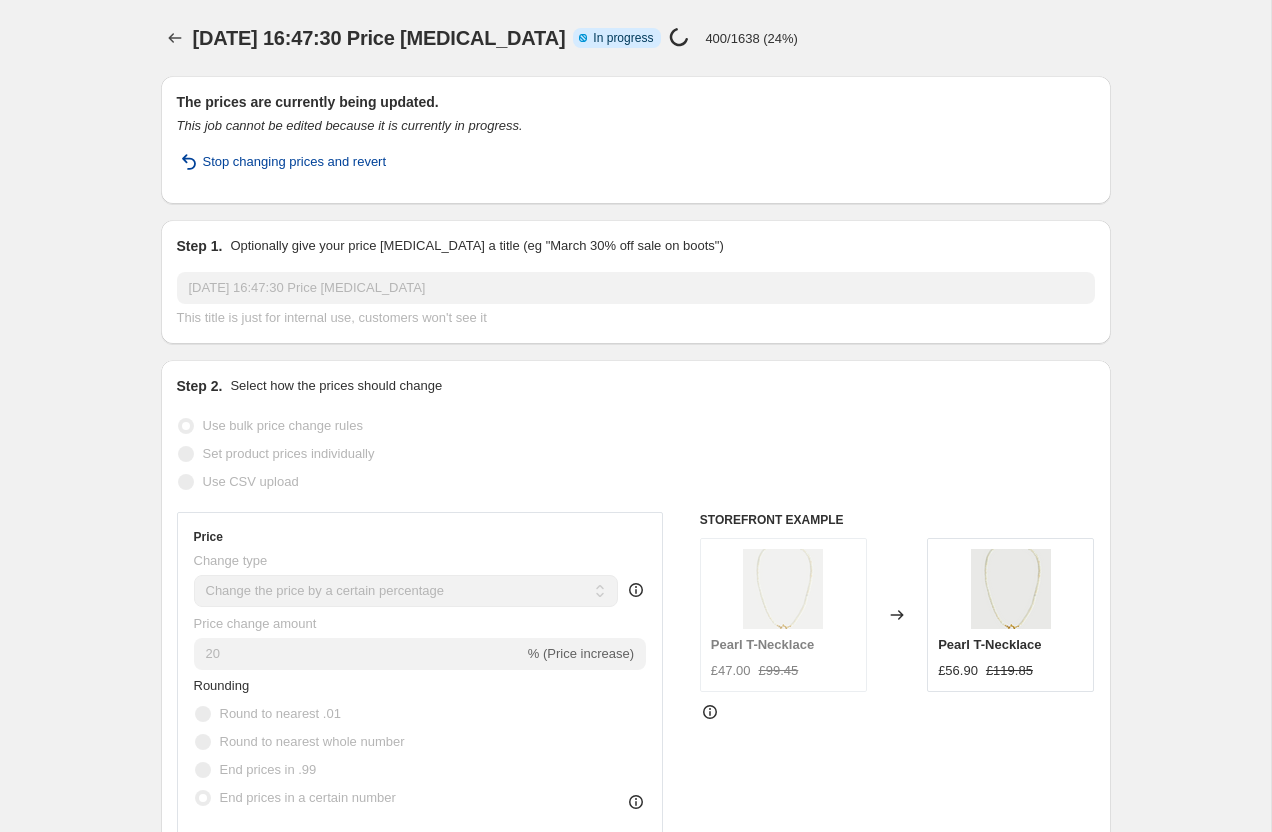 click on "Stop changing prices and revert" at bounding box center [295, 162] 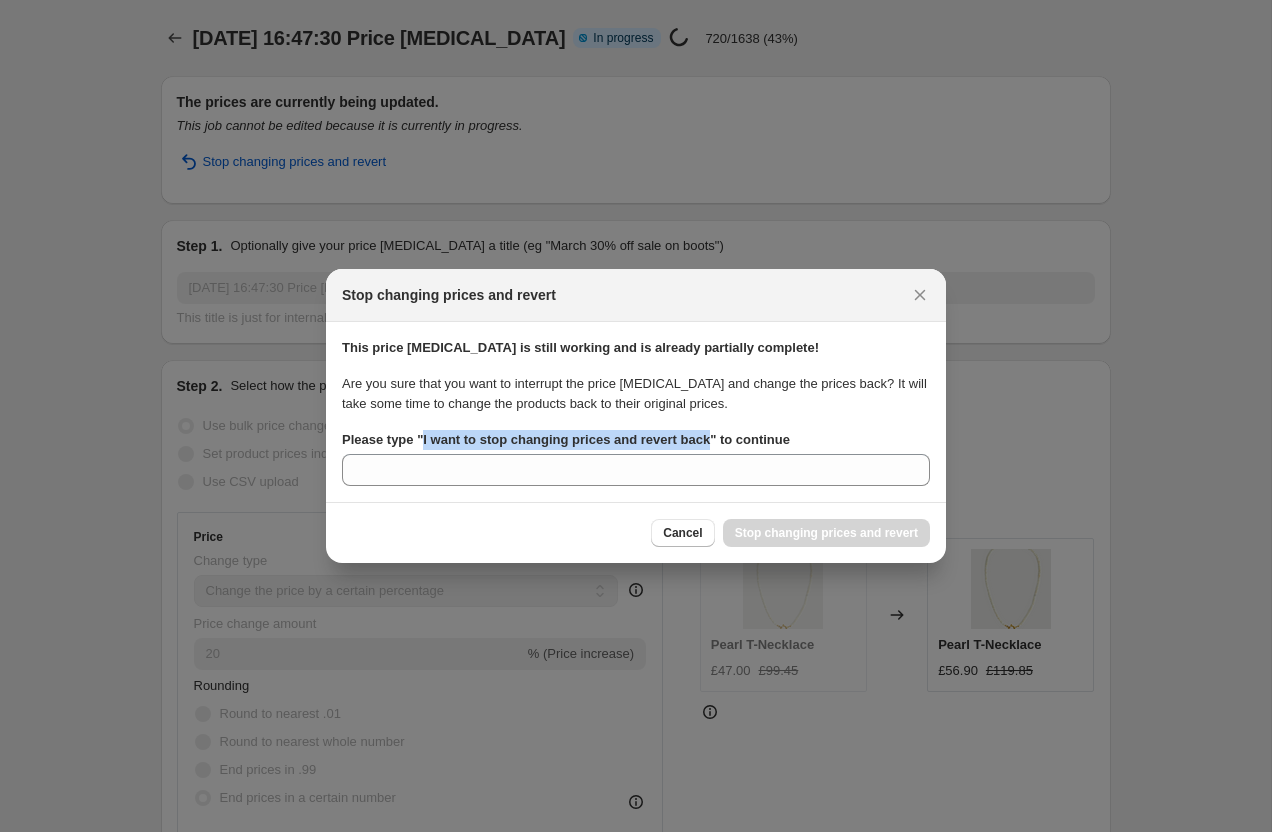 drag, startPoint x: 425, startPoint y: 436, endPoint x: 726, endPoint y: 448, distance: 301.2391 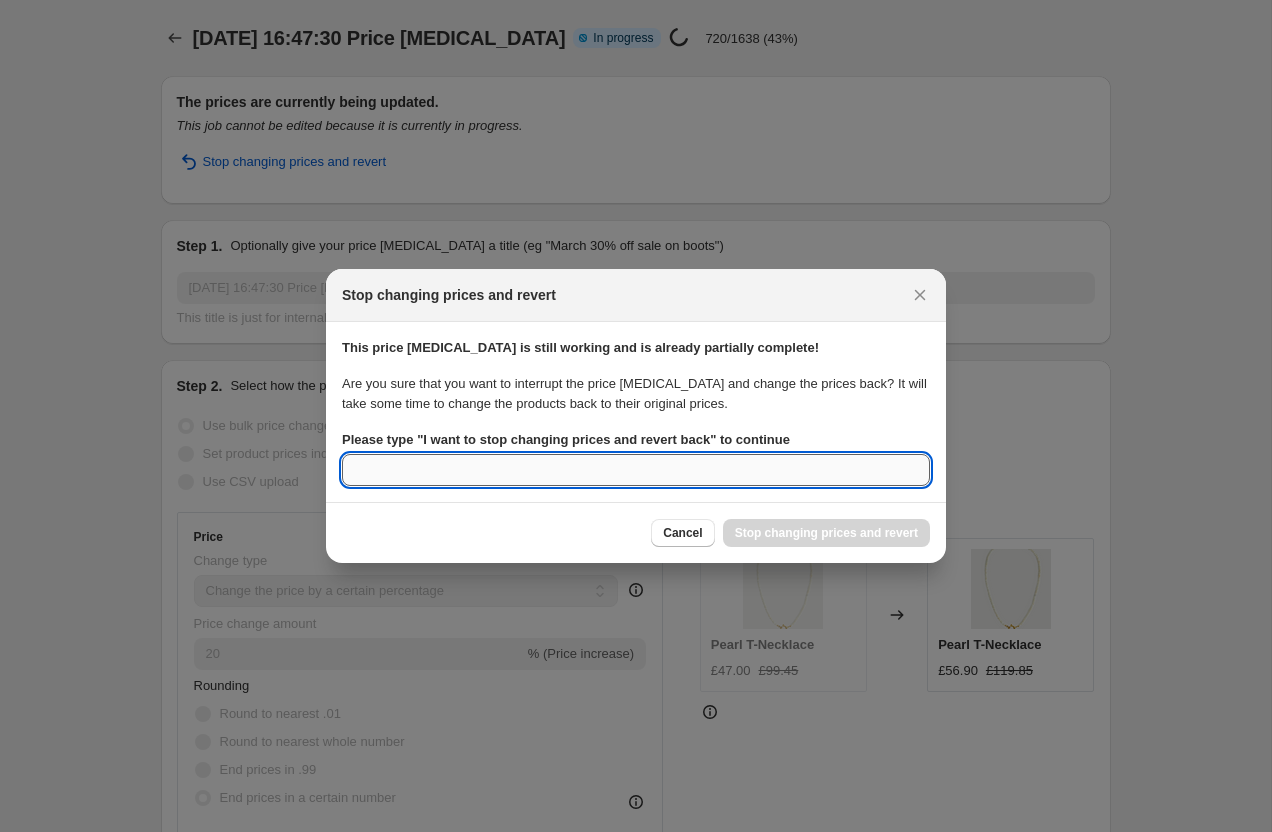 click on "Please type " I want to stop changing prices and revert back " to continue" at bounding box center [636, 470] 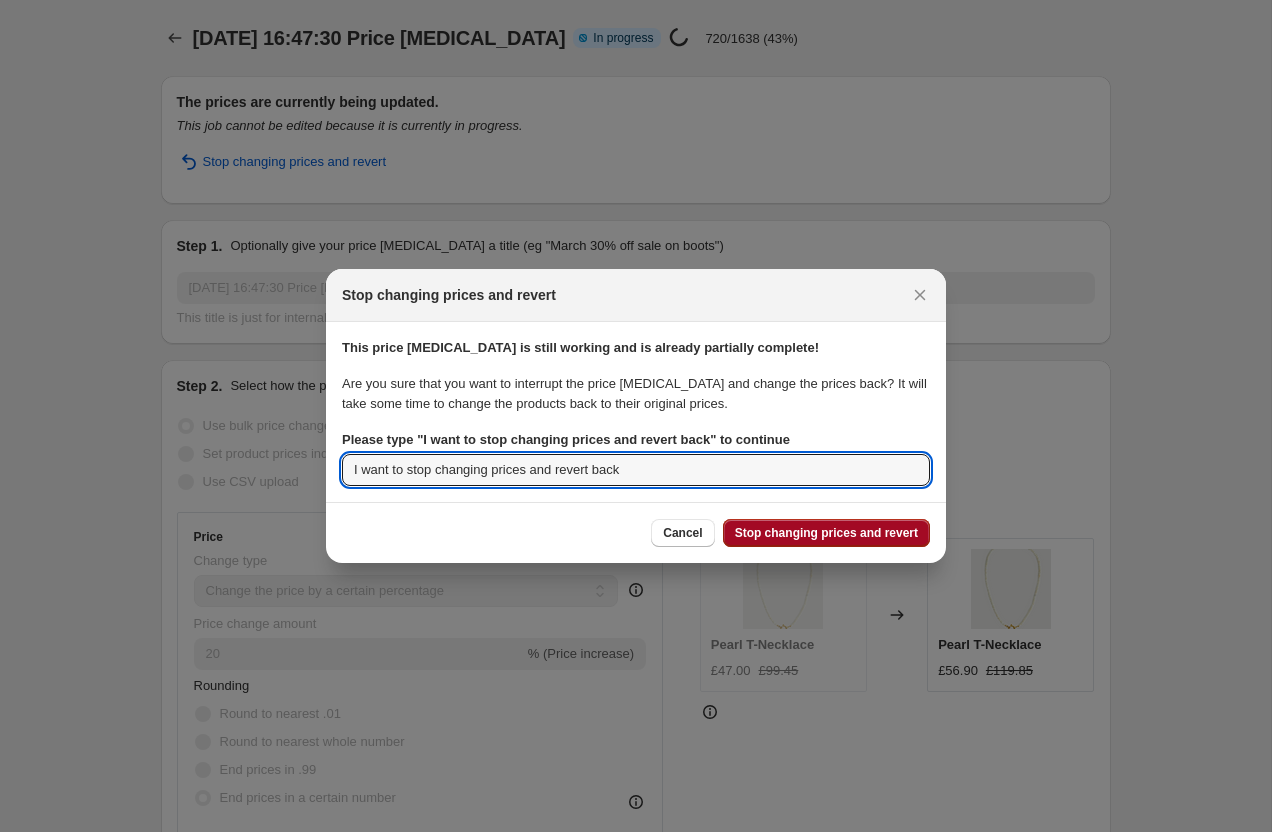 type on "I want to stop changing prices and revert back" 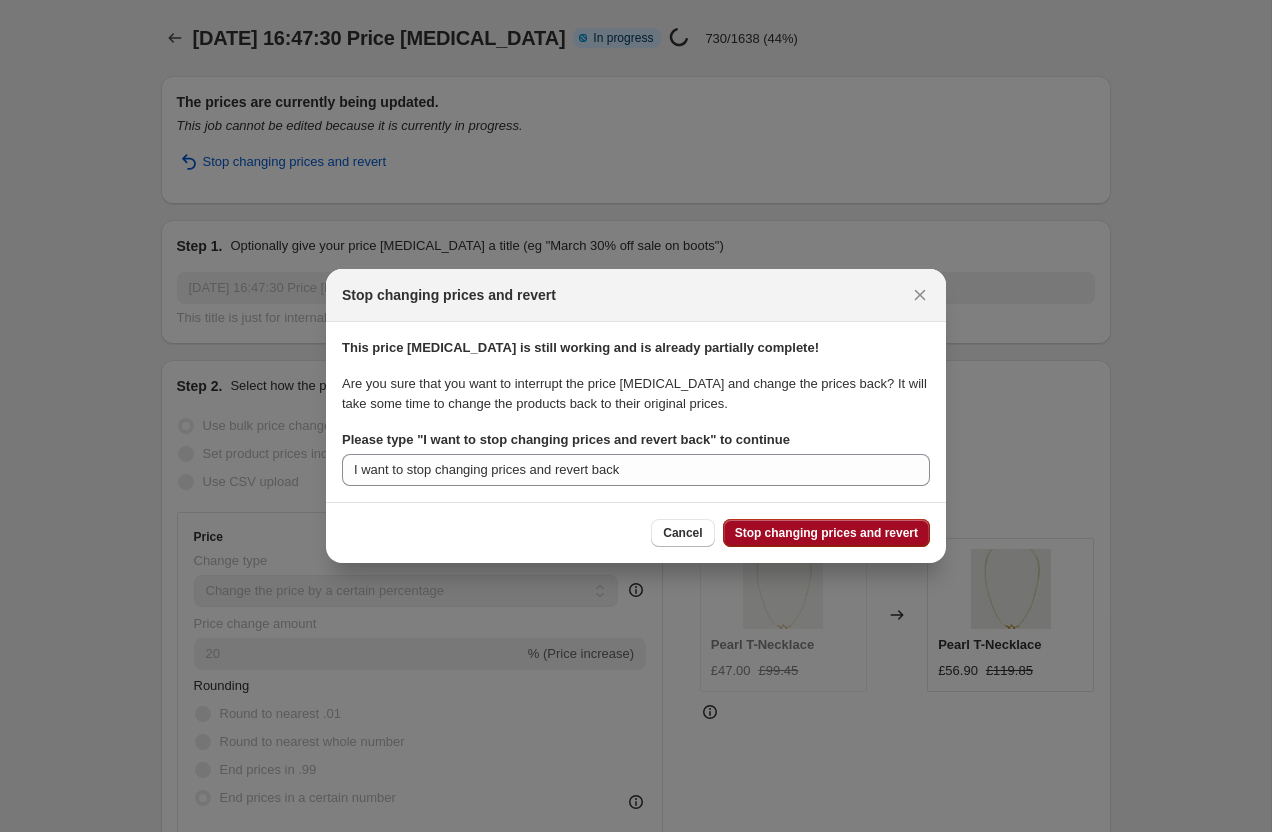 click on "Stop changing prices and revert" at bounding box center (826, 533) 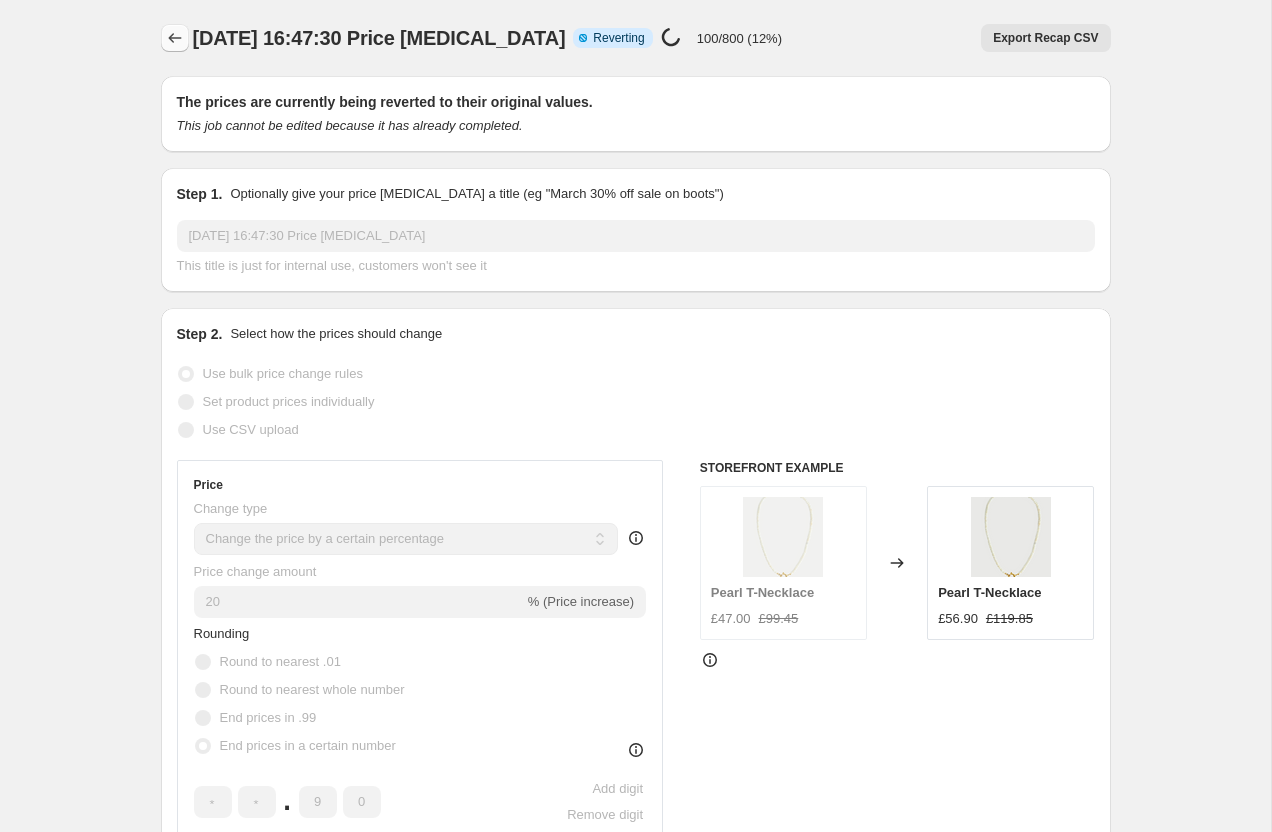 click 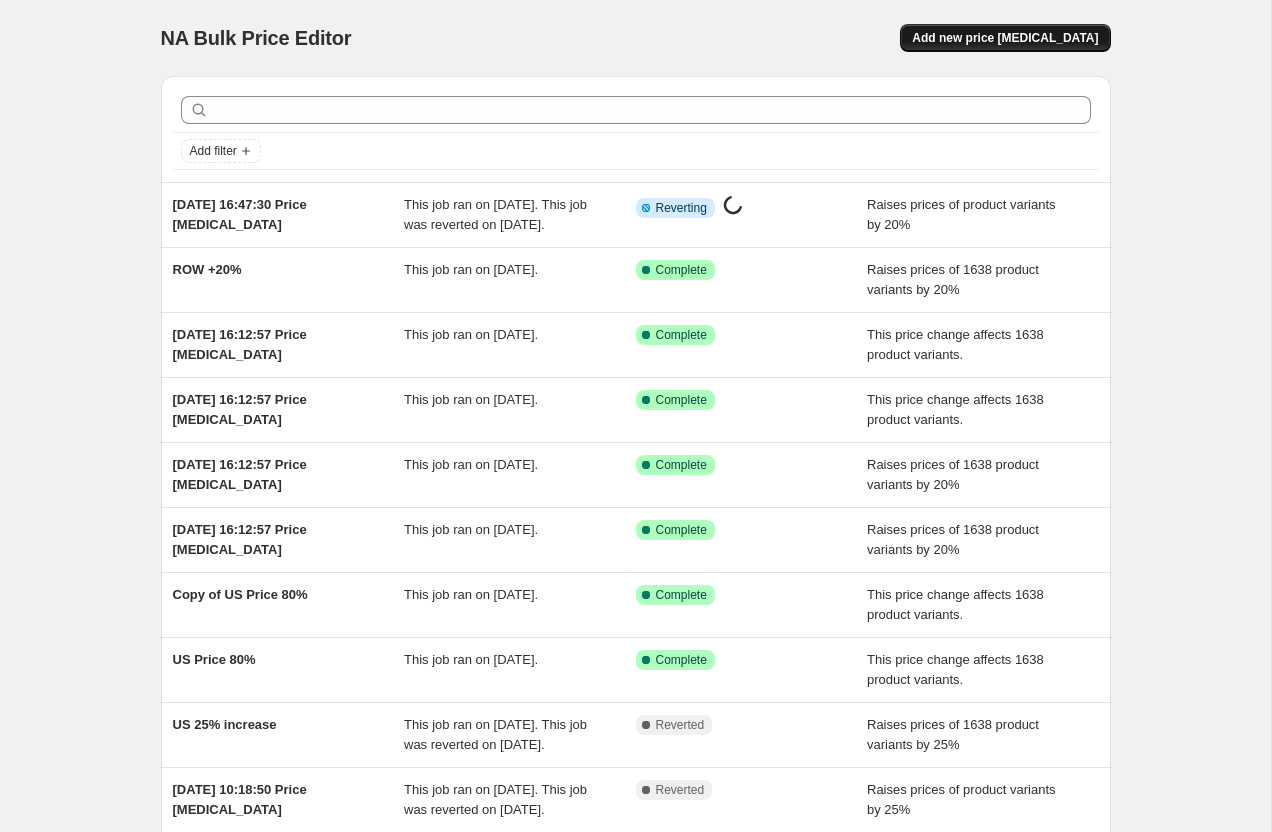 click on "Add new price [MEDICAL_DATA]" at bounding box center [1005, 38] 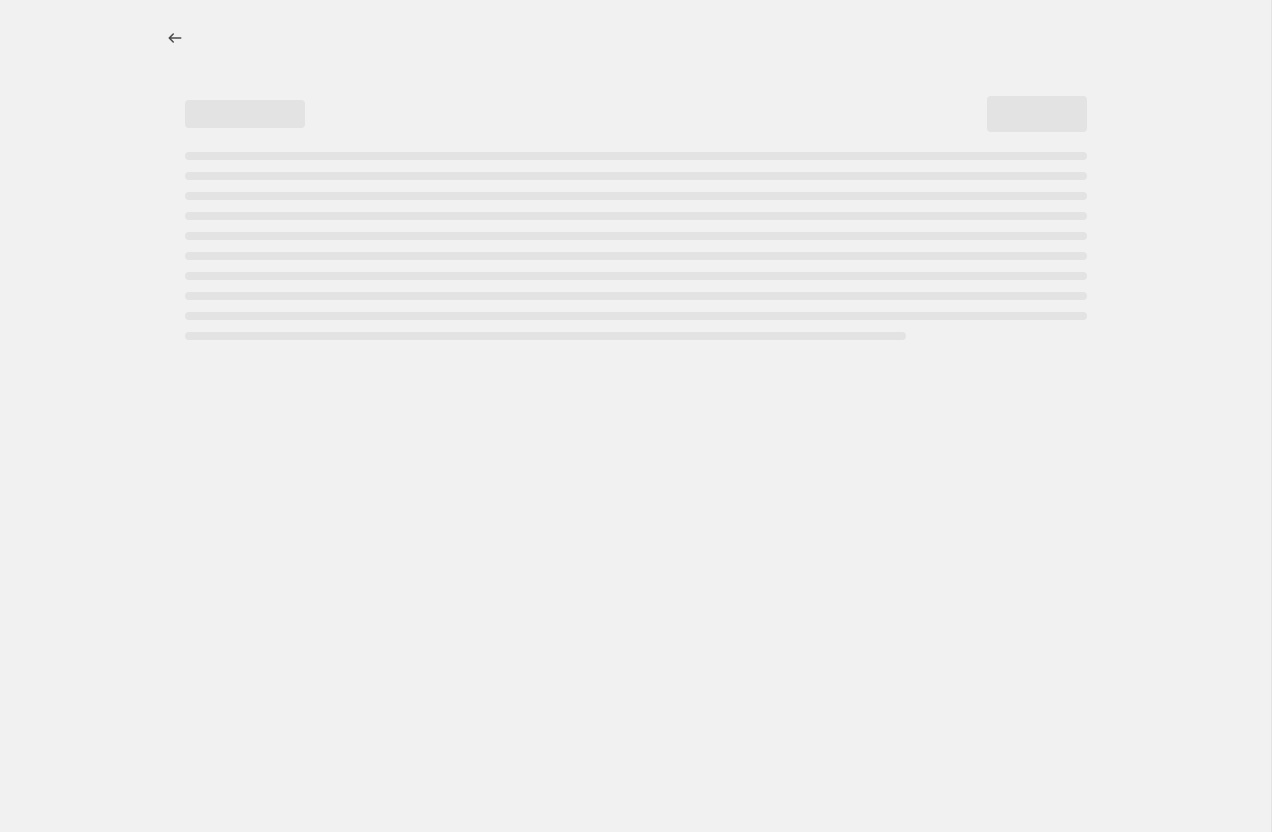 select on "percentage" 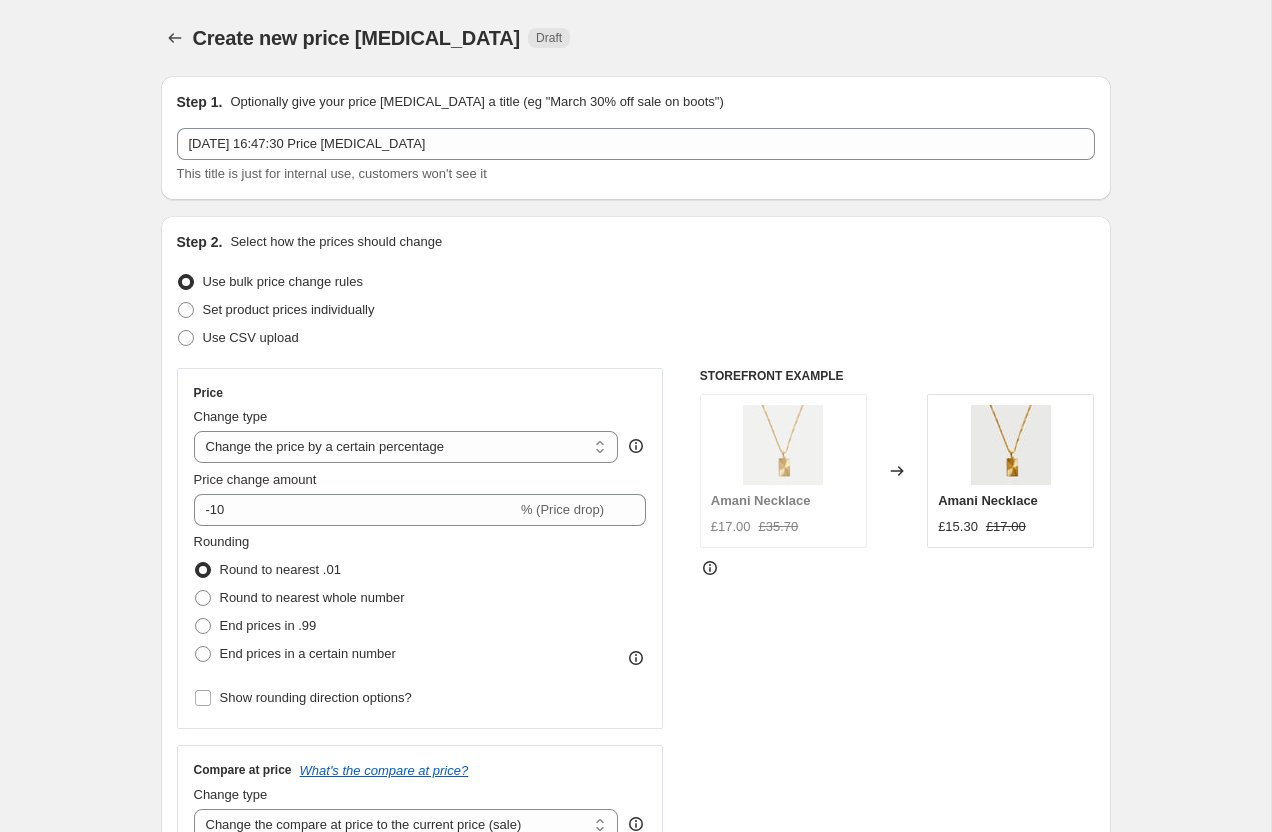 click on "Step 1. Optionally give your price change job a title (eg "March 30% off sale on boots") 12 Jul 2025, 16:47:30 Price change job This title is just for internal use, customers won't see it" at bounding box center (636, 138) 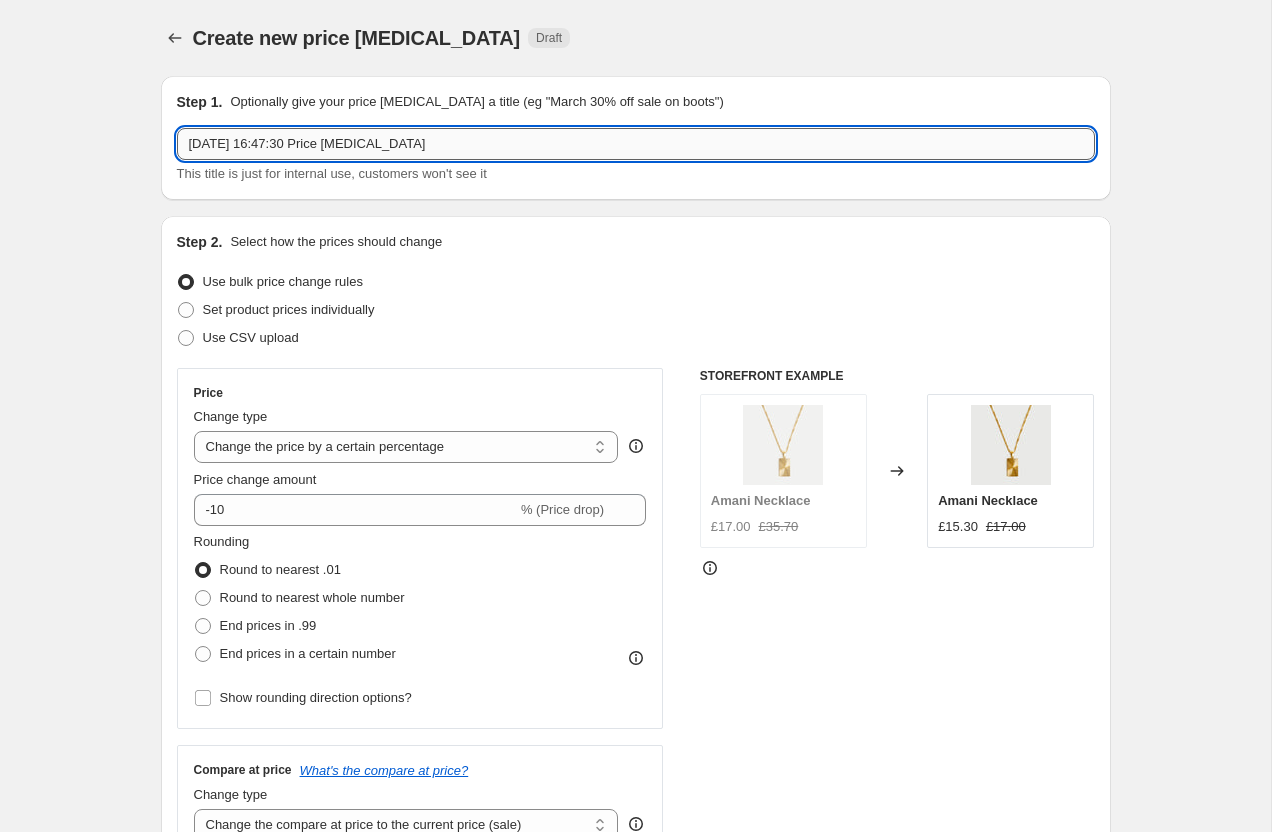 click on "[DATE] 16:47:30 Price [MEDICAL_DATA]" at bounding box center [636, 144] 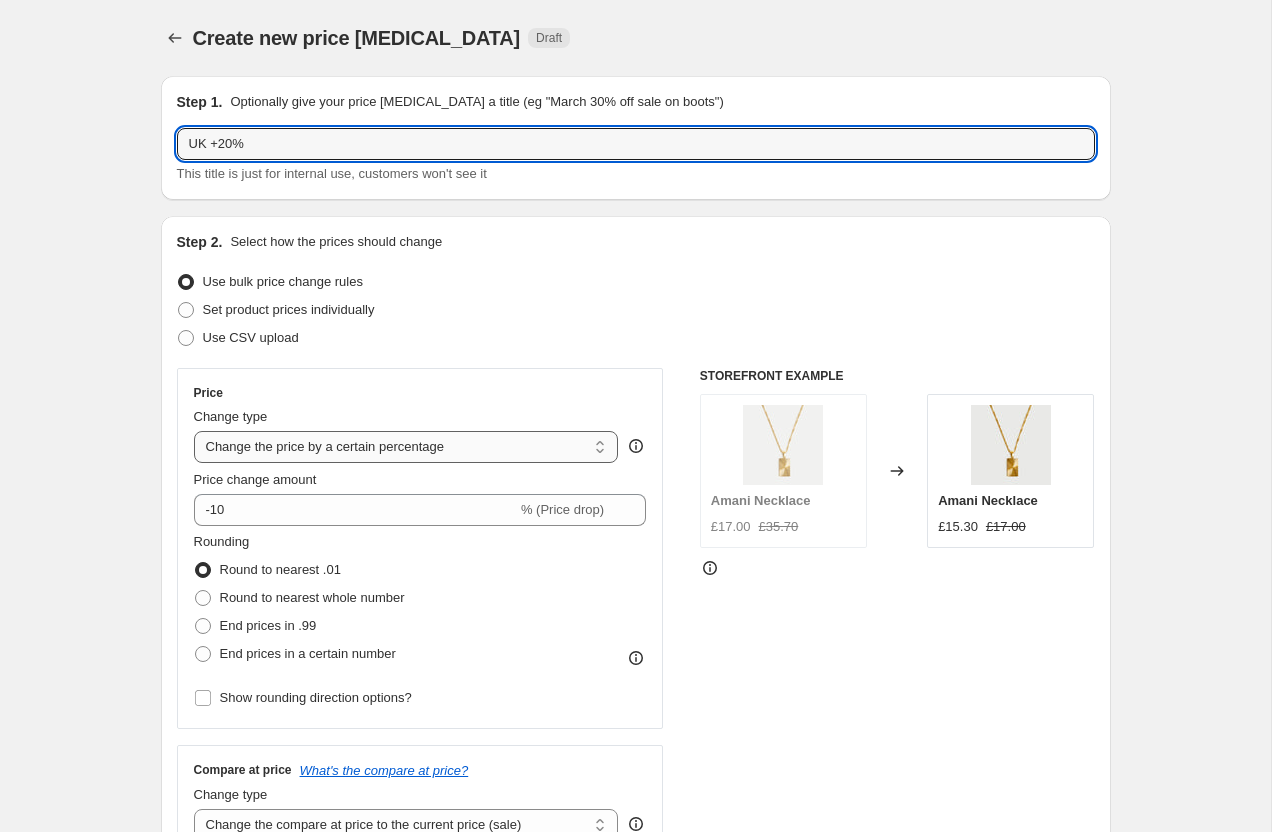type on "UK +20%" 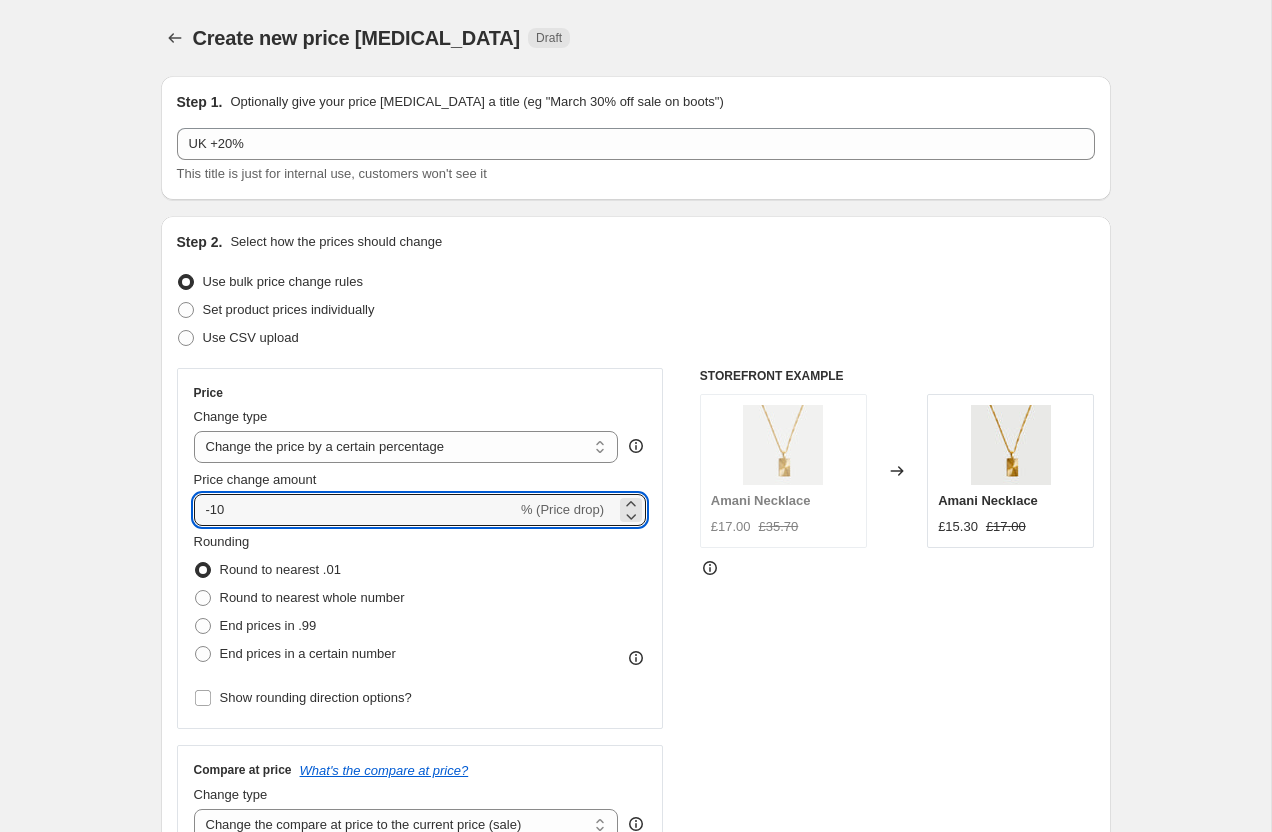 drag, startPoint x: 245, startPoint y: 517, endPoint x: 178, endPoint y: 509, distance: 67.47592 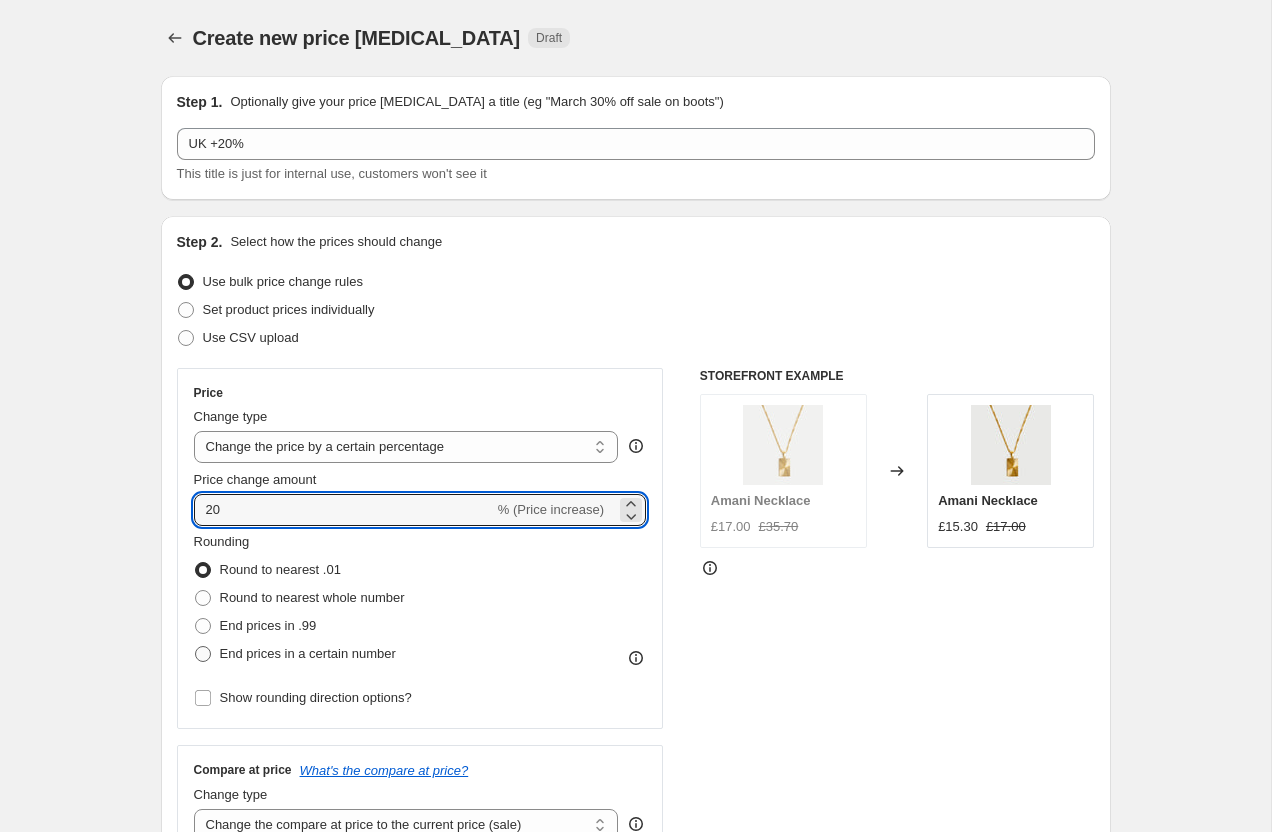 type on "20" 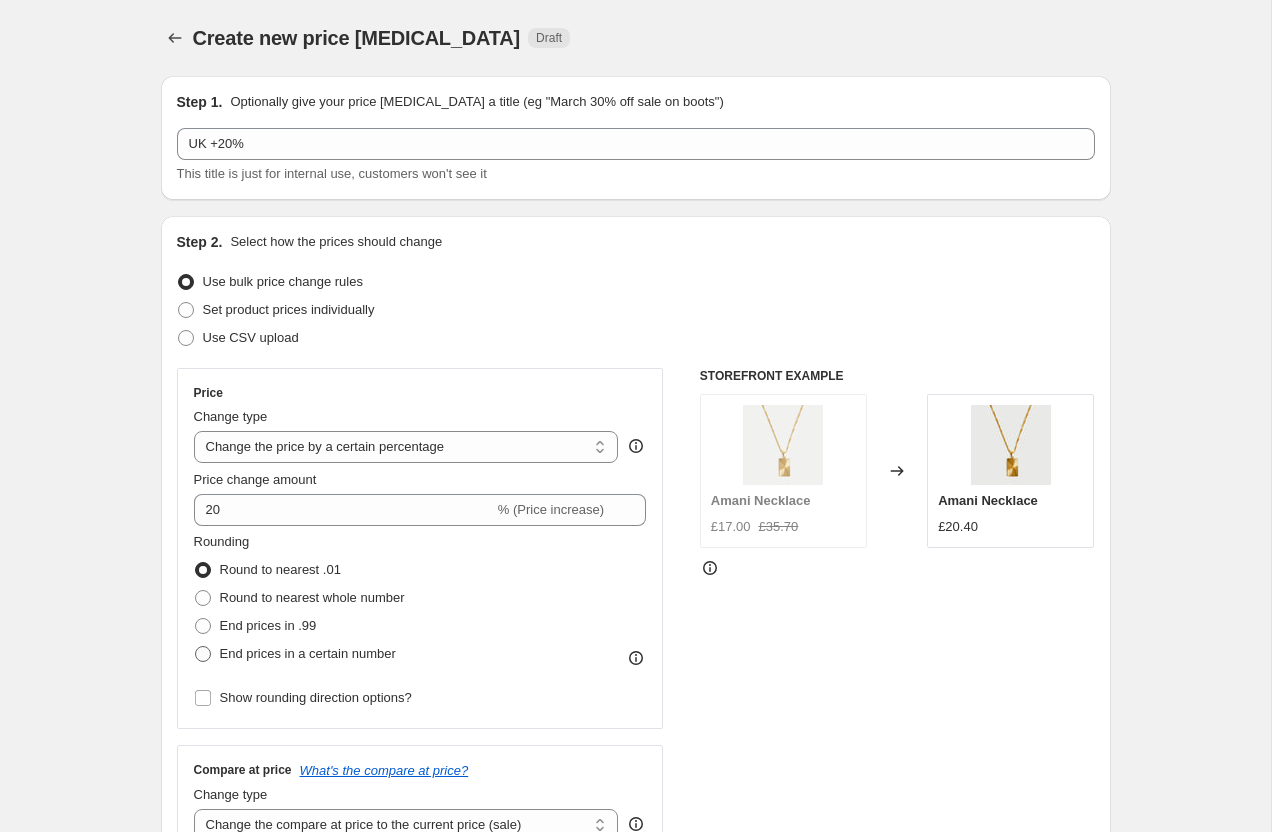 click at bounding box center [203, 654] 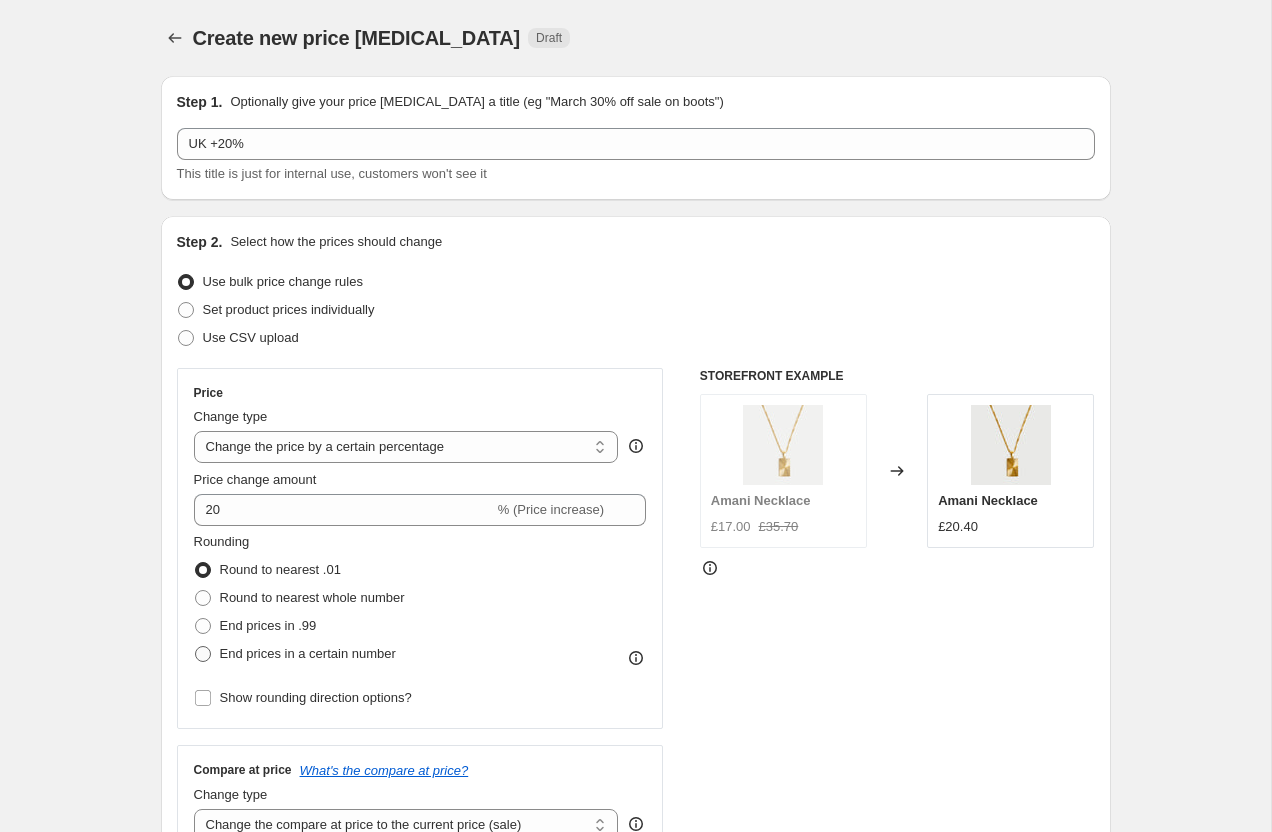 radio on "true" 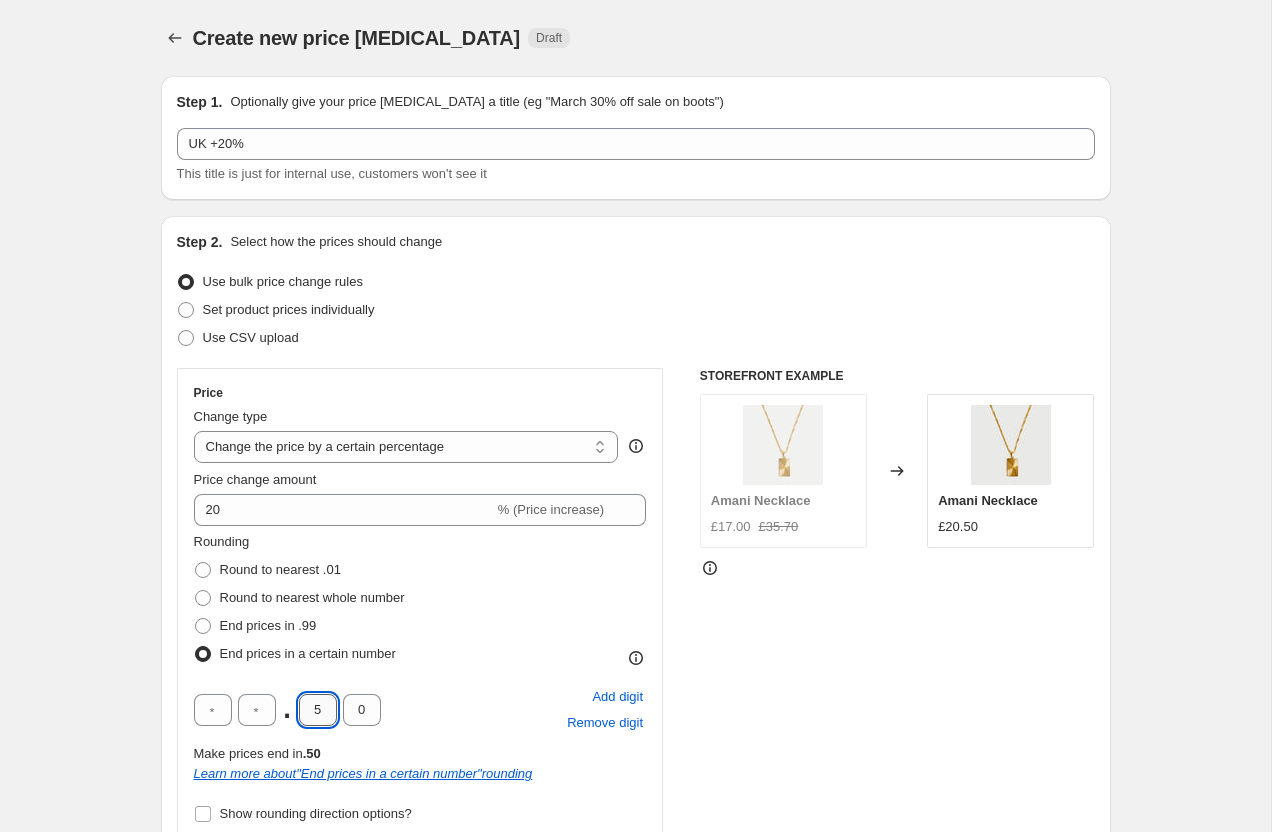 drag, startPoint x: 326, startPoint y: 713, endPoint x: 311, endPoint y: 713, distance: 15 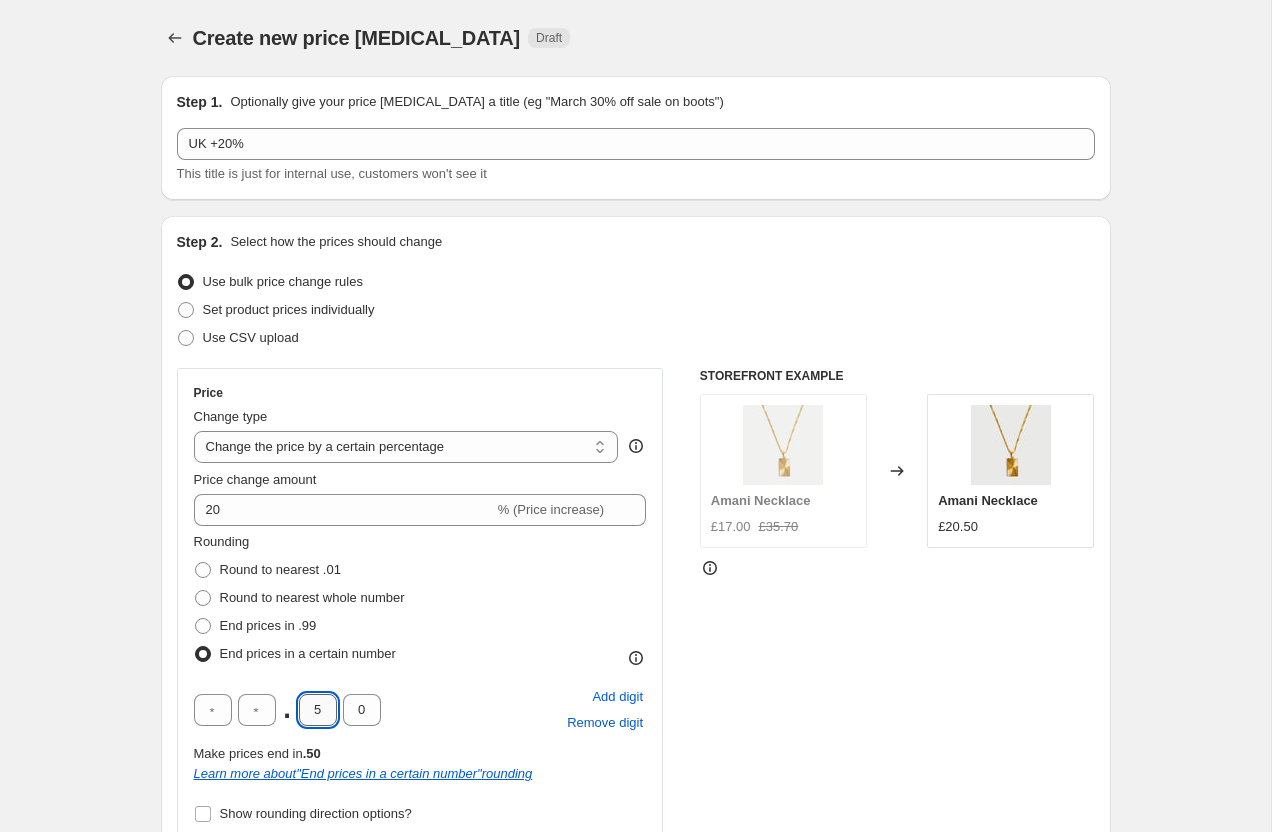 click on "5" at bounding box center [318, 710] 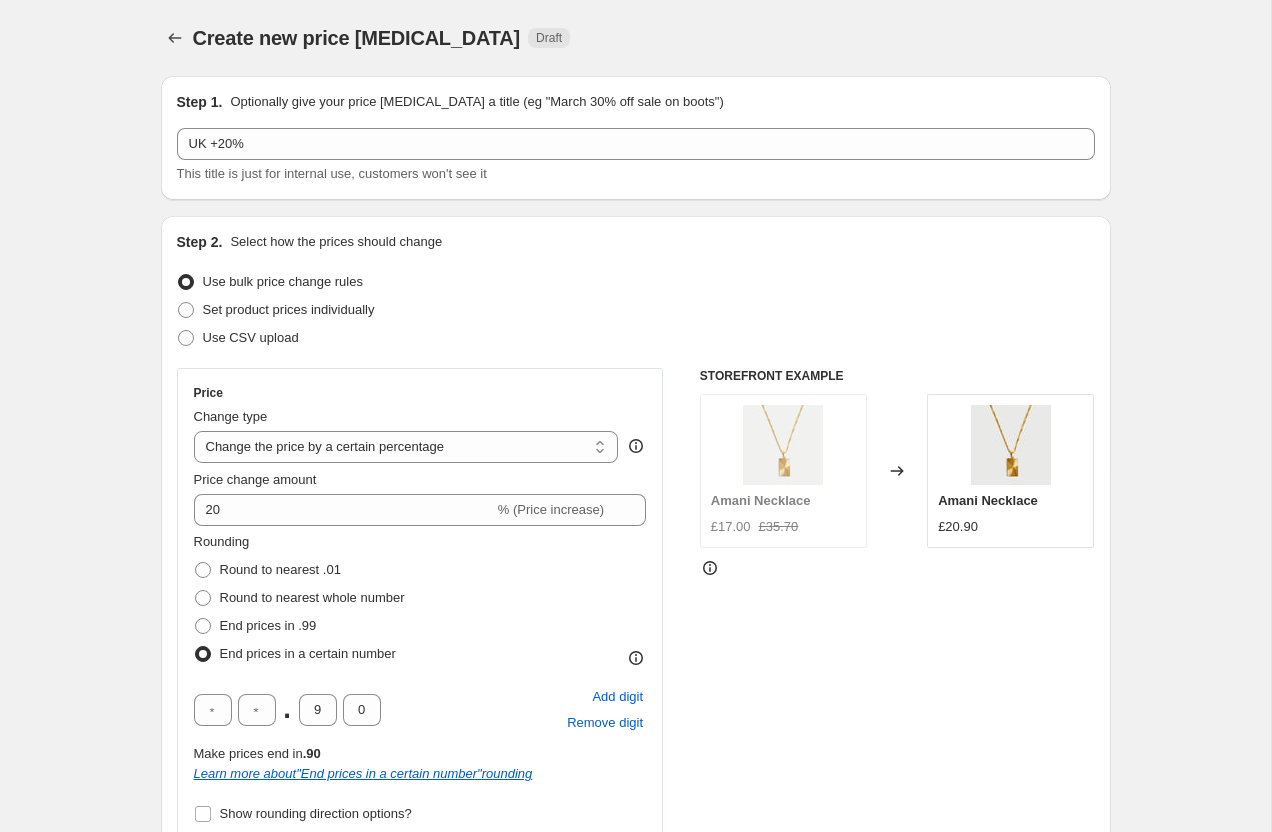 click on "Create new price change job. This page is ready Create new price change job Draft Step 1. Optionally give your price change job a title (eg "March 30% off sale on boots") UK +20% This title is just for internal use, customers won't see it Step 2. Select how the prices should change Use bulk price change rules Set product prices individually Use CSV upload Price Change type Change the price to a certain amount Change the price by a certain amount Change the price by a certain percentage Change the price to the current compare at price (price before sale) Change the price by a certain amount relative to the compare at price Change the price by a certain percentage relative to the compare at price Don't change the price Change the price by a certain percentage relative to the cost per item Change price to certain cost margin Change the price by a certain percentage Price change amount 20 % (Price increase) Rounding Round to nearest .01 Round to nearest whole number End prices in .99 . 9 0 Add digit Remove digit" at bounding box center [636, 1113] 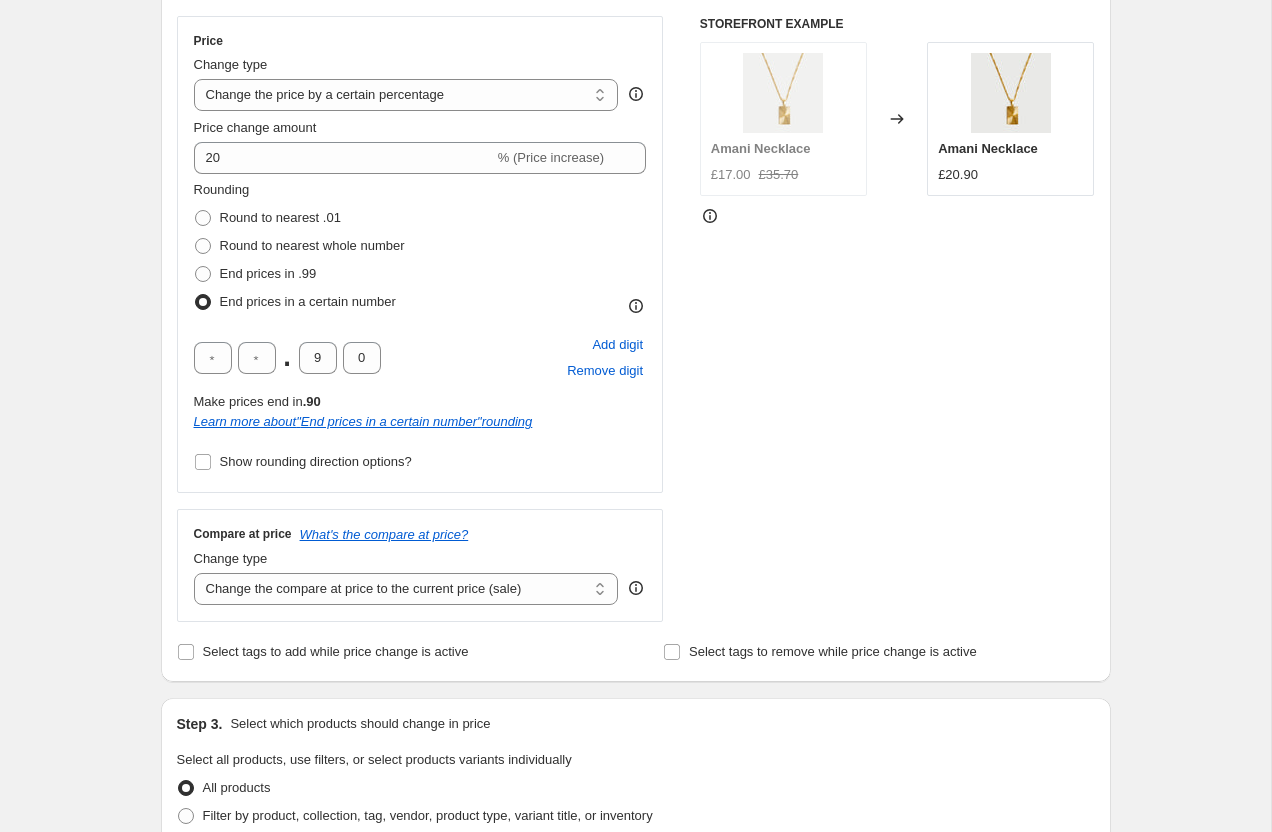 scroll, scrollTop: 354, scrollLeft: 0, axis: vertical 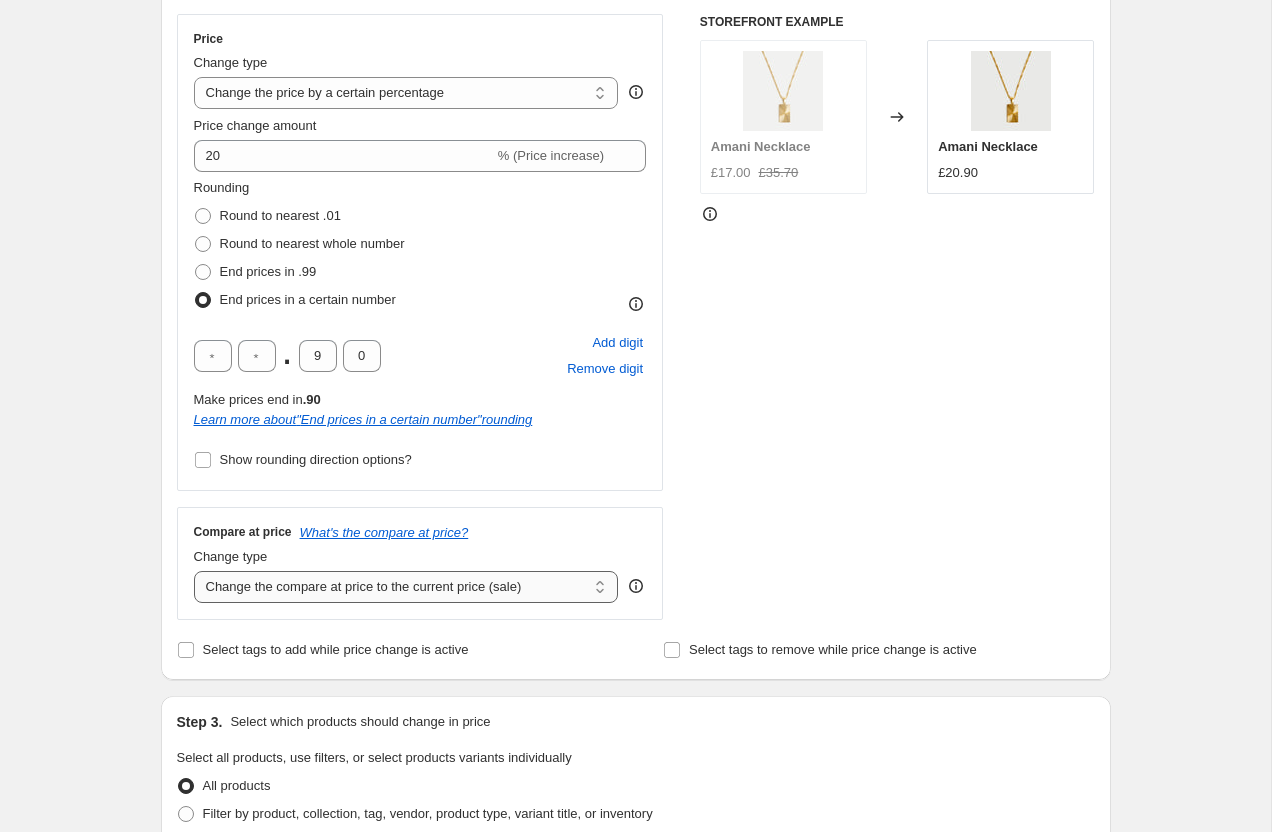 click on "Change the compare at price to the current price (sale) Change the compare at price to a certain amount Change the compare at price by a certain amount Change the compare at price by a certain percentage Change the compare at price by a certain amount relative to the actual price Change the compare at price by a certain percentage relative to the actual price Don't change the compare at price Remove the compare at price" at bounding box center (406, 587) 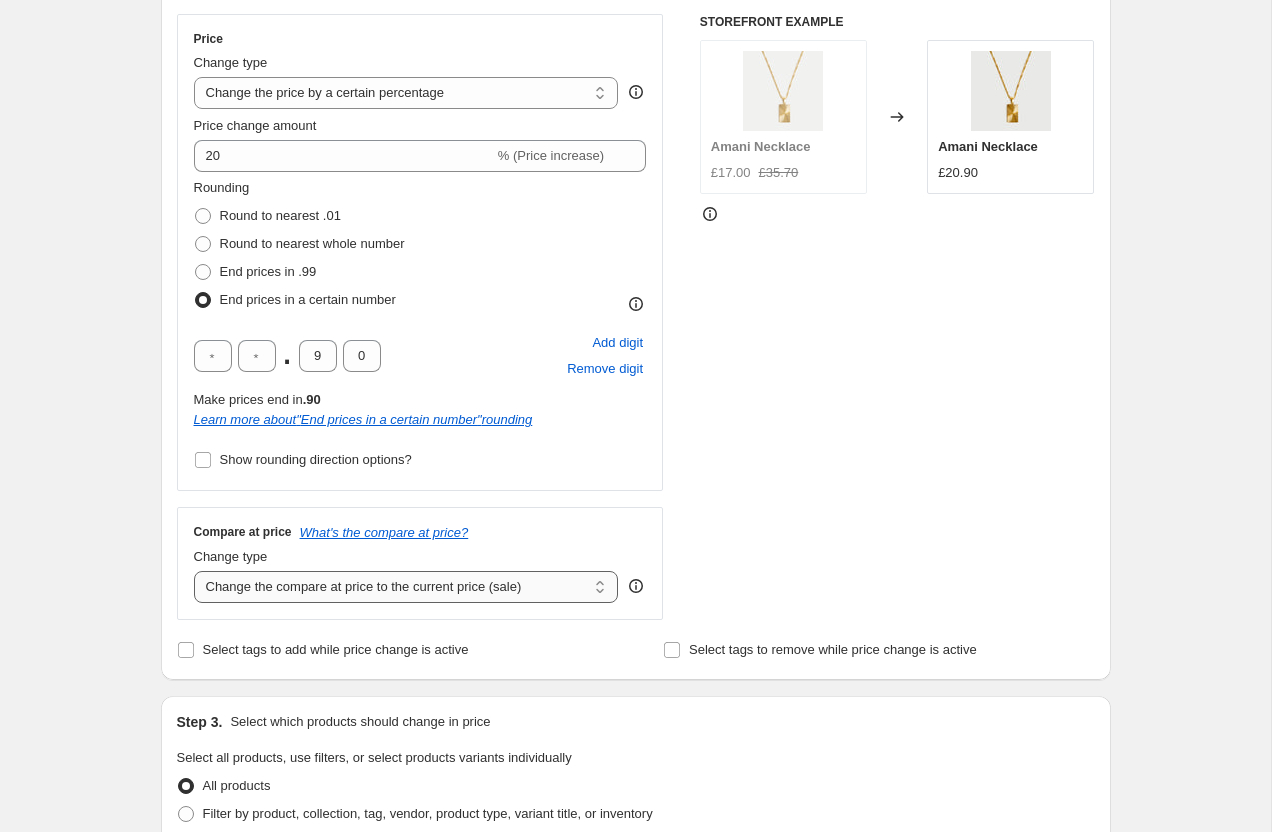 select on "pp" 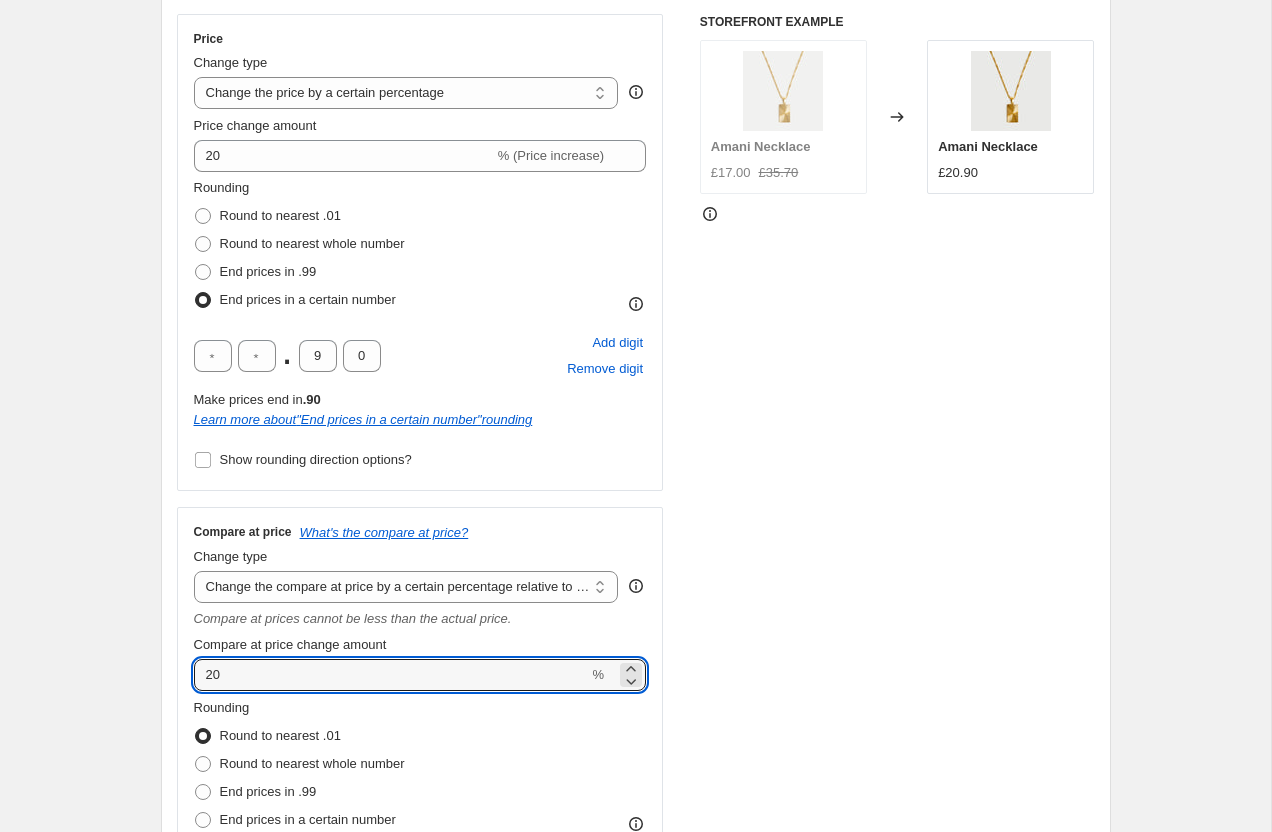 drag, startPoint x: 244, startPoint y: 672, endPoint x: 180, endPoint y: 669, distance: 64.070274 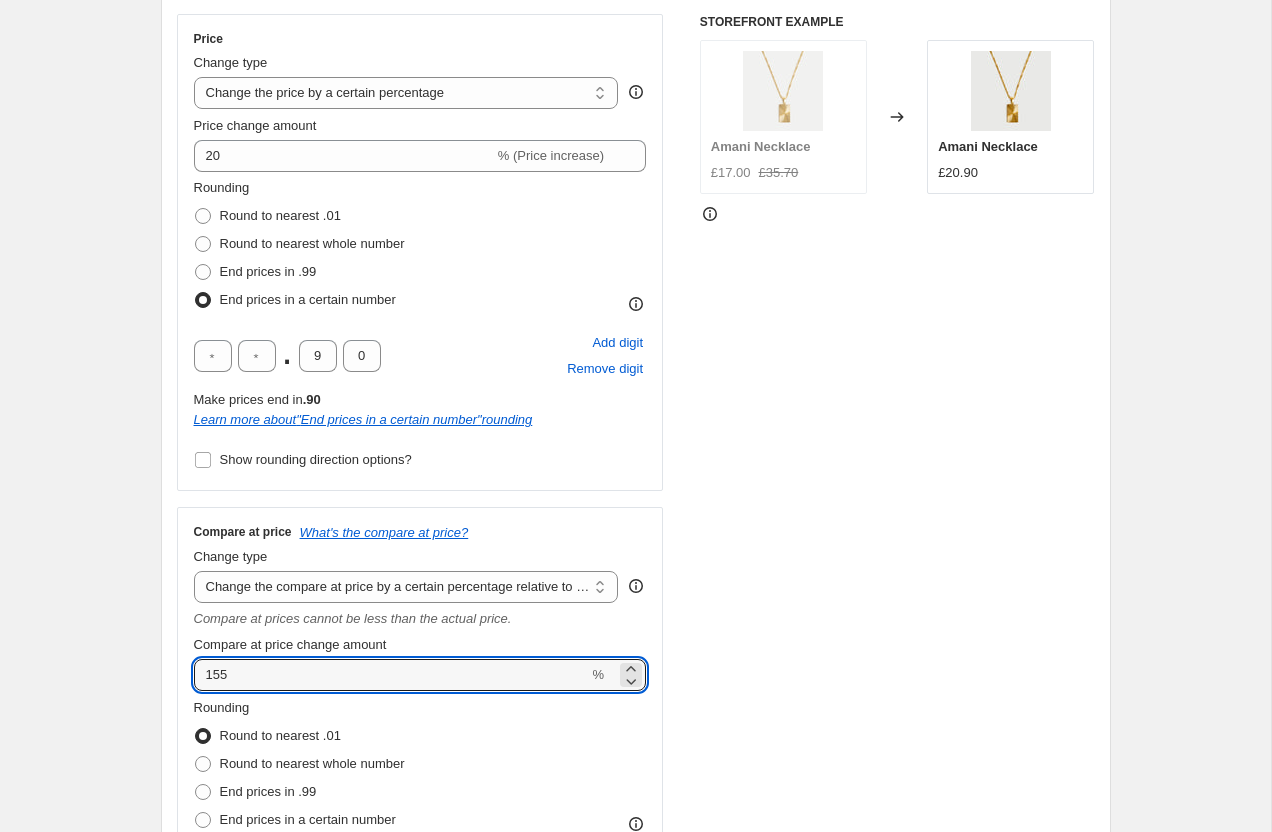 type on "155" 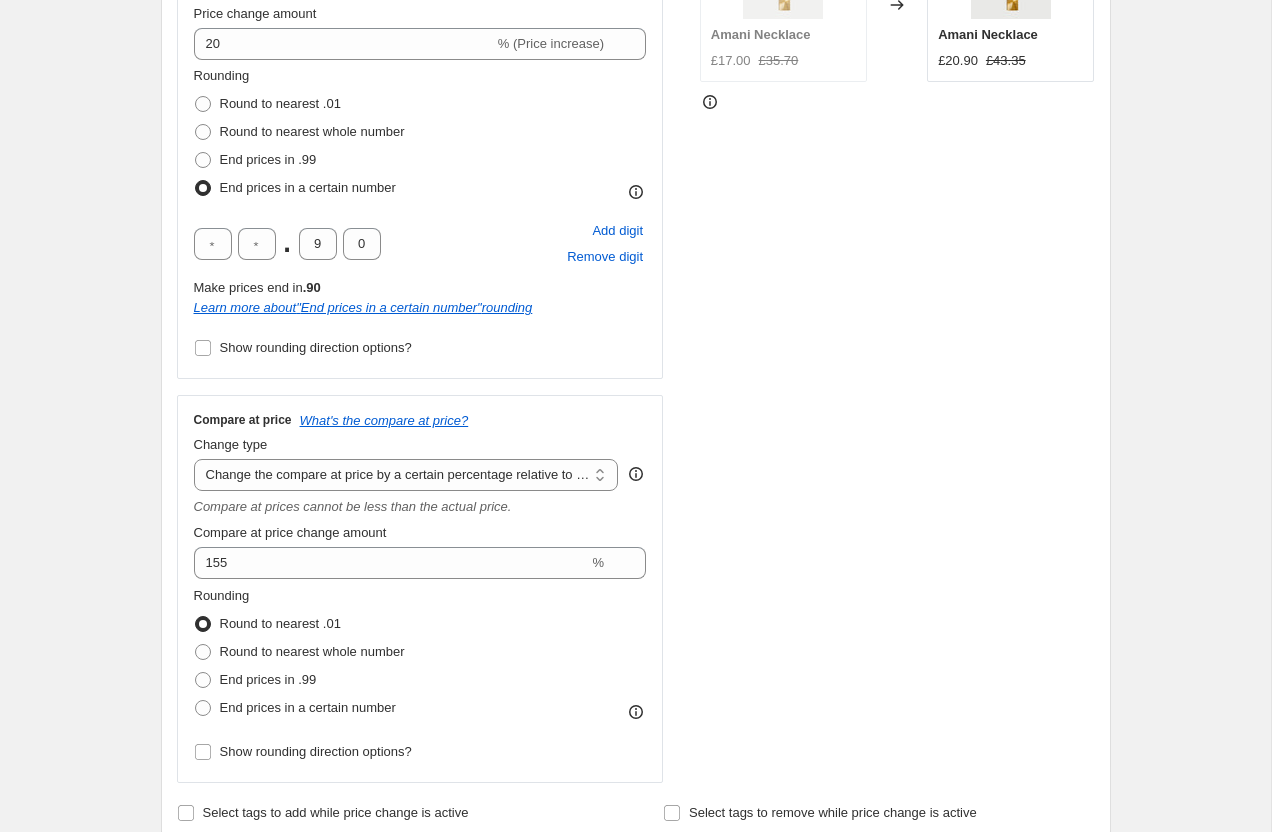 scroll, scrollTop: 539, scrollLeft: 0, axis: vertical 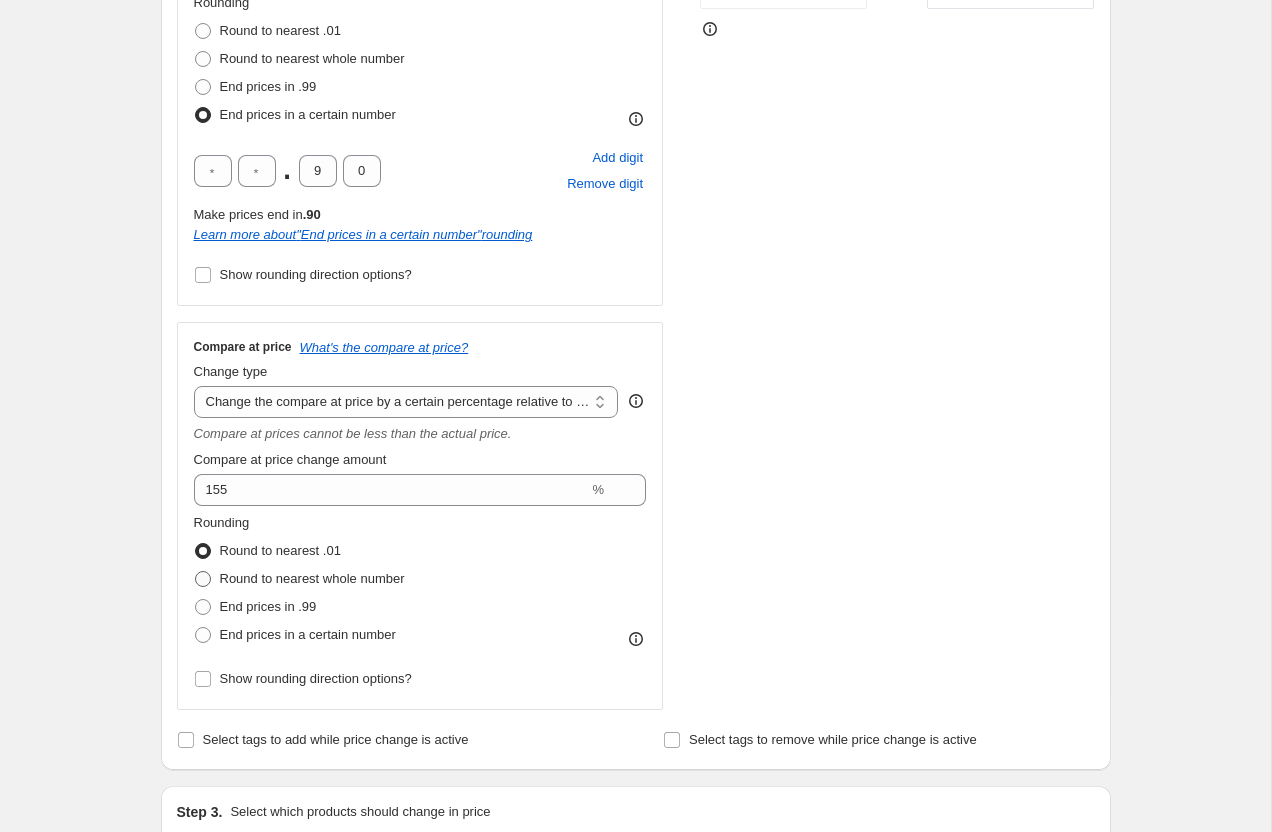 click at bounding box center (203, 579) 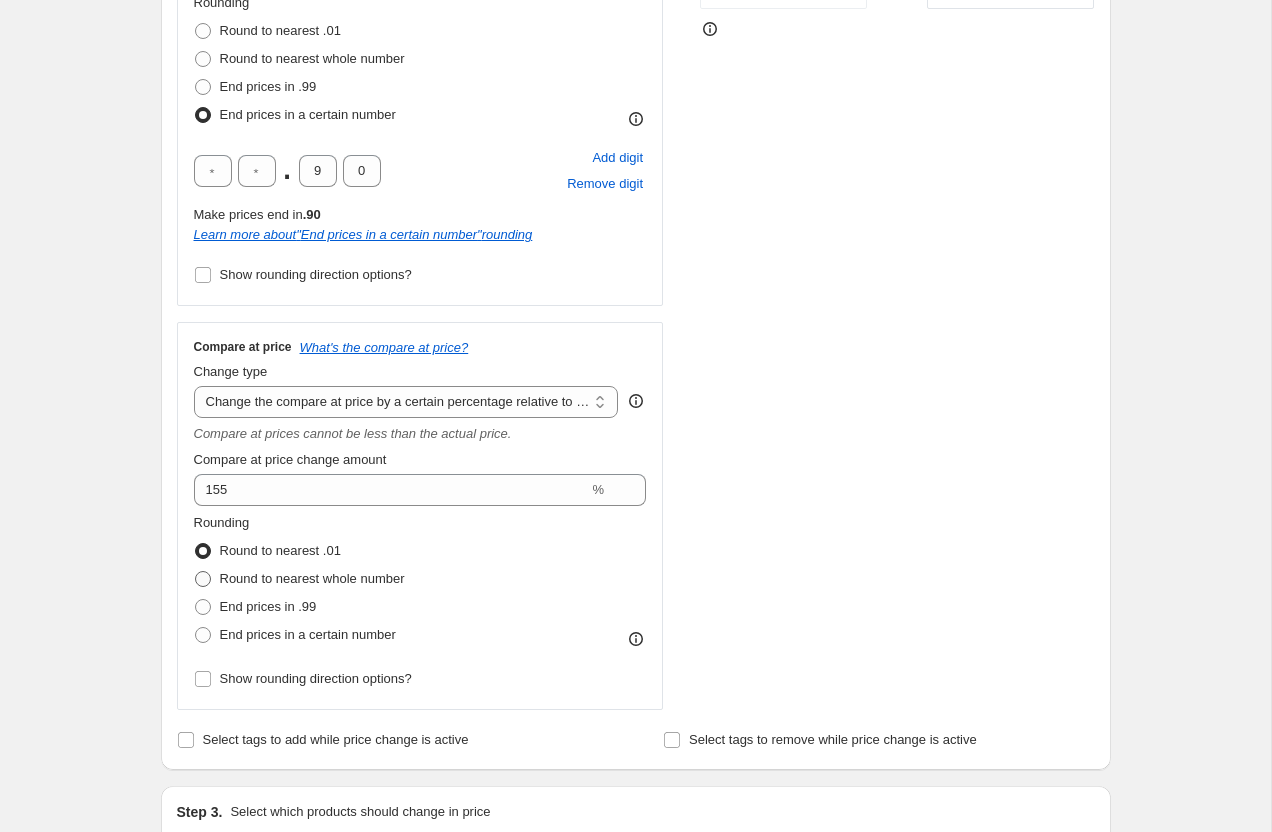radio on "true" 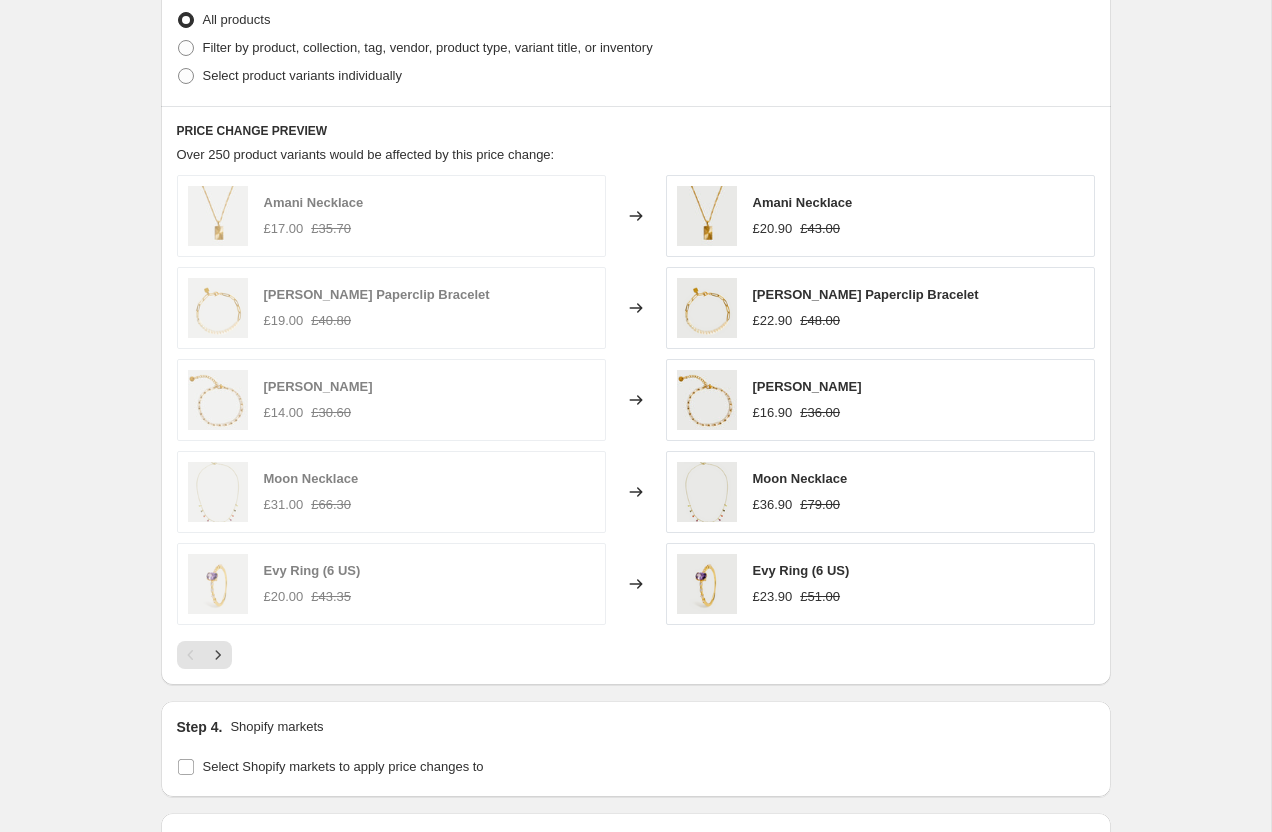 scroll, scrollTop: 1412, scrollLeft: 0, axis: vertical 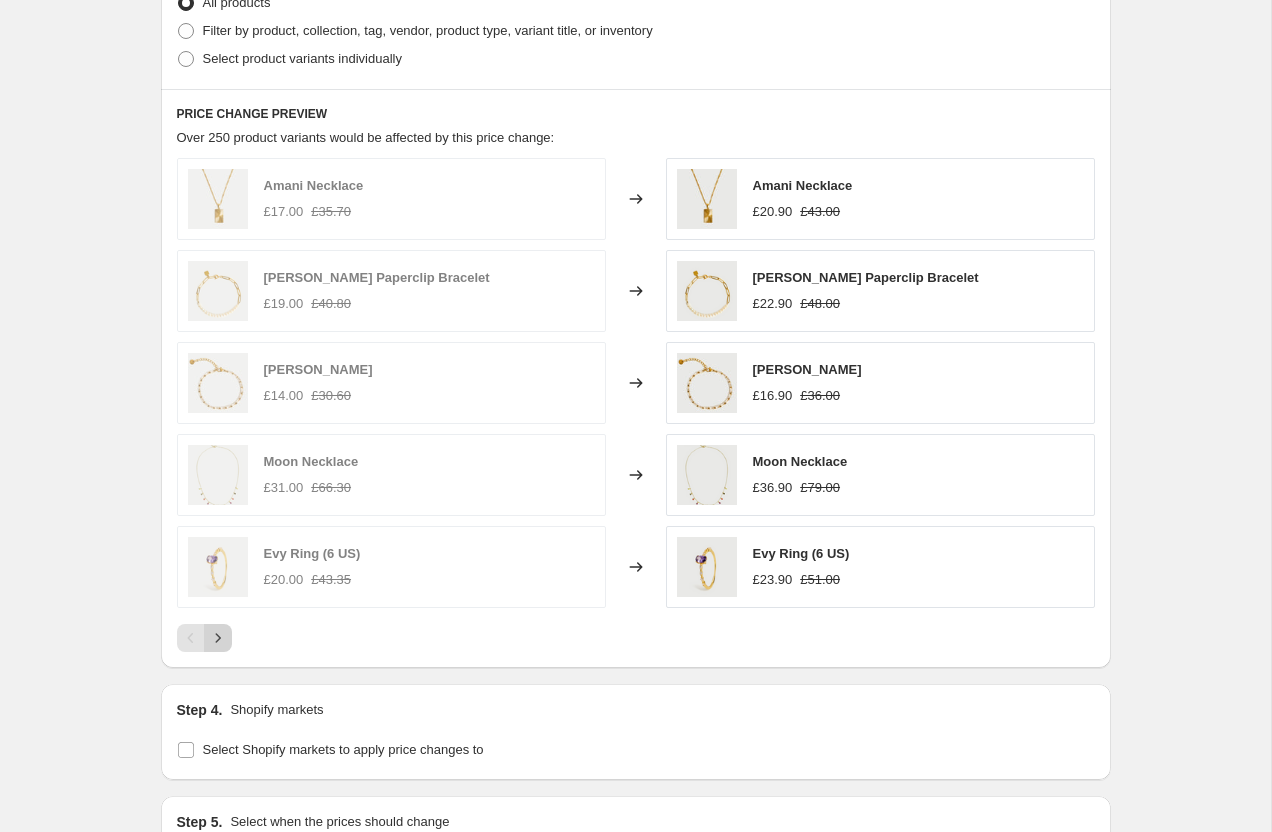 click 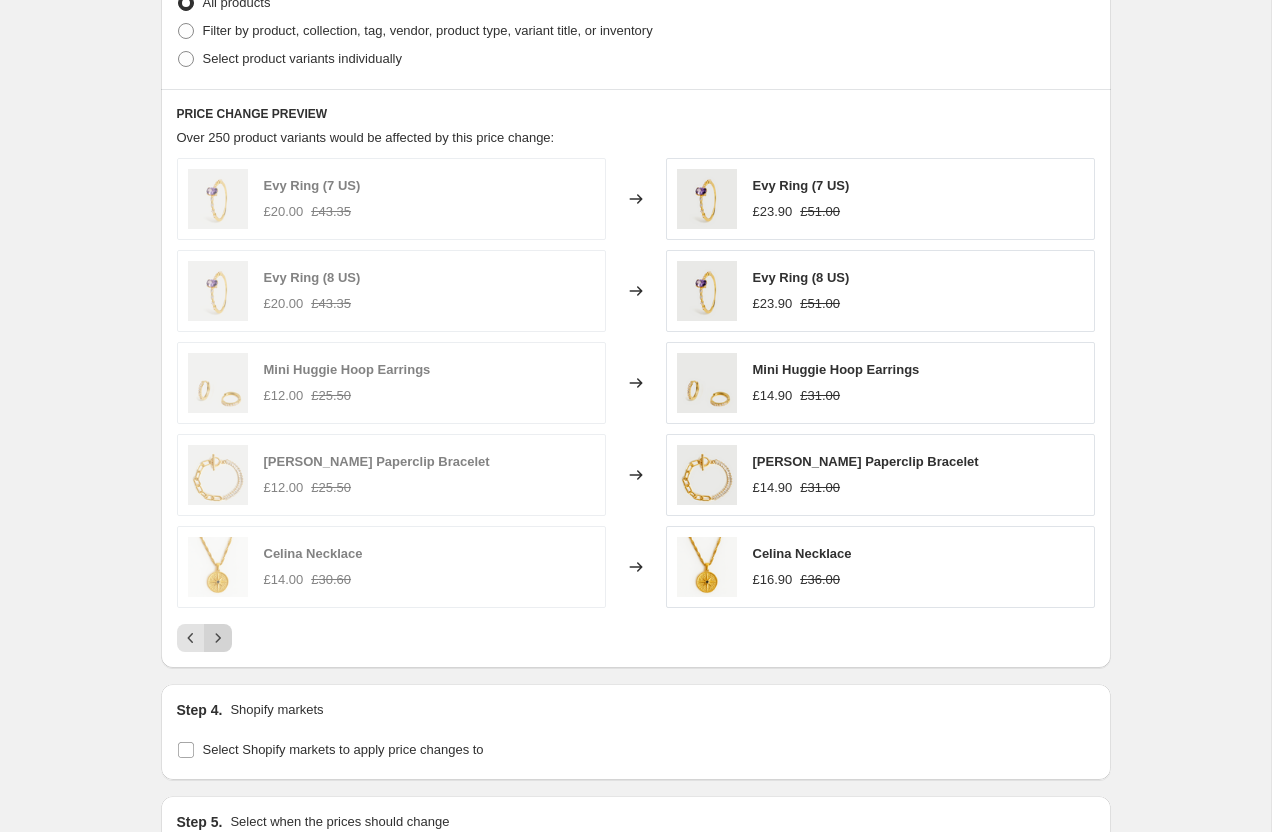 click 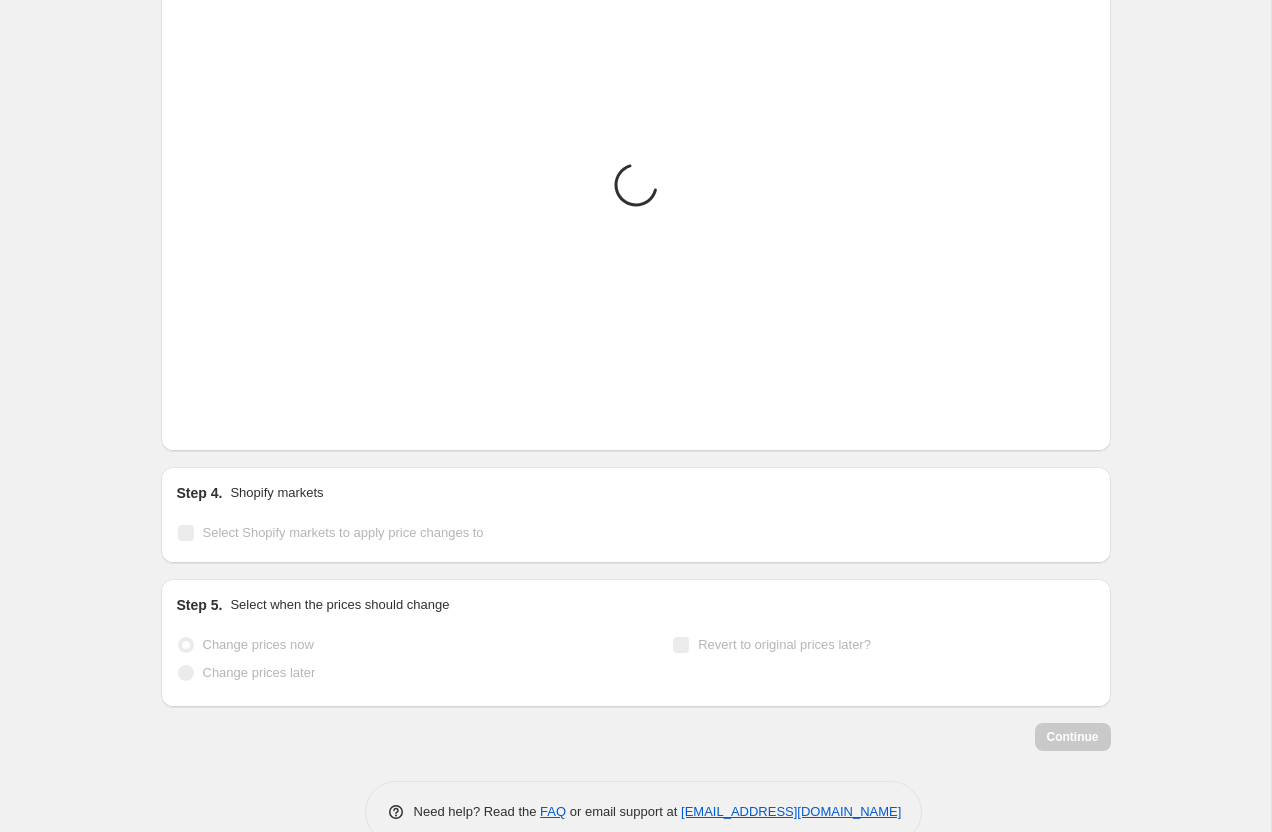 scroll, scrollTop: 1652, scrollLeft: 0, axis: vertical 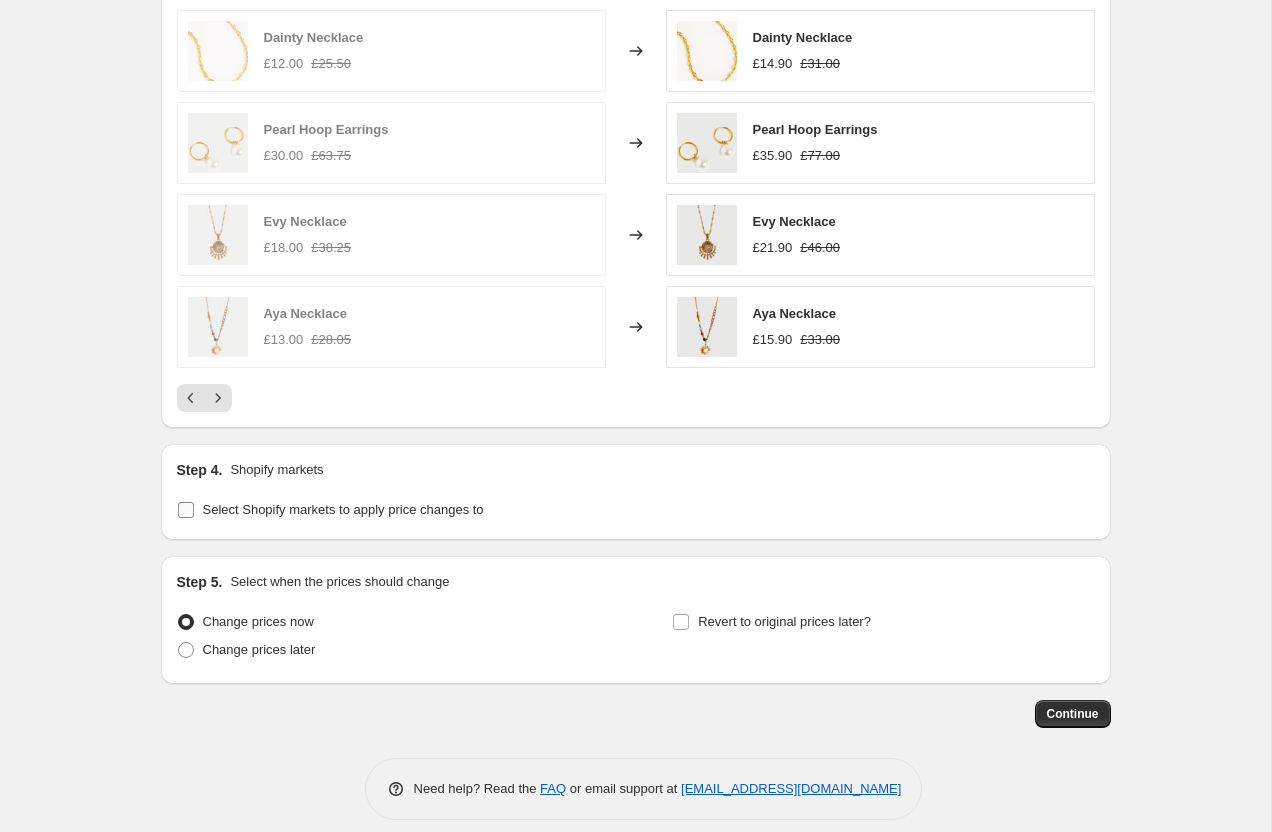 click on "Select Shopify markets to apply price changes to" at bounding box center [186, 510] 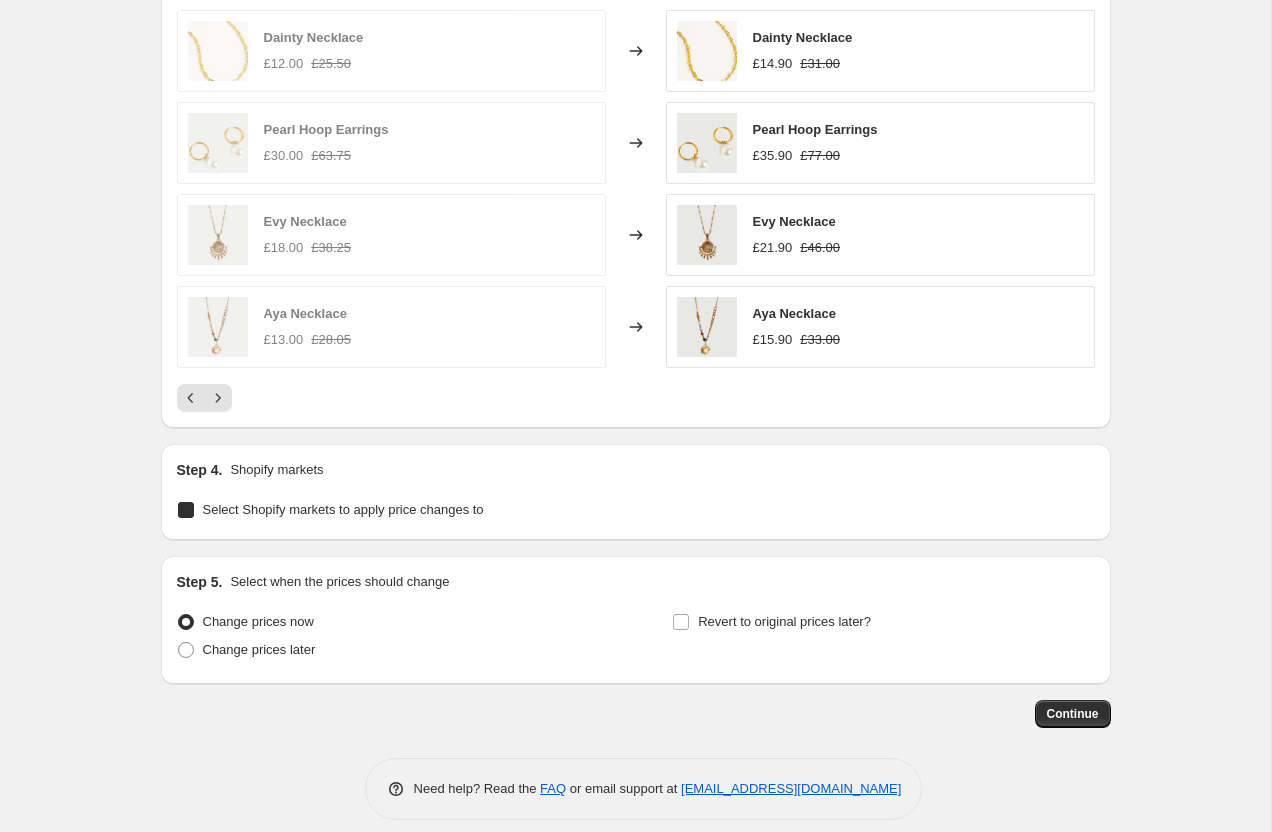 checkbox on "true" 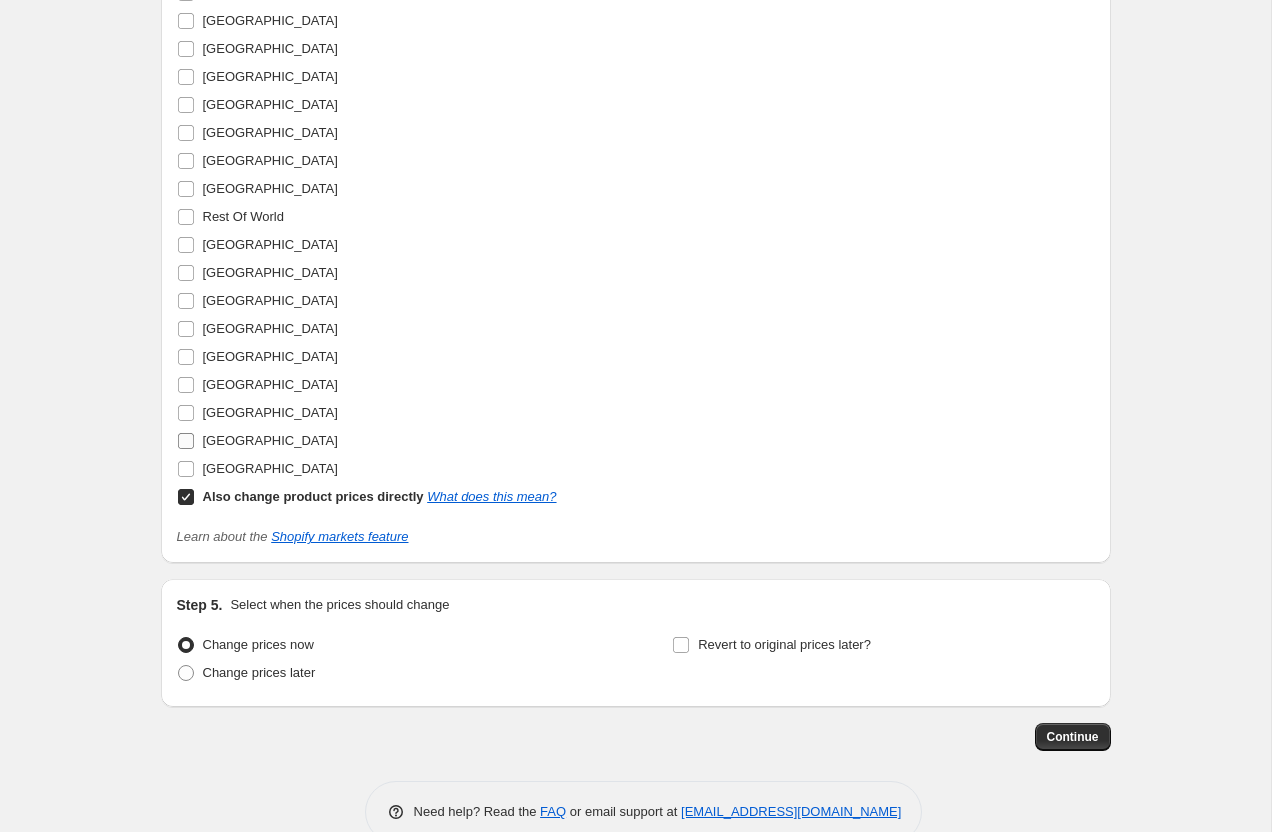 click on "United Kingdom" at bounding box center [186, 441] 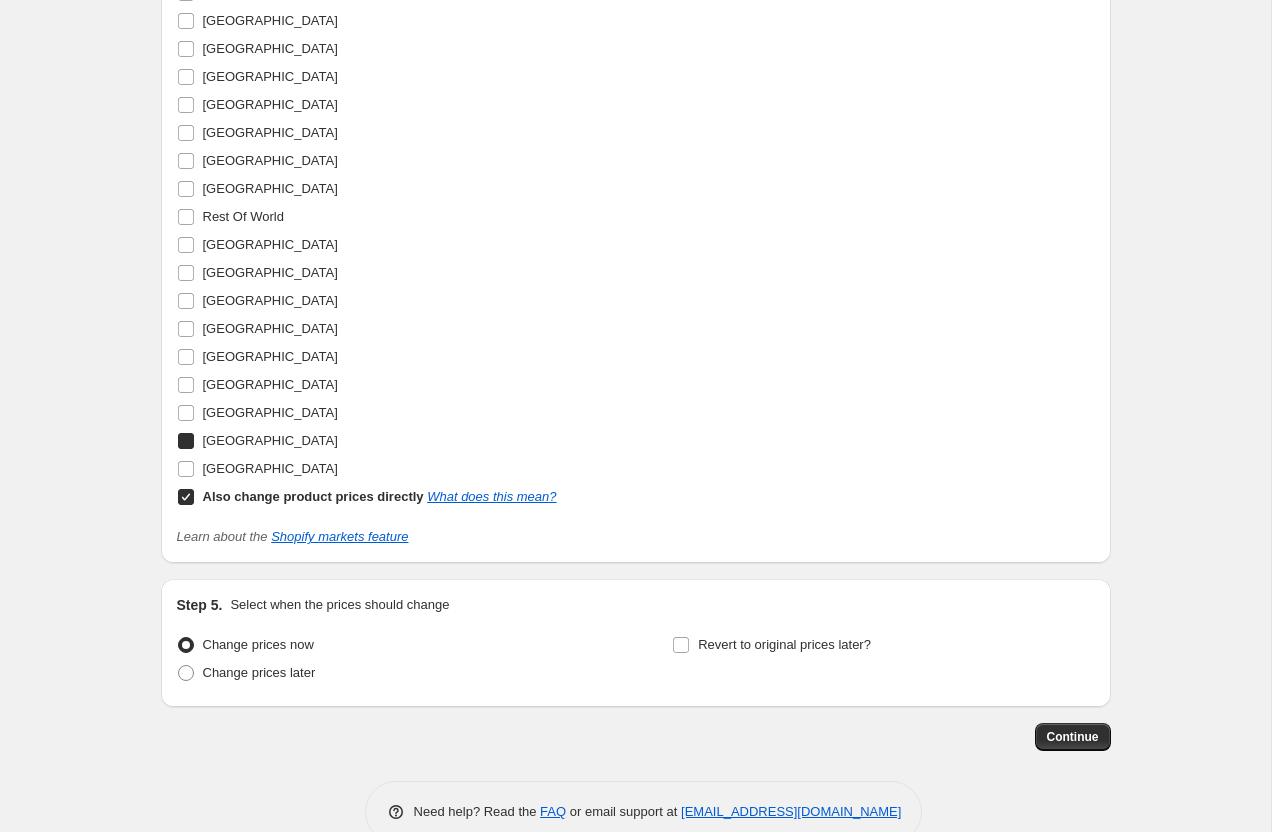 checkbox on "true" 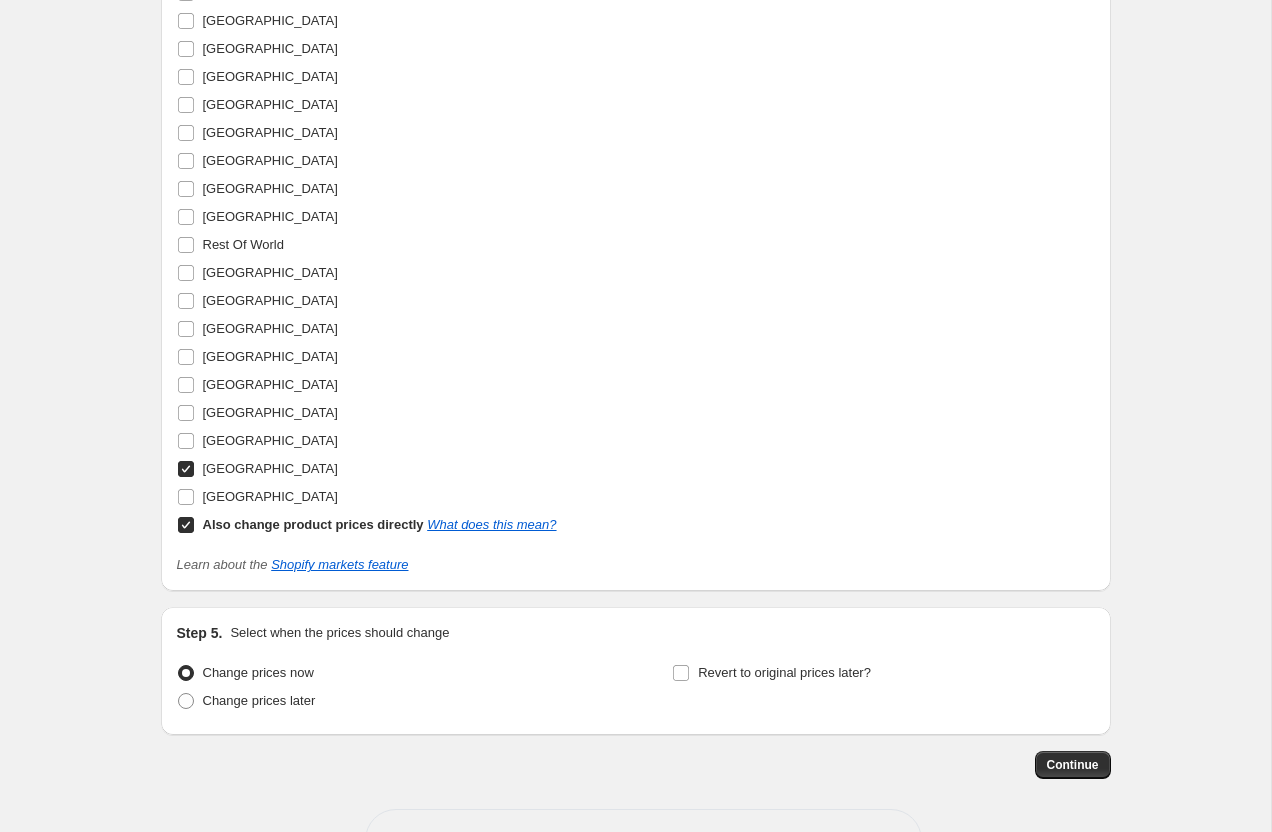 scroll, scrollTop: 2697, scrollLeft: 0, axis: vertical 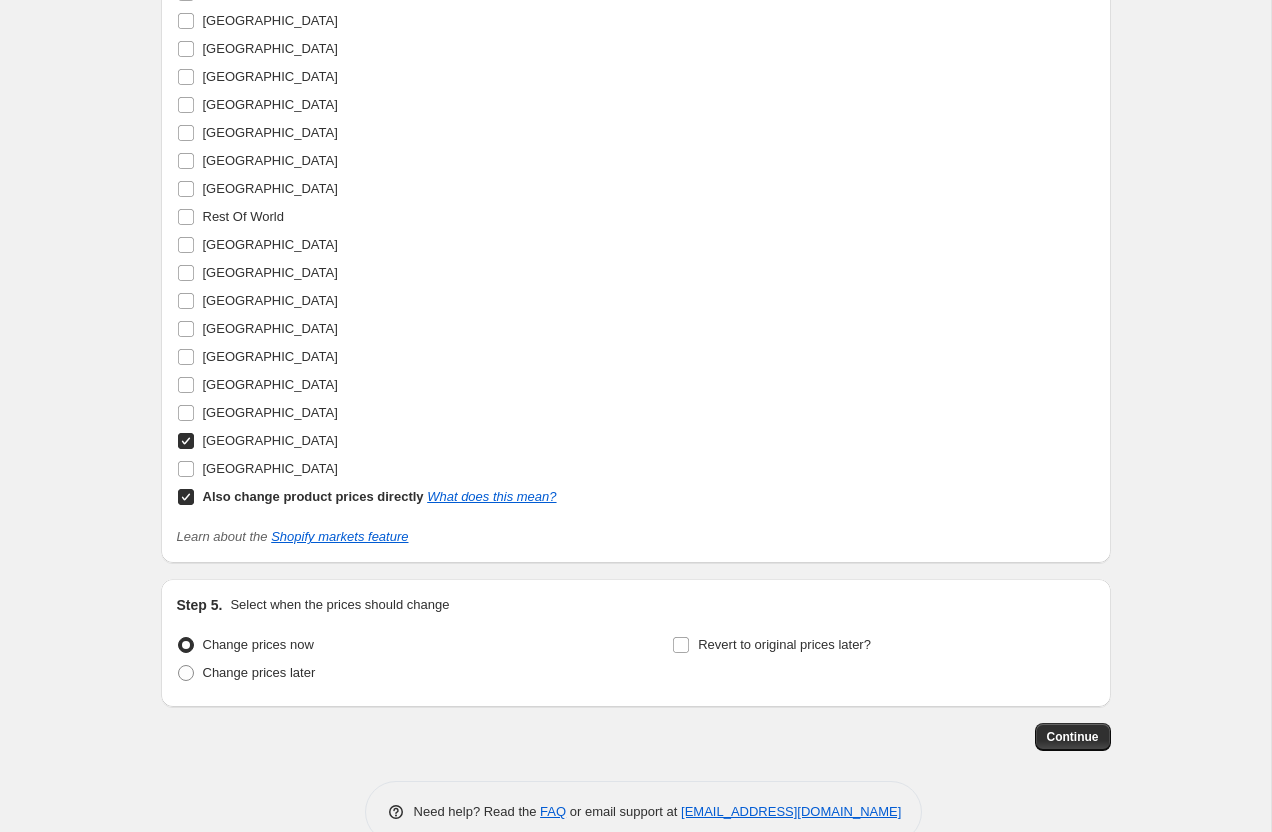 click on "Also change product prices directly   What does this mean?" at bounding box center [186, 497] 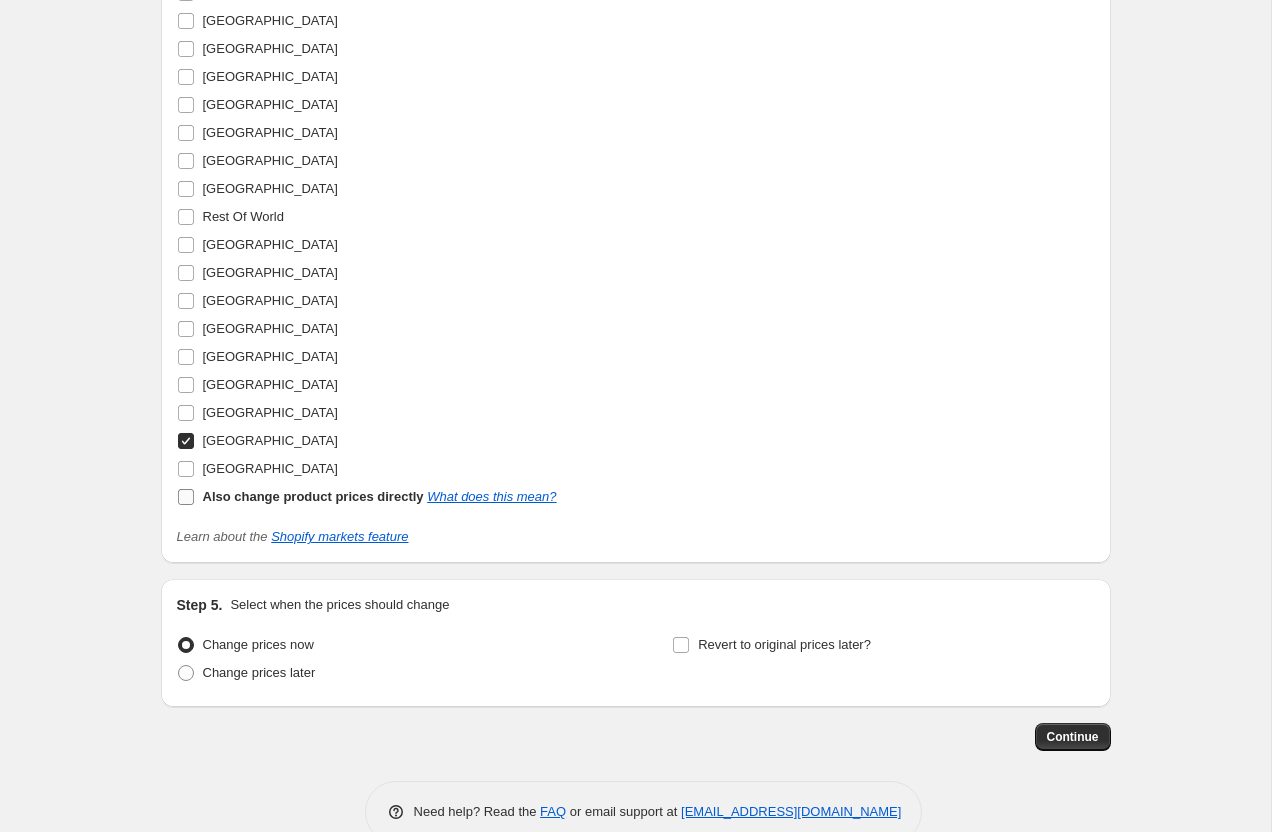 checkbox on "false" 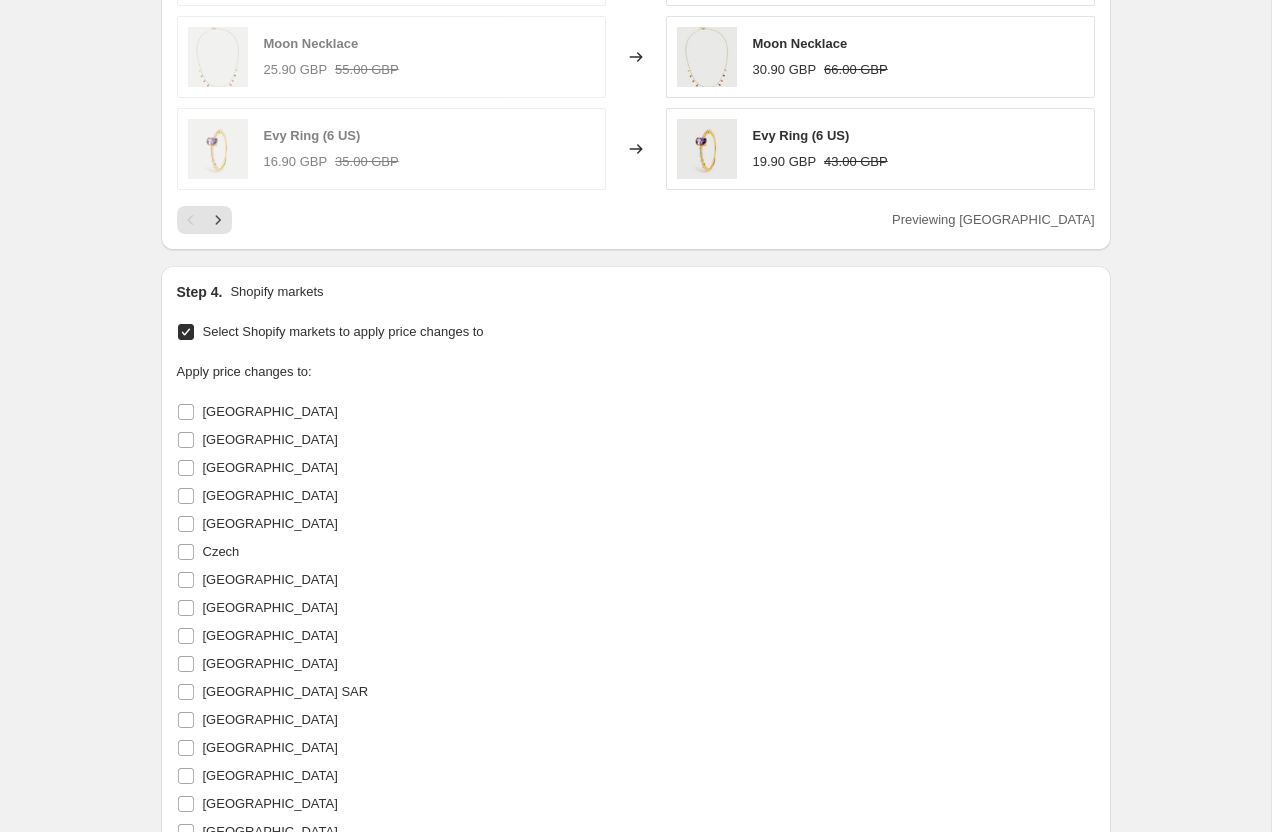 scroll, scrollTop: 2710, scrollLeft: 0, axis: vertical 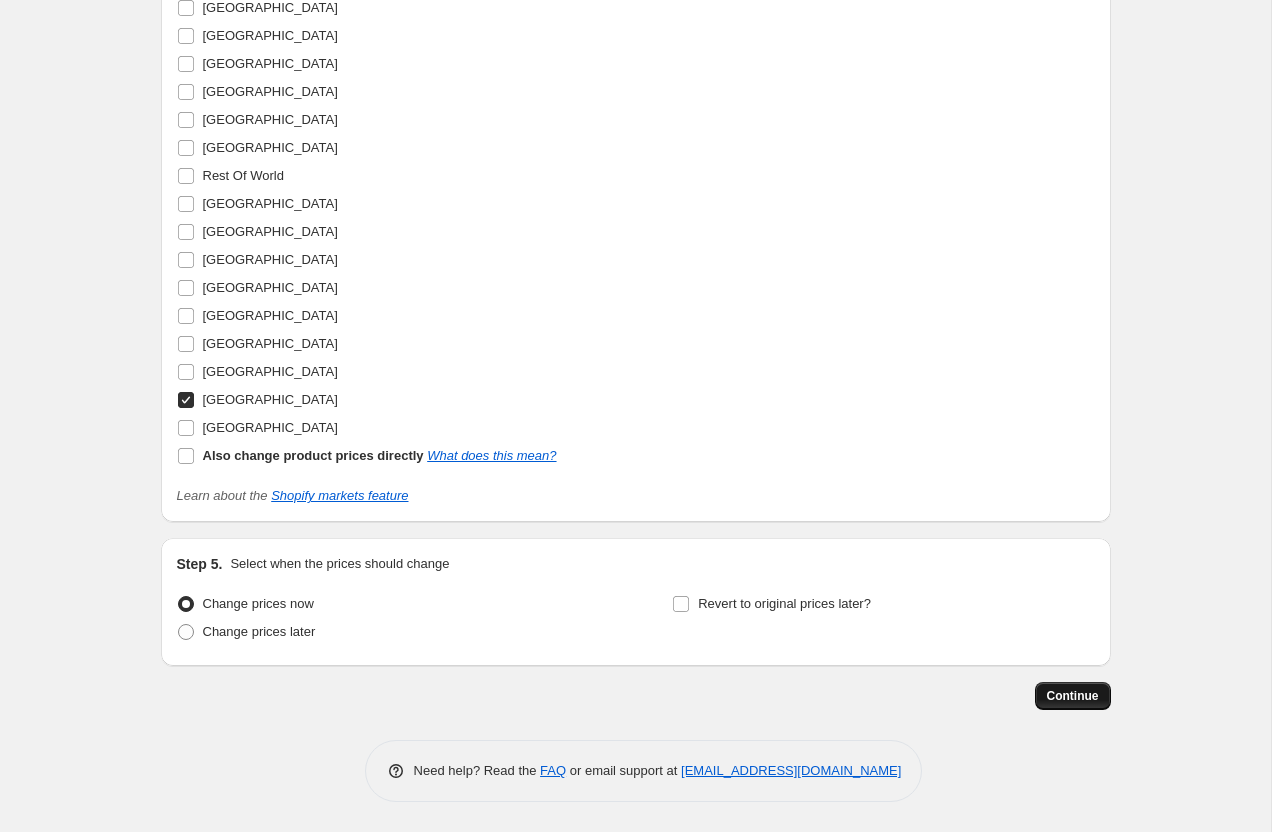click on "Continue" at bounding box center [1073, 696] 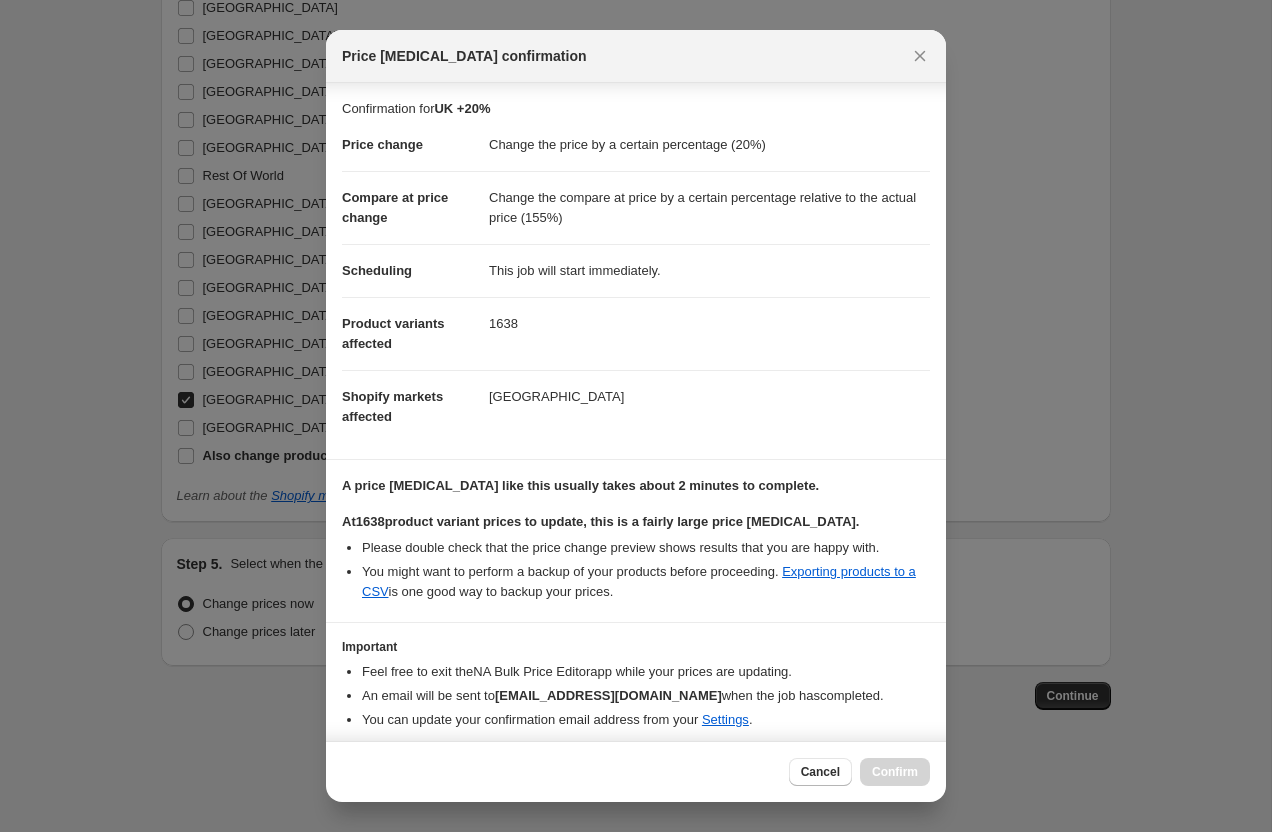scroll, scrollTop: 70, scrollLeft: 0, axis: vertical 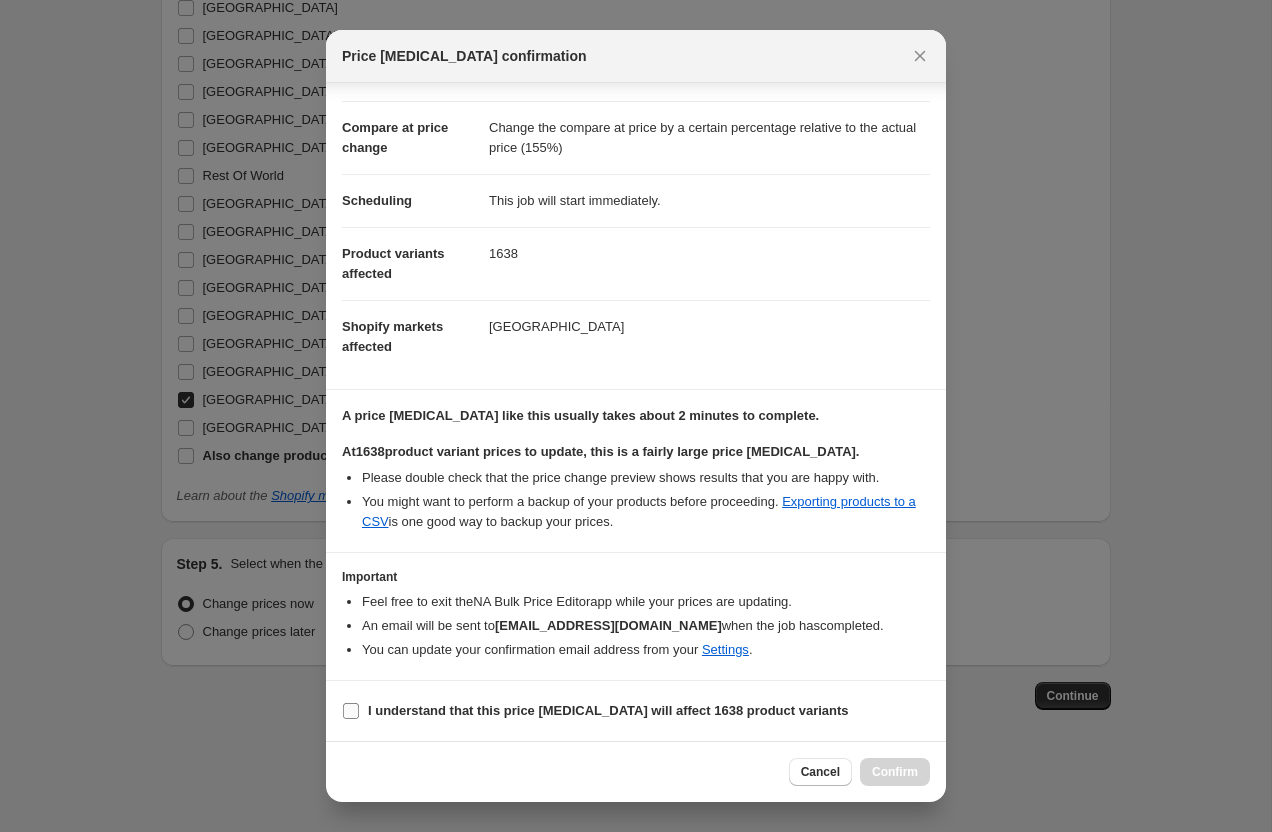 click on "I understand that this price change job will affect 1638 product variants" at bounding box center (608, 710) 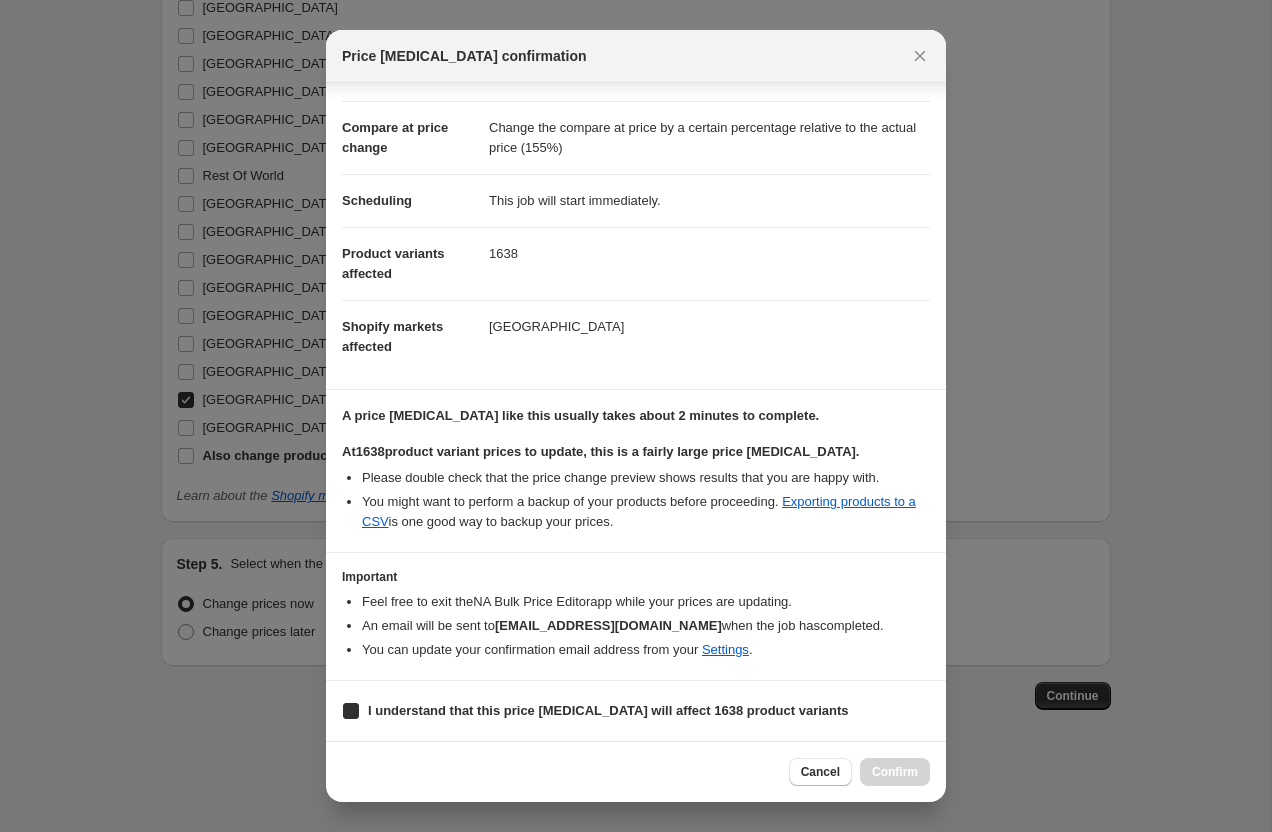 checkbox on "true" 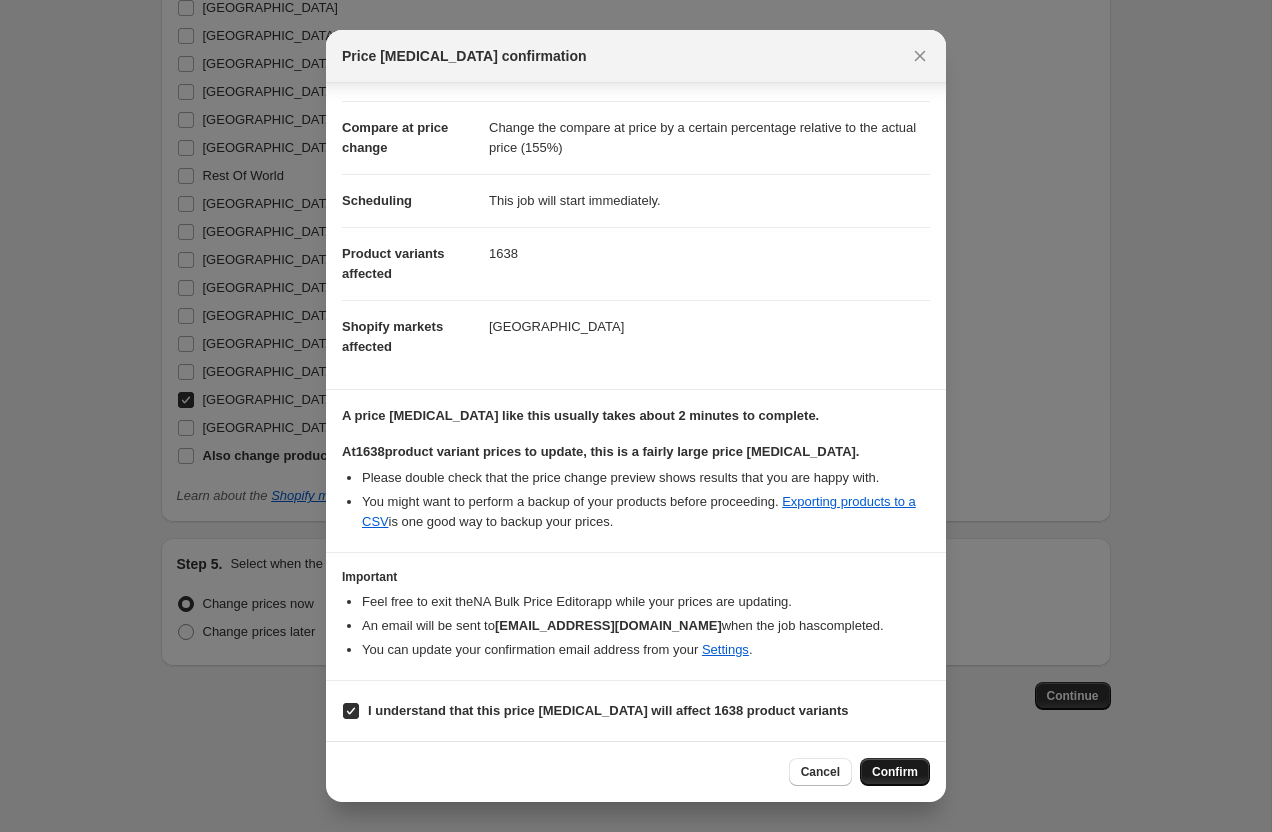 click on "Confirm" at bounding box center [895, 772] 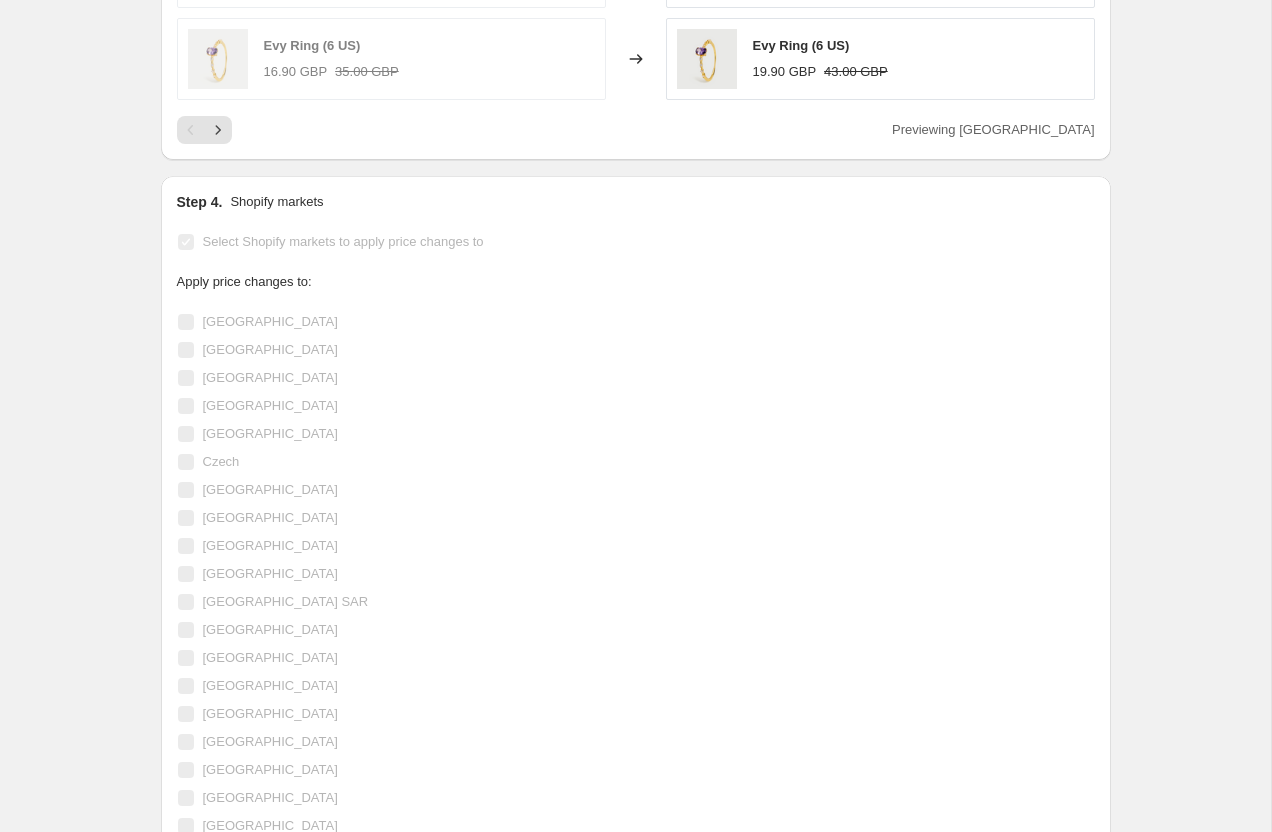 scroll, scrollTop: 2758, scrollLeft: 0, axis: vertical 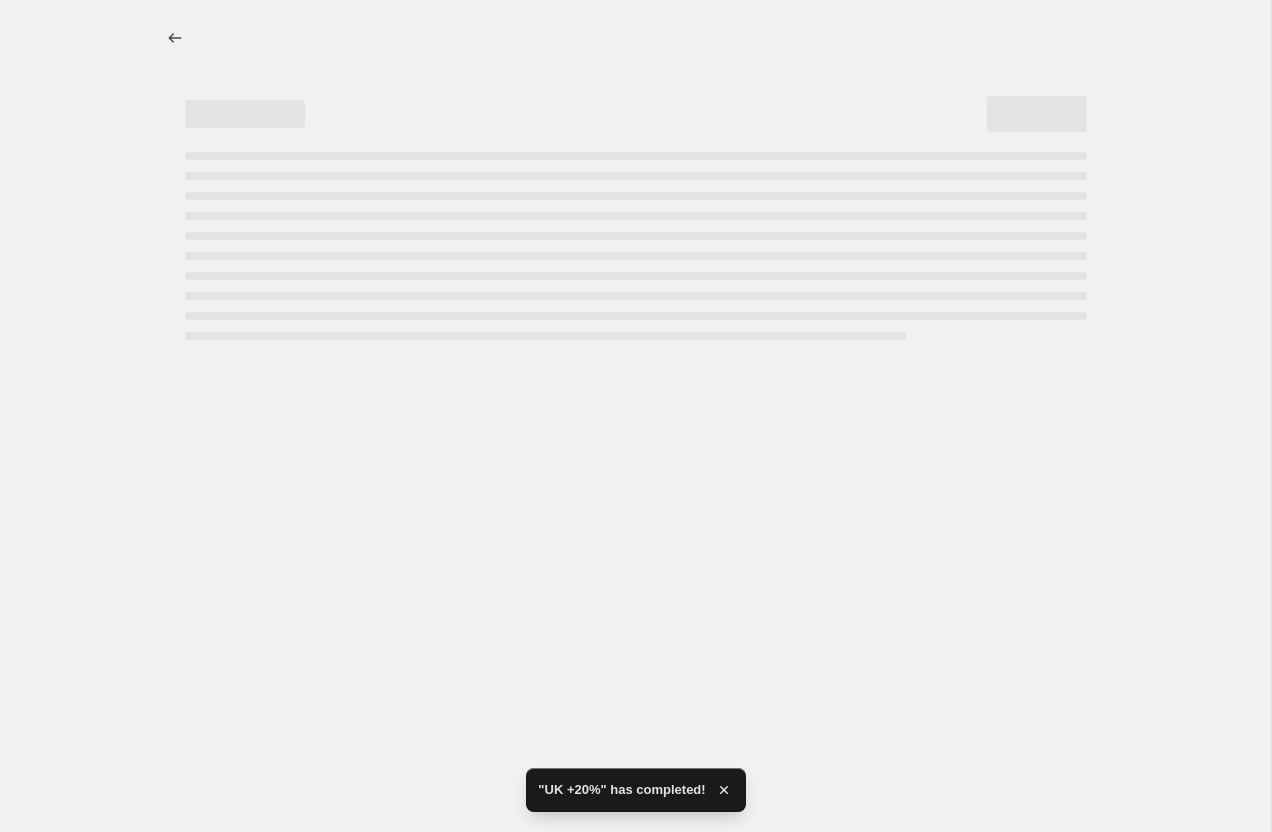select on "percentage" 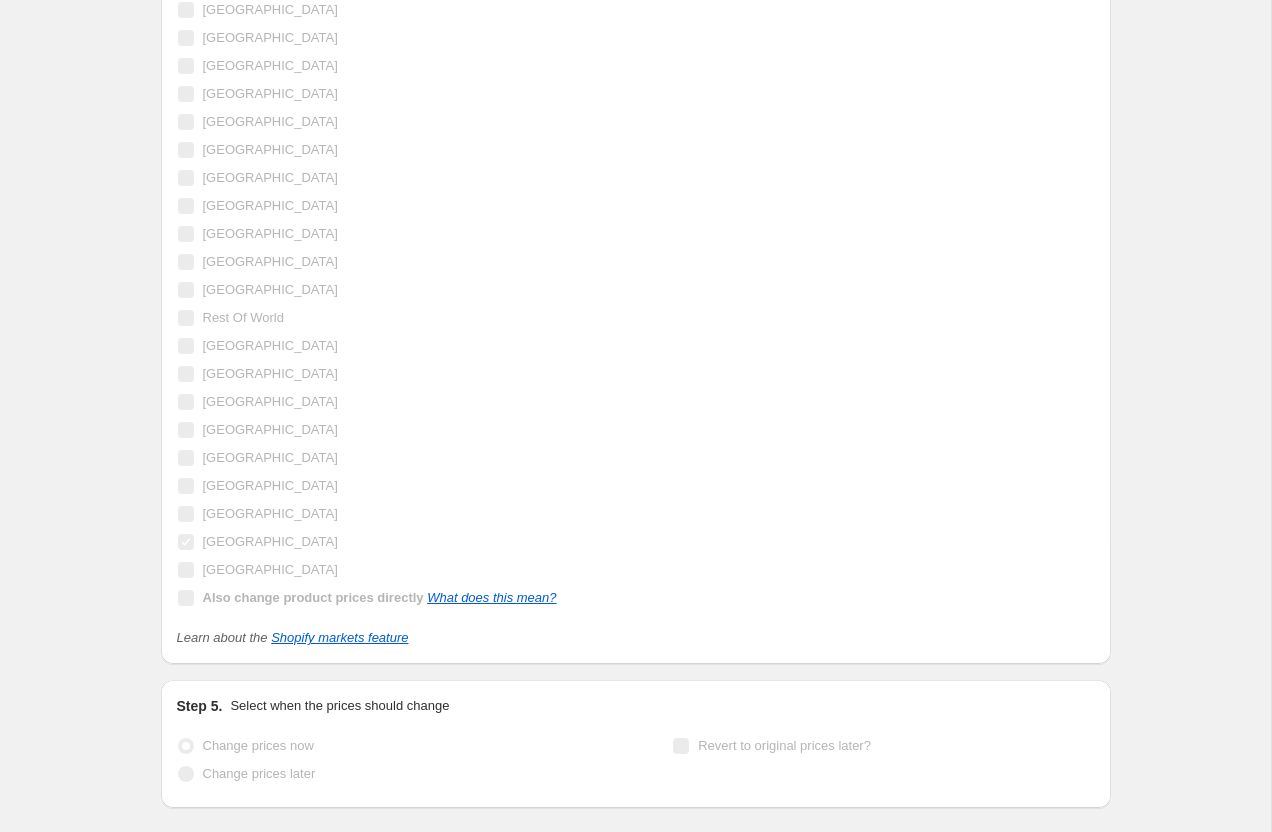 scroll, scrollTop: 0, scrollLeft: 0, axis: both 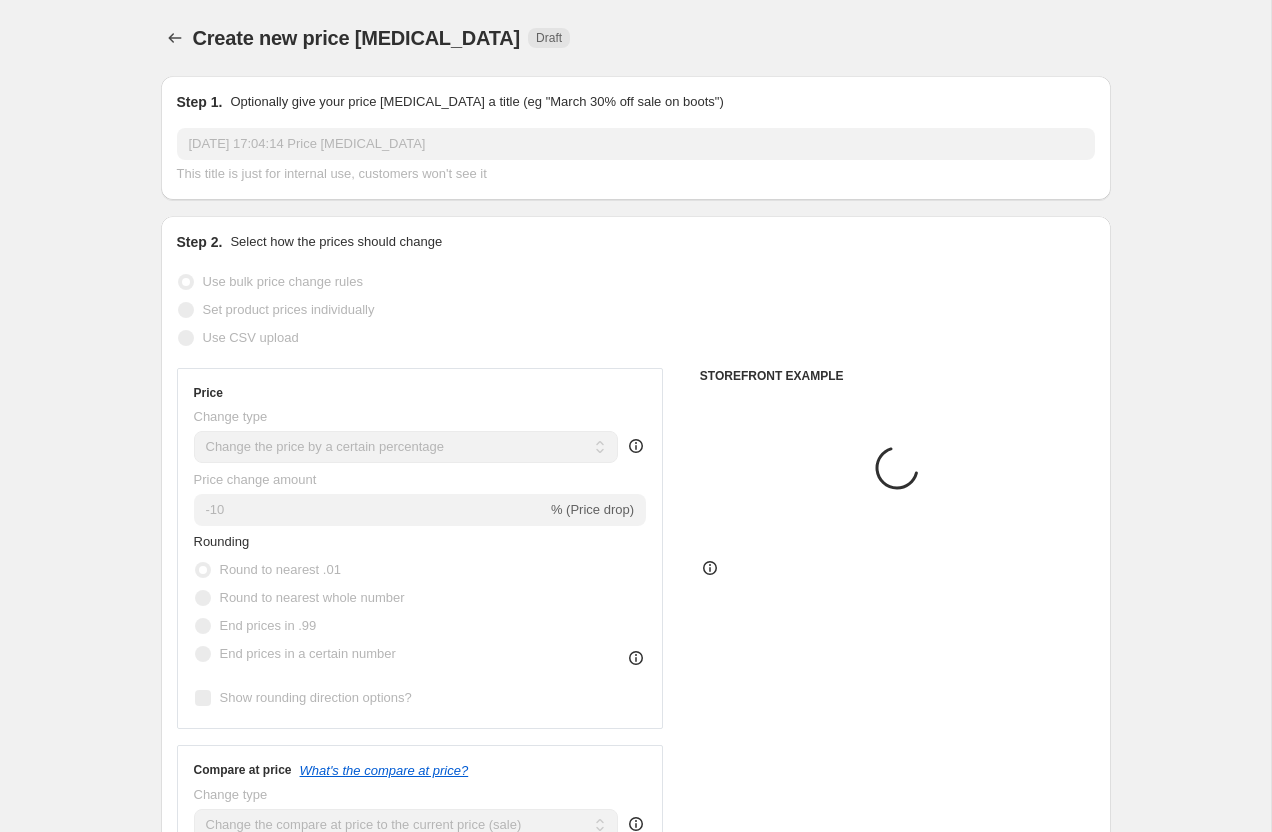 select on "percentage" 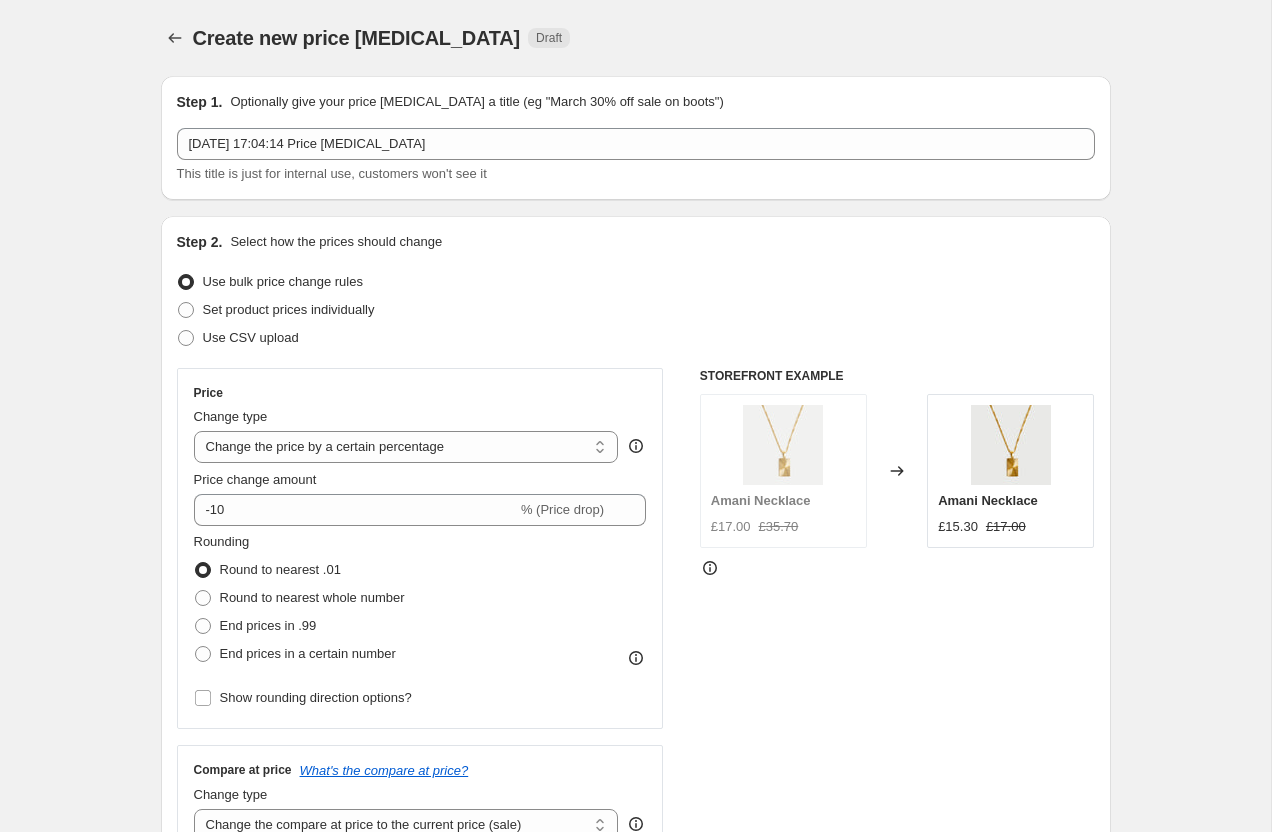 scroll, scrollTop: 0, scrollLeft: 0, axis: both 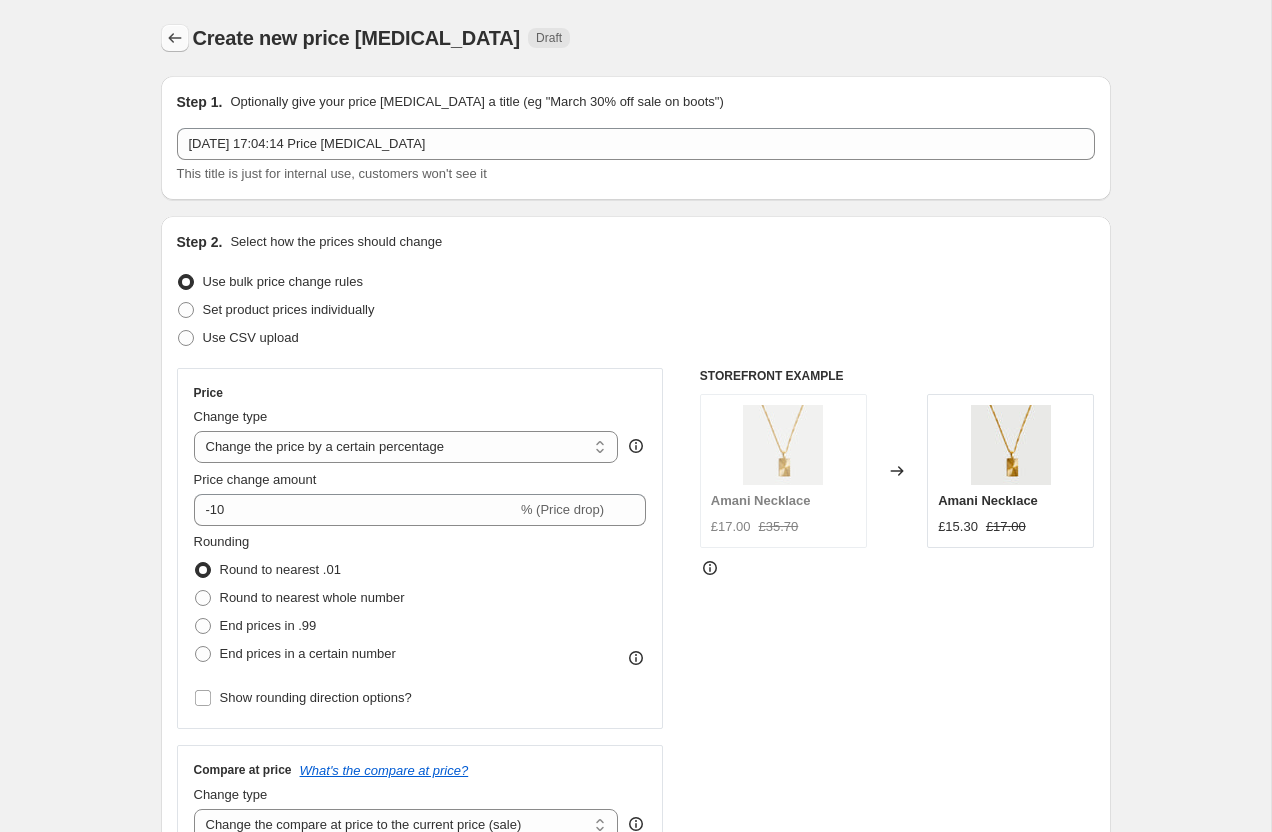 click 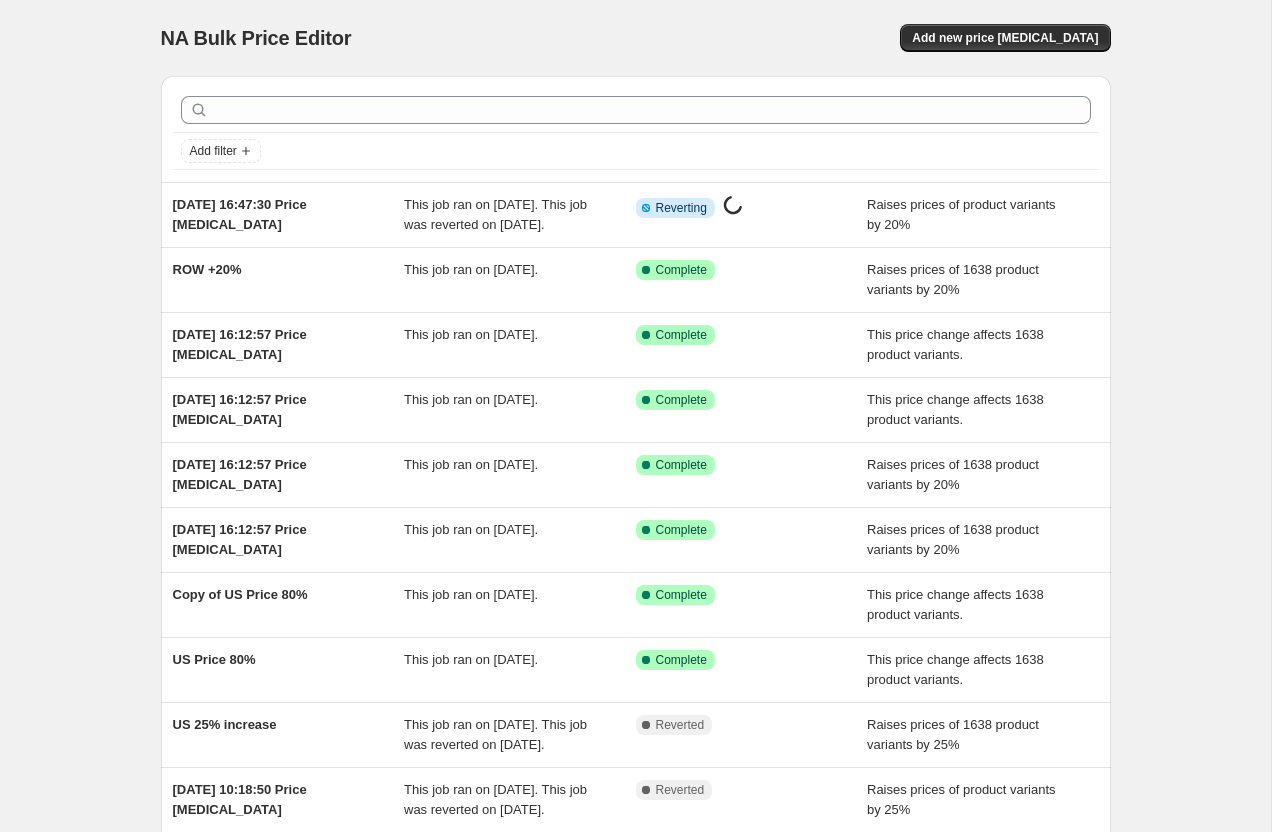 scroll, scrollTop: 0, scrollLeft: 0, axis: both 